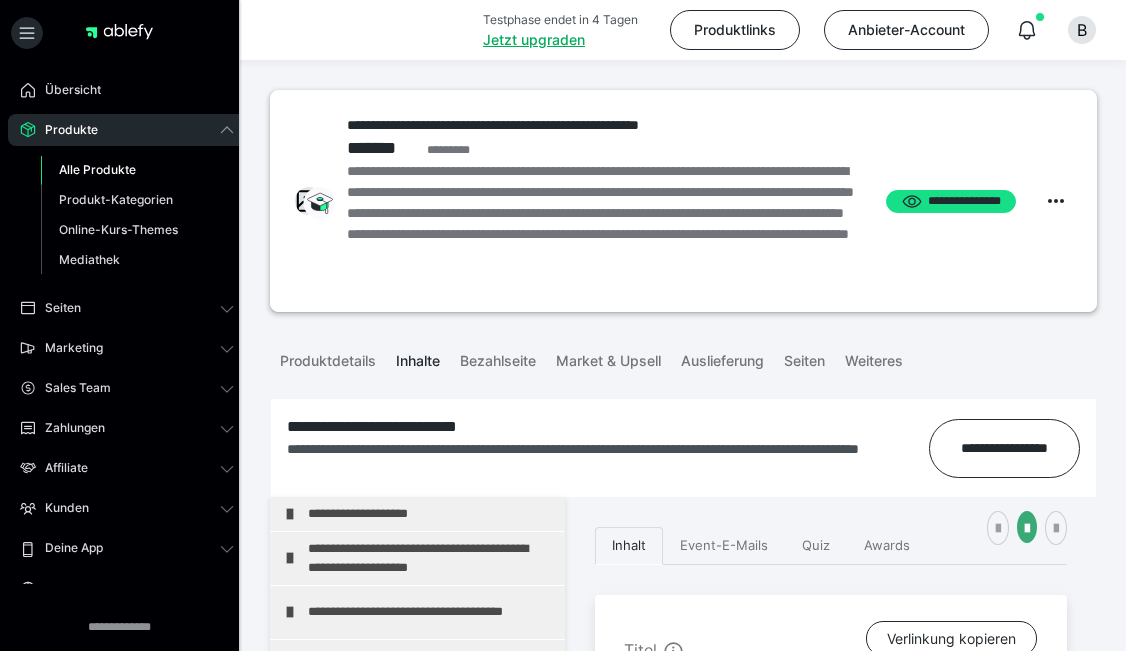 scroll, scrollTop: 400, scrollLeft: 0, axis: vertical 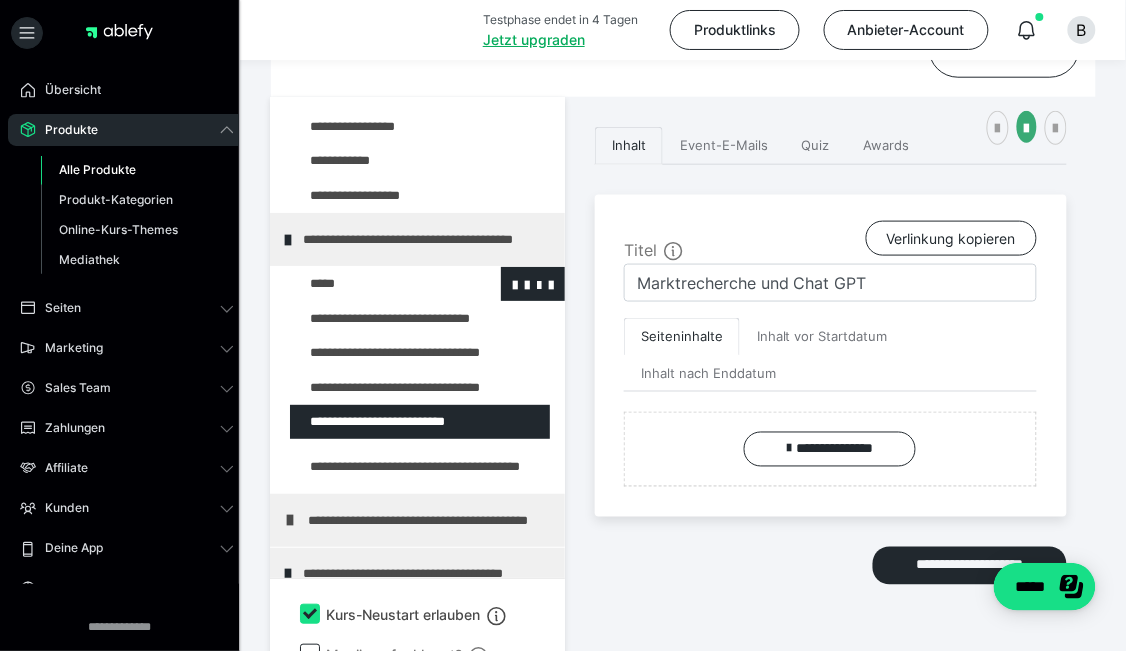 click at bounding box center [375, 283] 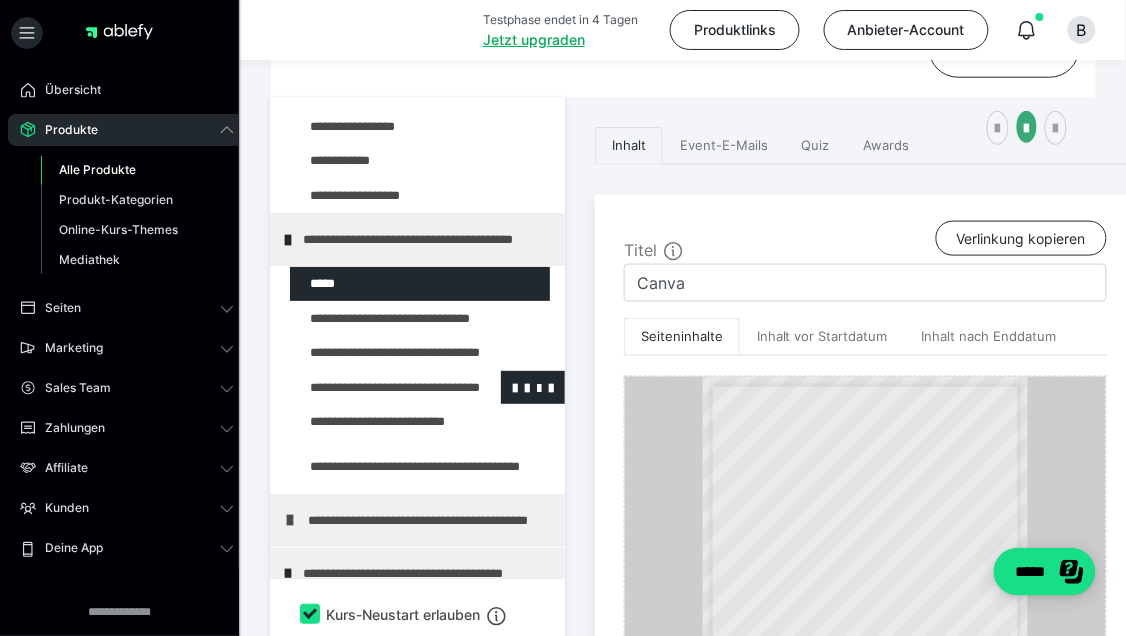 click at bounding box center [375, 387] 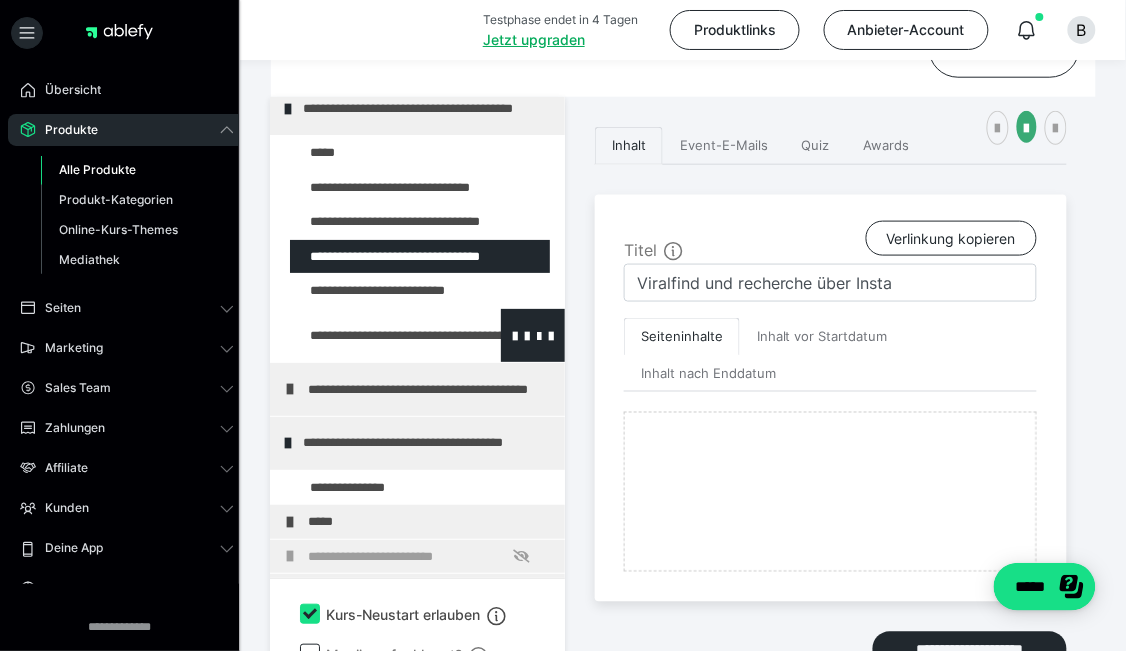 scroll, scrollTop: 856, scrollLeft: 0, axis: vertical 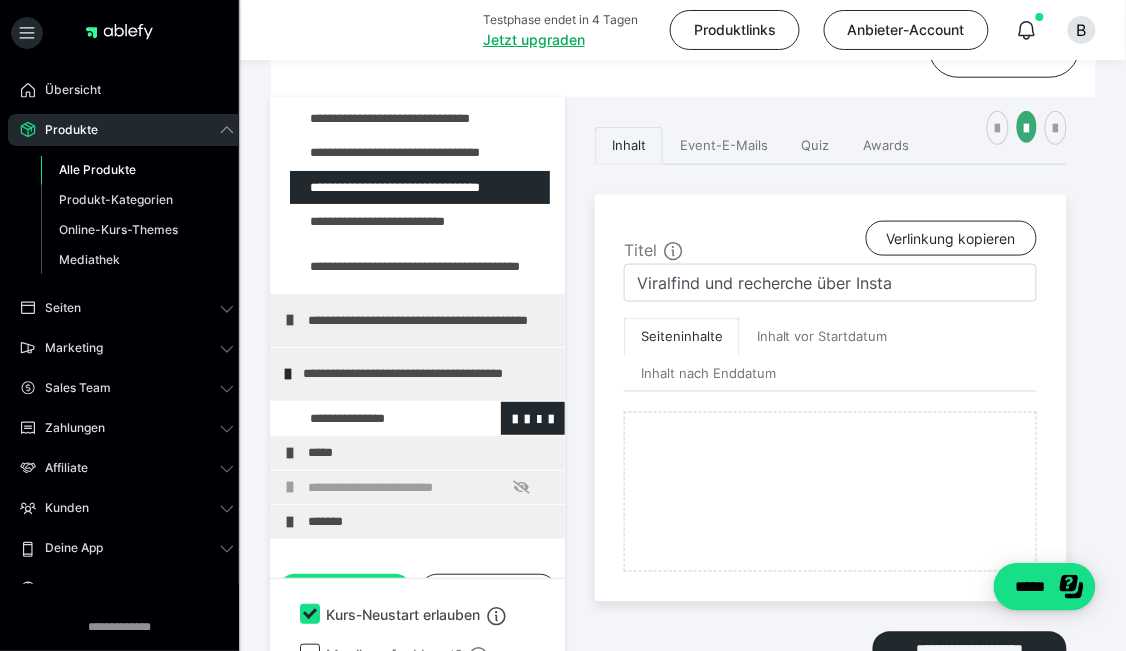 click at bounding box center (375, 418) 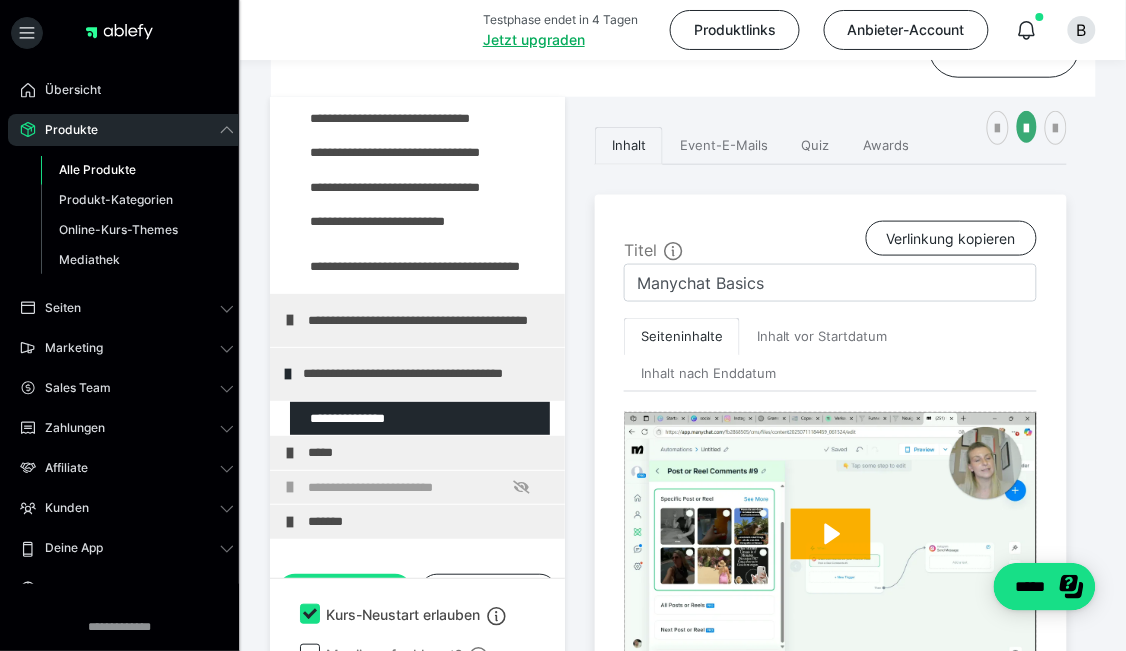 click on "Produkte" at bounding box center (127, 130) 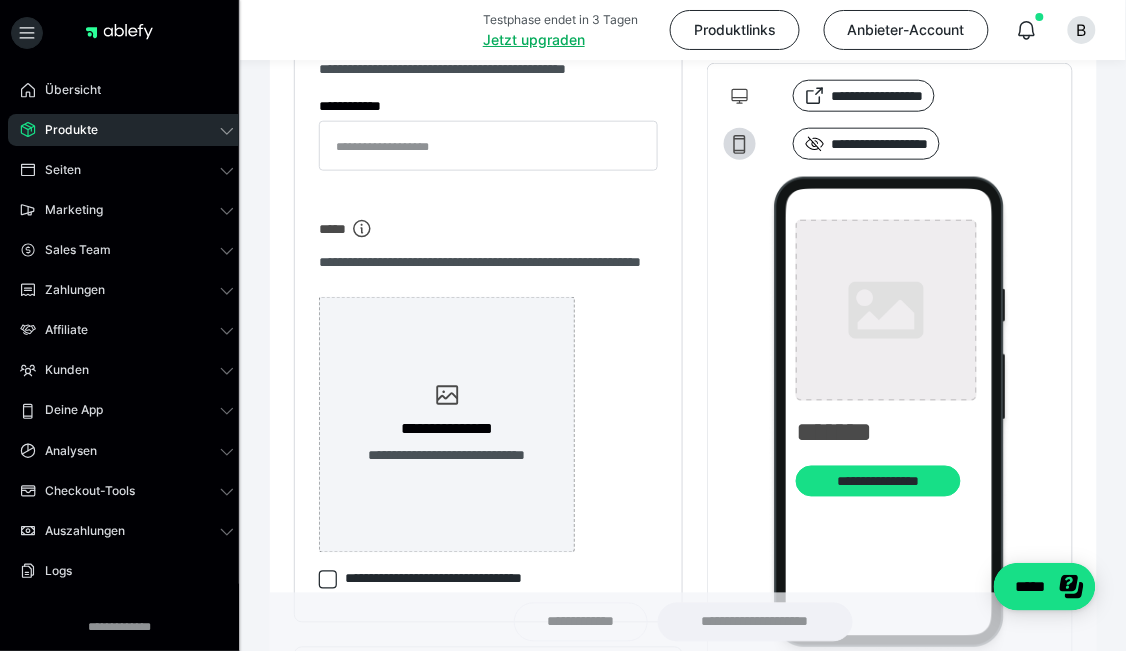 type on "**********" 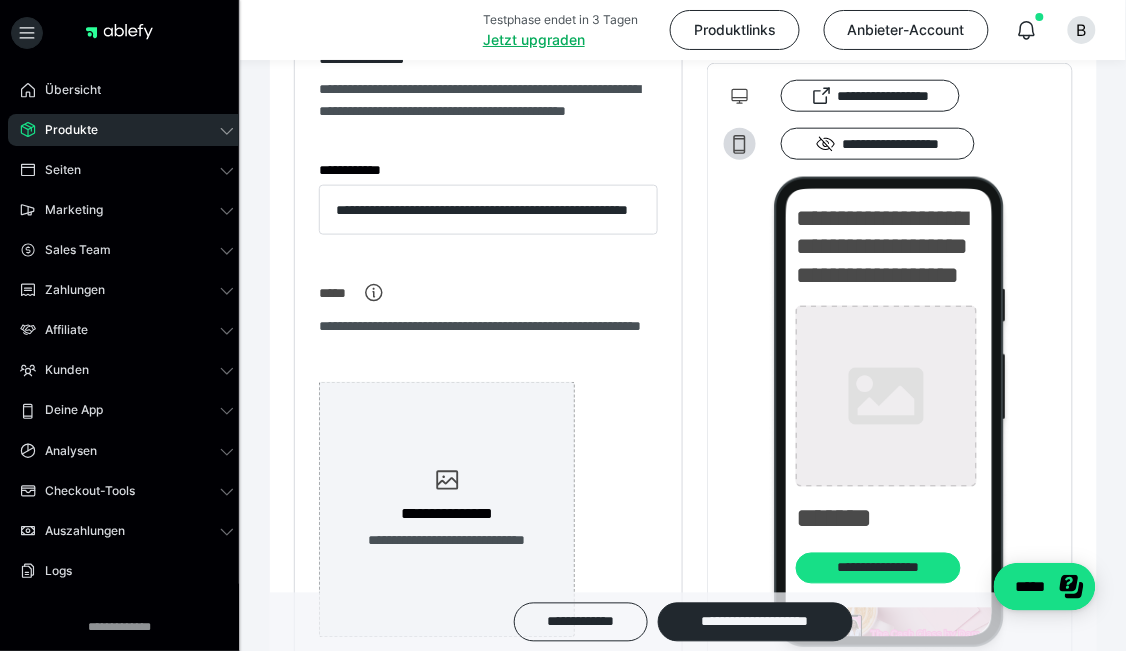 type on "**********" 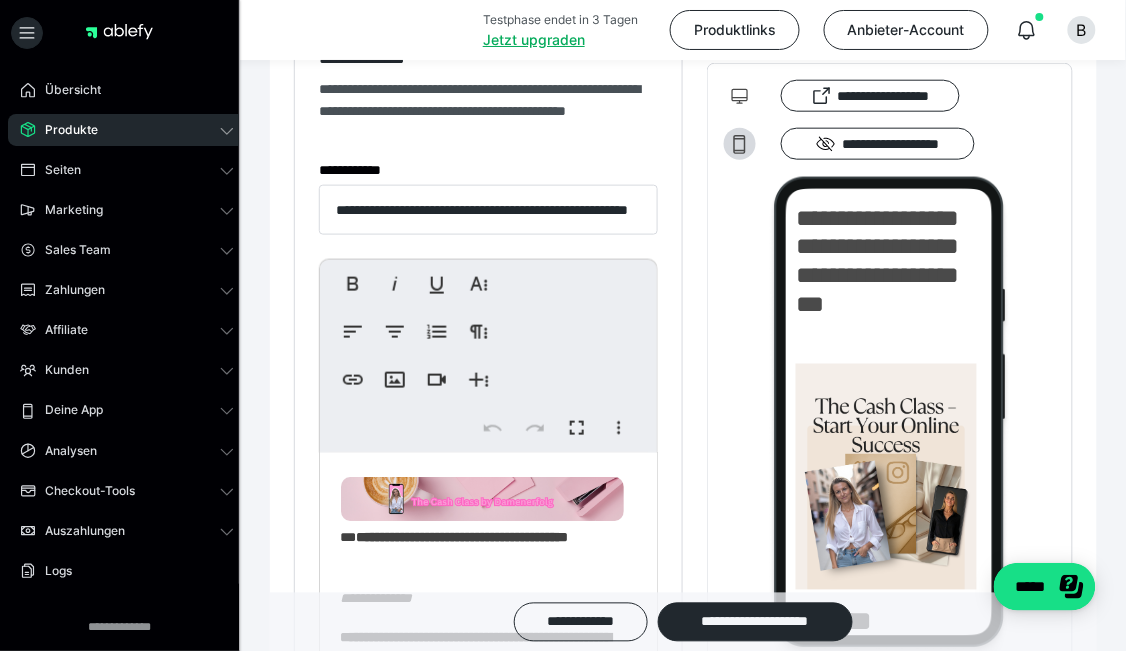 click on "Produkte" at bounding box center (127, 130) 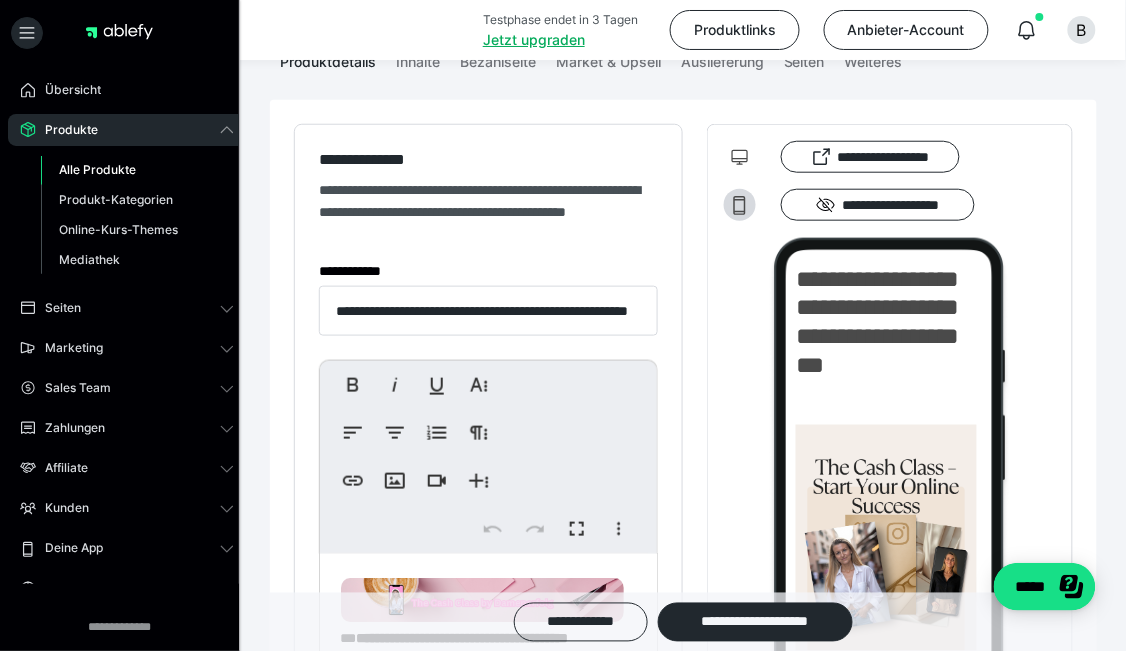 scroll, scrollTop: 0, scrollLeft: 0, axis: both 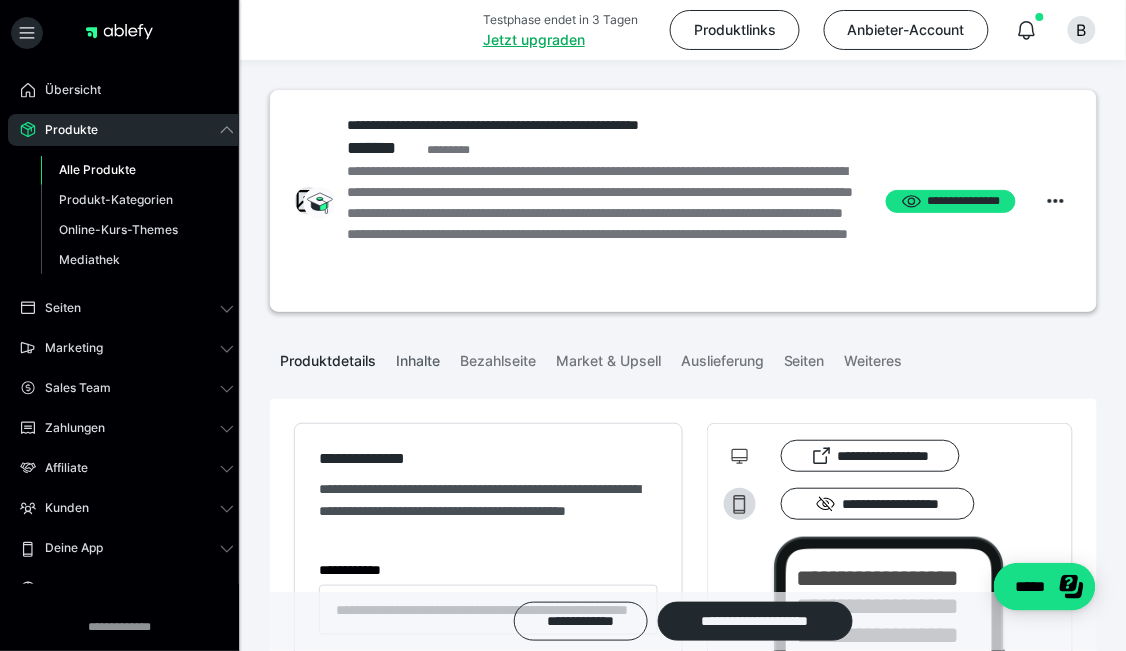 click on "Inhalte" at bounding box center (418, 357) 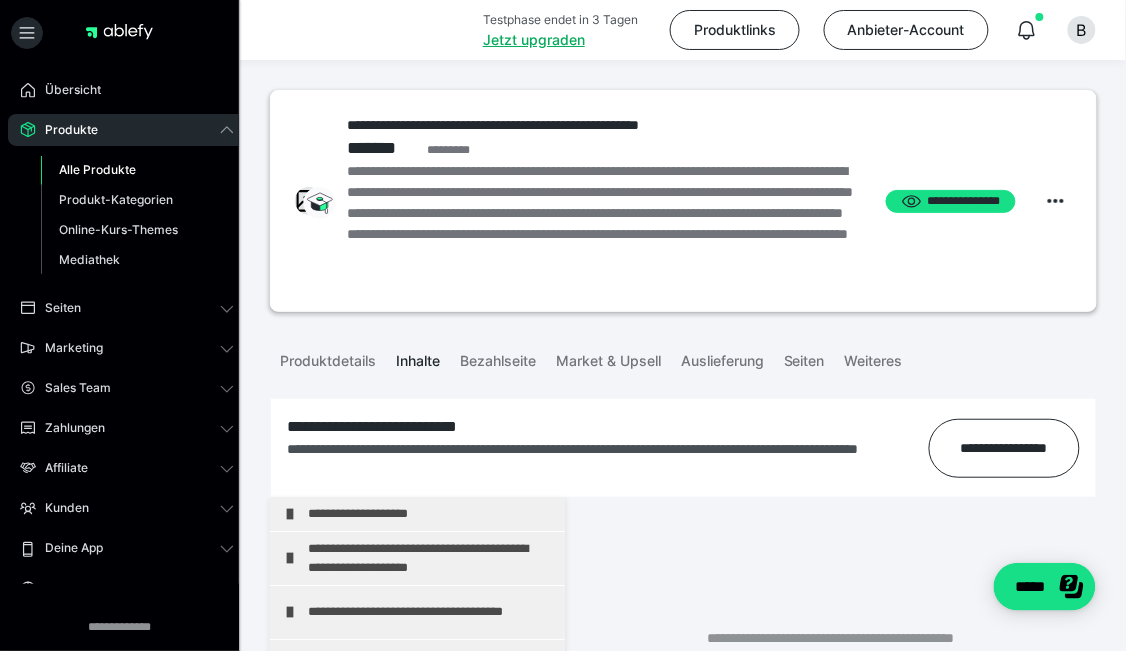 scroll, scrollTop: 200, scrollLeft: 0, axis: vertical 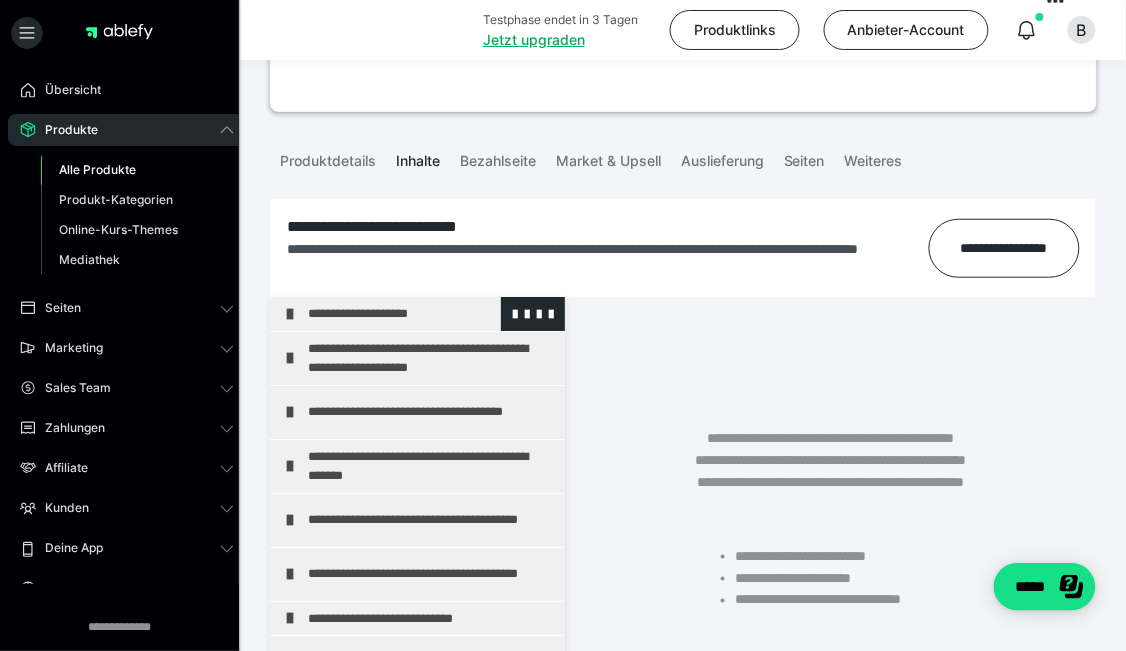 click on "**********" at bounding box center [417, 313] 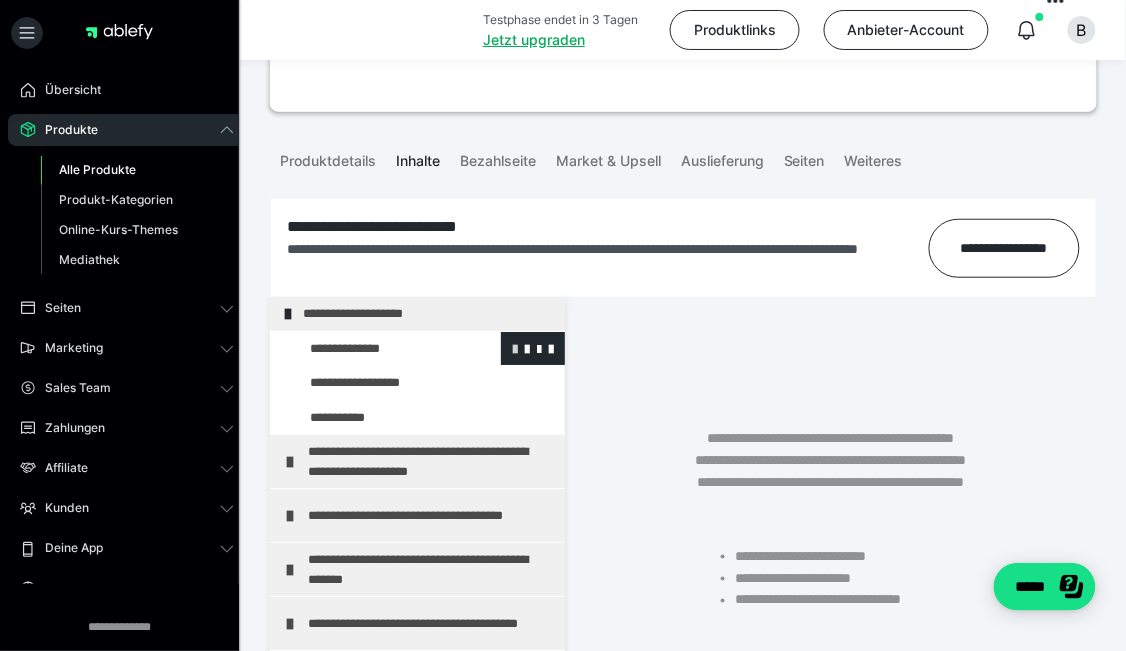 click at bounding box center [515, 348] 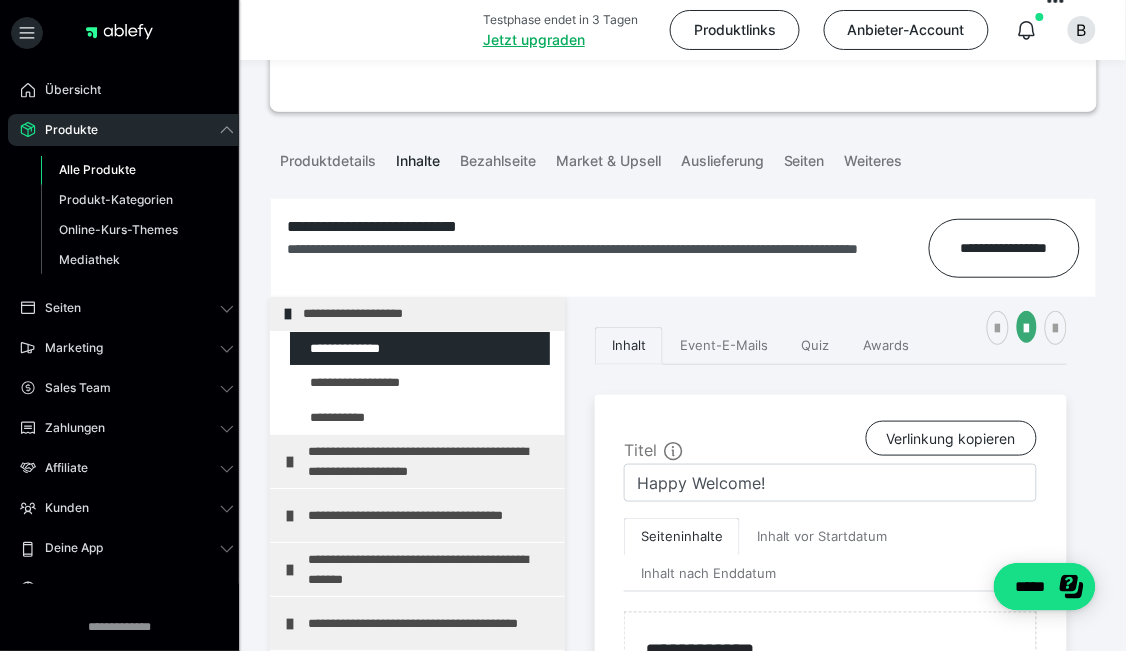click on "**********" at bounding box center [608, 260] 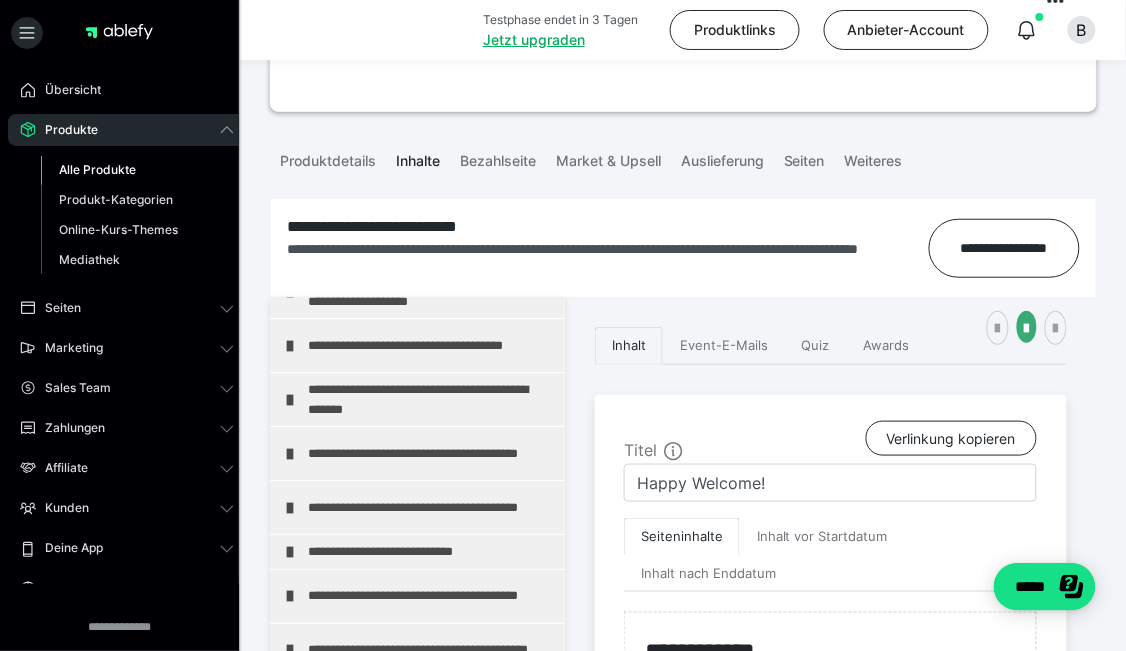 scroll, scrollTop: 299, scrollLeft: 0, axis: vertical 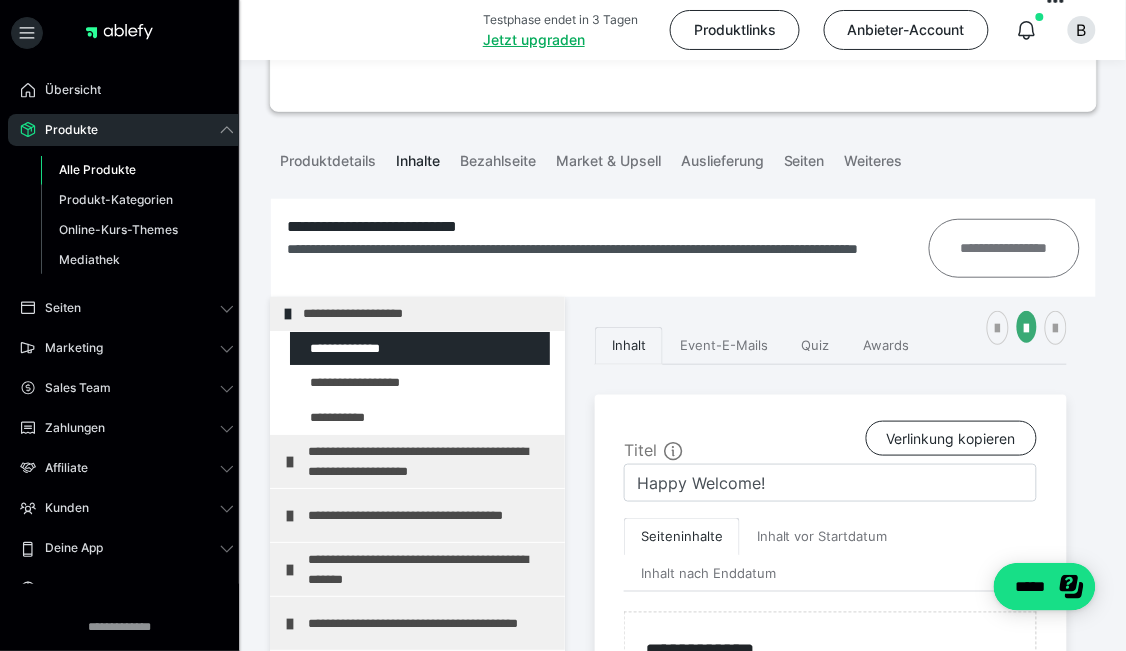click on "**********" at bounding box center [1004, 248] 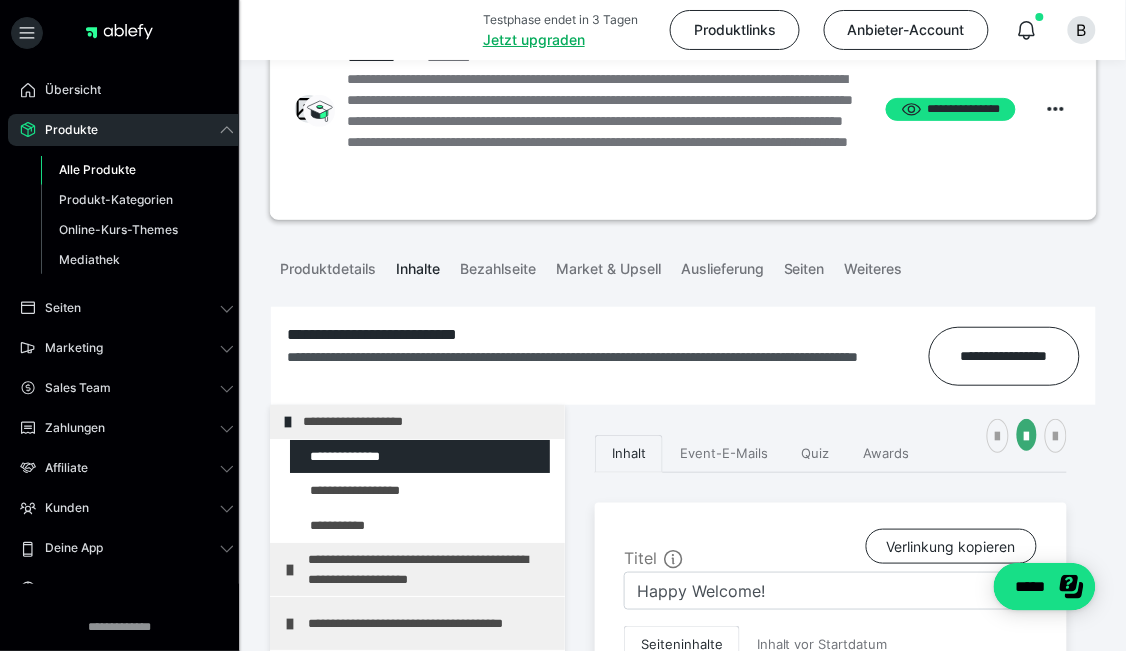 scroll, scrollTop: 0, scrollLeft: 0, axis: both 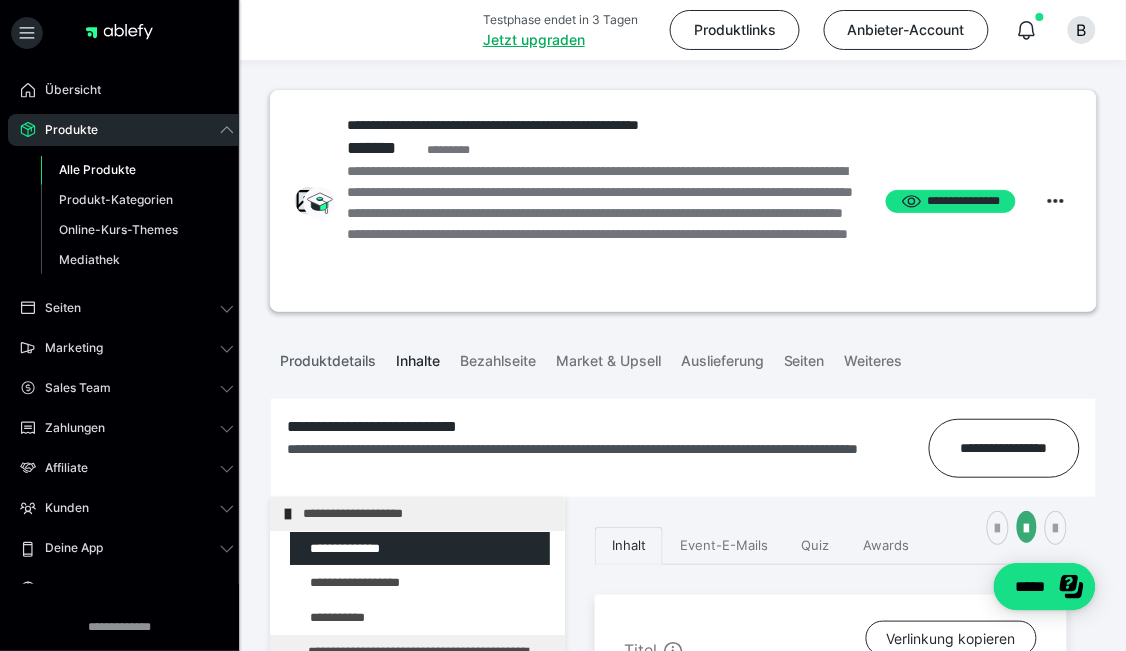 click on "Produktdetails" at bounding box center [328, 357] 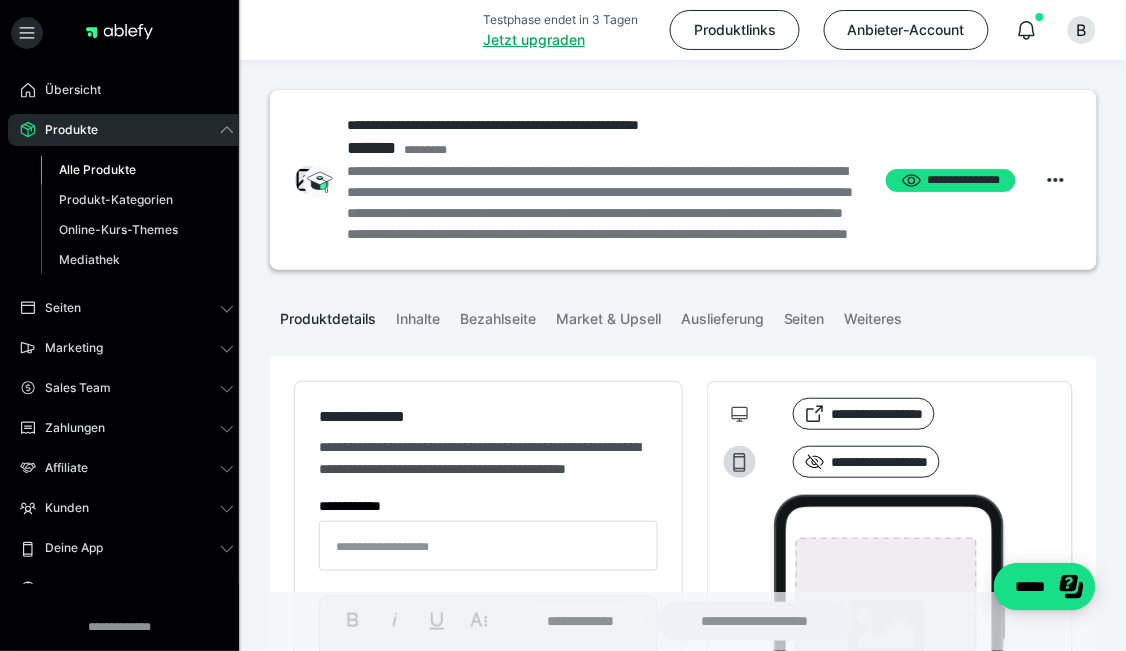 type on "**********" 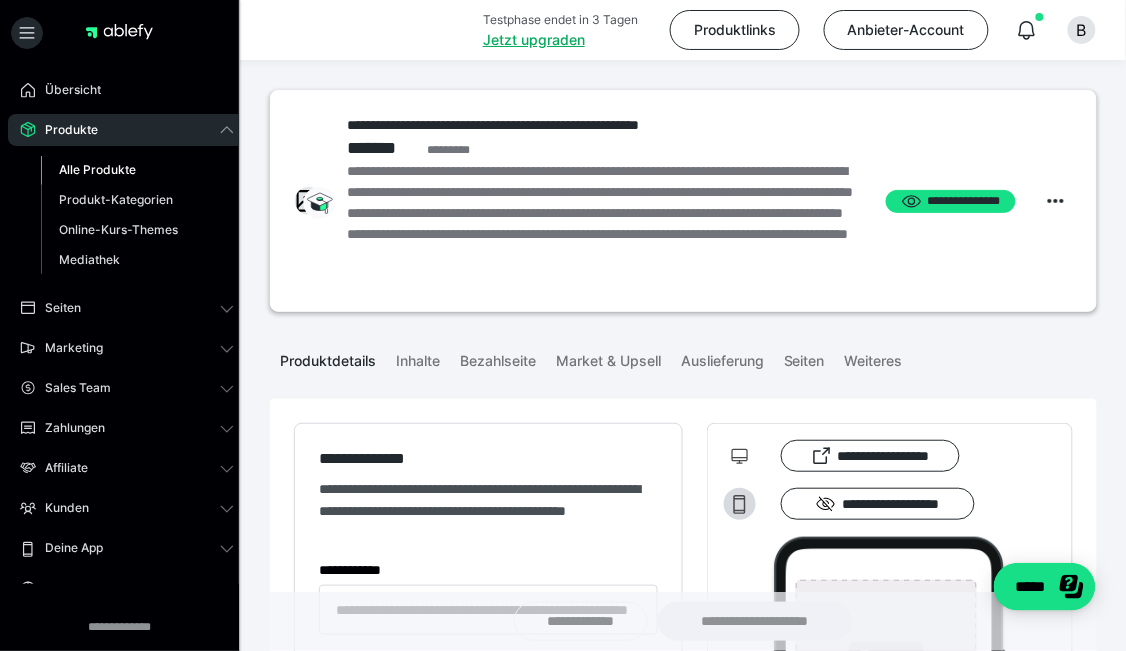 type on "**********" 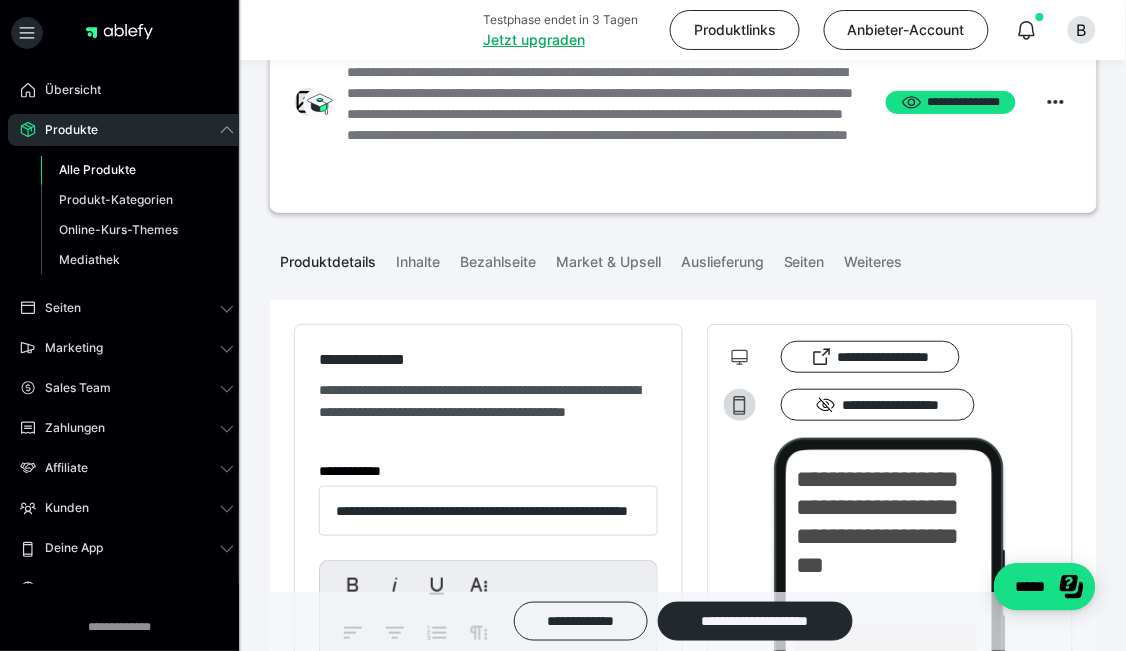 scroll, scrollTop: 200, scrollLeft: 0, axis: vertical 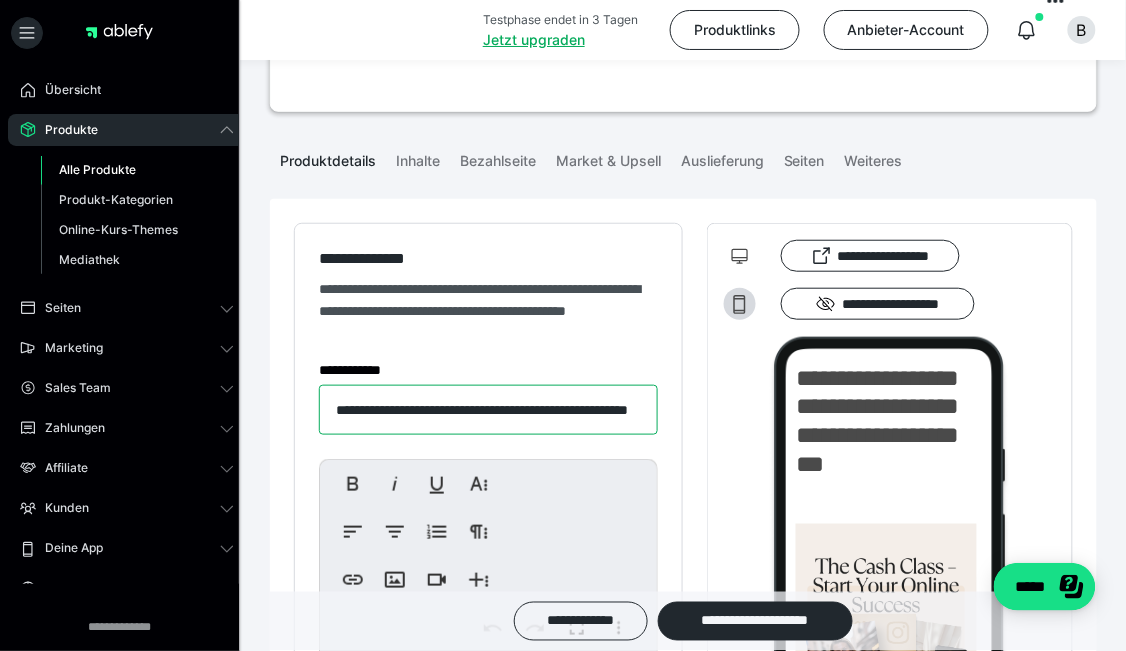 click on "**********" at bounding box center (488, 410) 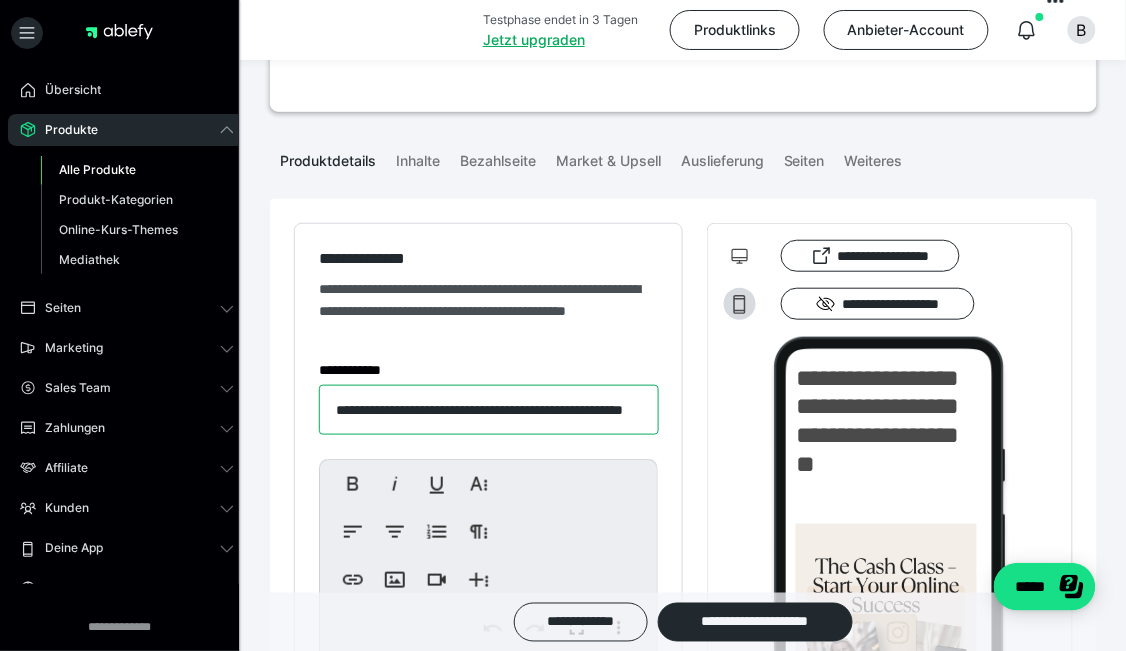 scroll, scrollTop: 0, scrollLeft: 91, axis: horizontal 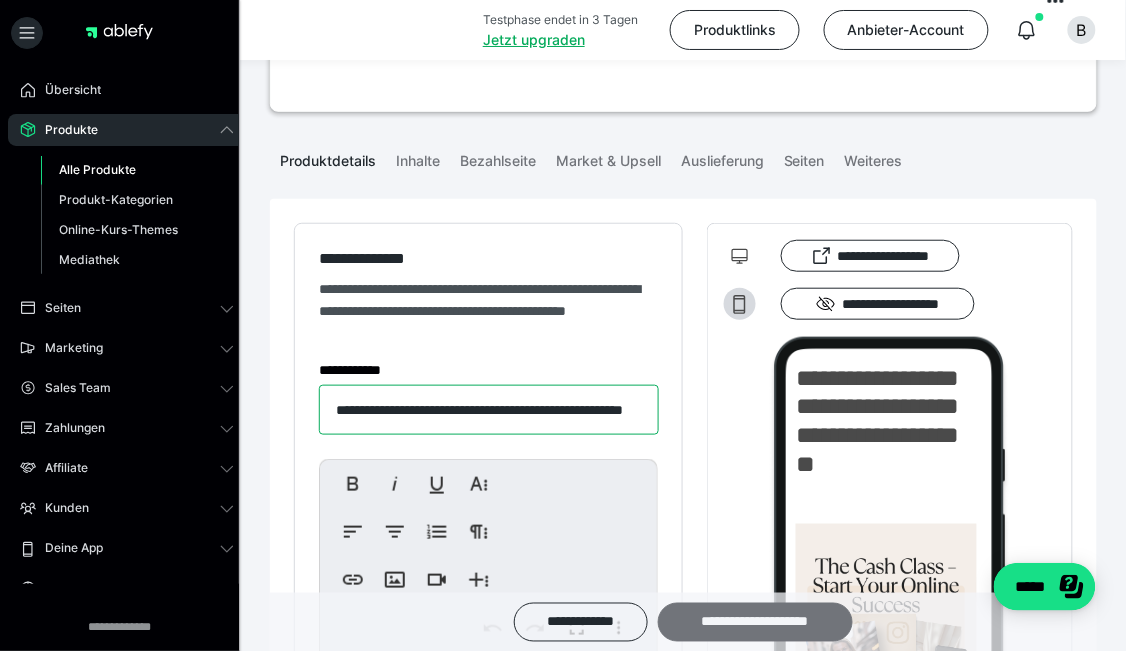 type on "**********" 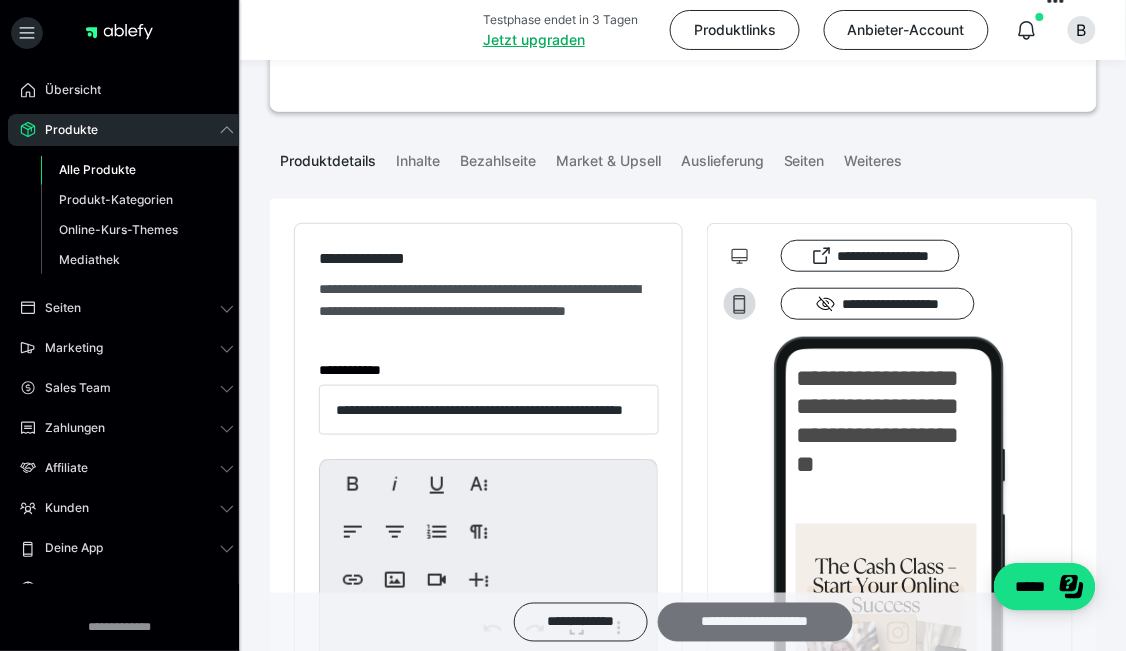 scroll, scrollTop: 0, scrollLeft: 0, axis: both 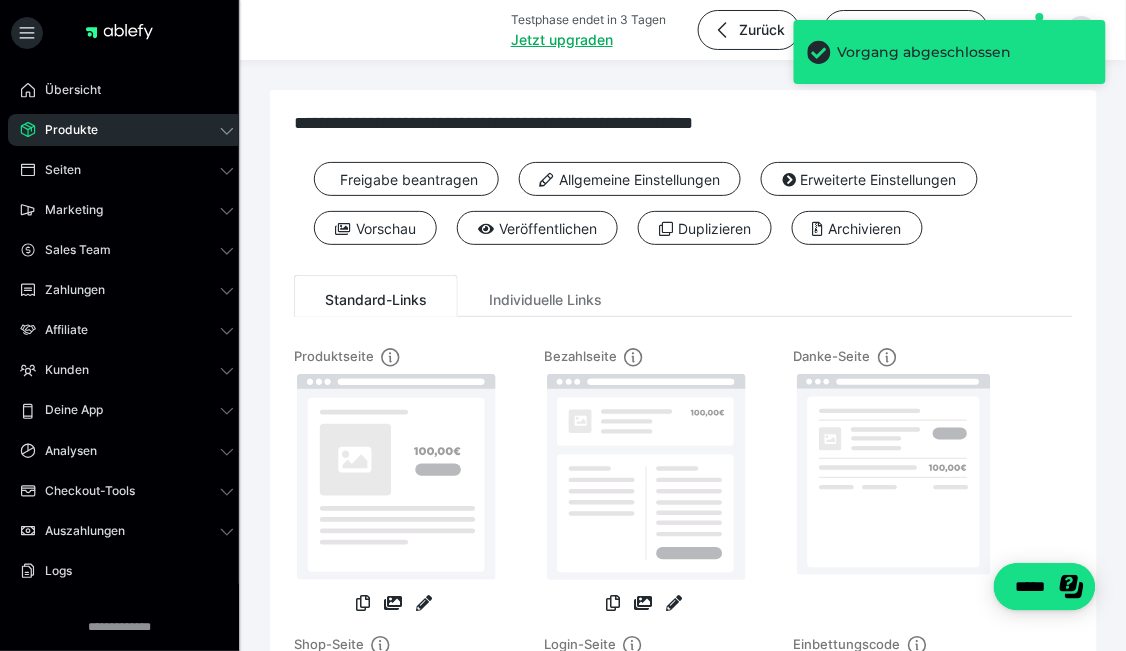 click on "Produkte" at bounding box center [127, 130] 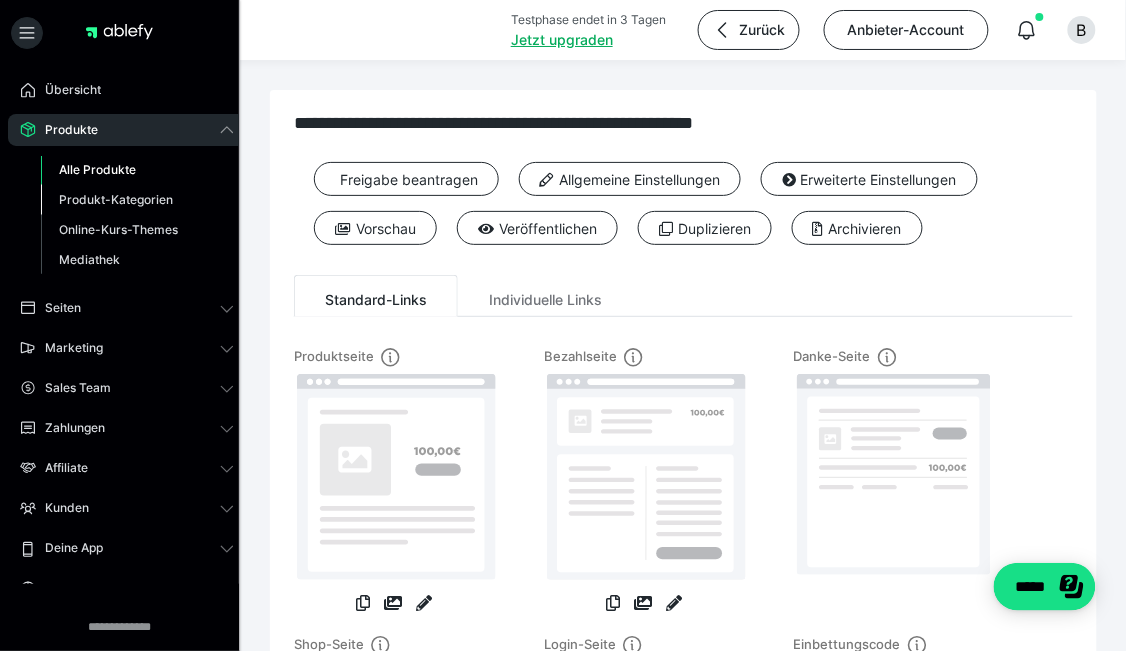 click on "Produkt-Kategorien" at bounding box center (116, 199) 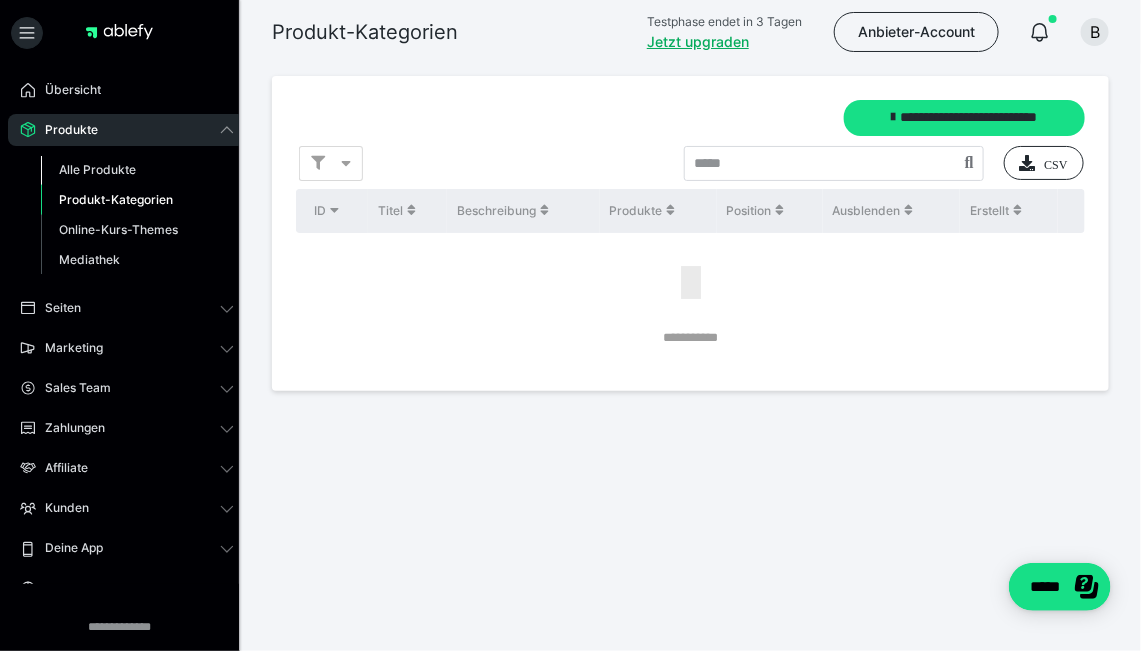 click on "Alle Produkte" at bounding box center [97, 169] 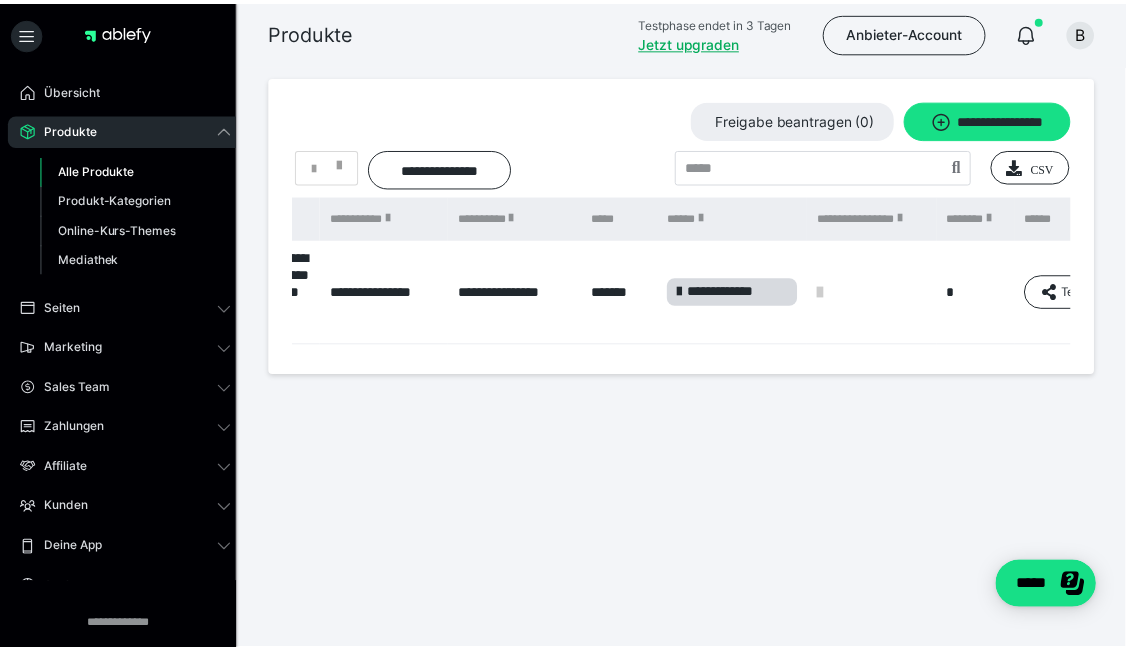 scroll, scrollTop: 0, scrollLeft: 426, axis: horizontal 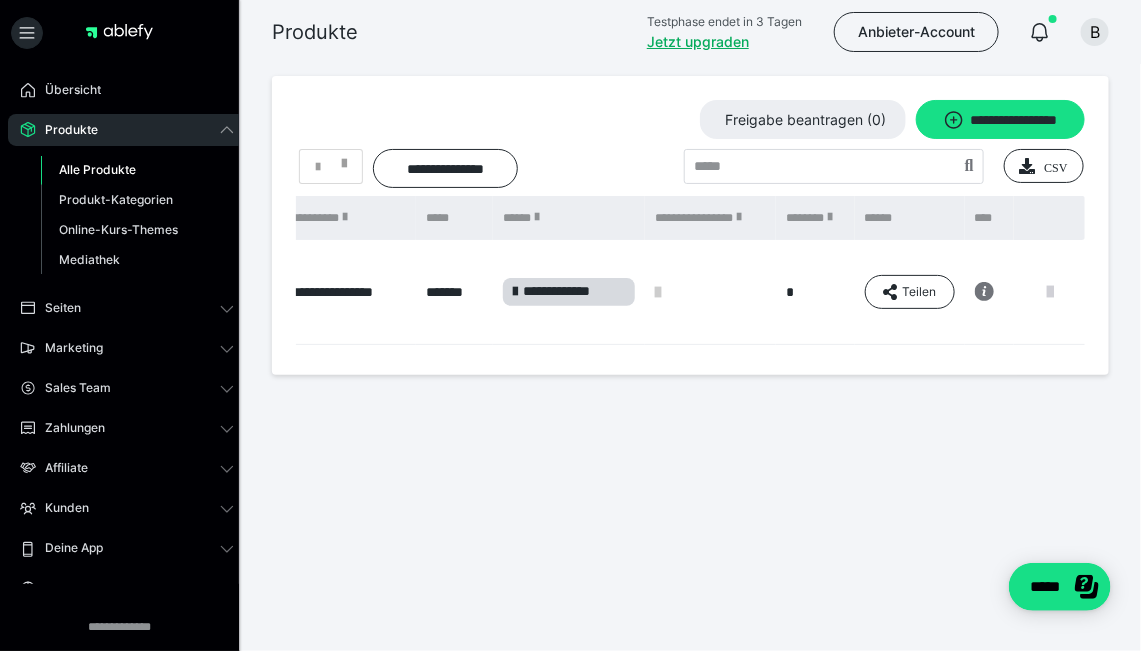 click at bounding box center (1050, 292) 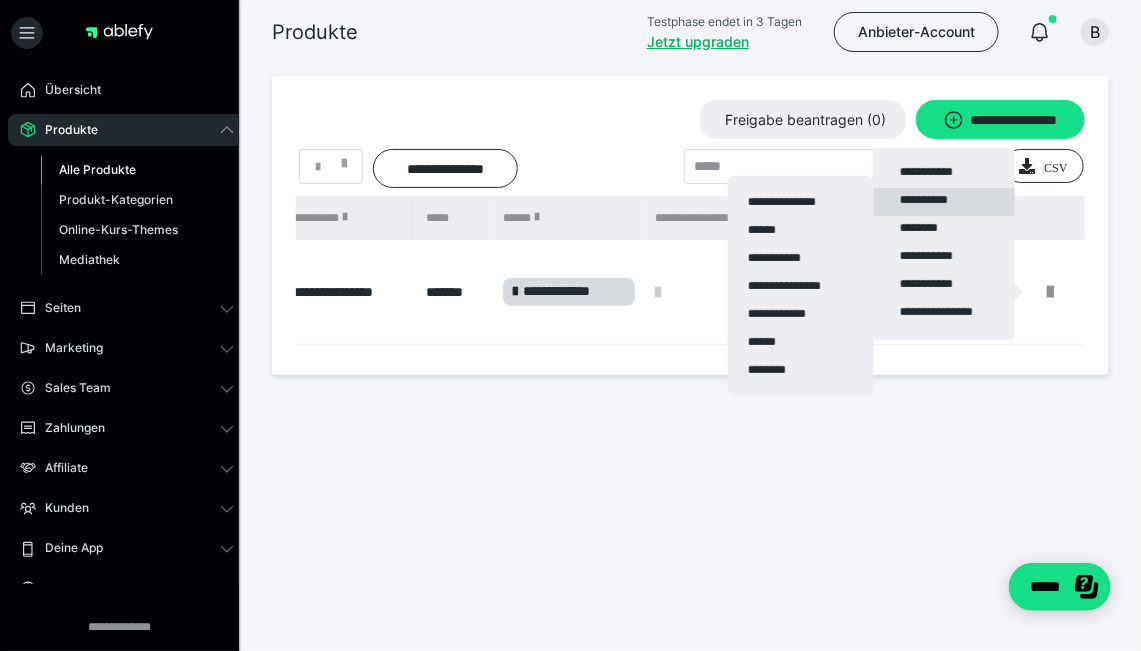 click on "**********" at bounding box center [944, 202] 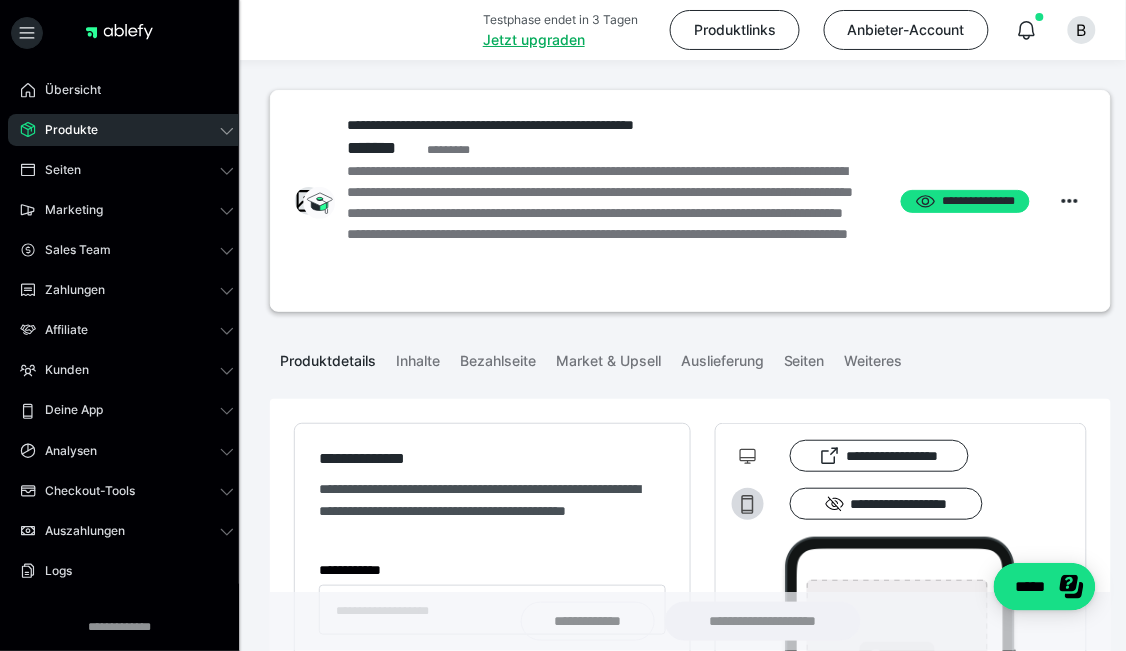 type on "**********" 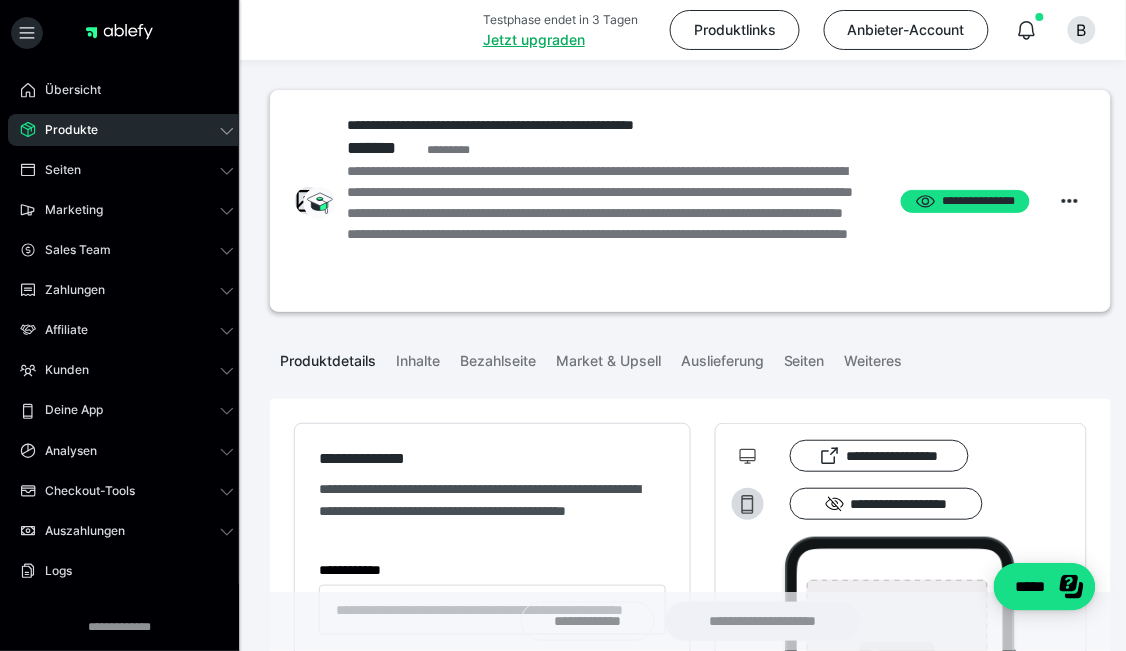 type on "**********" 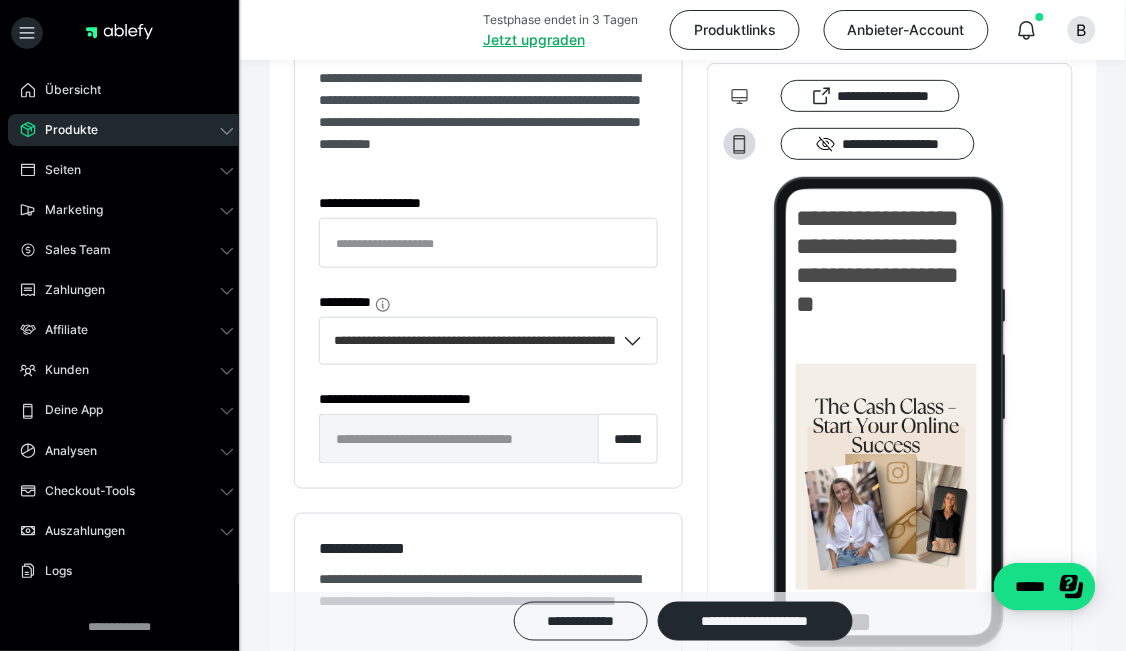 scroll, scrollTop: 1826, scrollLeft: 0, axis: vertical 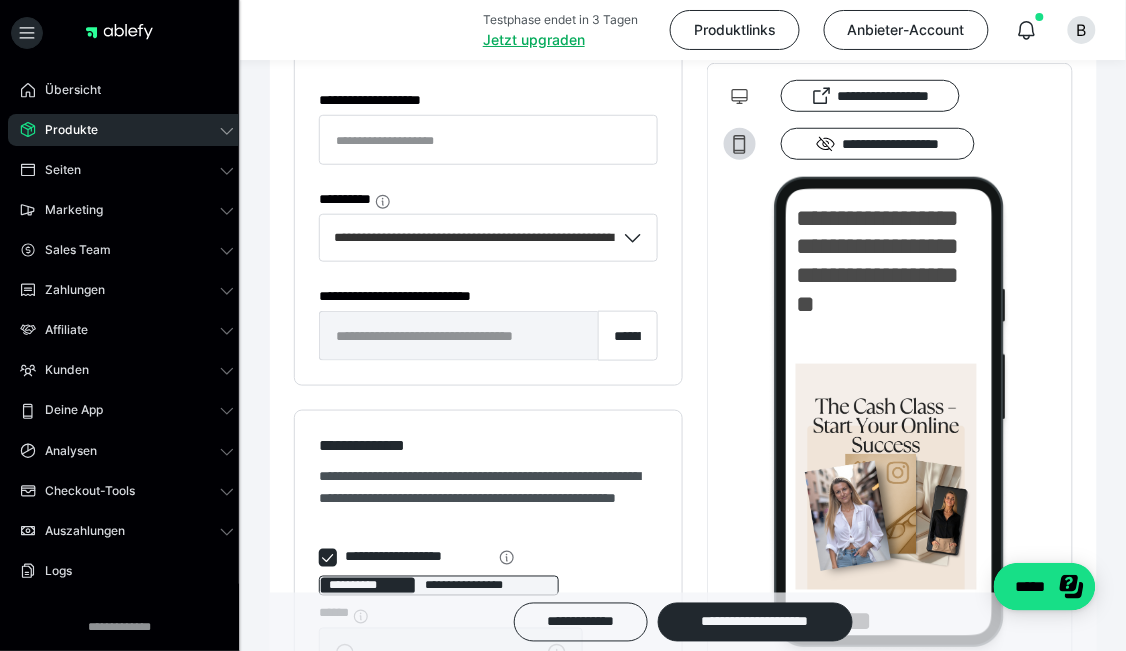 click on "**********" at bounding box center [458, 336] 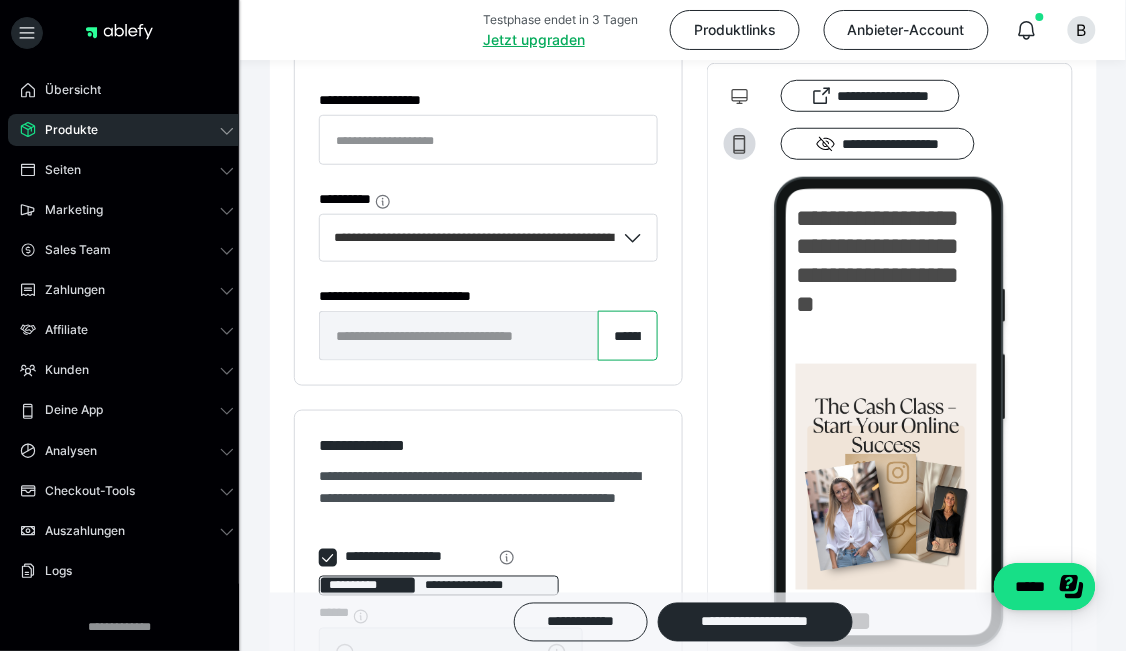 click on "**********" at bounding box center [628, 336] 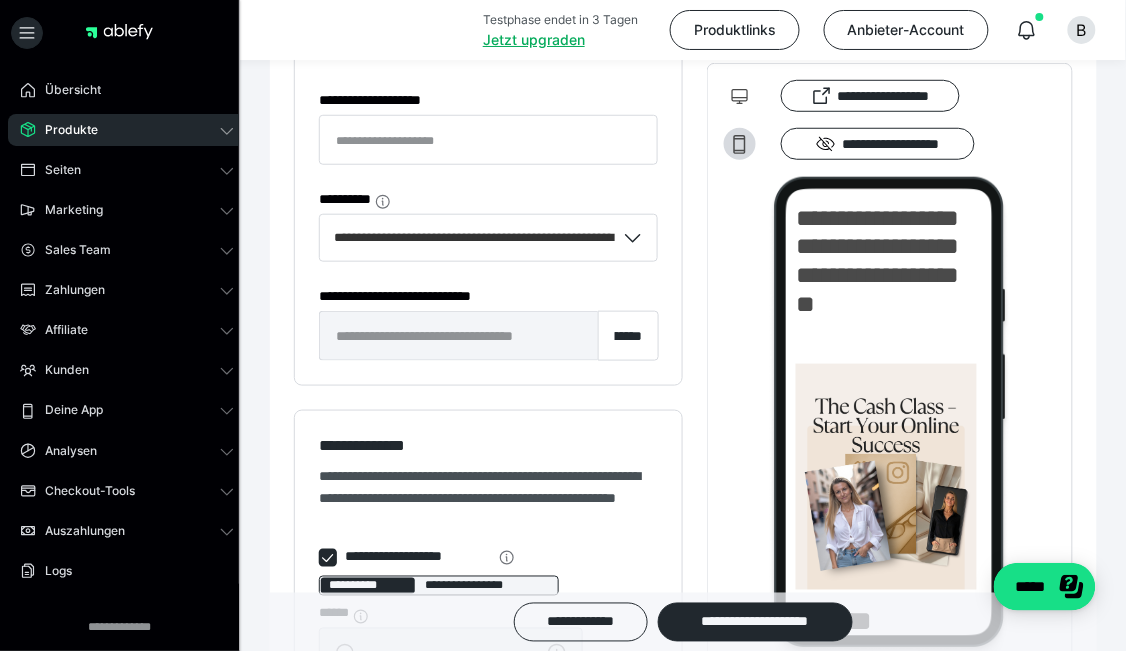scroll, scrollTop: 0, scrollLeft: 0, axis: both 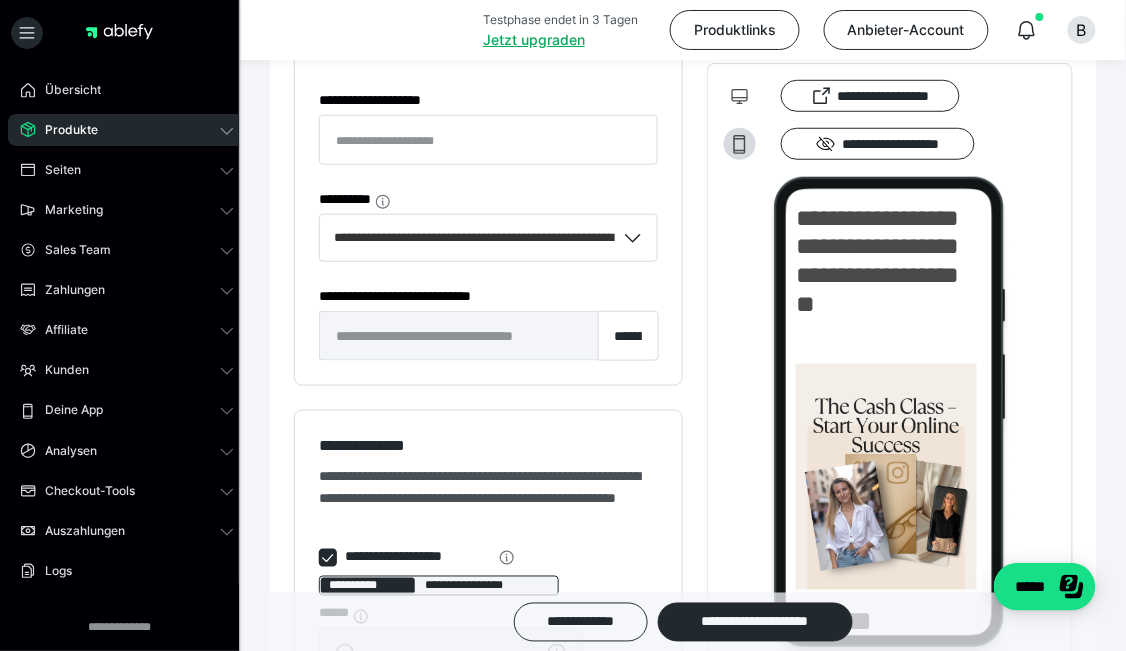 click on "**********" at bounding box center [683, 274] 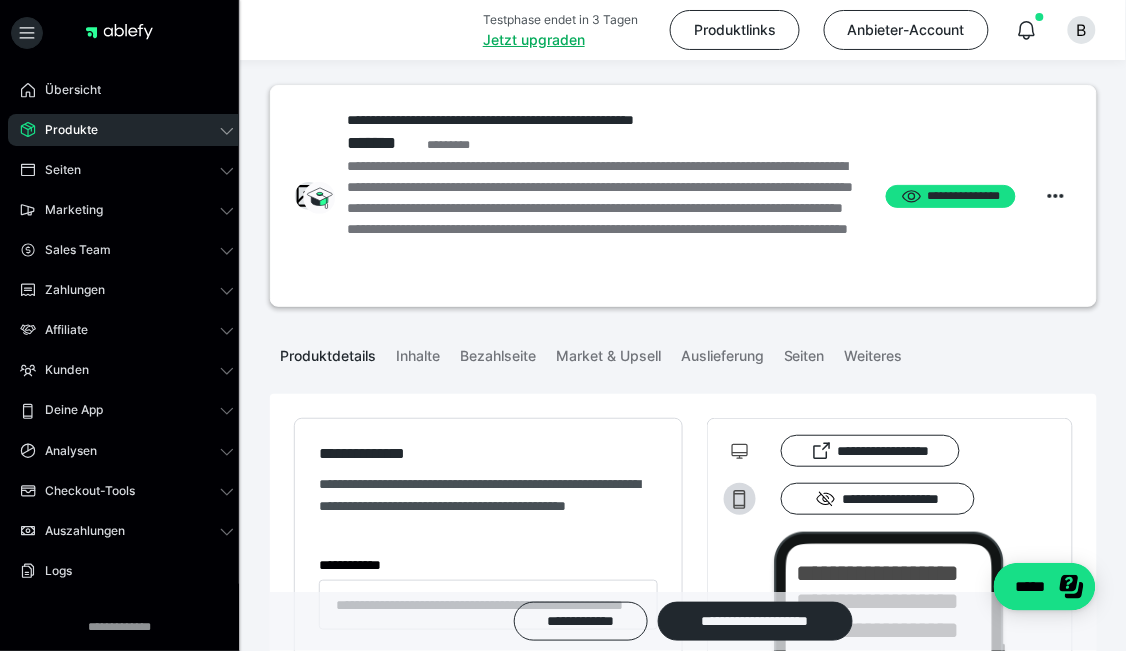 scroll, scrollTop: 0, scrollLeft: 0, axis: both 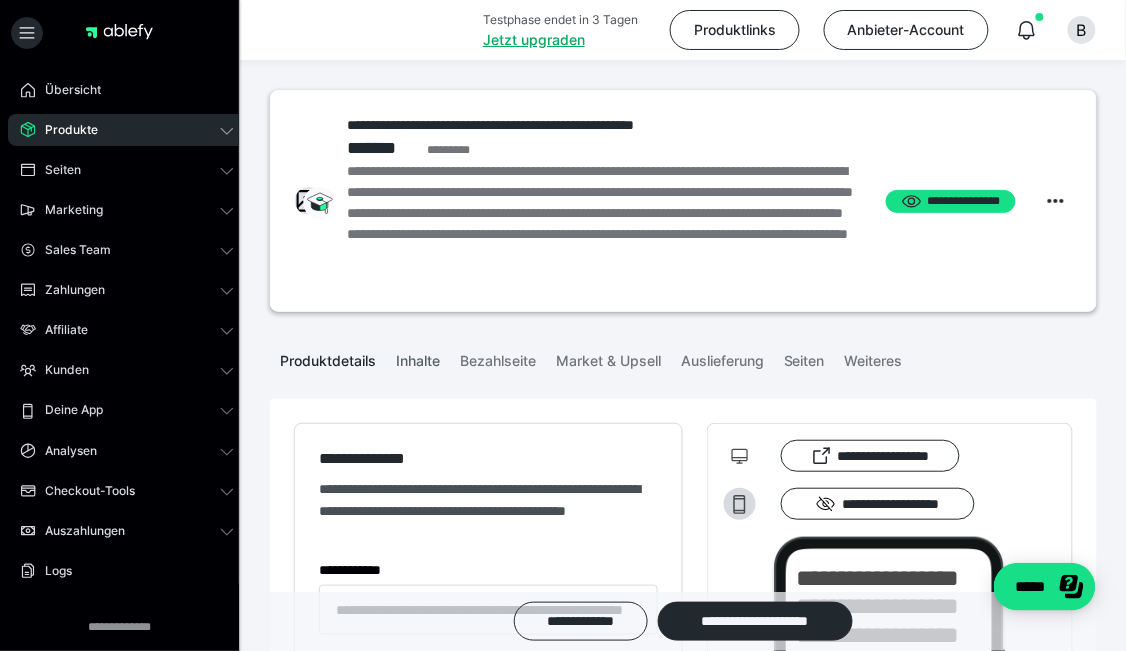 click on "Inhalte" at bounding box center [418, 357] 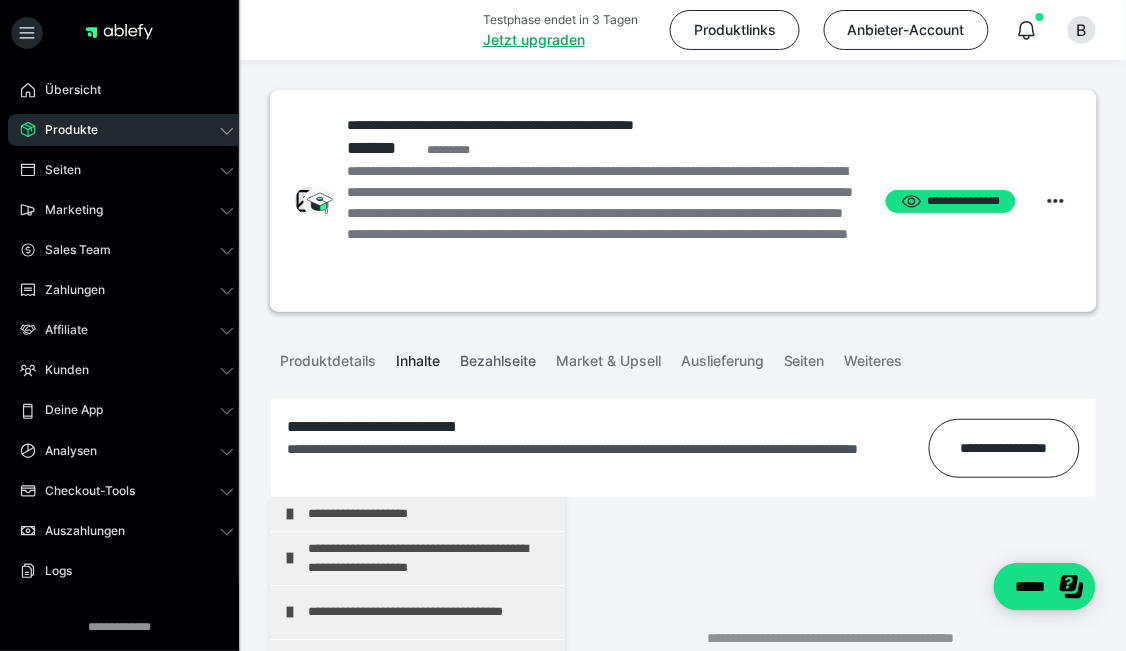 click on "Bezahlseite" at bounding box center [498, 357] 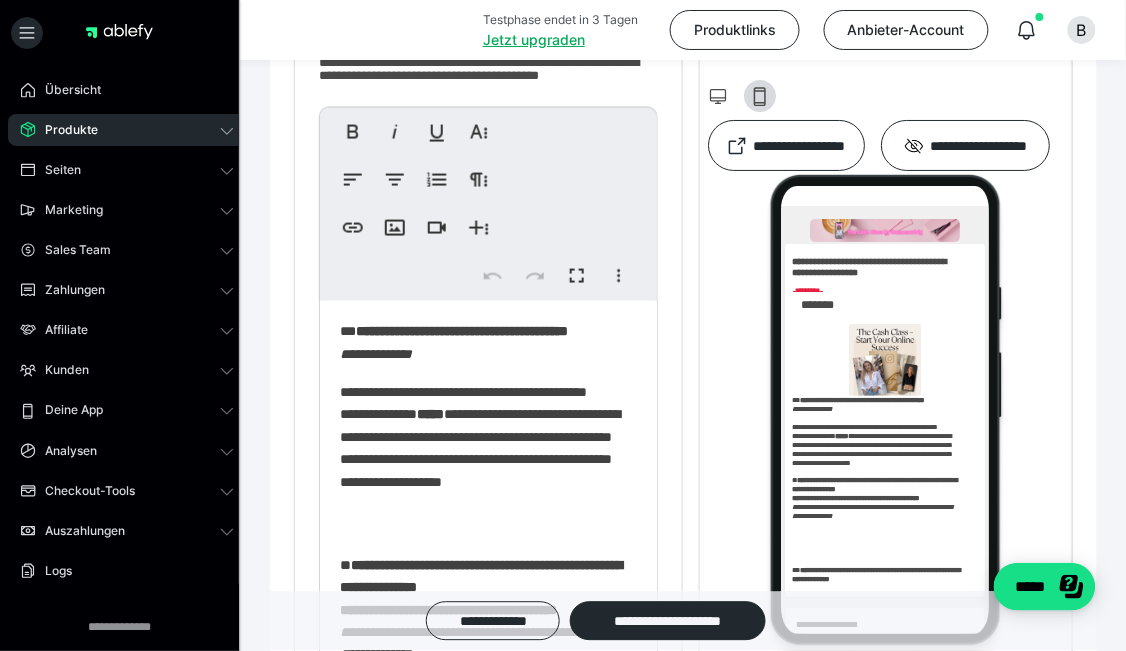 scroll, scrollTop: 699, scrollLeft: 0, axis: vertical 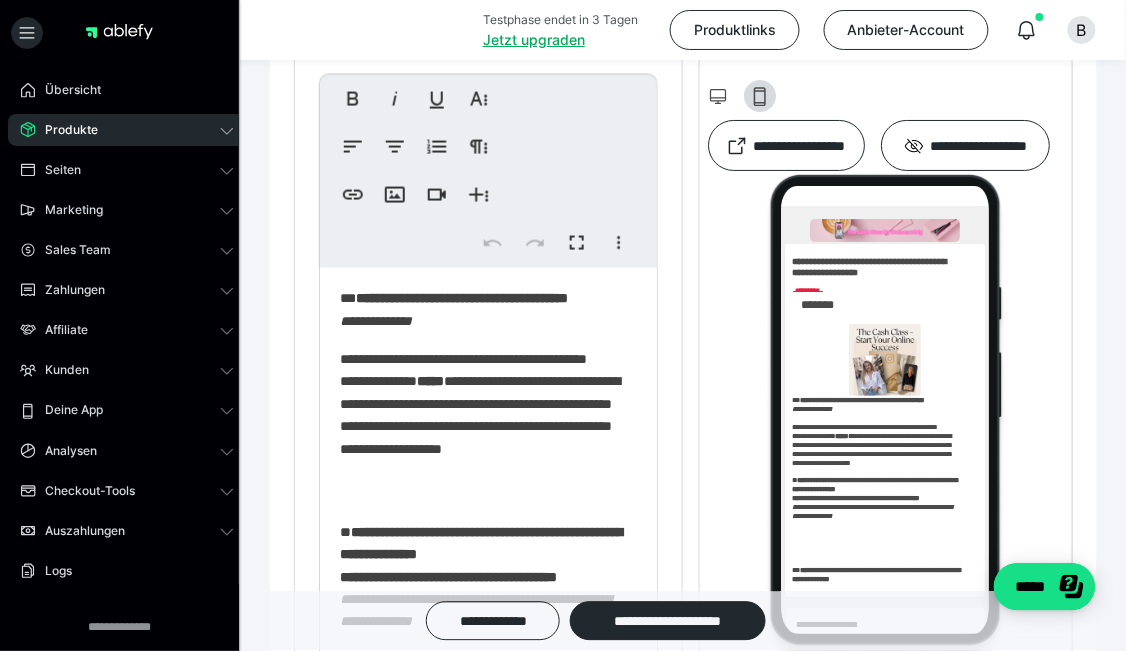 click 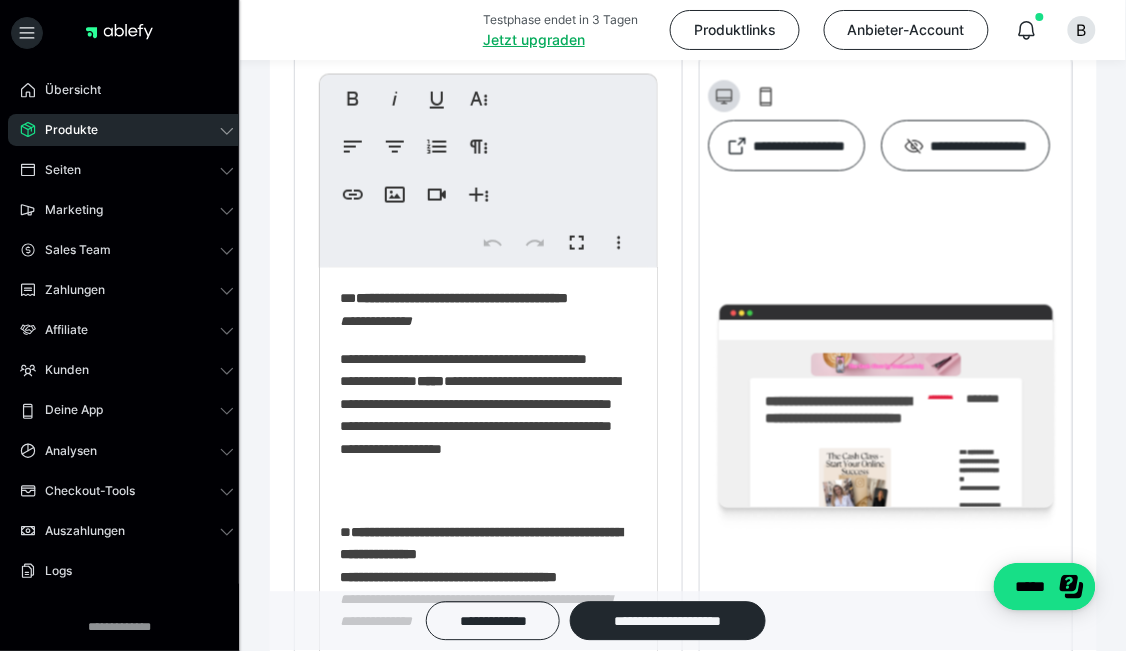 click 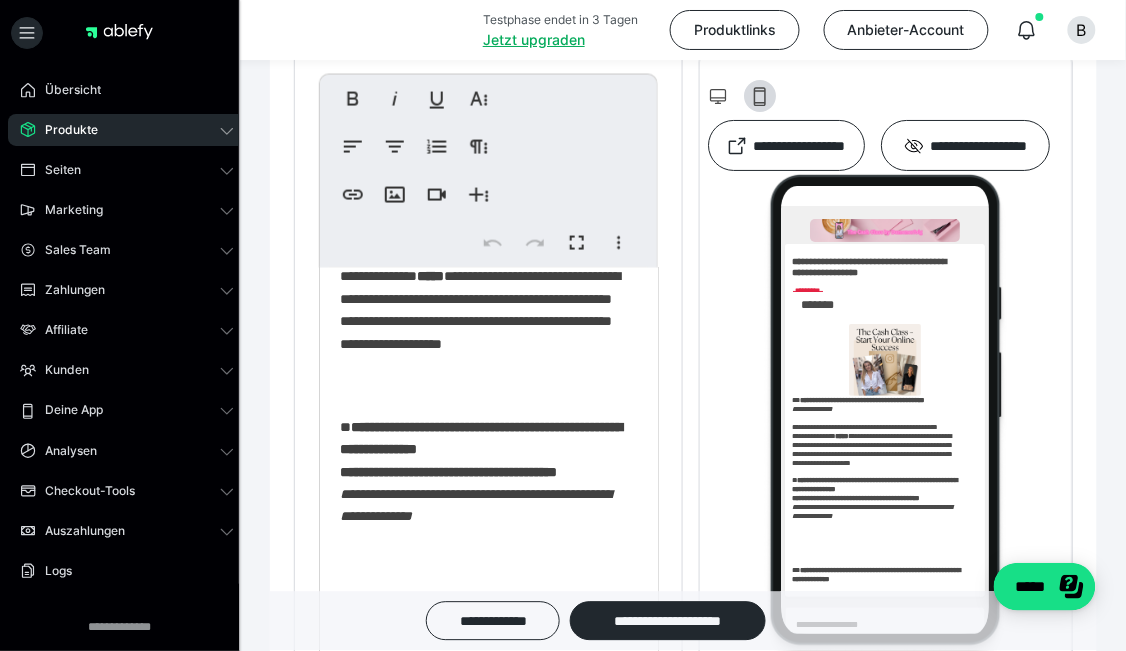 scroll, scrollTop: 219, scrollLeft: 0, axis: vertical 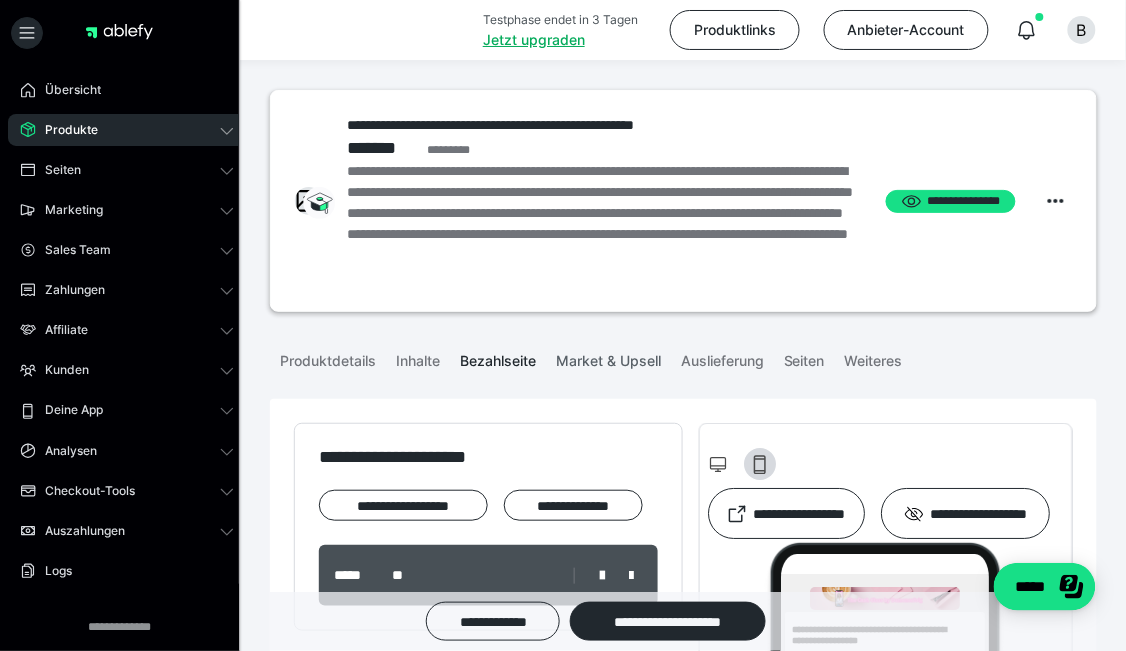 click on "Market & Upsell" at bounding box center (608, 357) 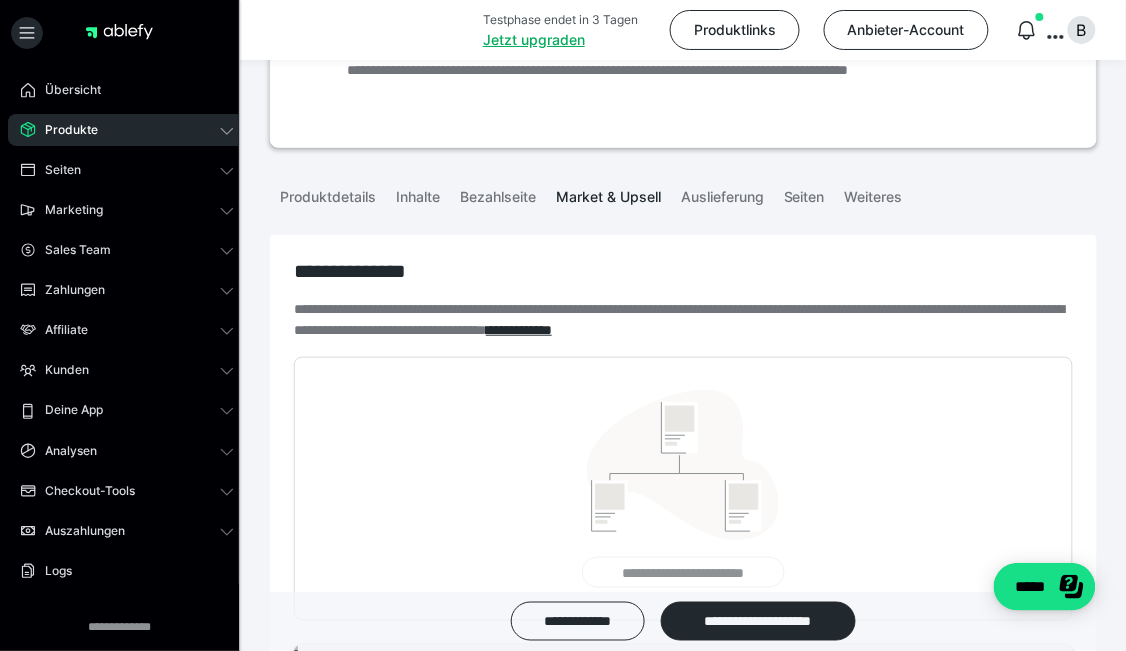 scroll, scrollTop: 161, scrollLeft: 0, axis: vertical 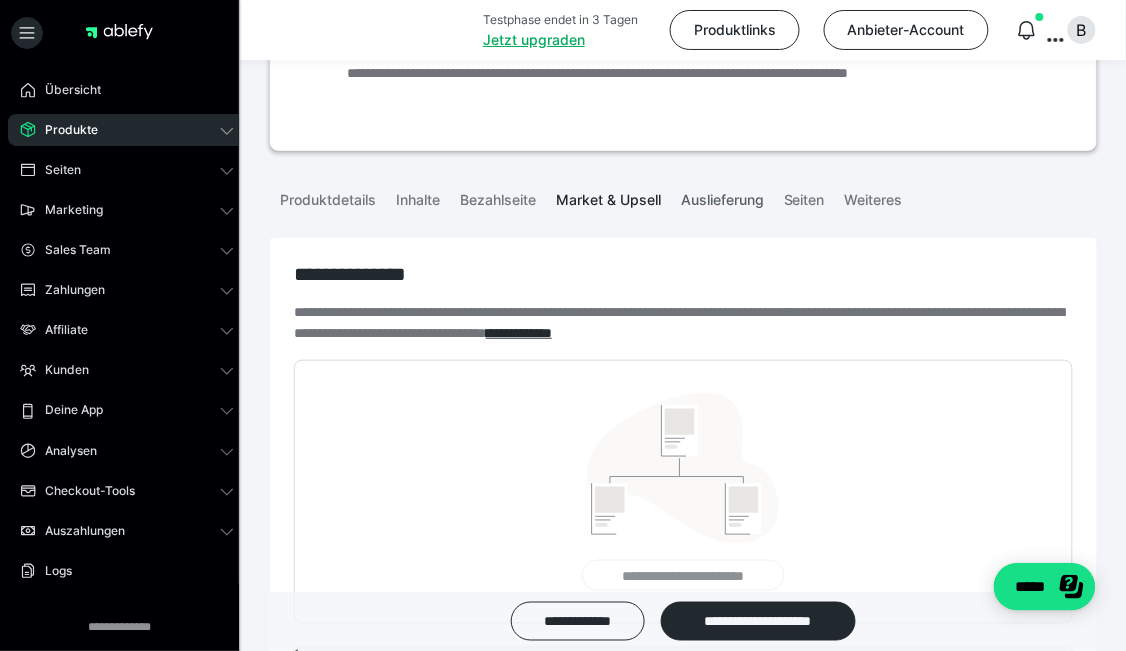 click on "Auslieferung" at bounding box center (722, 196) 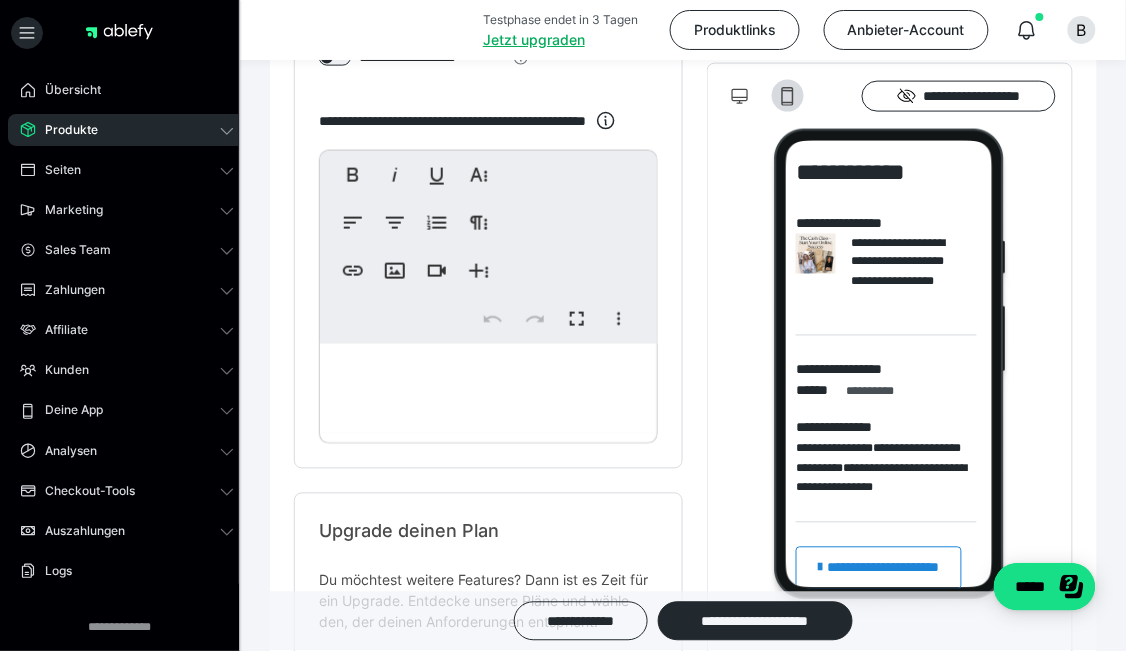 scroll, scrollTop: 561, scrollLeft: 0, axis: vertical 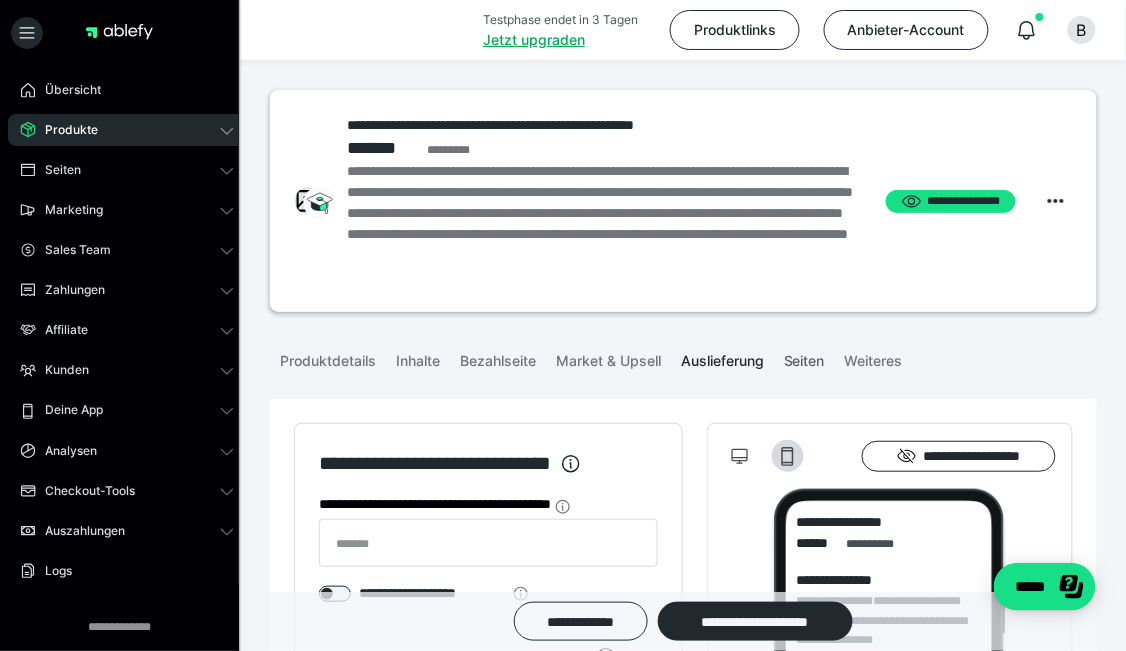 click on "Seiten" at bounding box center (804, 357) 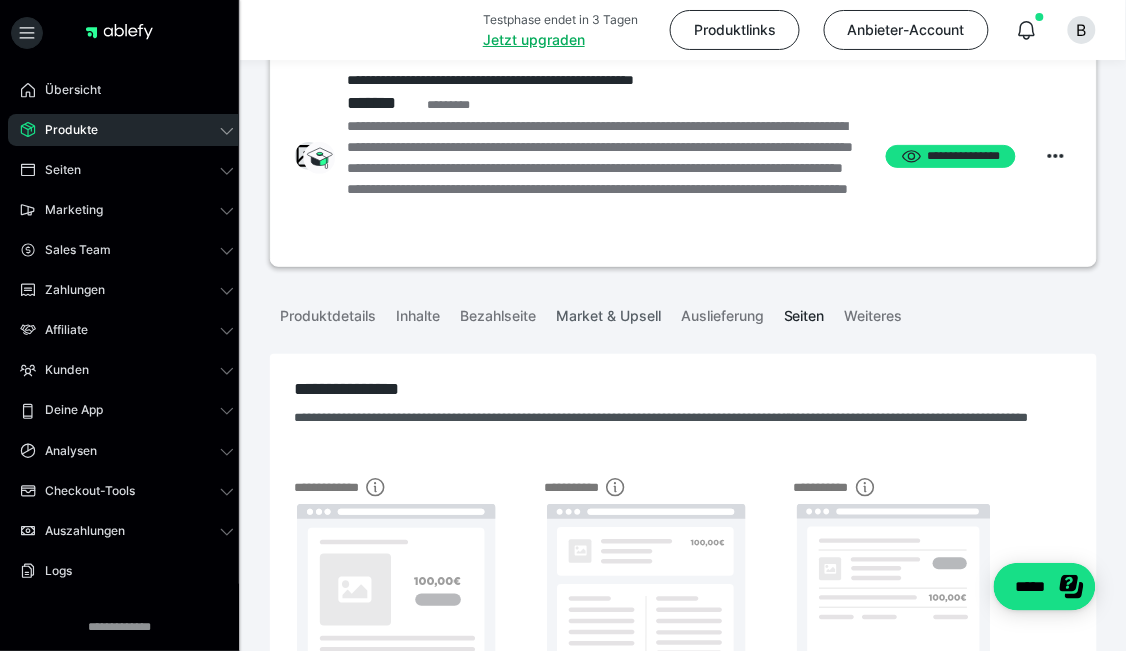 scroll, scrollTop: 0, scrollLeft: 0, axis: both 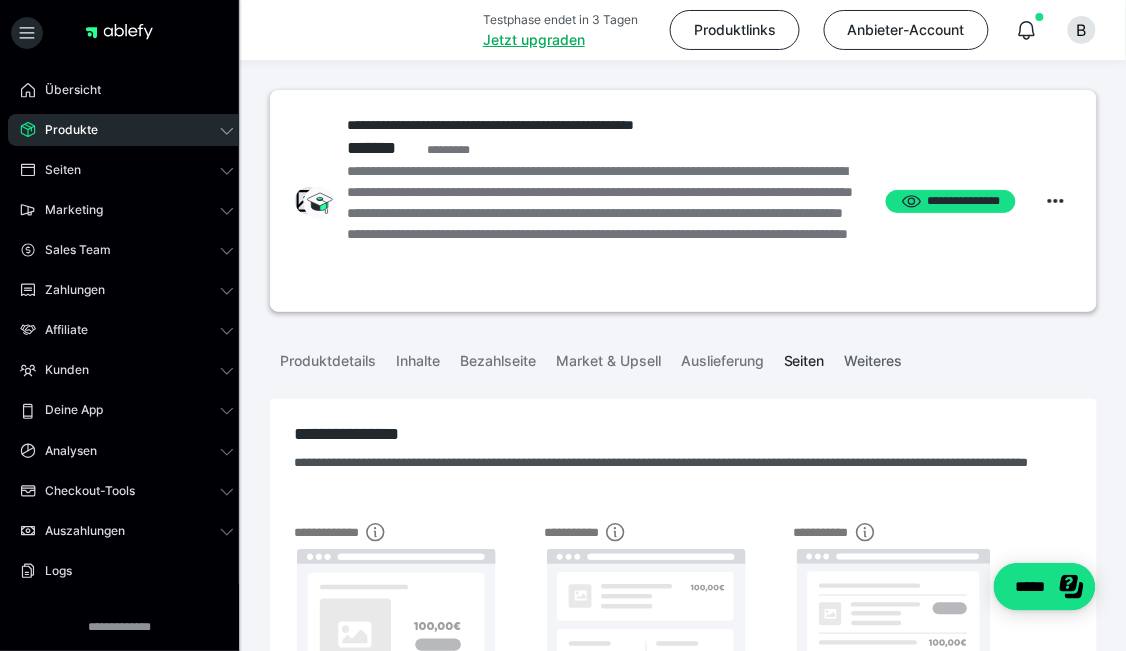 click on "Weiteres" at bounding box center [874, 357] 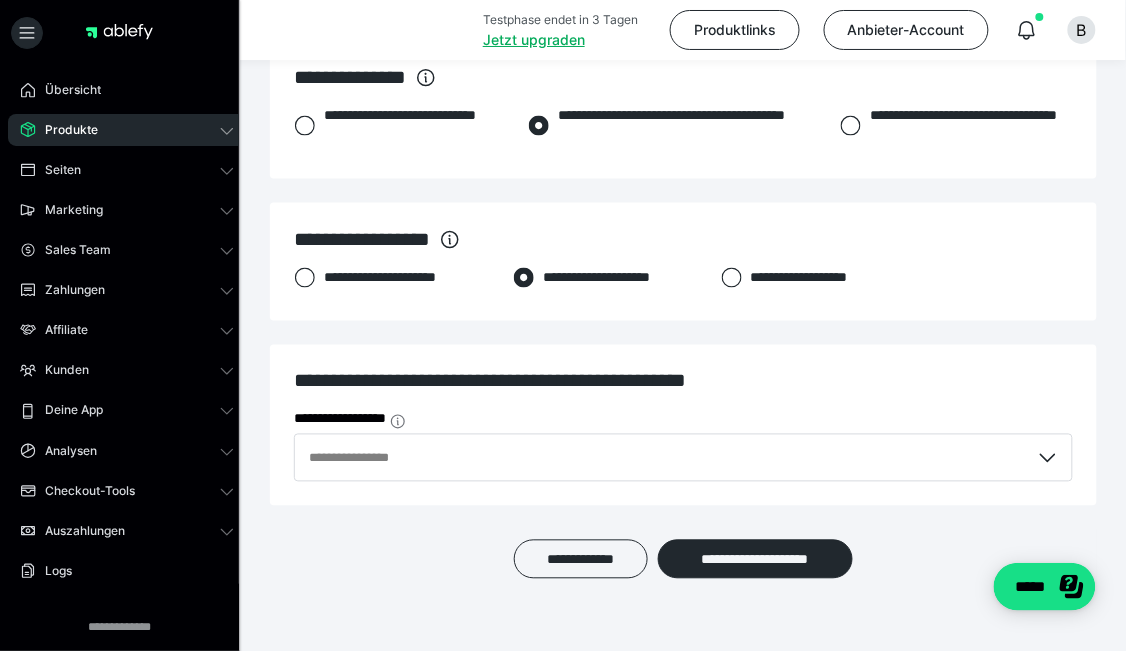 scroll, scrollTop: 2112, scrollLeft: 0, axis: vertical 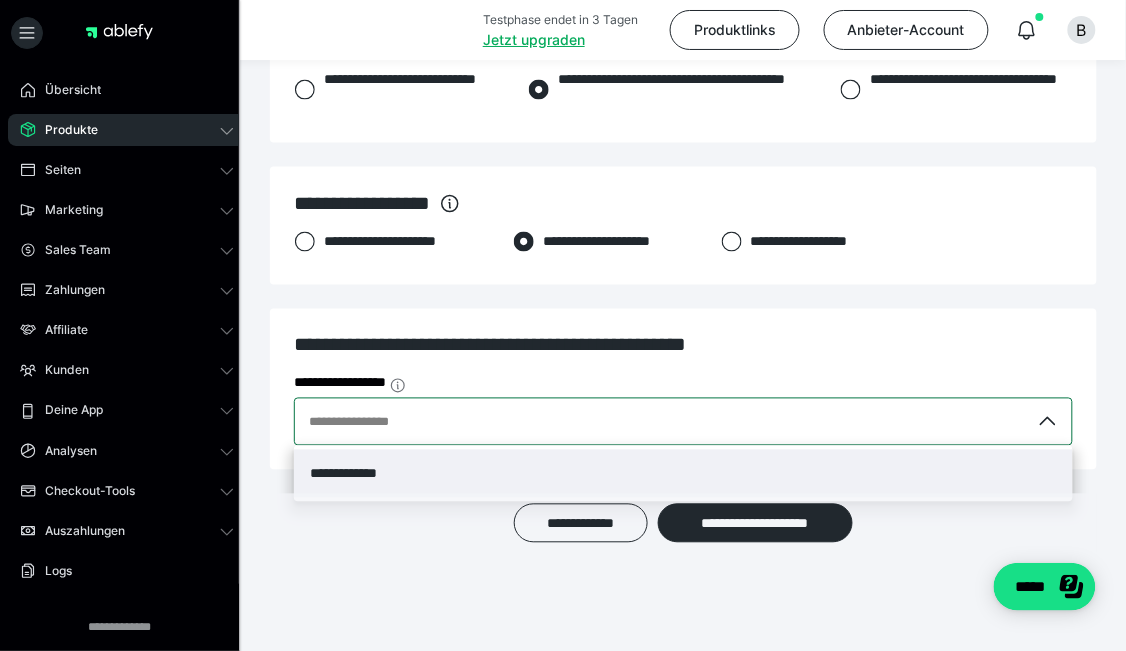 click at bounding box center [1051, 422] 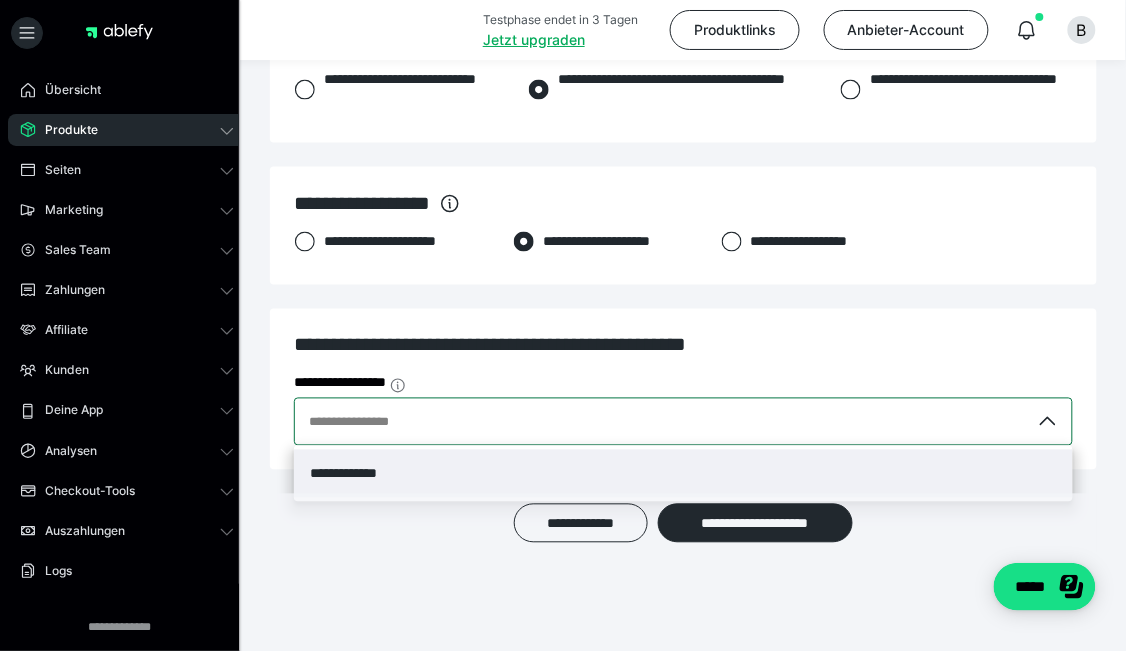 click on "**********" at bounding box center (683, -538) 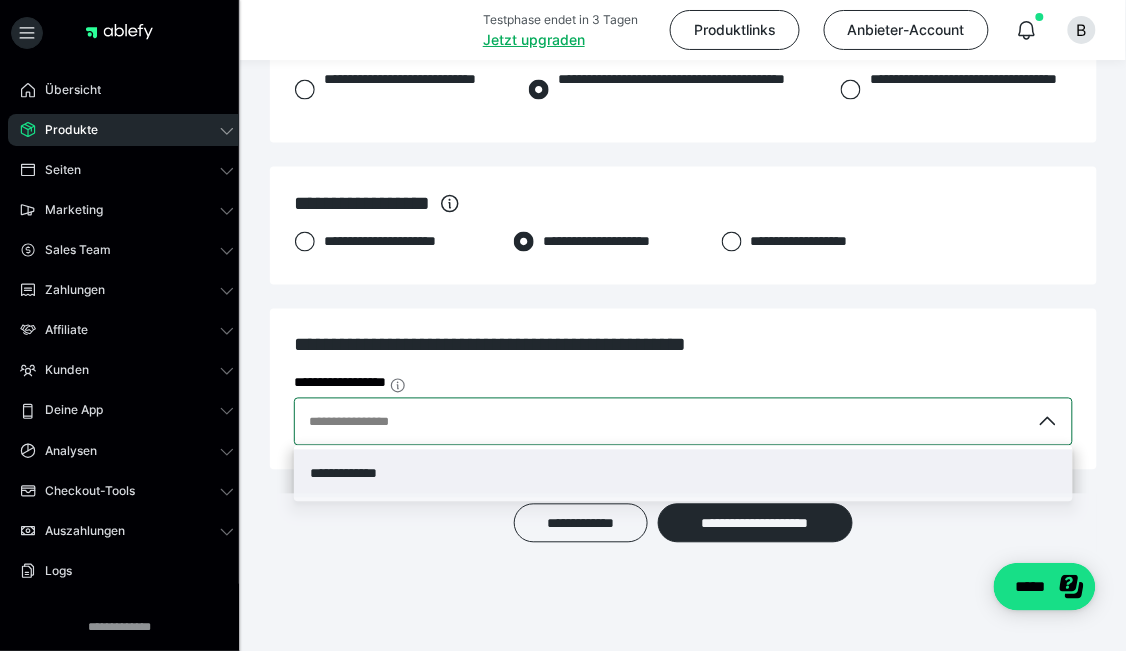 click on "**********" at bounding box center [662, 422] 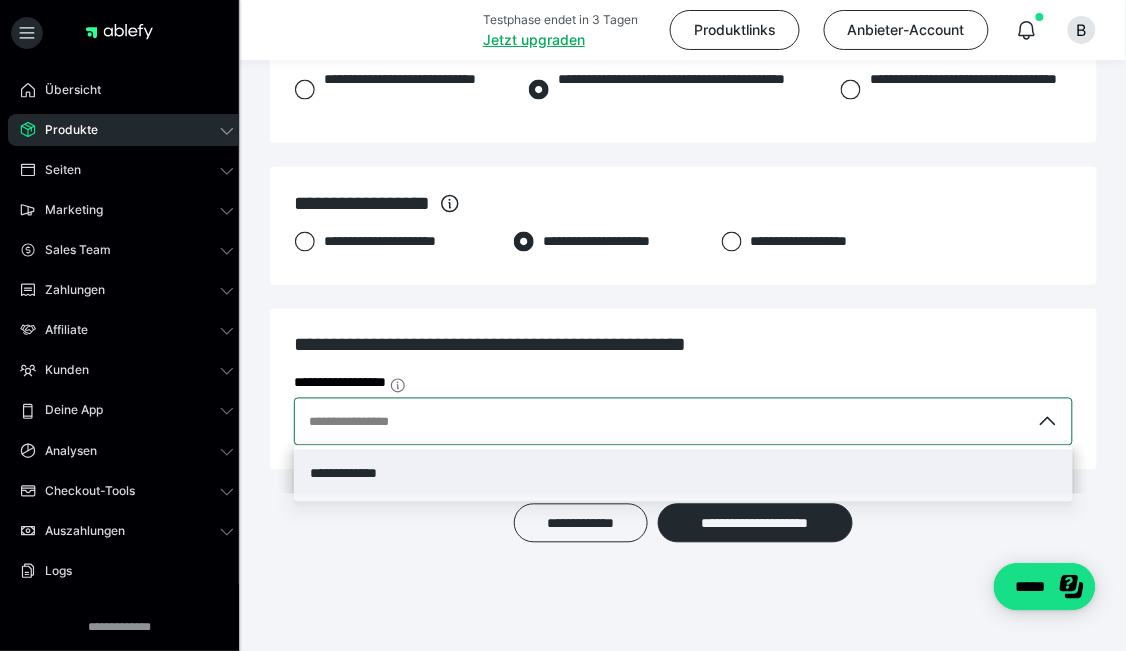 click on "**********" at bounding box center (683, 474) 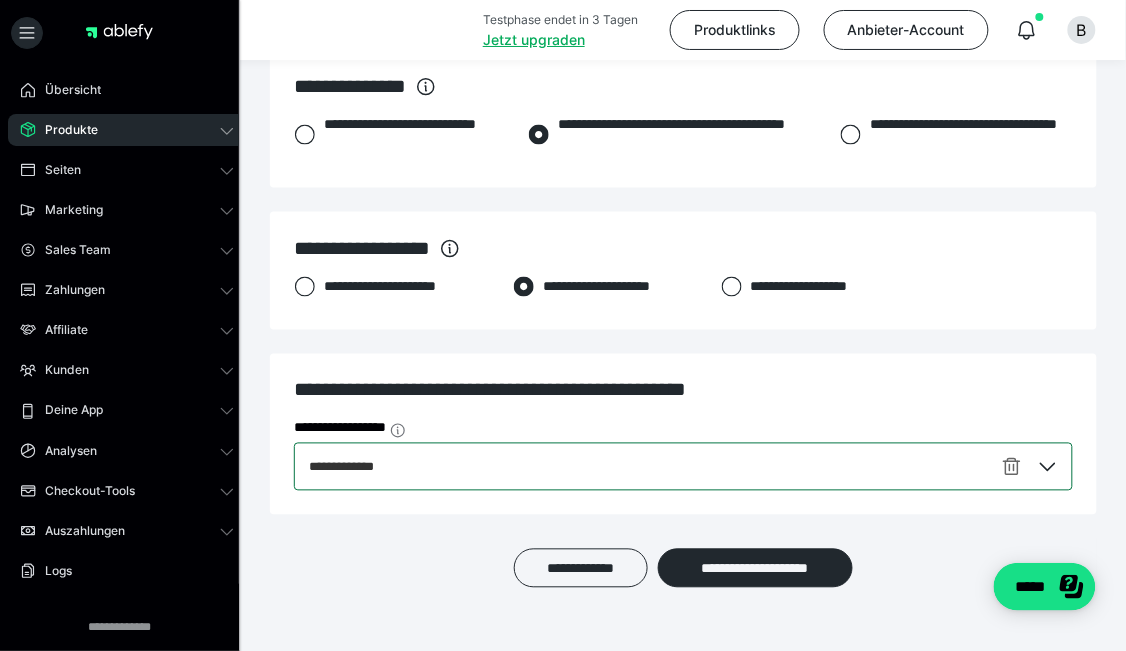 scroll, scrollTop: 2112, scrollLeft: 0, axis: vertical 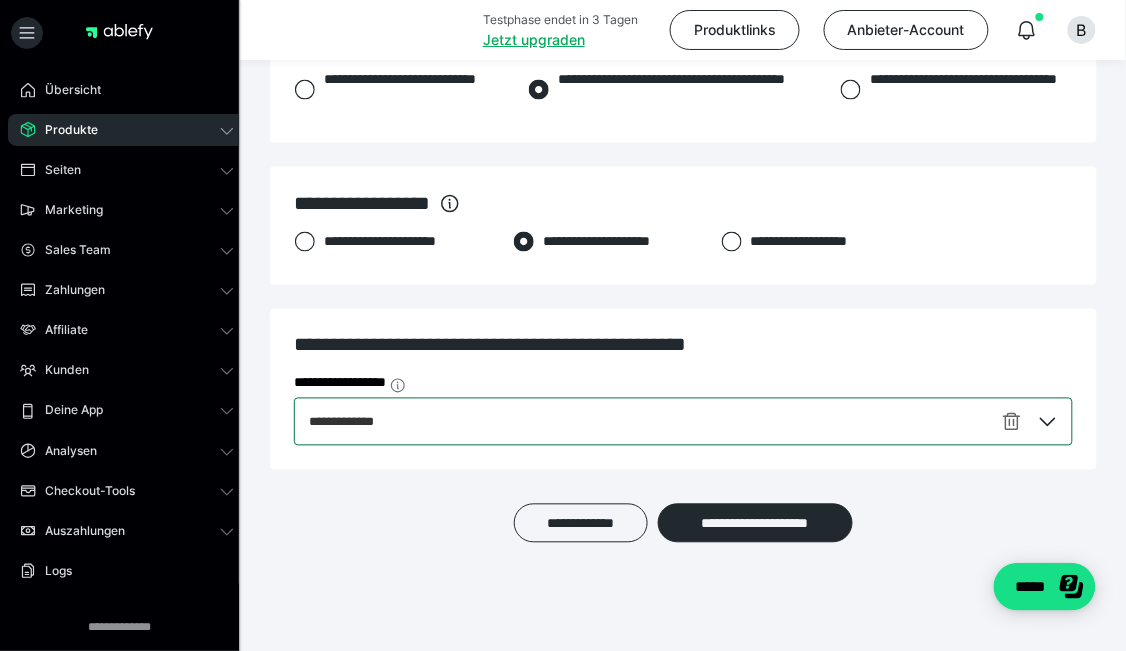 click on "**********" at bounding box center [644, 422] 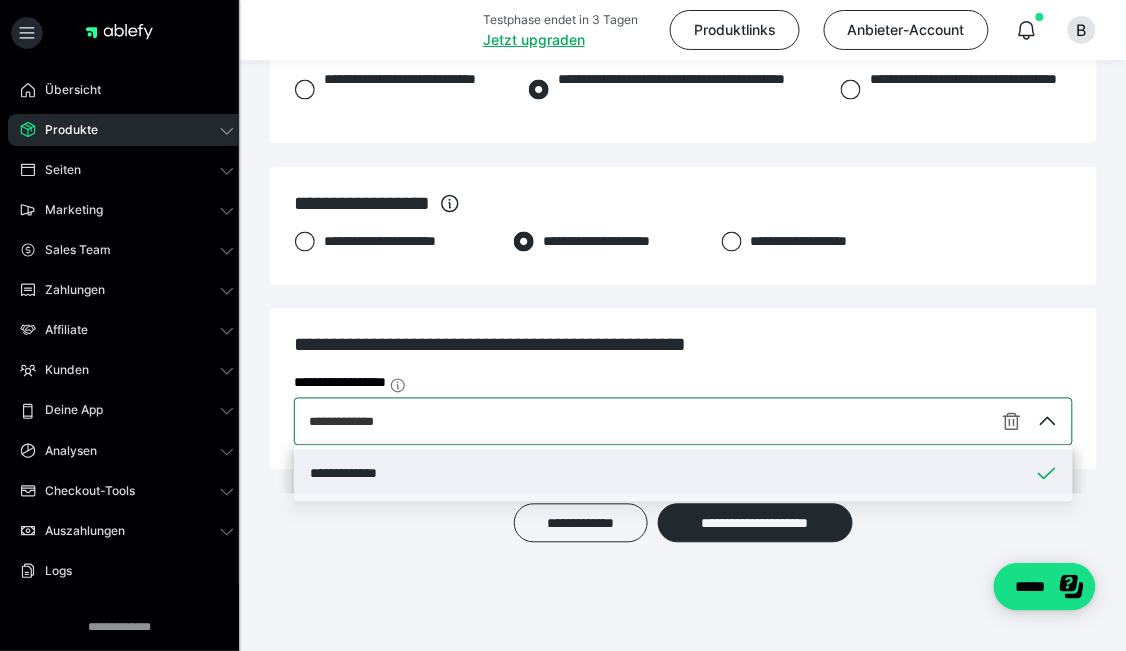 click on "**********" at bounding box center [683, 474] 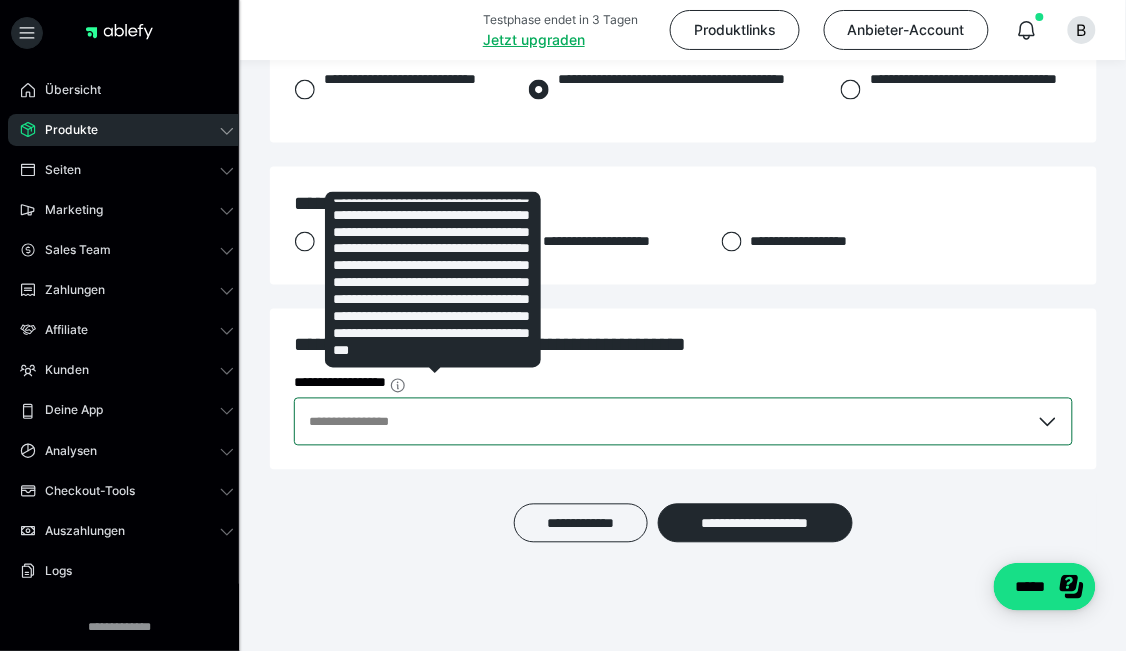 scroll, scrollTop: 179, scrollLeft: 0, axis: vertical 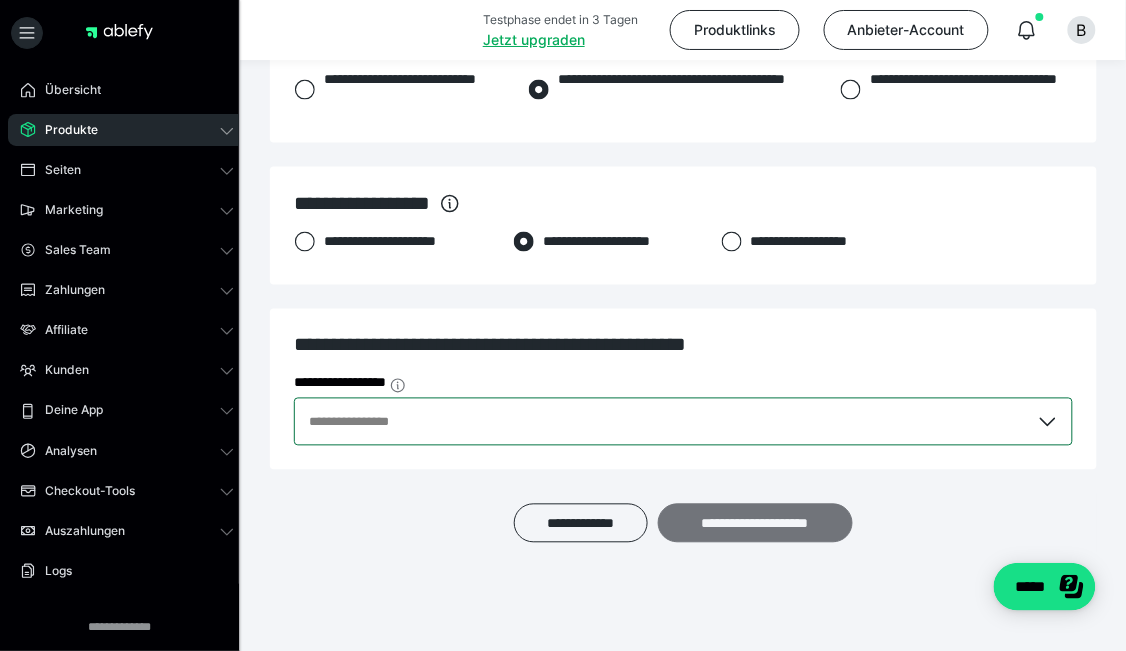 click on "**********" at bounding box center (756, 523) 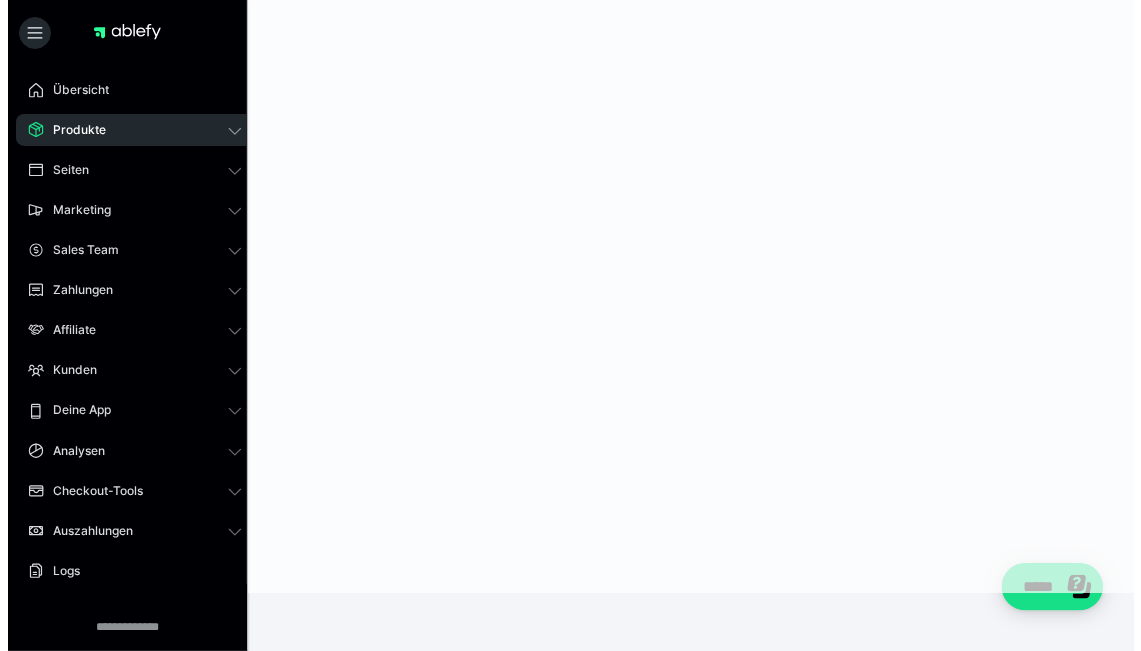 scroll, scrollTop: 0, scrollLeft: 0, axis: both 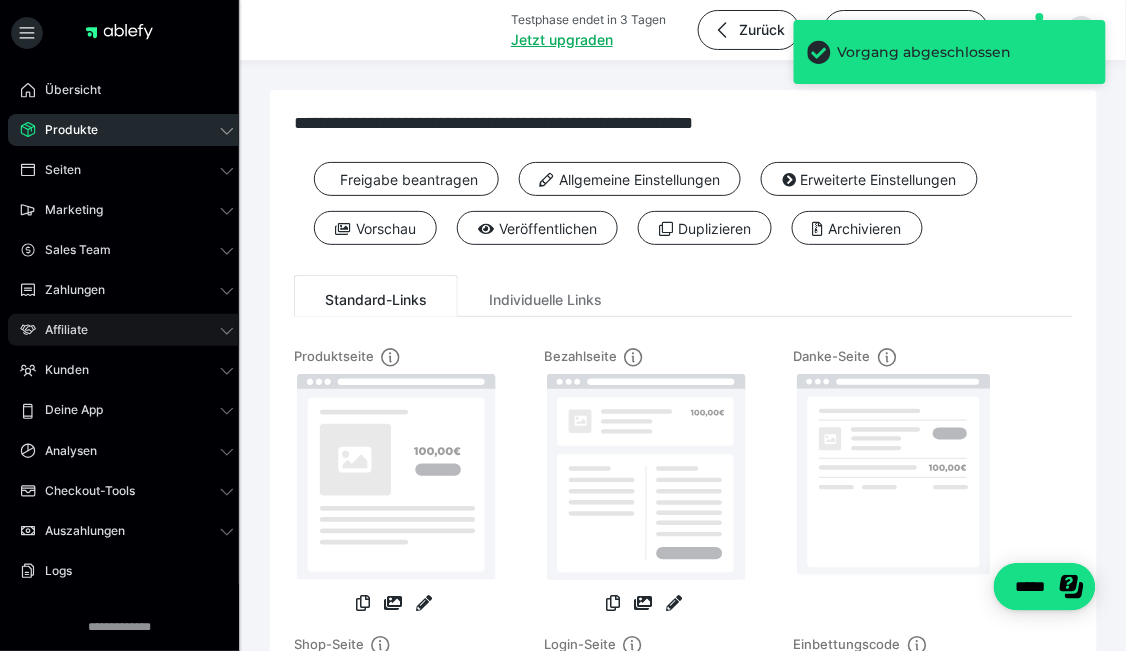 click on "Affiliate" at bounding box center [127, 330] 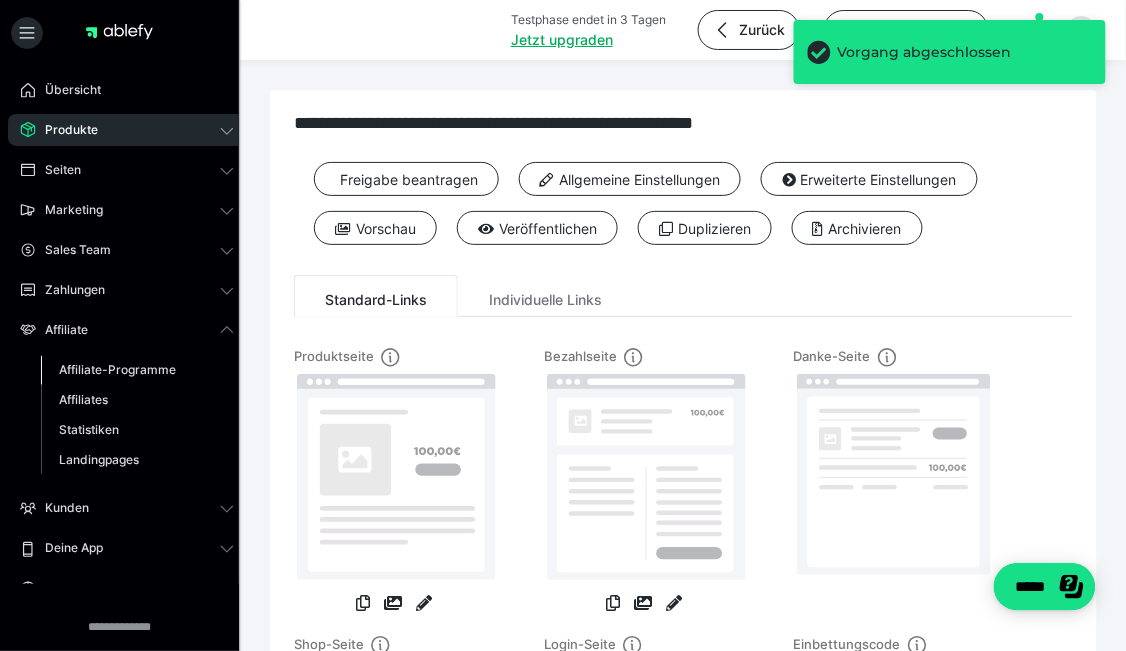 click on "Affiliate-Programme" at bounding box center [117, 369] 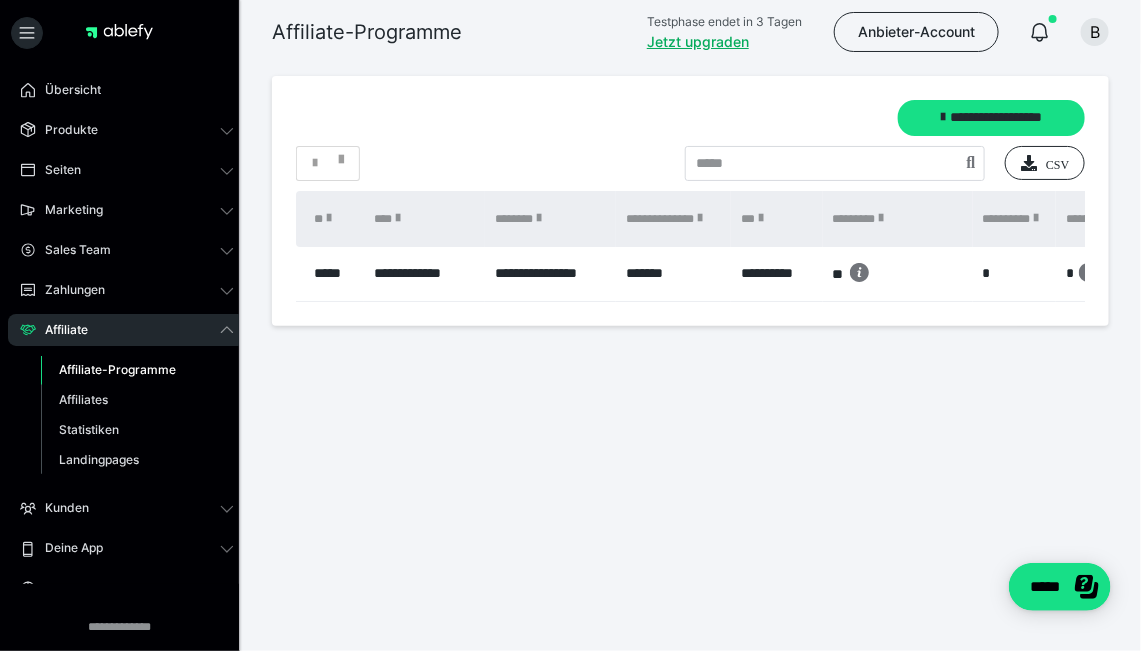 drag, startPoint x: 679, startPoint y: 295, endPoint x: 720, endPoint y: 299, distance: 41.19466 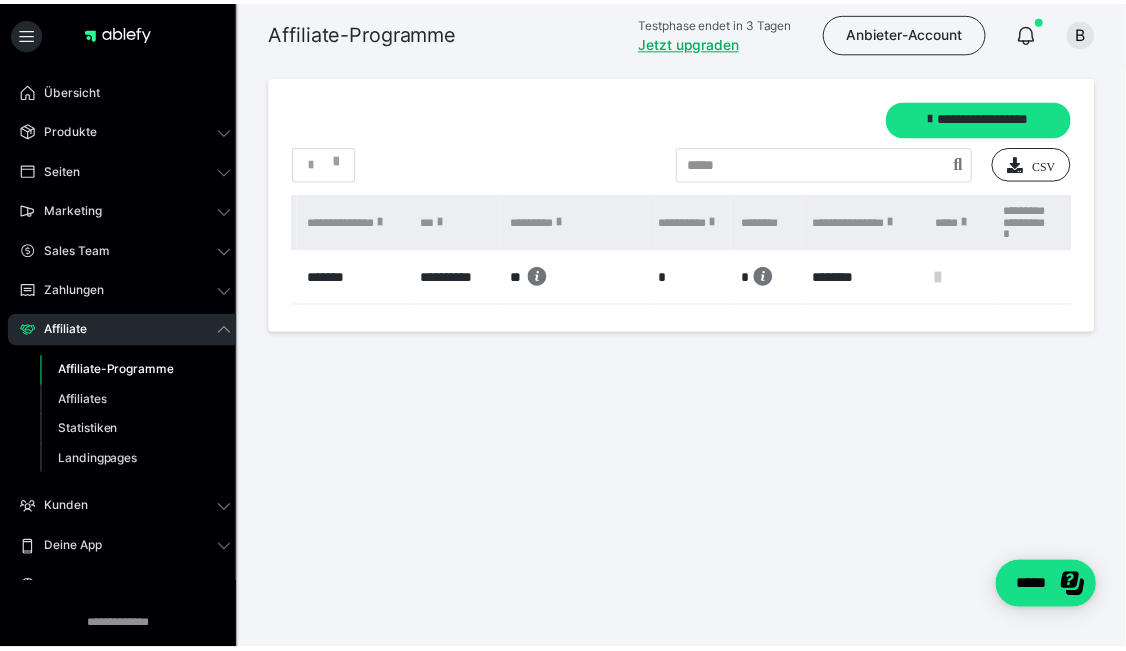 scroll, scrollTop: 0, scrollLeft: 397, axis: horizontal 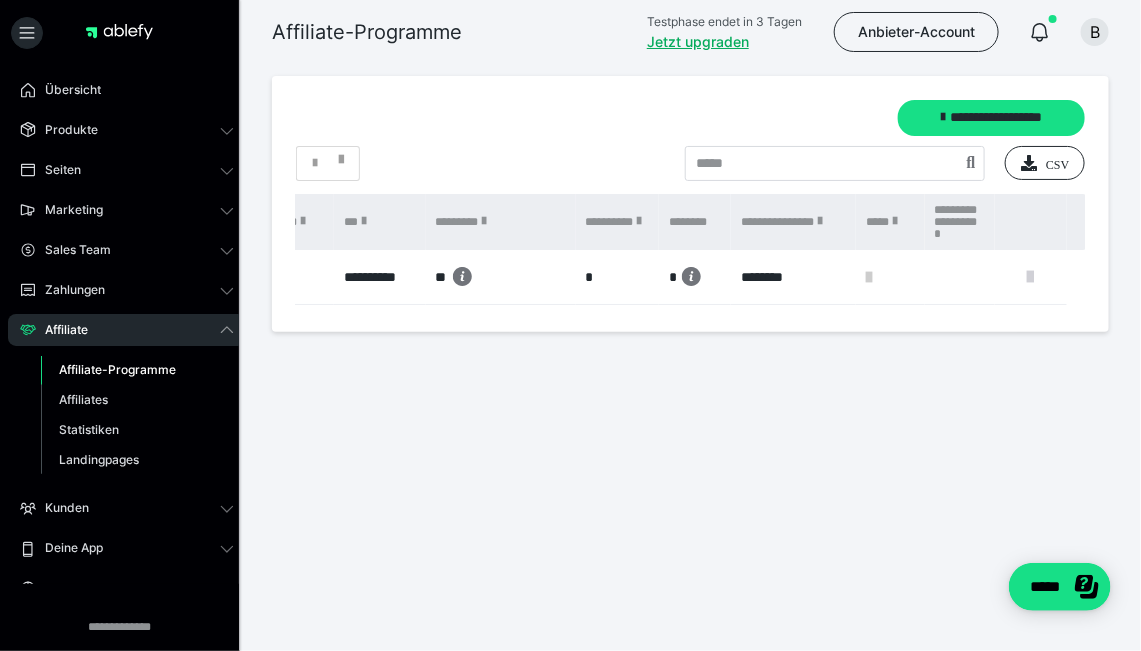 click at bounding box center (1031, 277) 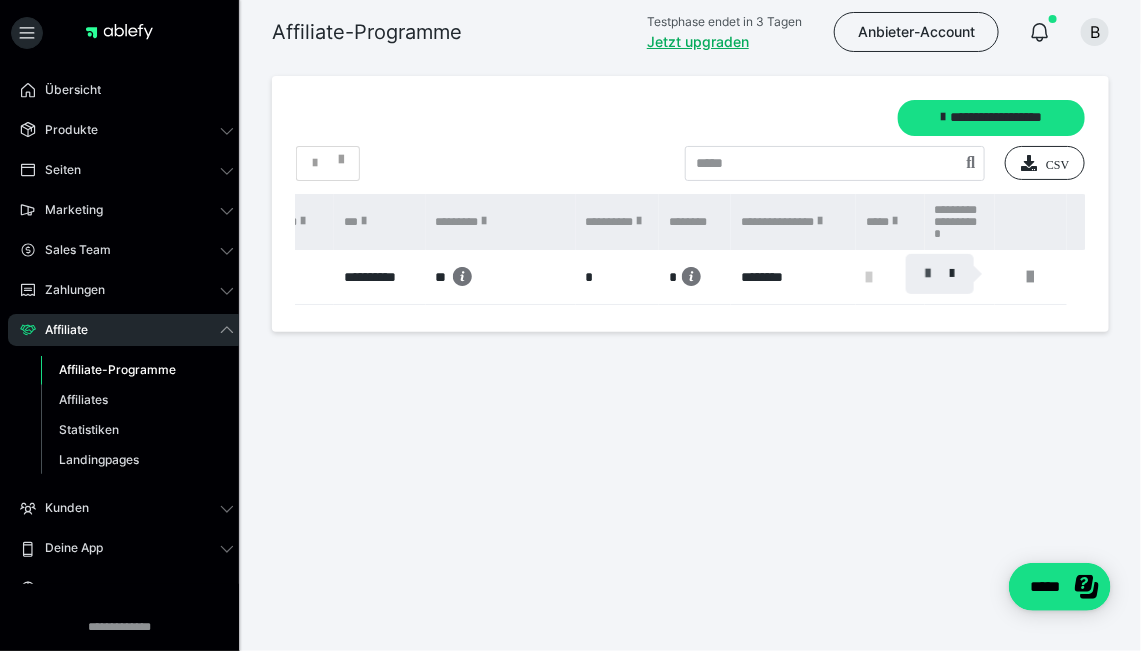 click at bounding box center [928, 274] 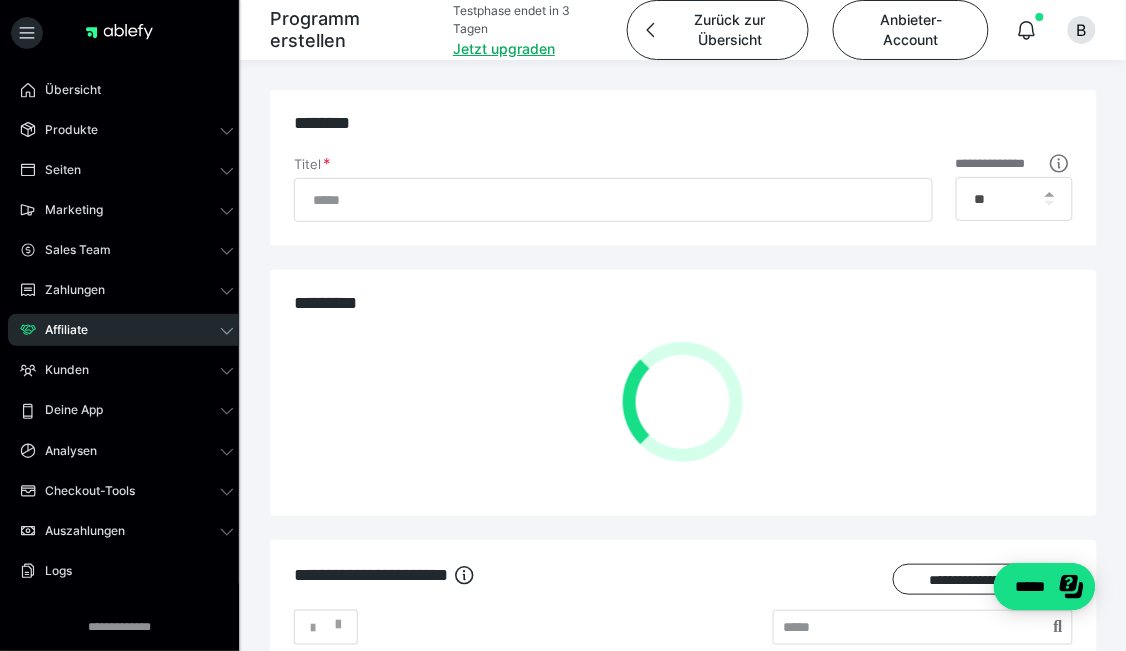 type on "**********" 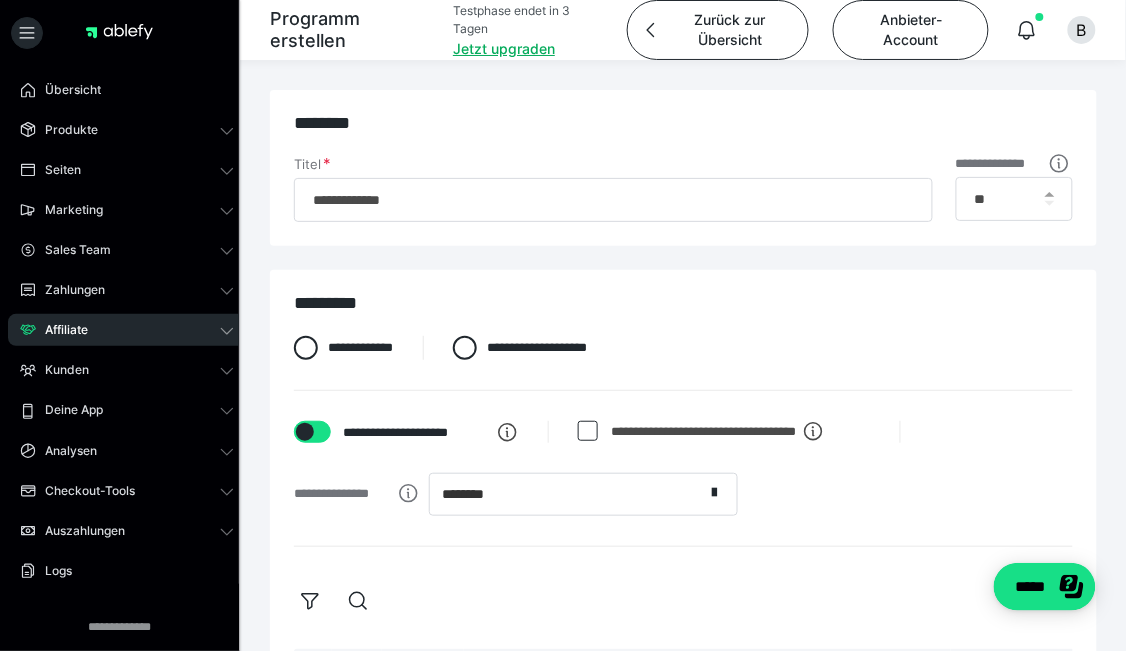 click at bounding box center (305, 432) 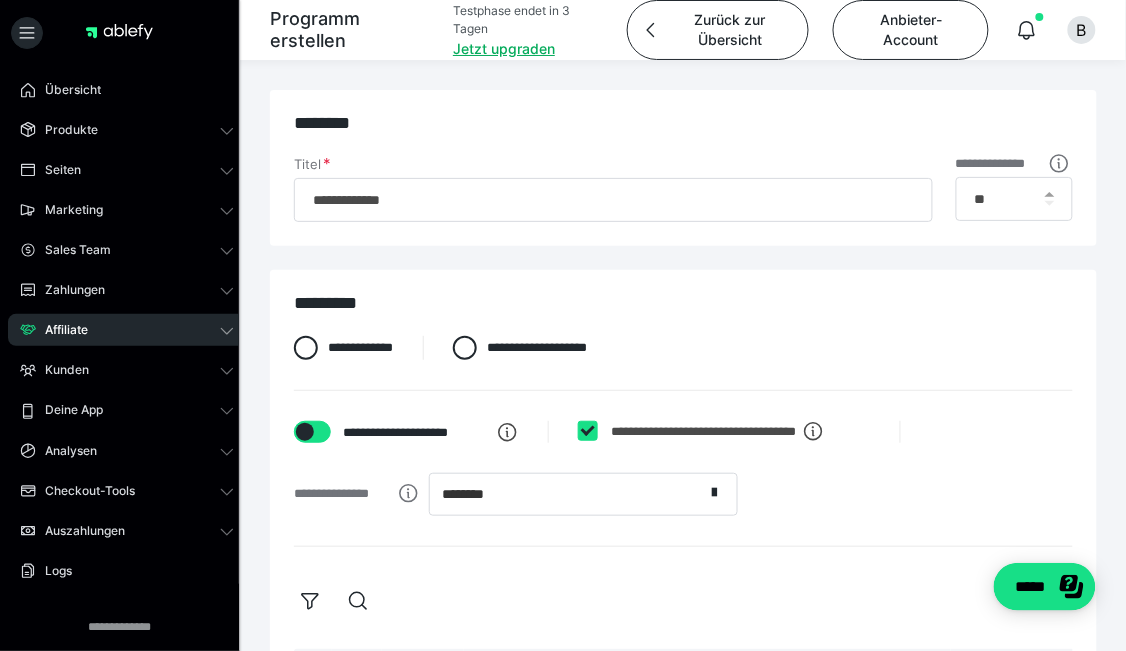 checkbox on "*****" 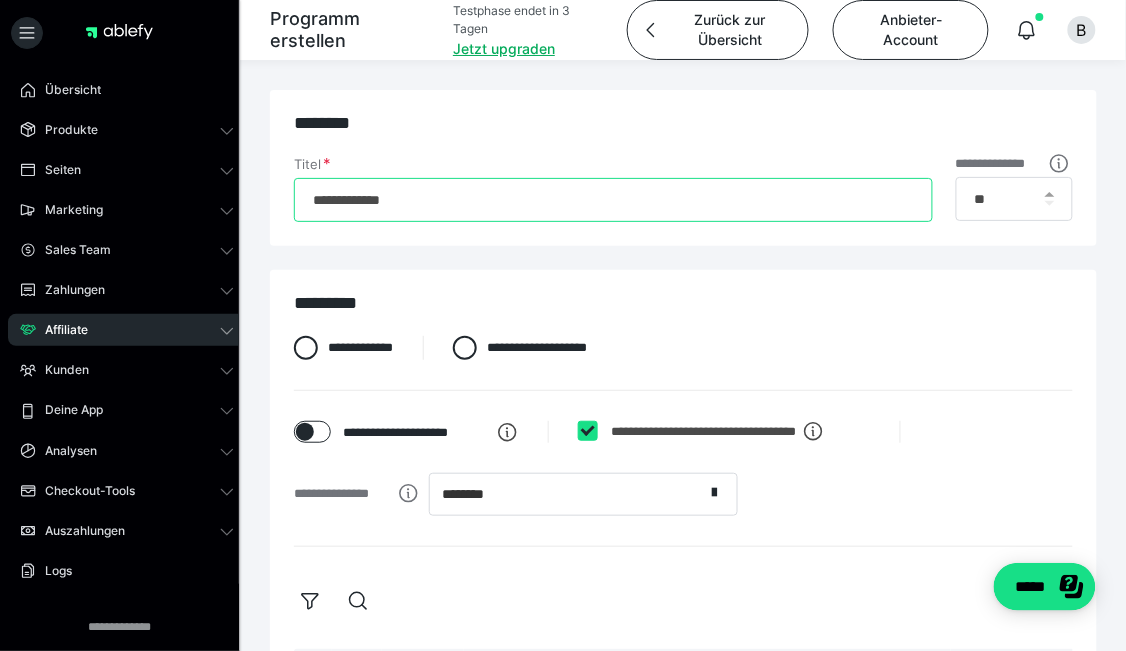 click on "**********" at bounding box center [613, 200] 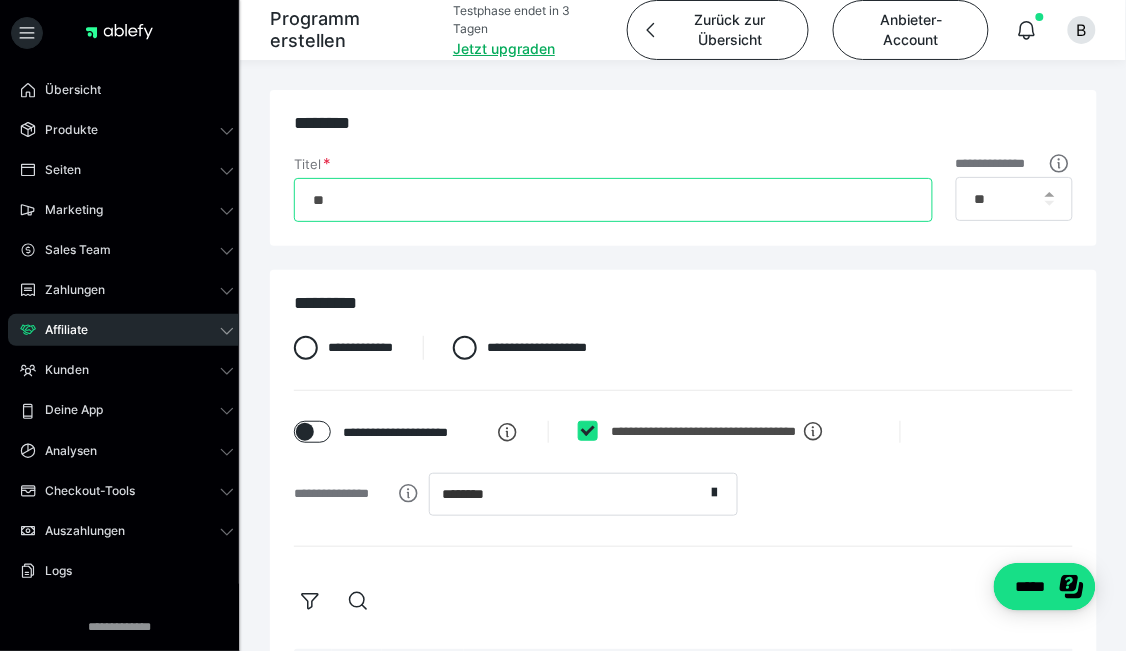 type on "*" 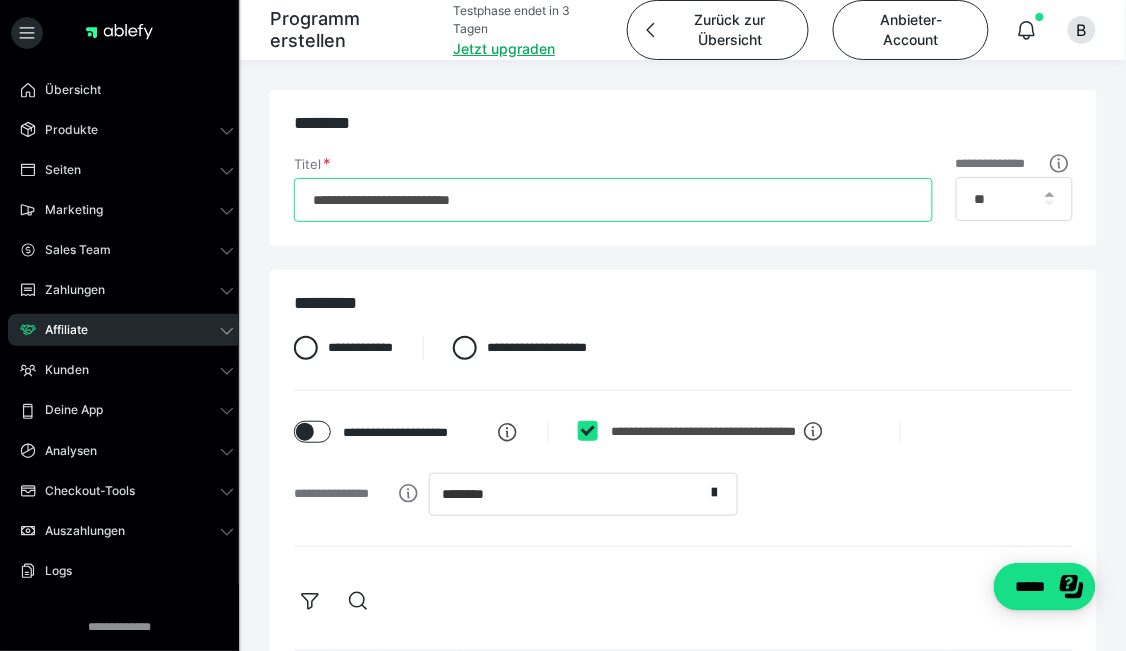 type on "**********" 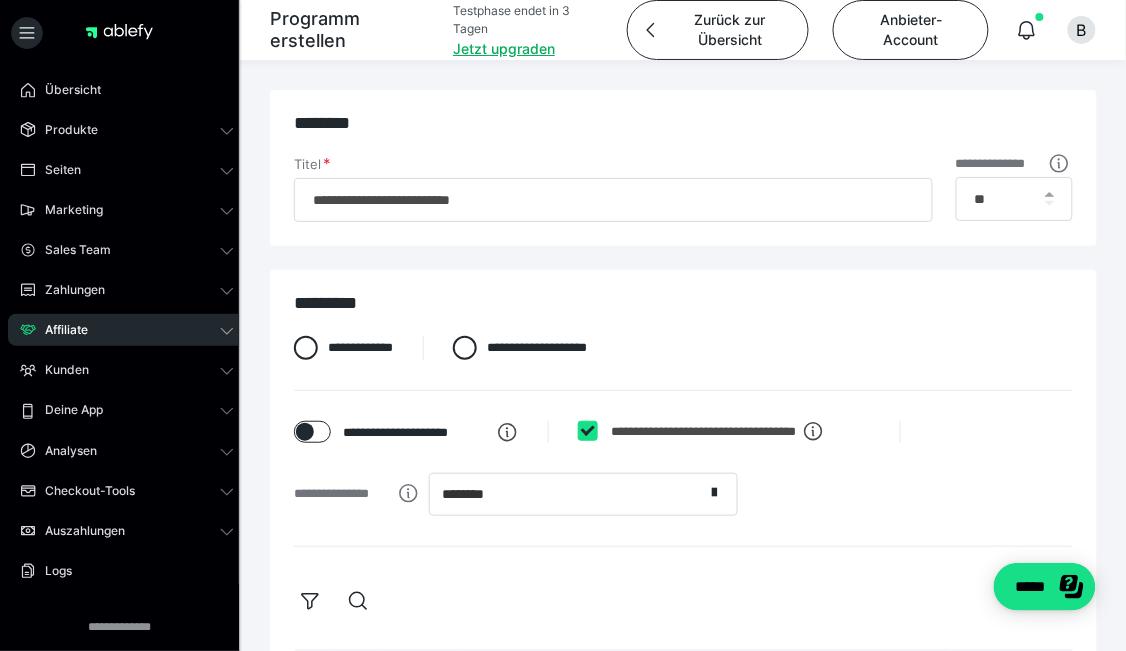 click on "**********" at bounding box center (683, 168) 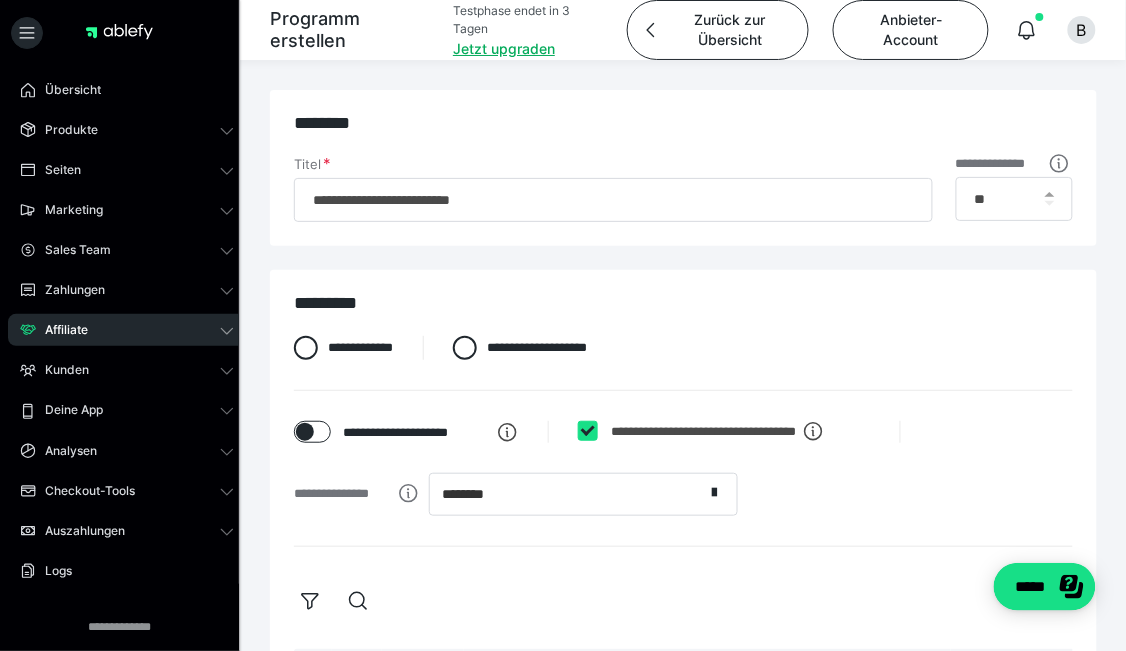 click 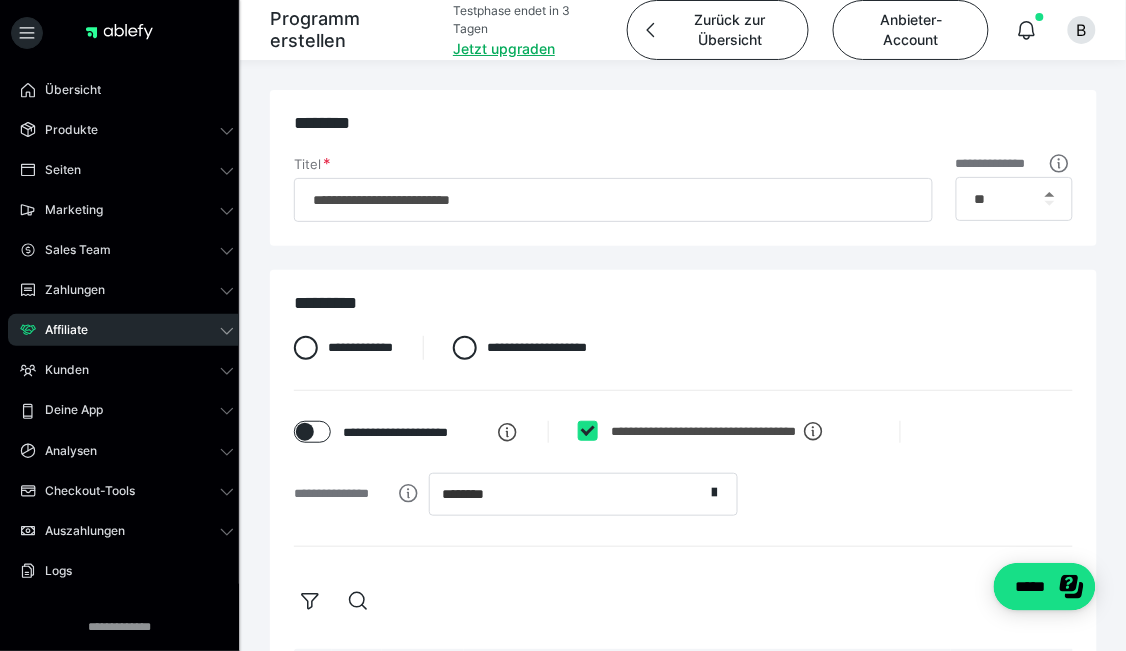 click at bounding box center [1050, 194] 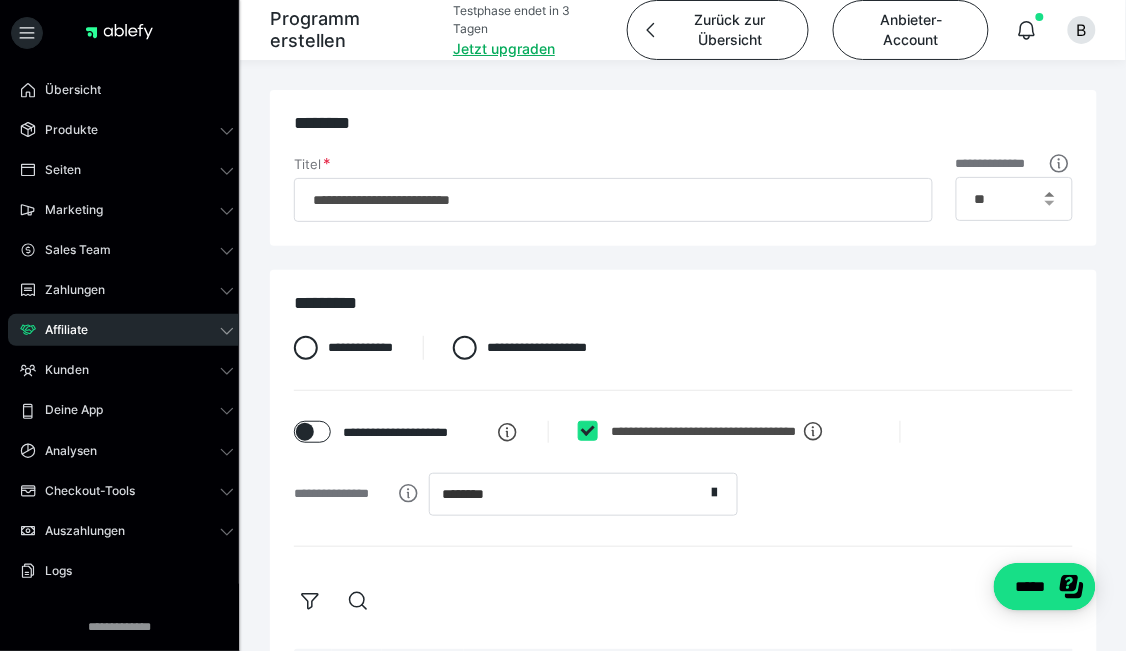 click at bounding box center (1050, 194) 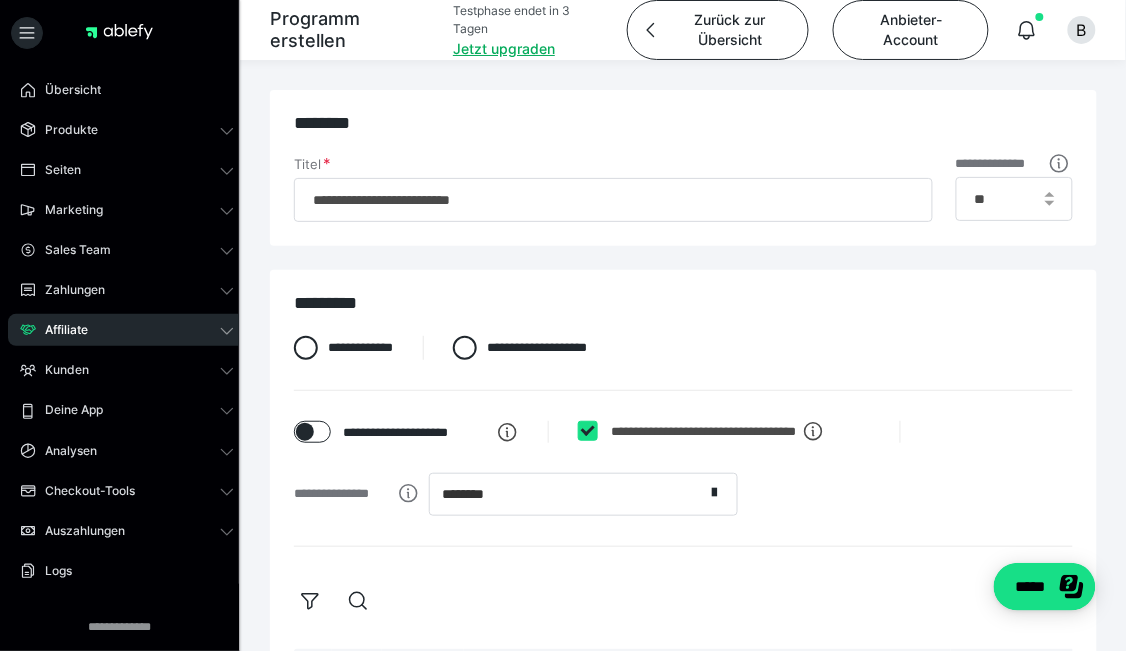 click at bounding box center (1050, 199) 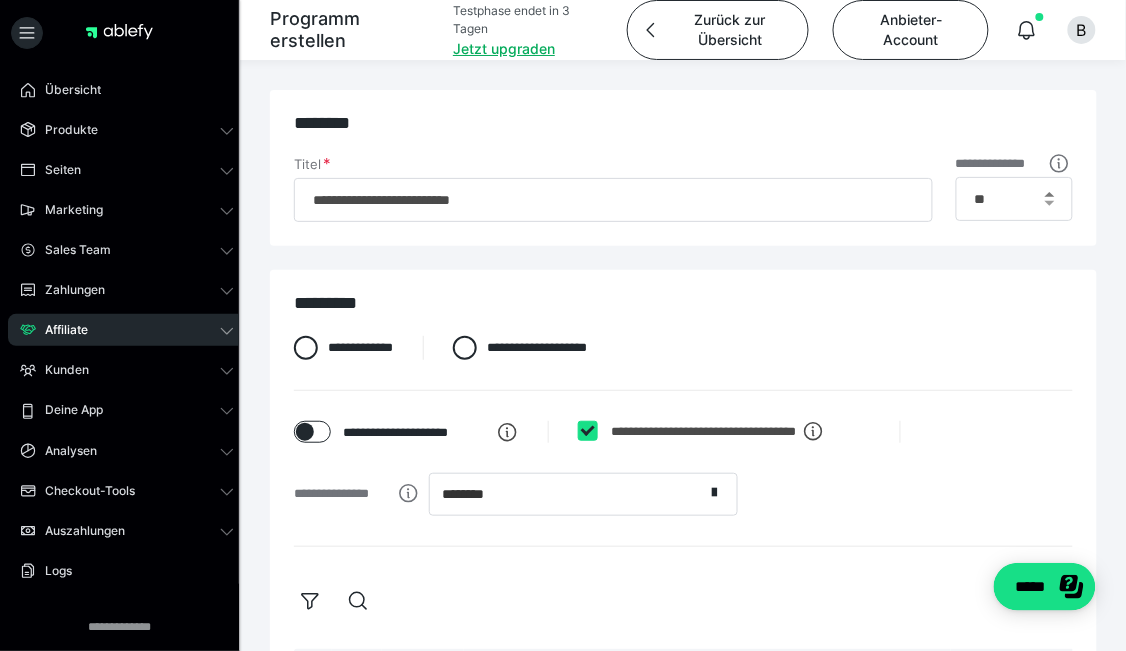 click at bounding box center (1050, 194) 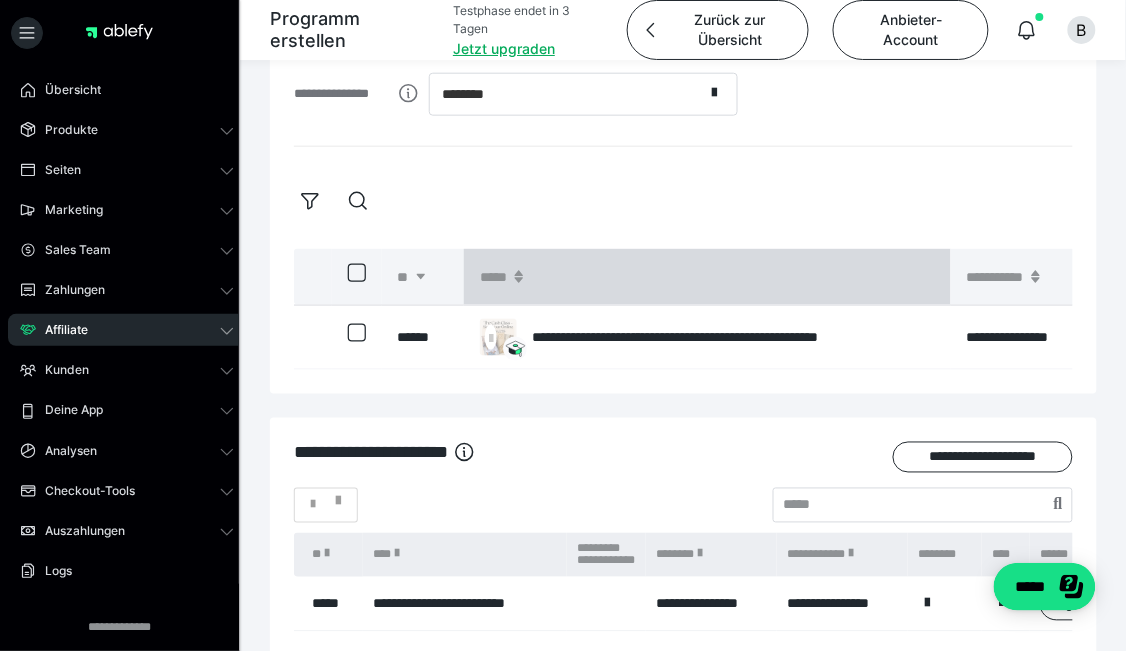 scroll, scrollTop: 499, scrollLeft: 0, axis: vertical 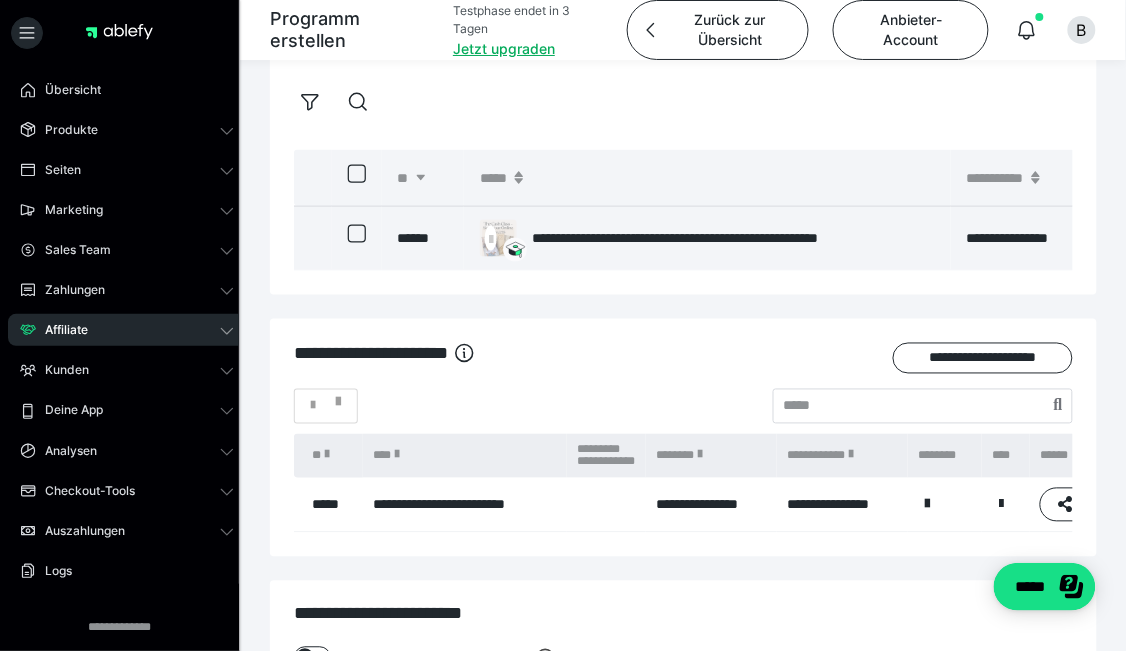 click 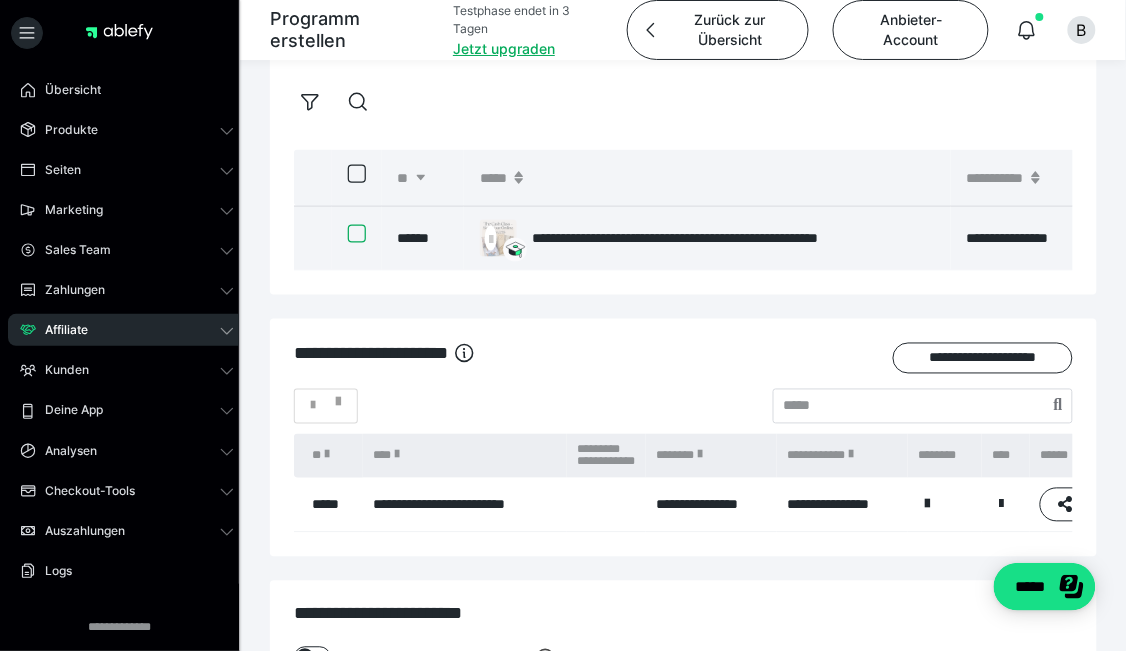 click at bounding box center [348, 234] 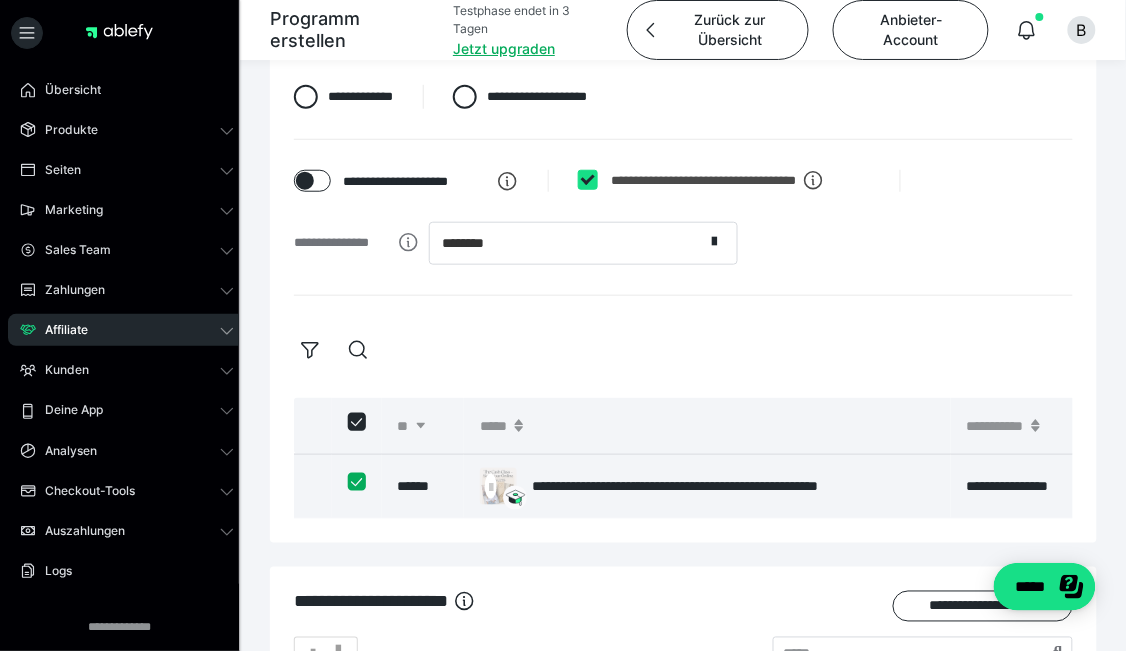 scroll, scrollTop: 238, scrollLeft: 0, axis: vertical 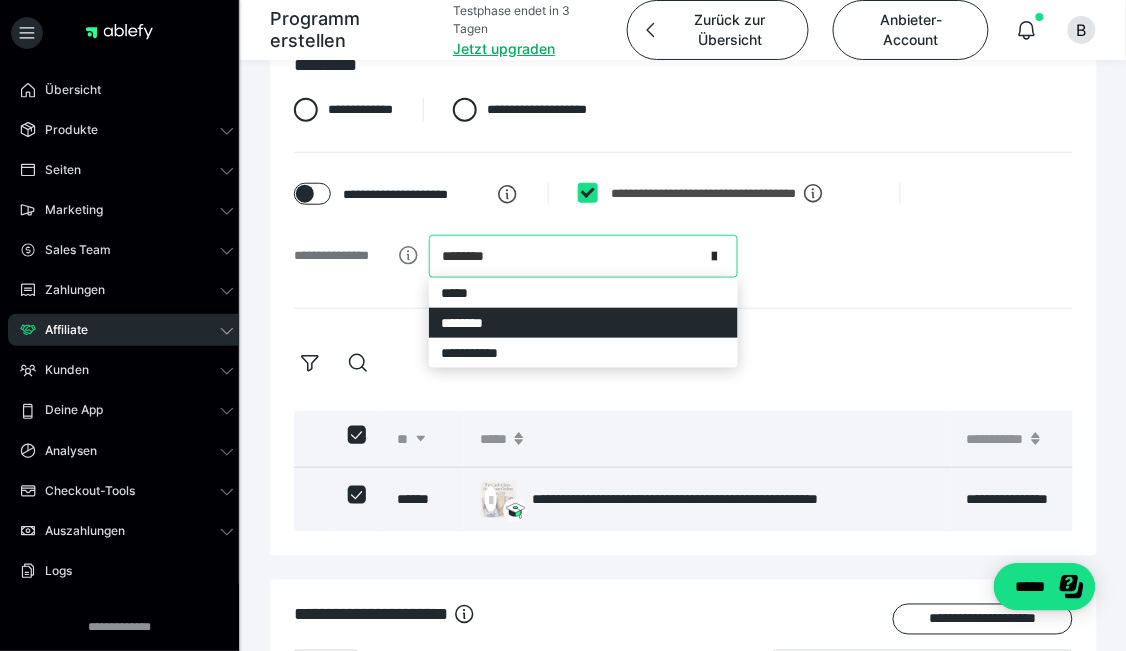 click on "********" at bounding box center (567, 256) 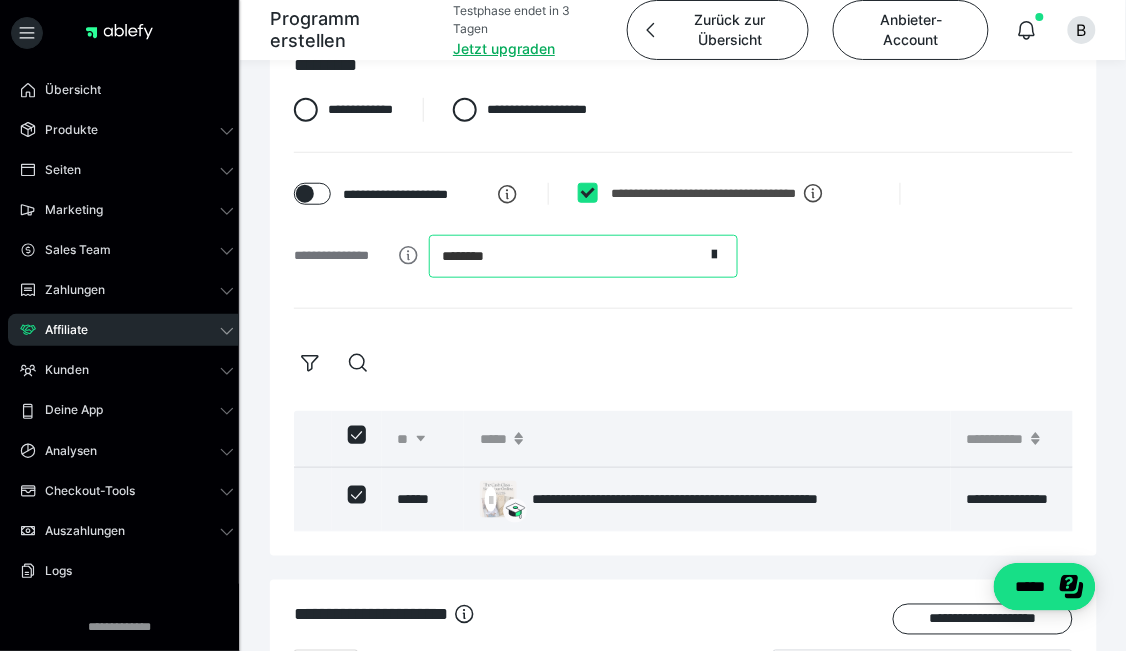 click on "********" at bounding box center [567, 256] 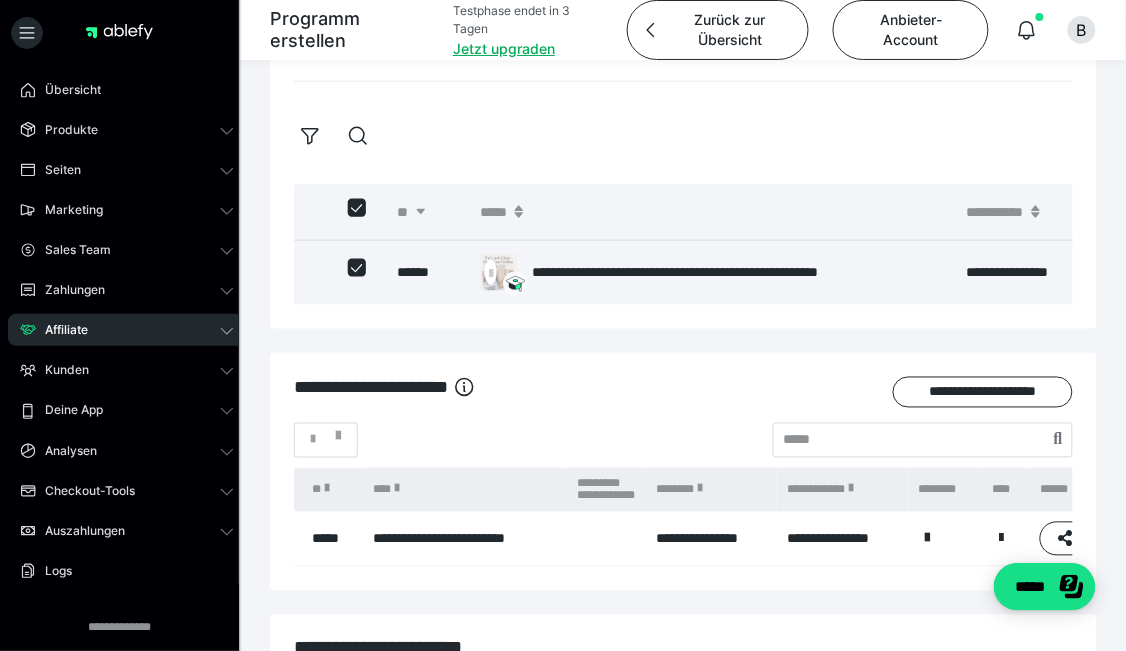 scroll, scrollTop: 438, scrollLeft: 0, axis: vertical 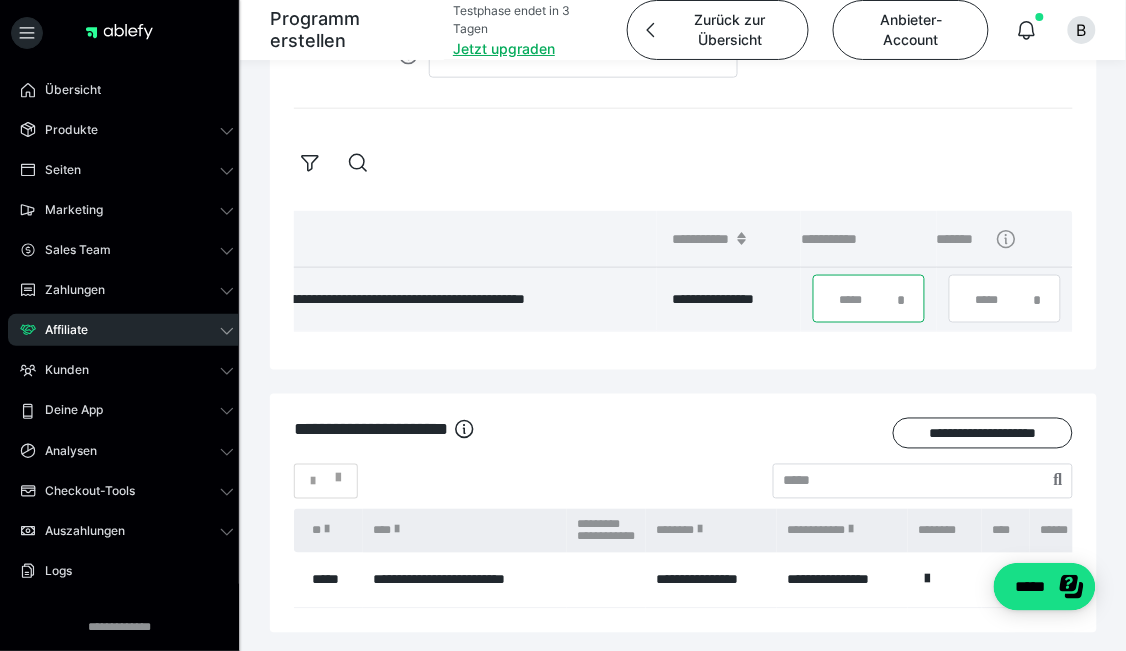 click on "*" at bounding box center [869, 299] 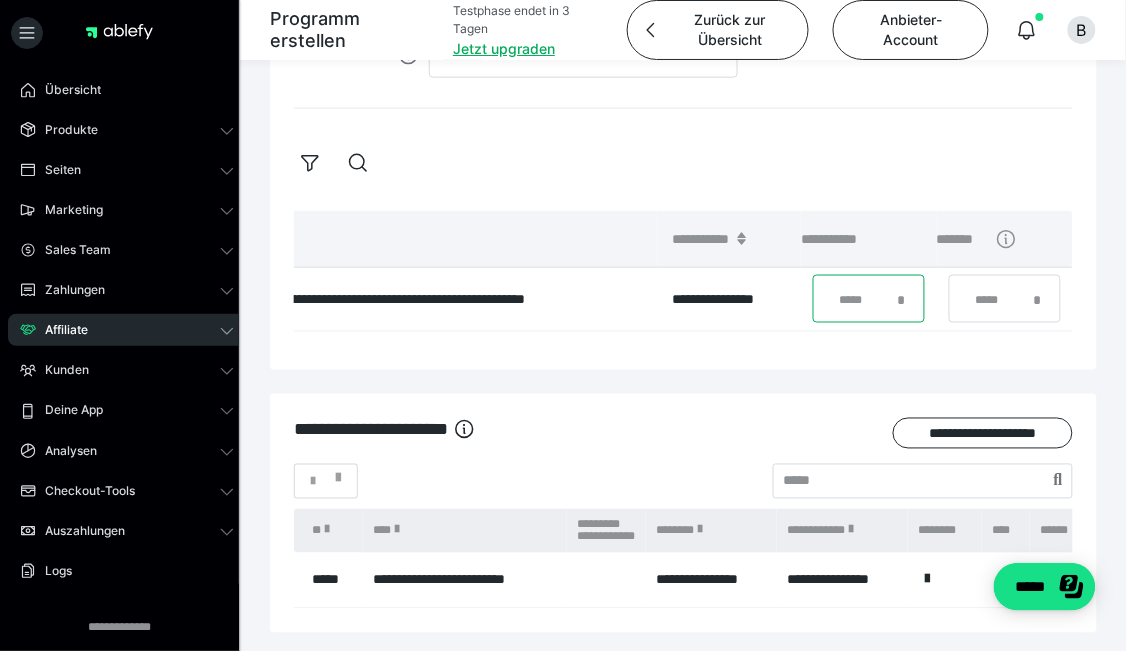 type on "**" 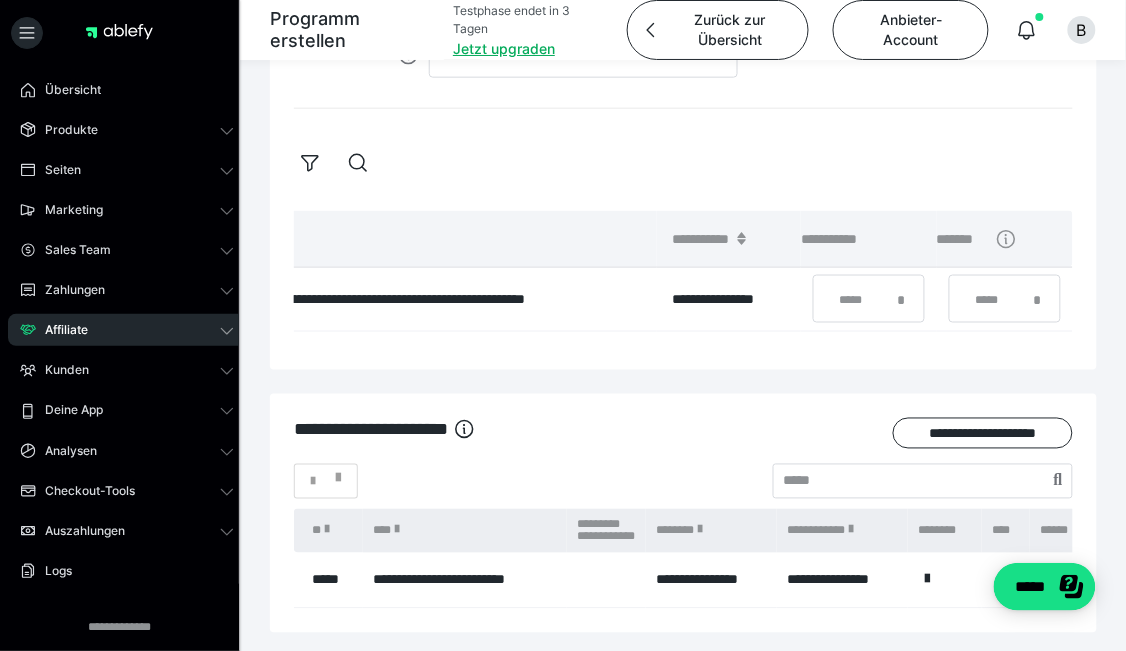 click on "**********" at bounding box center (683, 329) 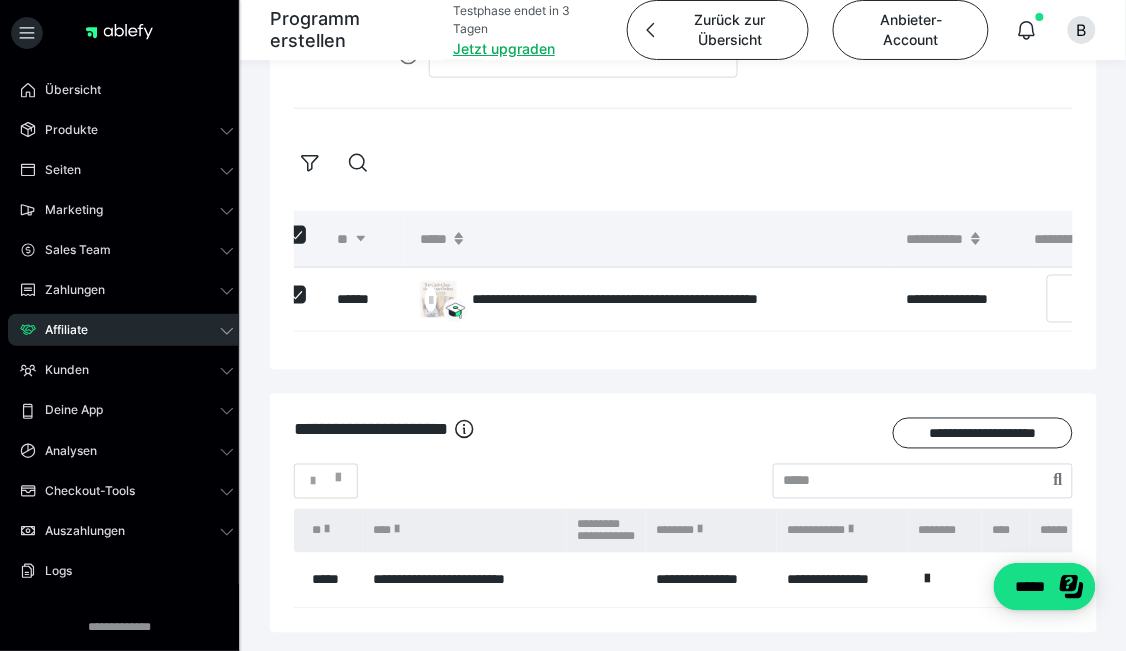 scroll, scrollTop: 0, scrollLeft: 0, axis: both 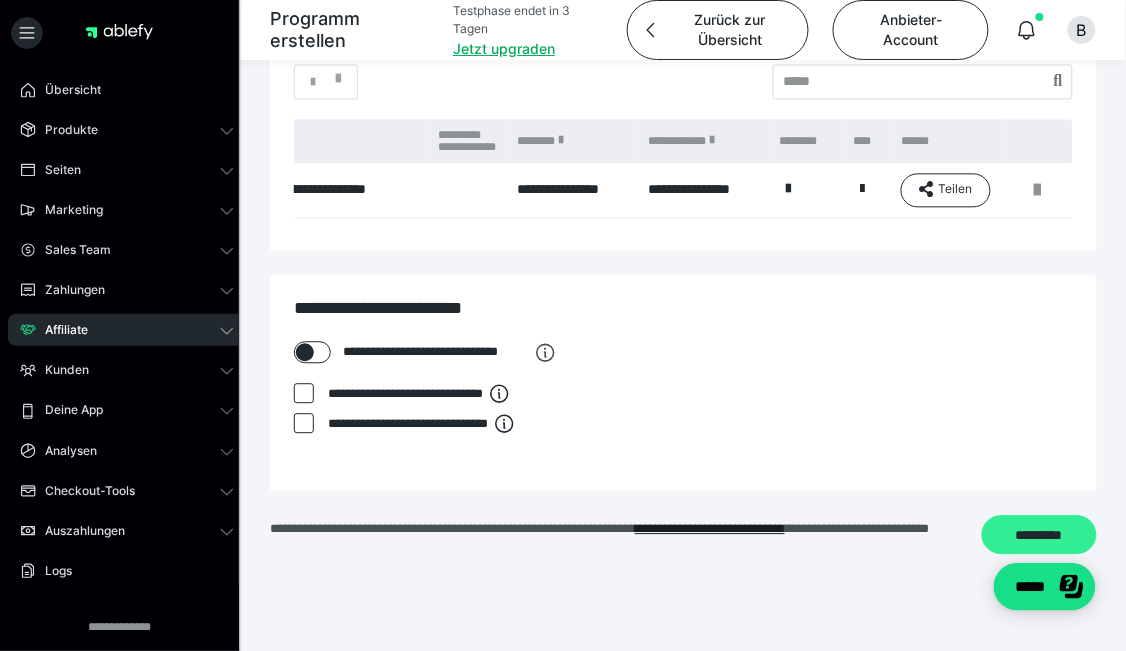 click on "*********" at bounding box center (1039, 534) 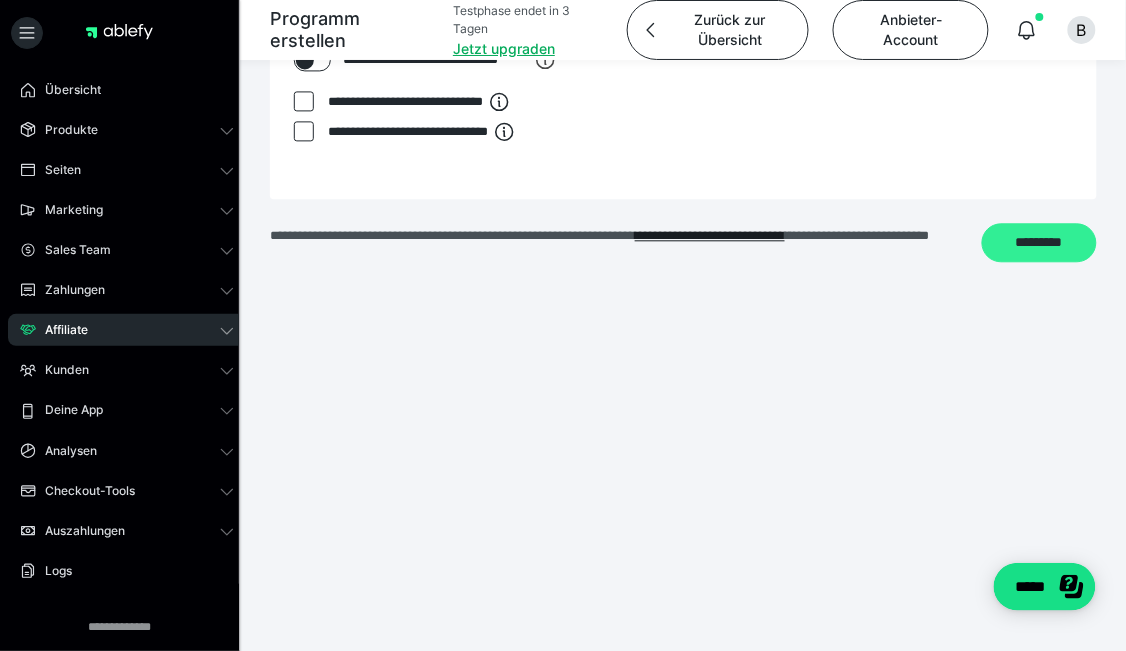 scroll, scrollTop: 547, scrollLeft: 0, axis: vertical 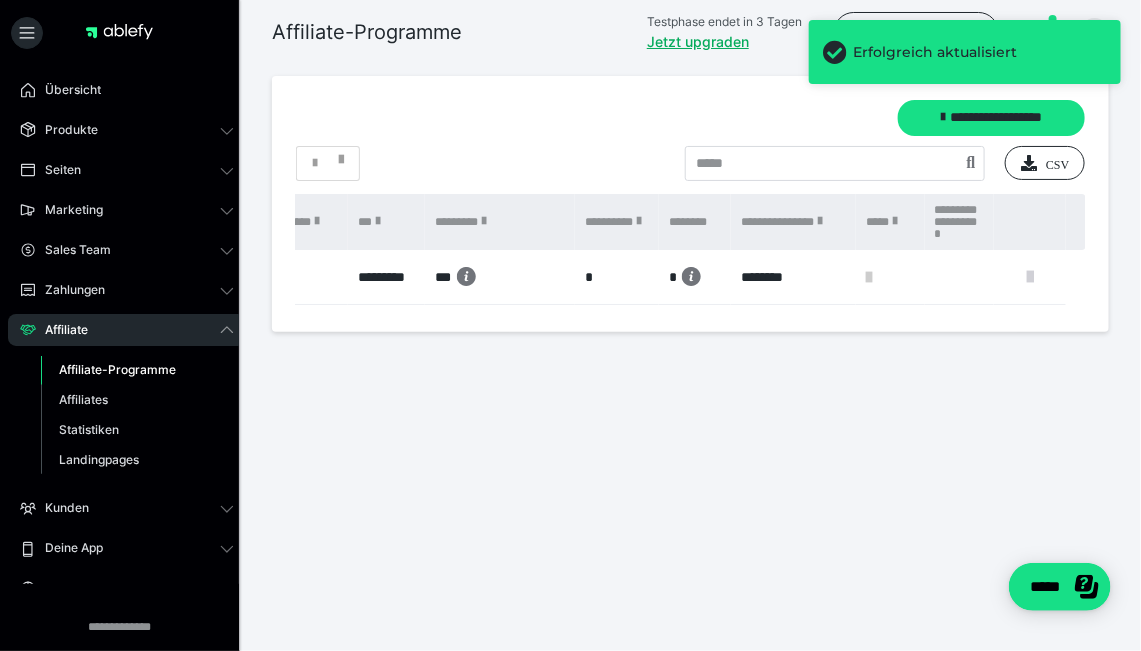 click at bounding box center (1030, 277) 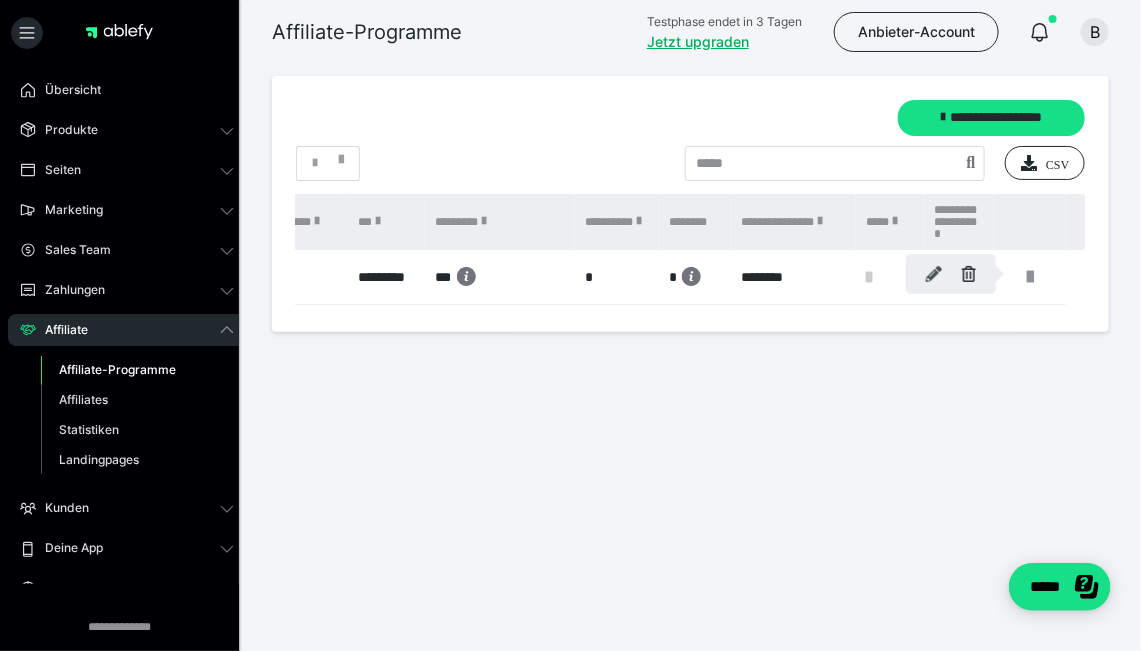 click at bounding box center [934, 274] 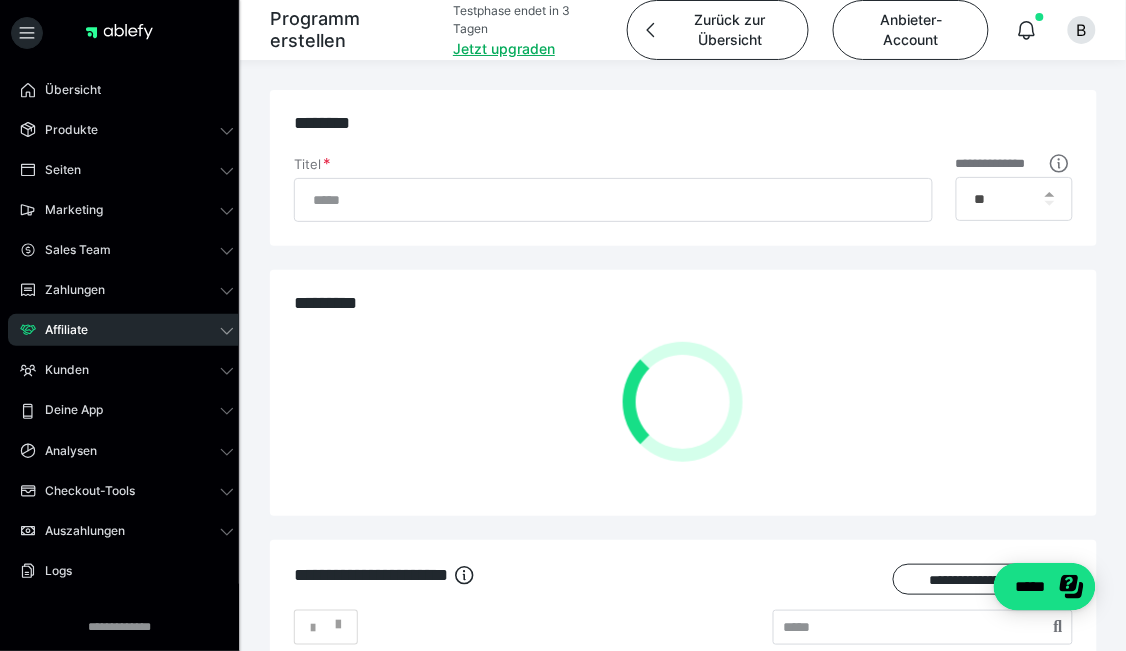 type on "**********" 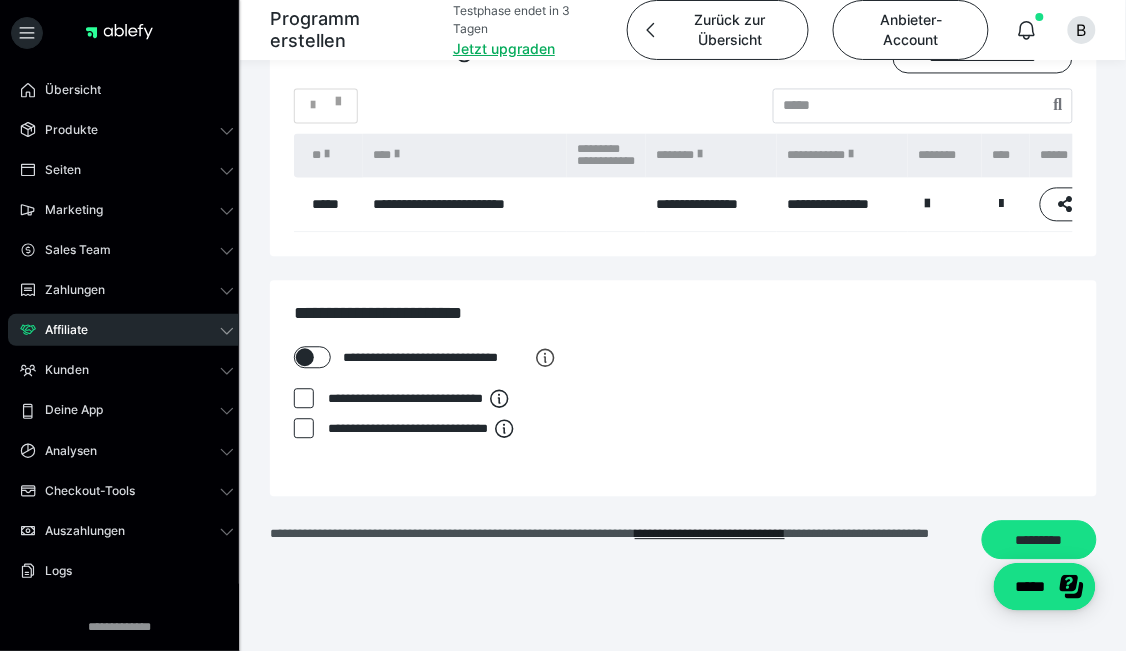 scroll, scrollTop: 838, scrollLeft: 0, axis: vertical 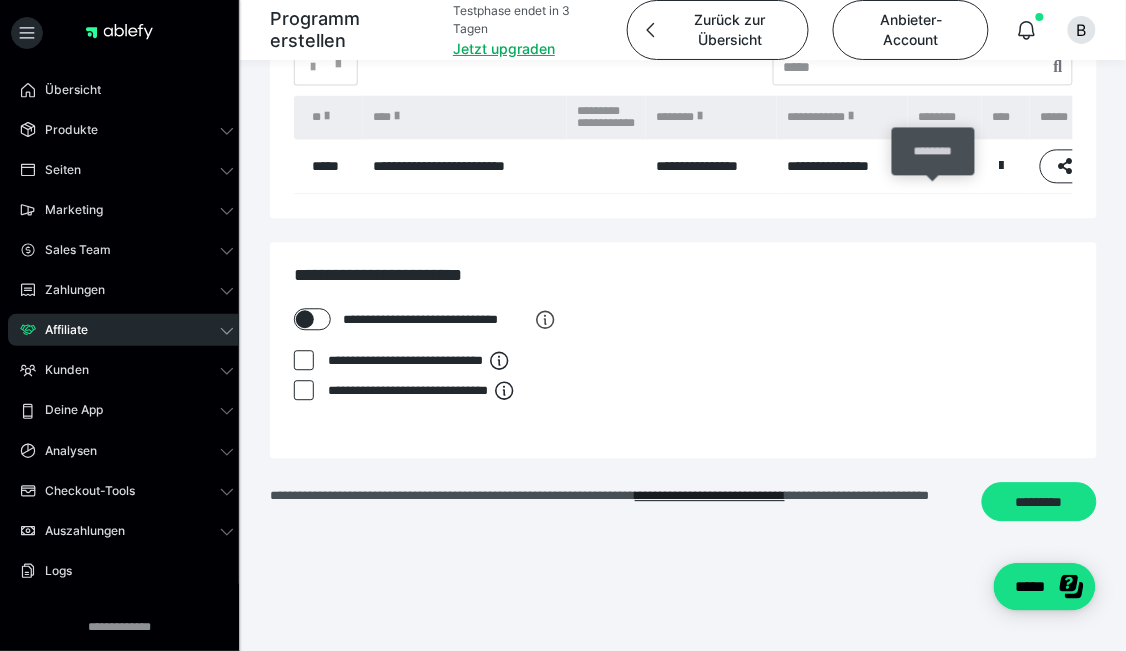 click at bounding box center (927, 166) 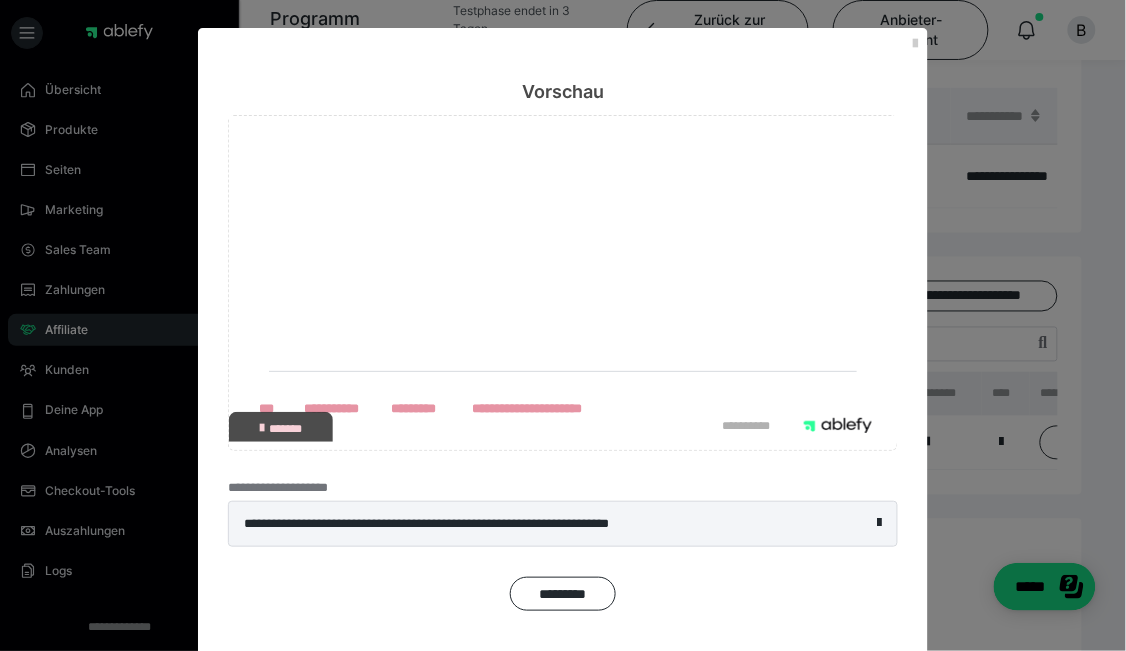 scroll, scrollTop: 438, scrollLeft: 0, axis: vertical 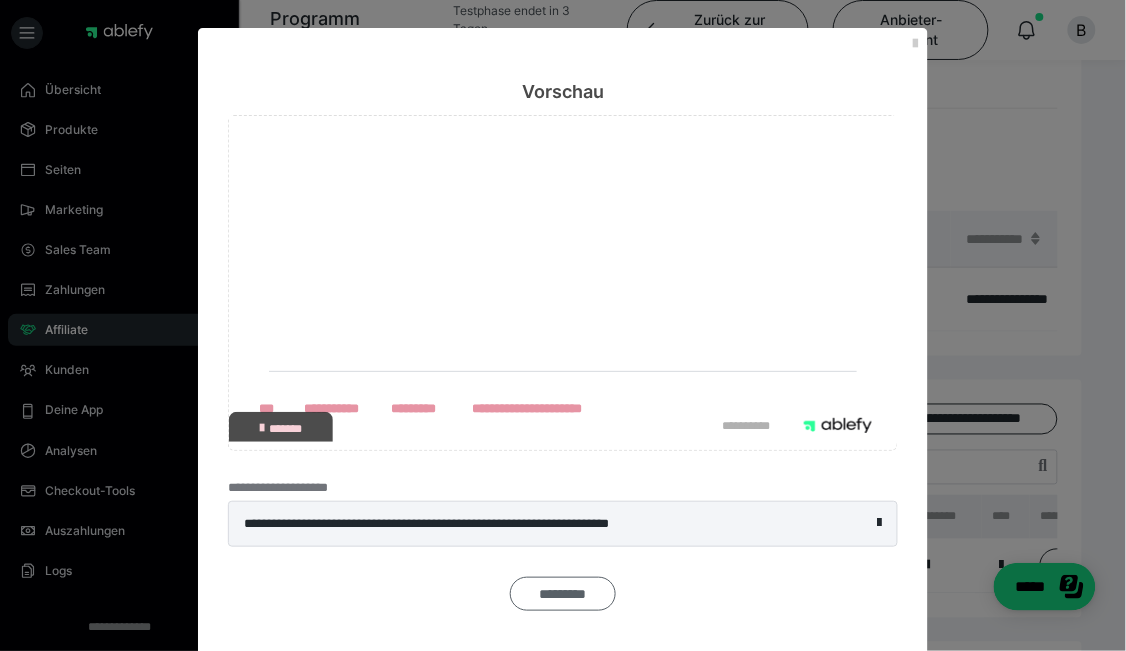 click on "*********" at bounding box center [563, 594] 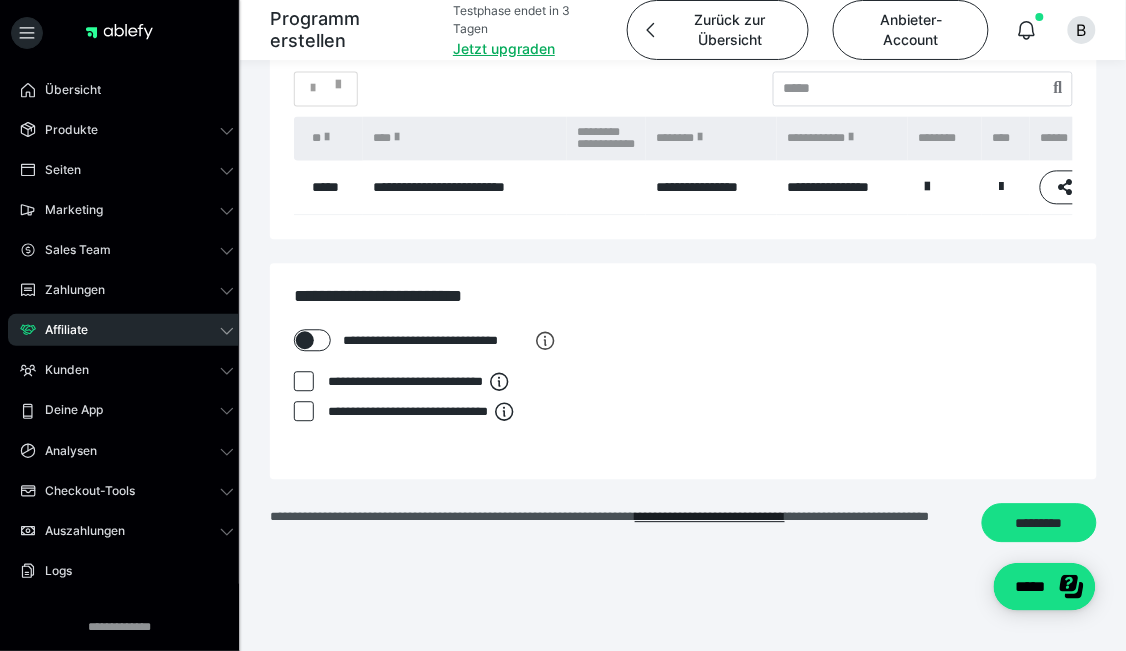 scroll, scrollTop: 838, scrollLeft: 0, axis: vertical 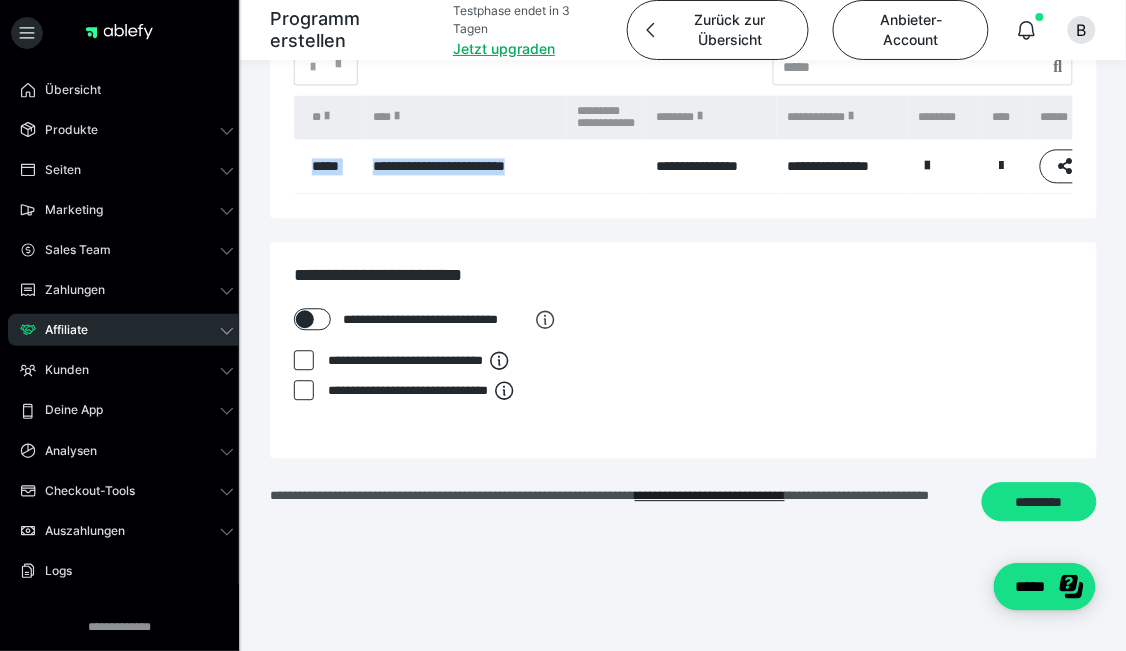drag, startPoint x: 616, startPoint y: 217, endPoint x: 844, endPoint y: 221, distance: 228.03508 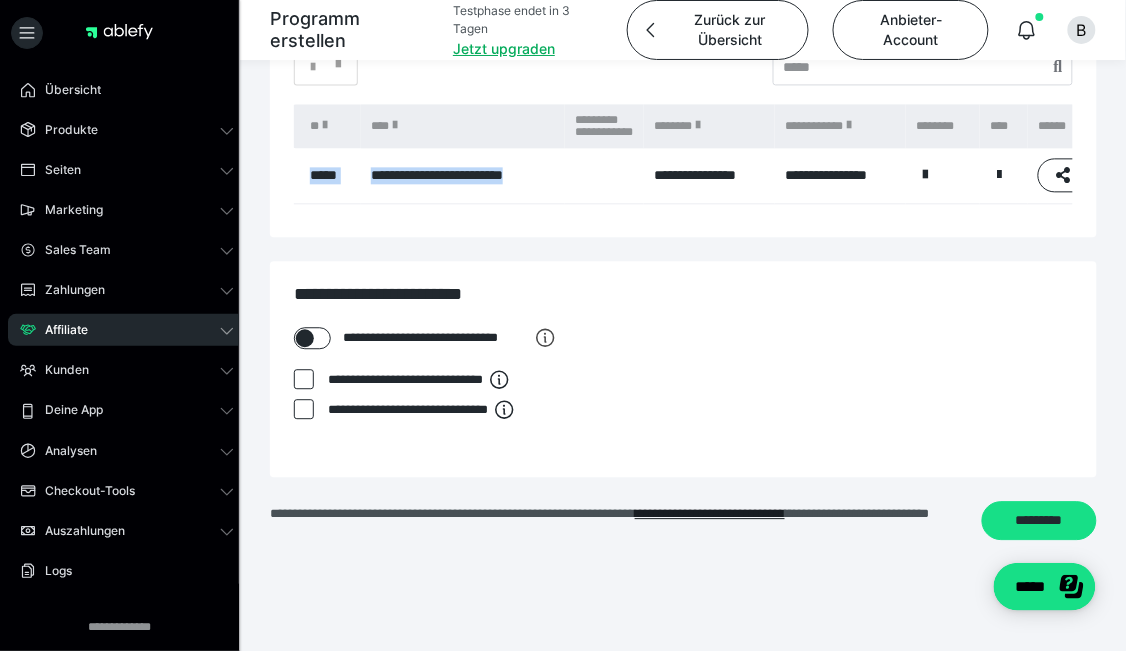 scroll, scrollTop: 0, scrollLeft: 139, axis: horizontal 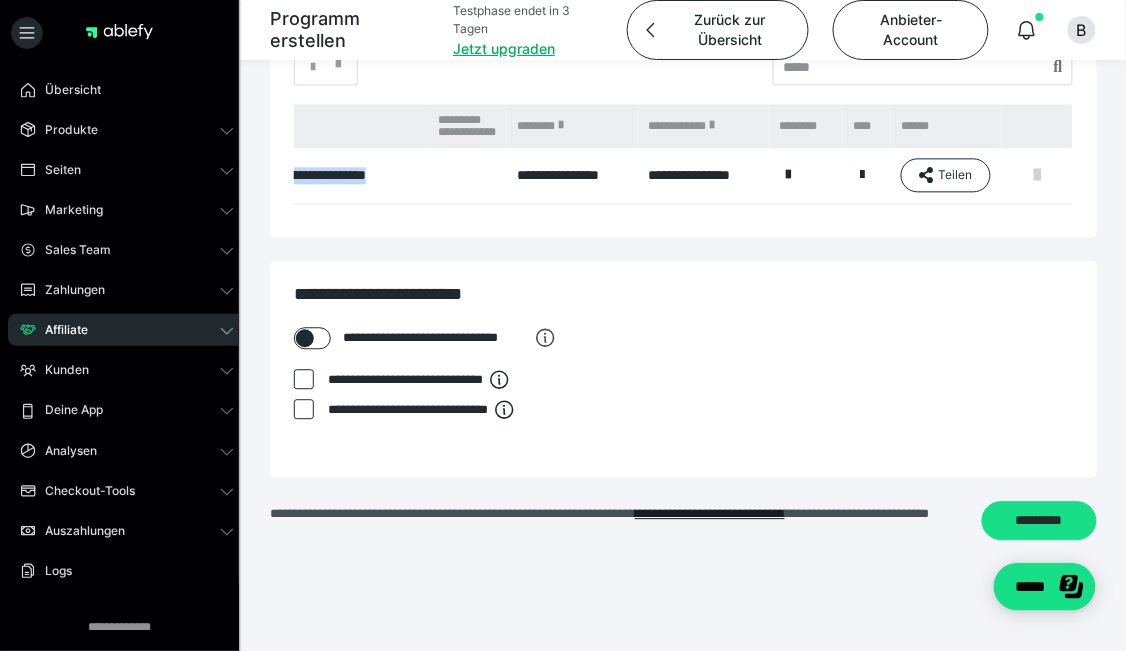 click at bounding box center [1037, 175] 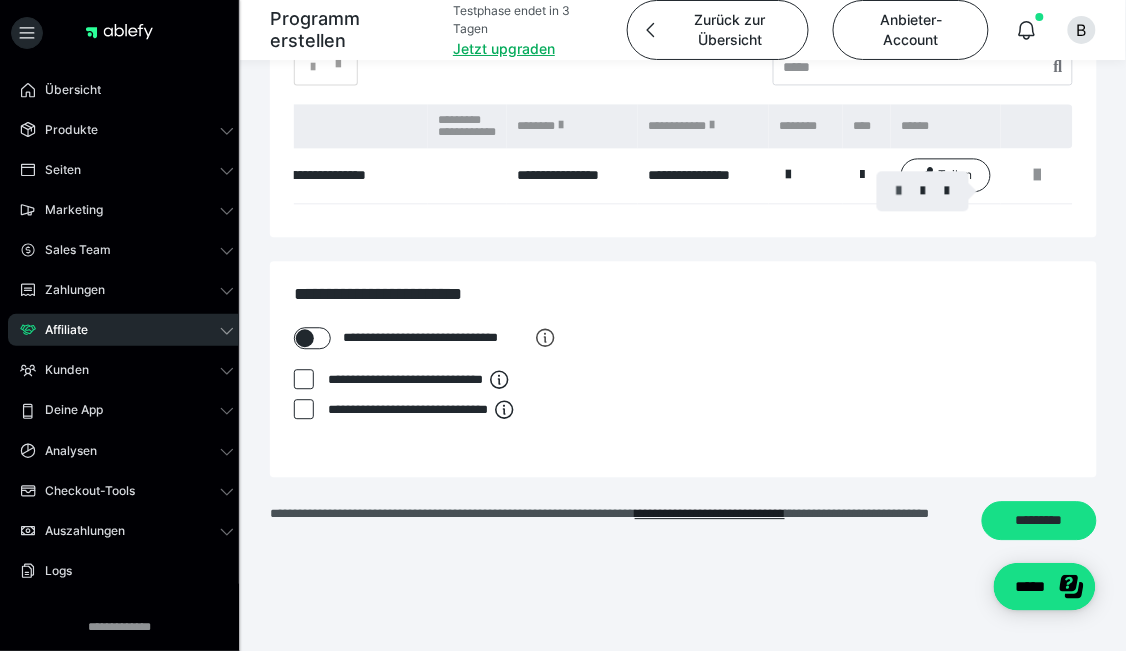 click at bounding box center (899, 191) 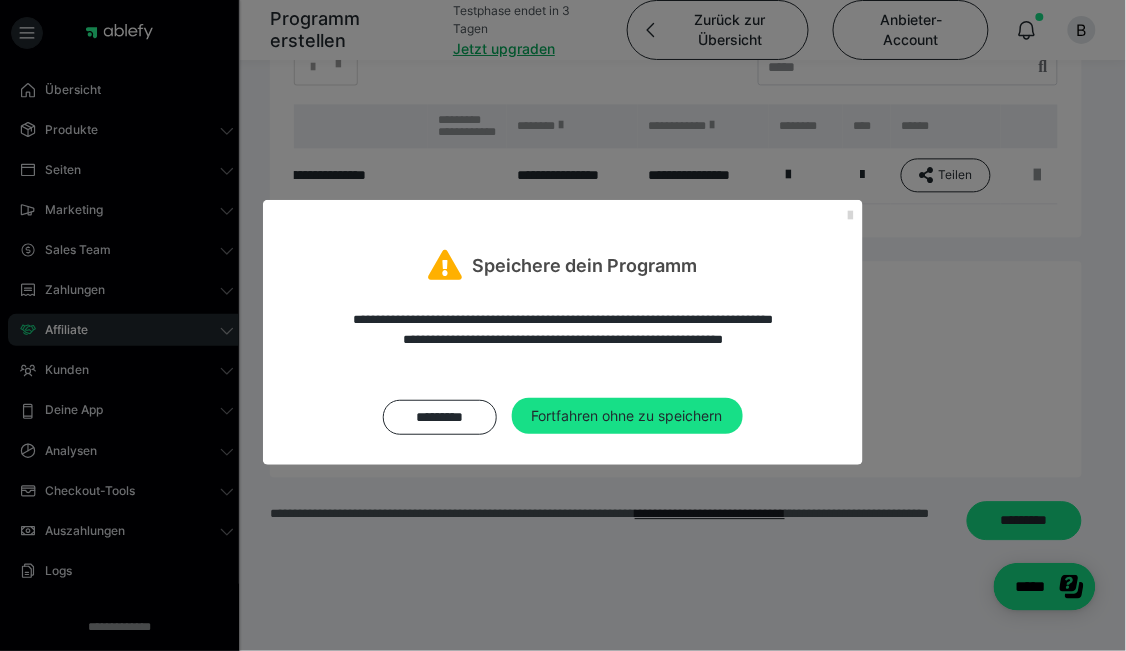 click at bounding box center [851, 216] 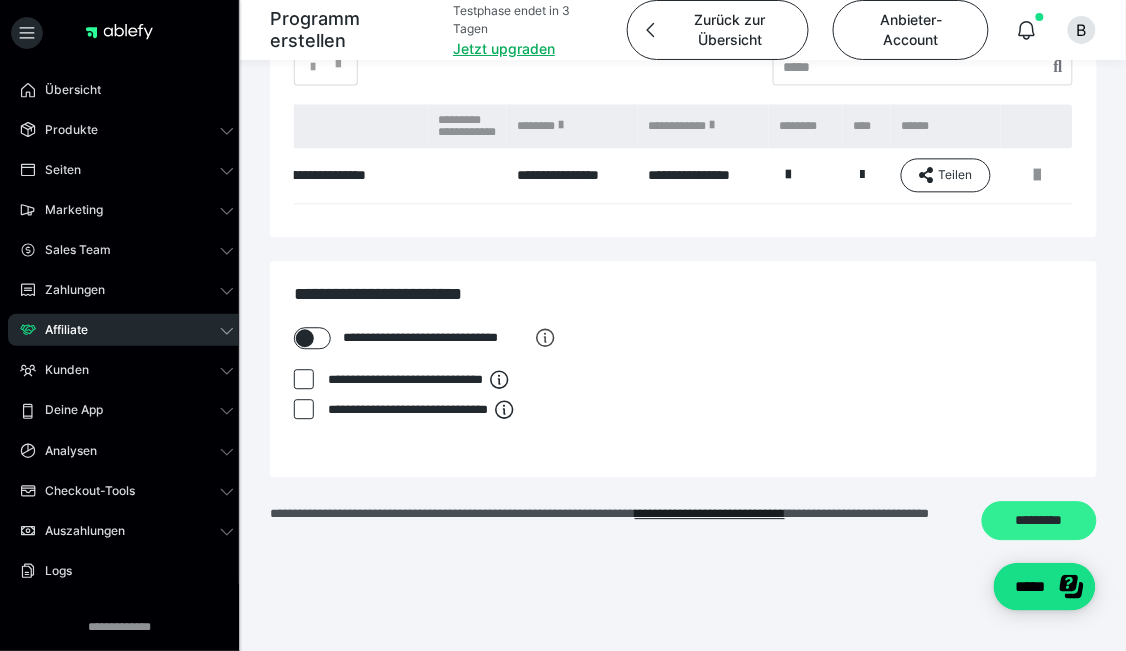 click on "*********" at bounding box center [1039, 520] 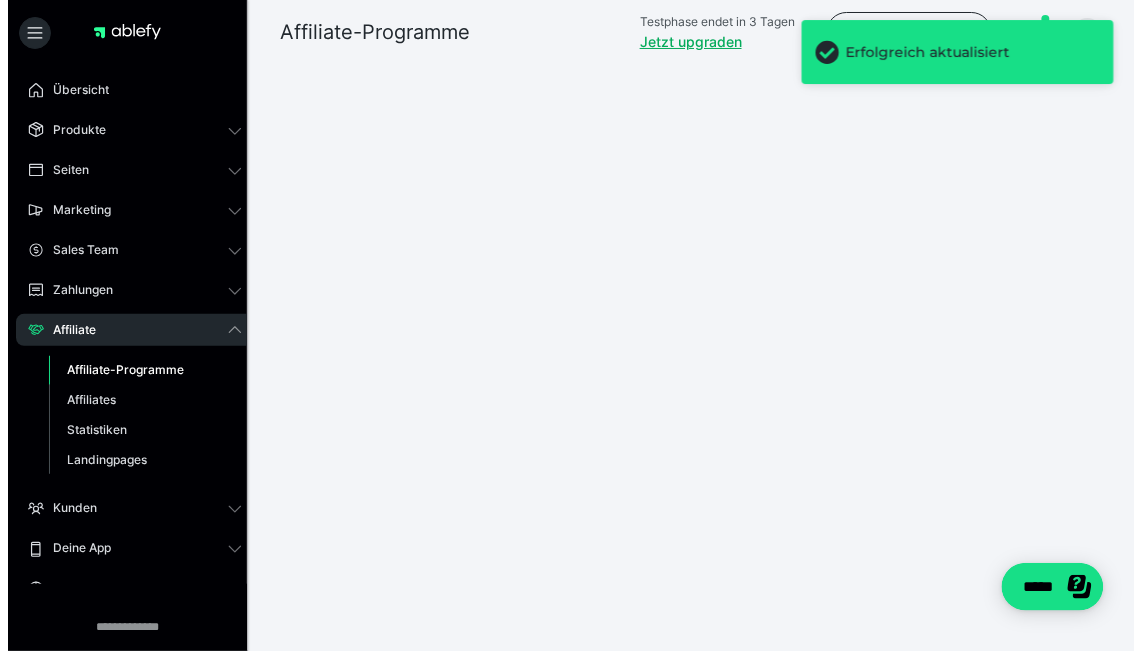 scroll, scrollTop: 0, scrollLeft: 0, axis: both 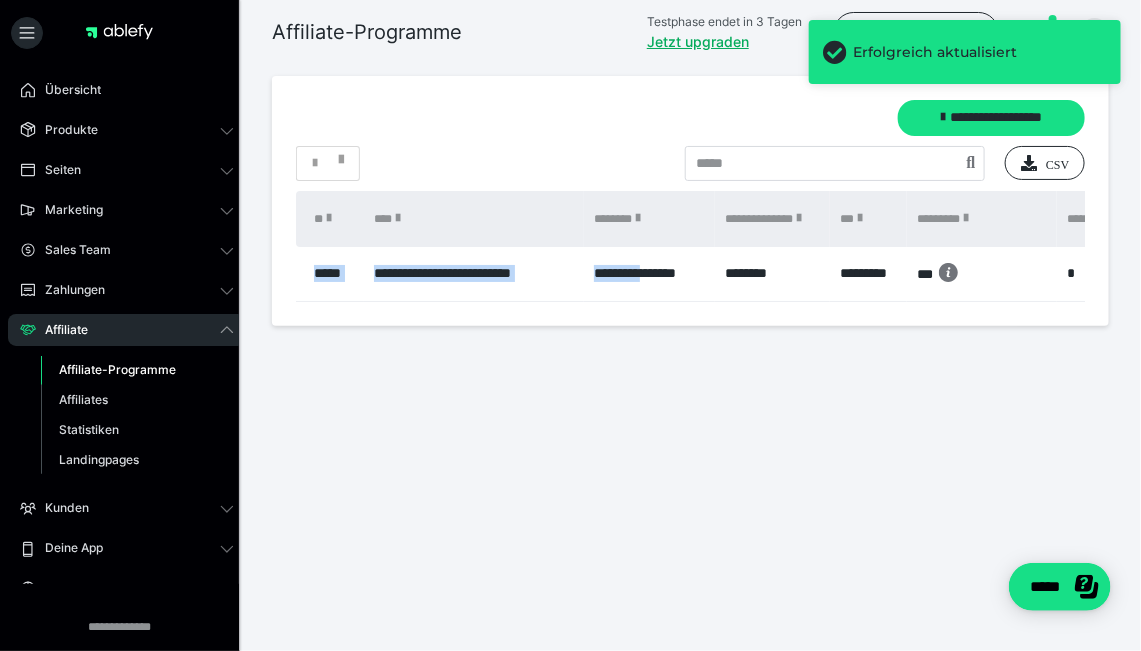 drag, startPoint x: 654, startPoint y: 301, endPoint x: 849, endPoint y: 310, distance: 195.20758 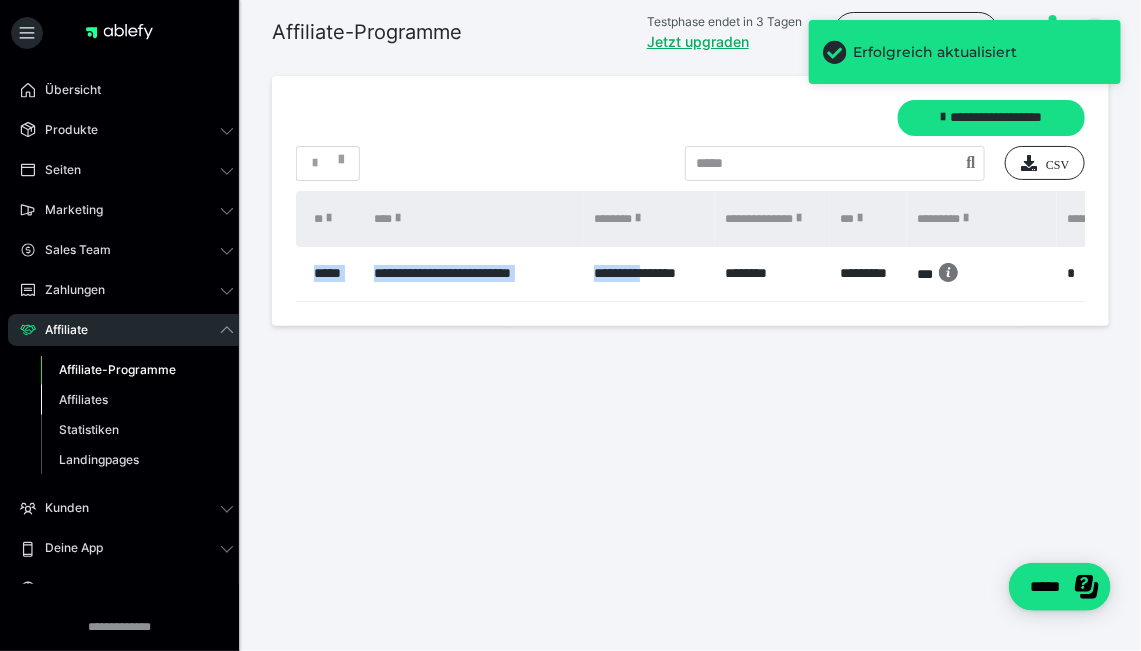 click on "Affiliates" at bounding box center [83, 399] 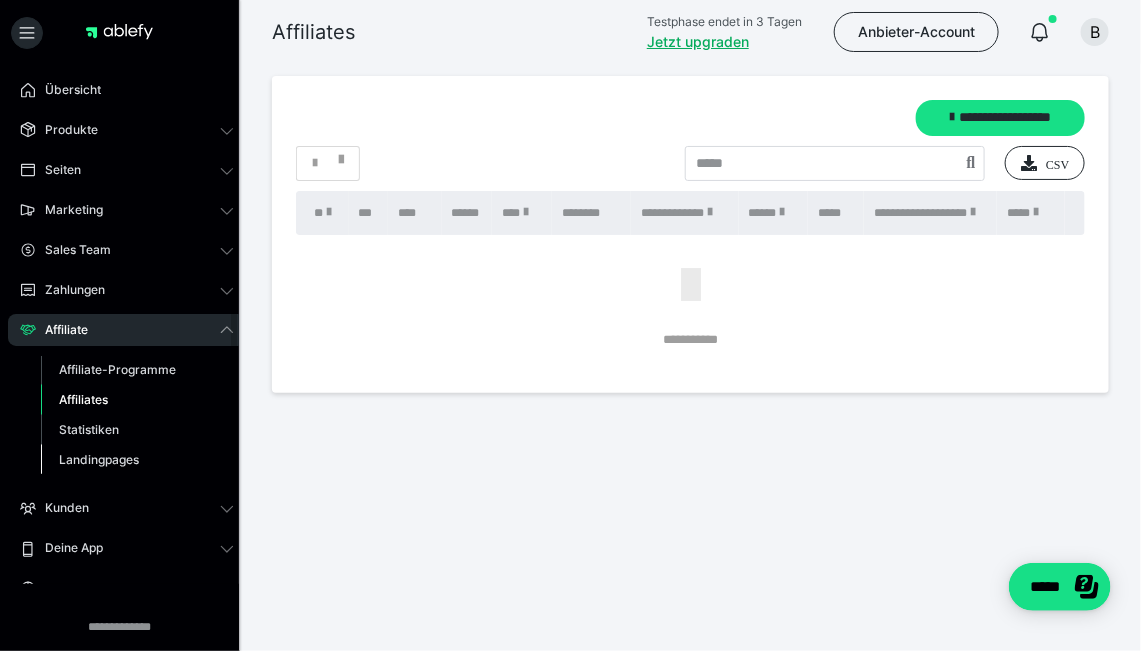 click on "Landingpages" at bounding box center [137, 460] 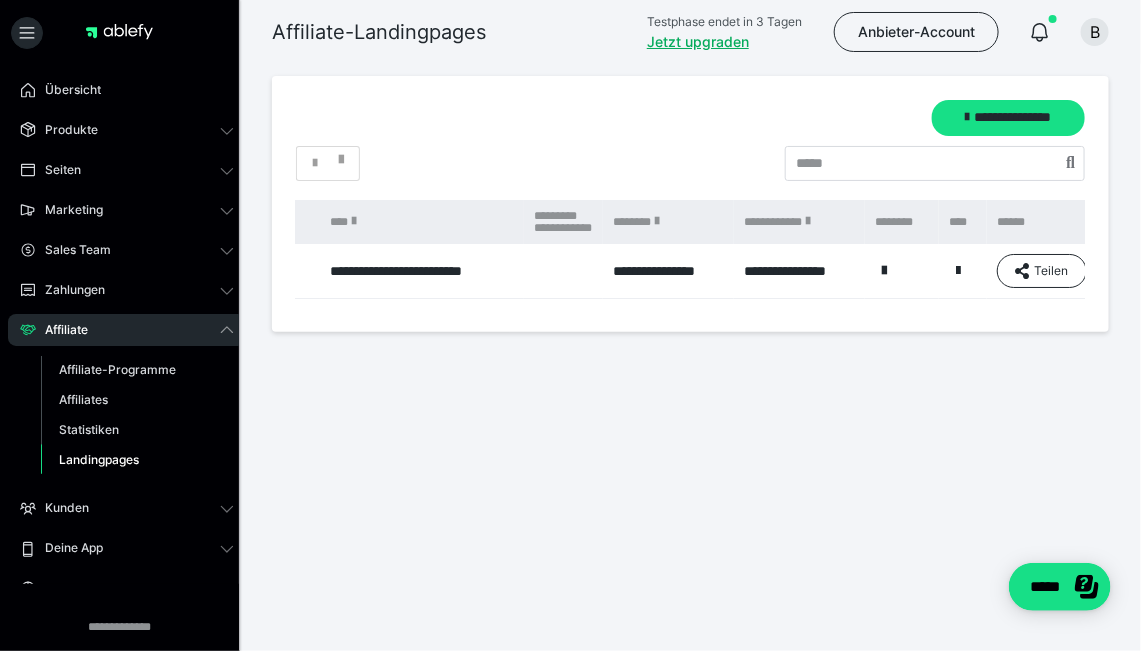 scroll, scrollTop: 0, scrollLeft: 128, axis: horizontal 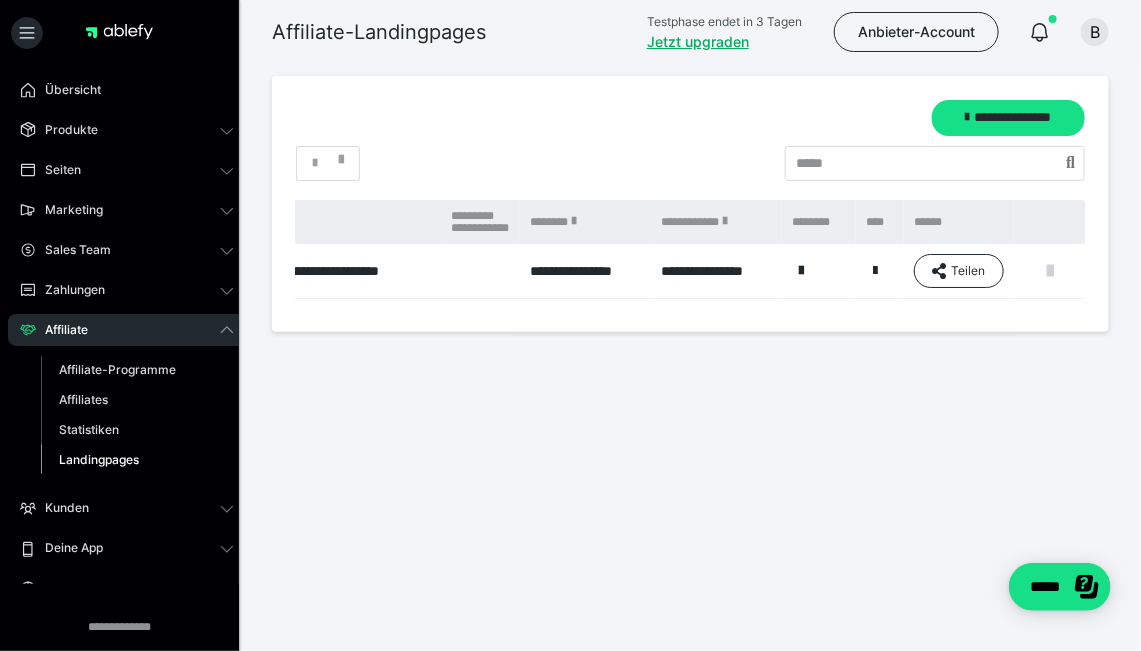 click at bounding box center [1050, 271] 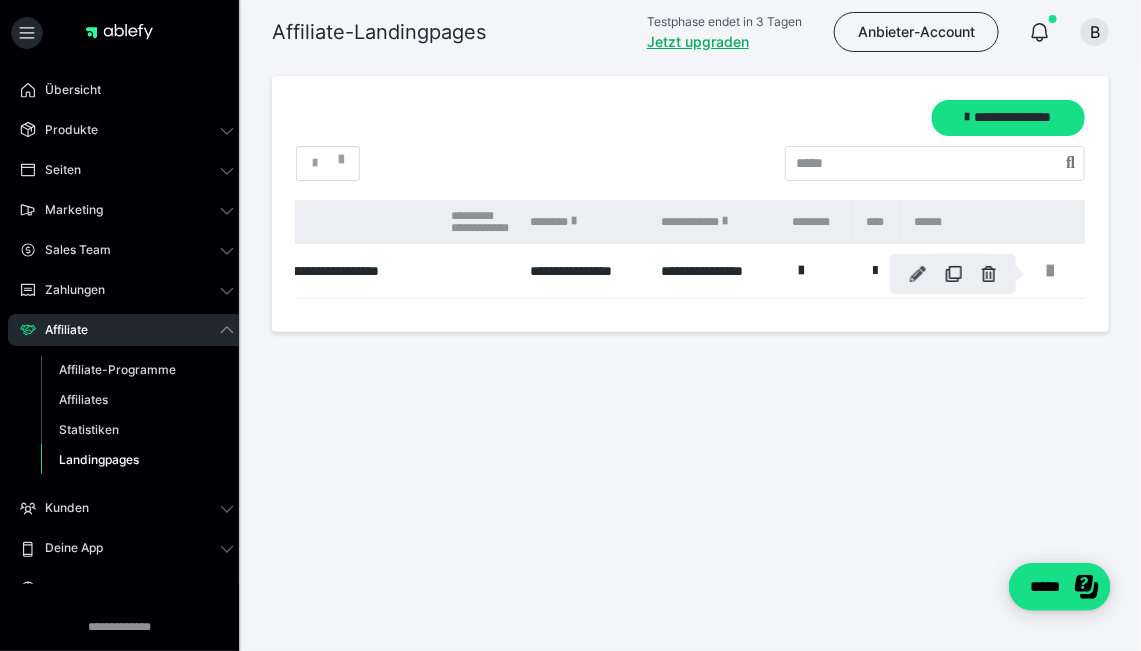 click at bounding box center (918, 274) 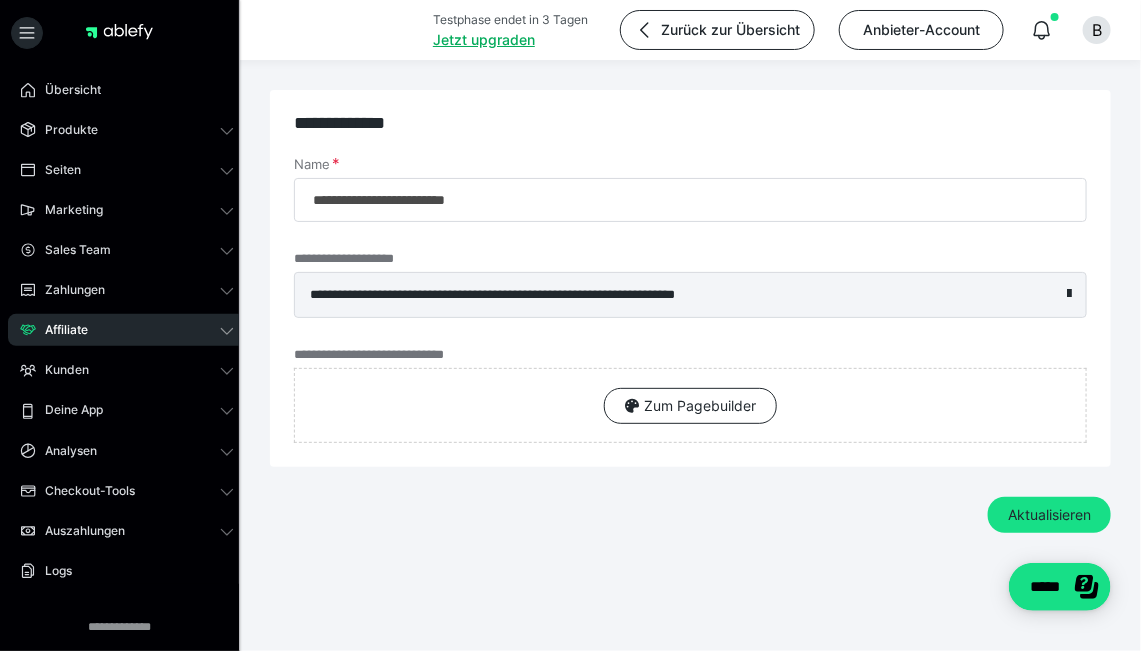 click on "**********" at bounding box center [645, 295] 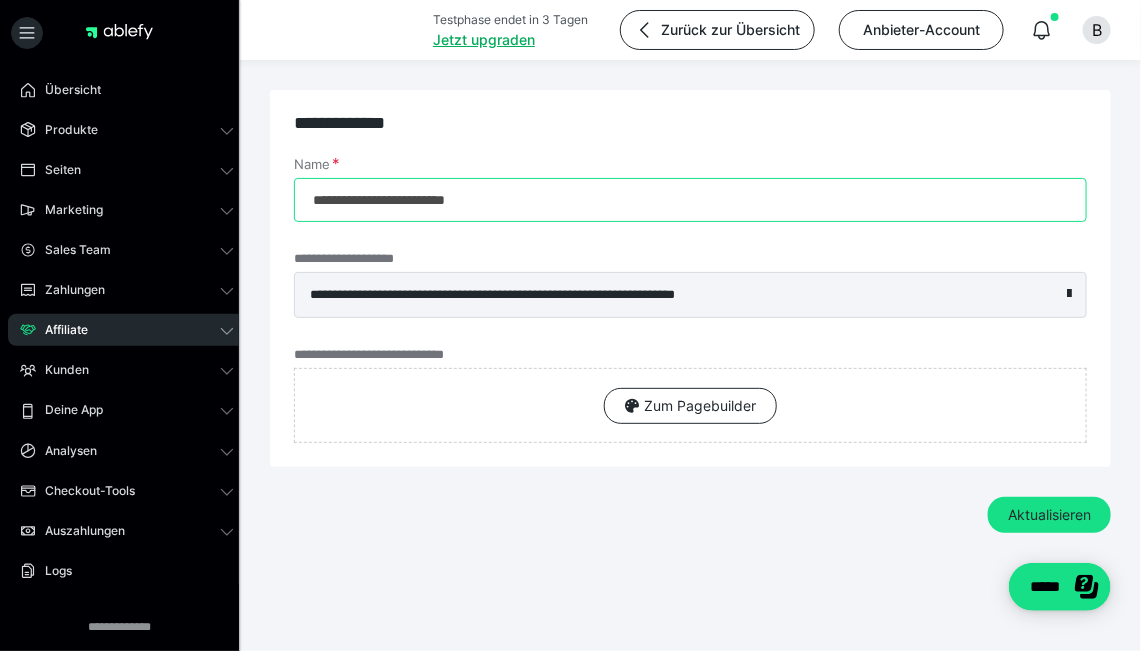 click on "**********" at bounding box center [690, 200] 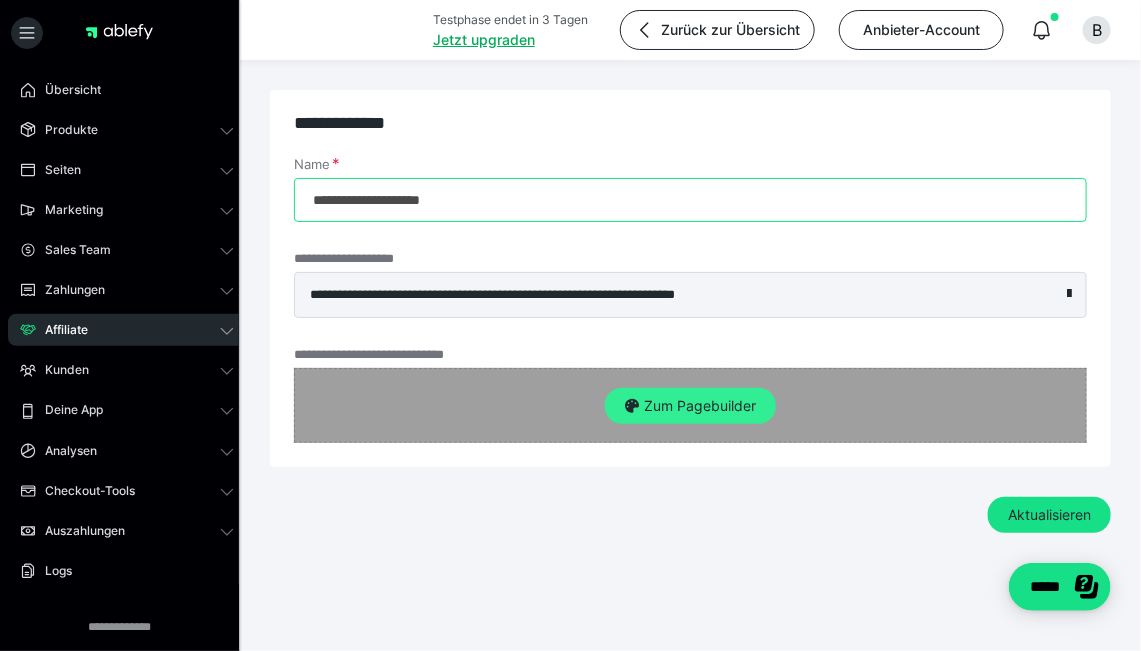 type on "**********" 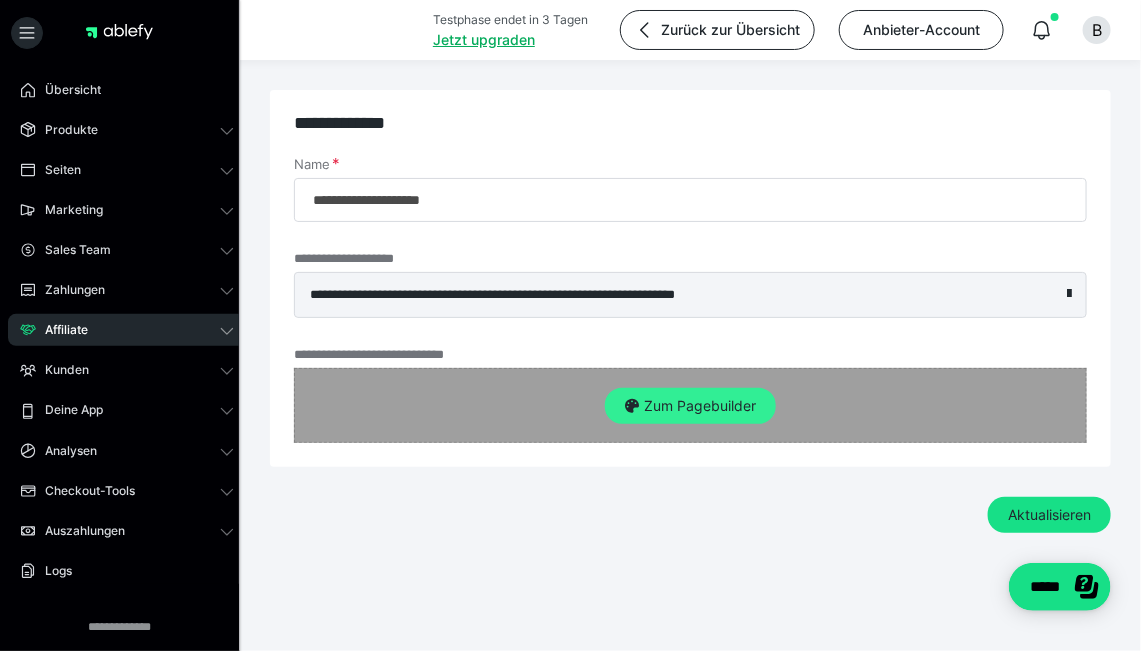 click on "Zum Pagebuilder" at bounding box center [690, 406] 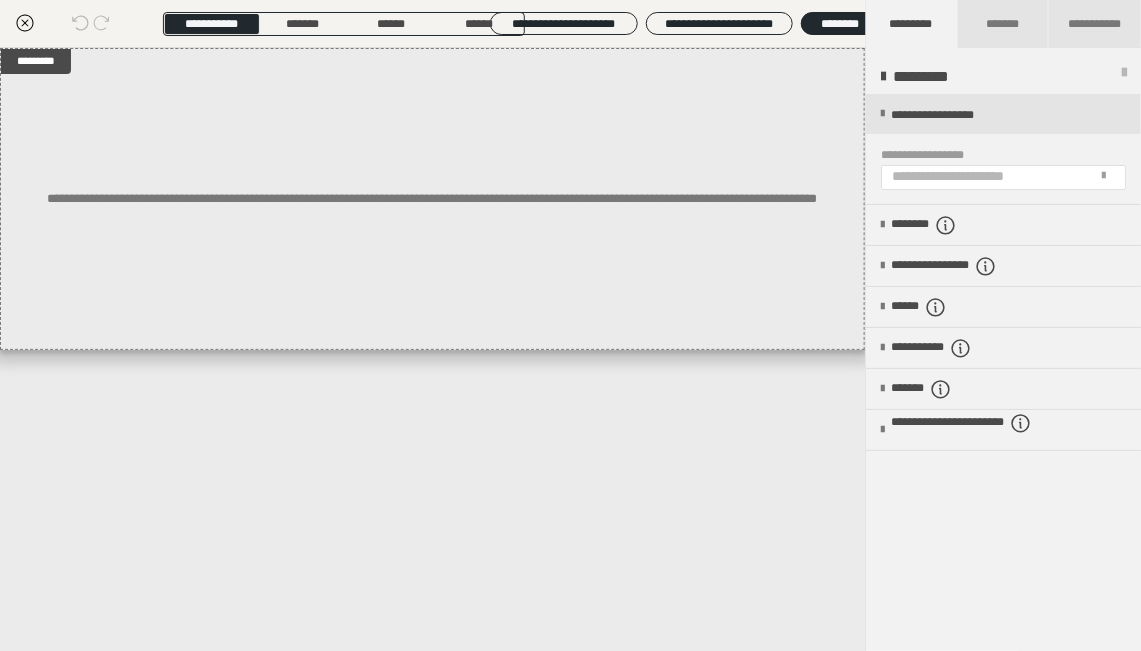 click at bounding box center [1103, 185] 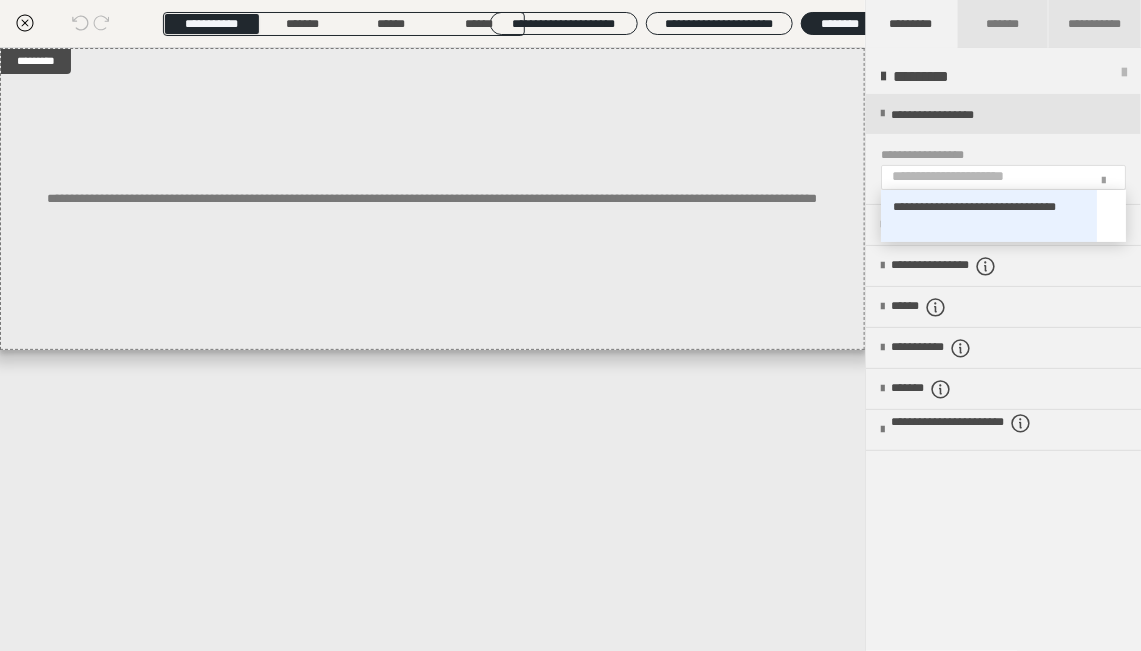 click on "**********" at bounding box center (989, 216) 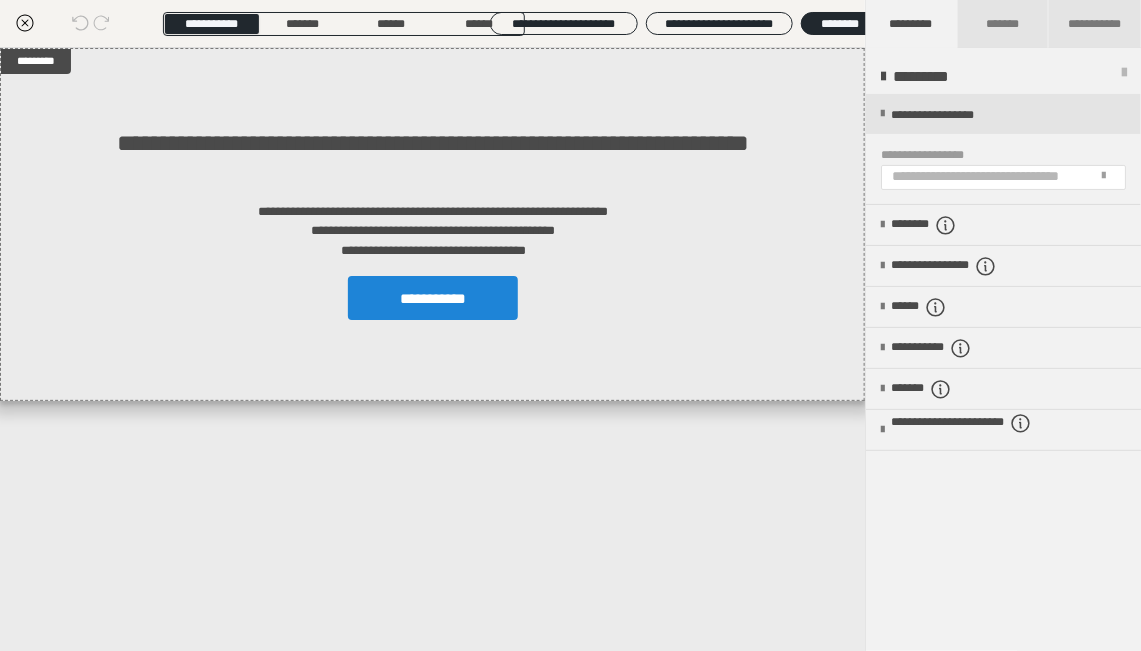 click at bounding box center (1103, 184) 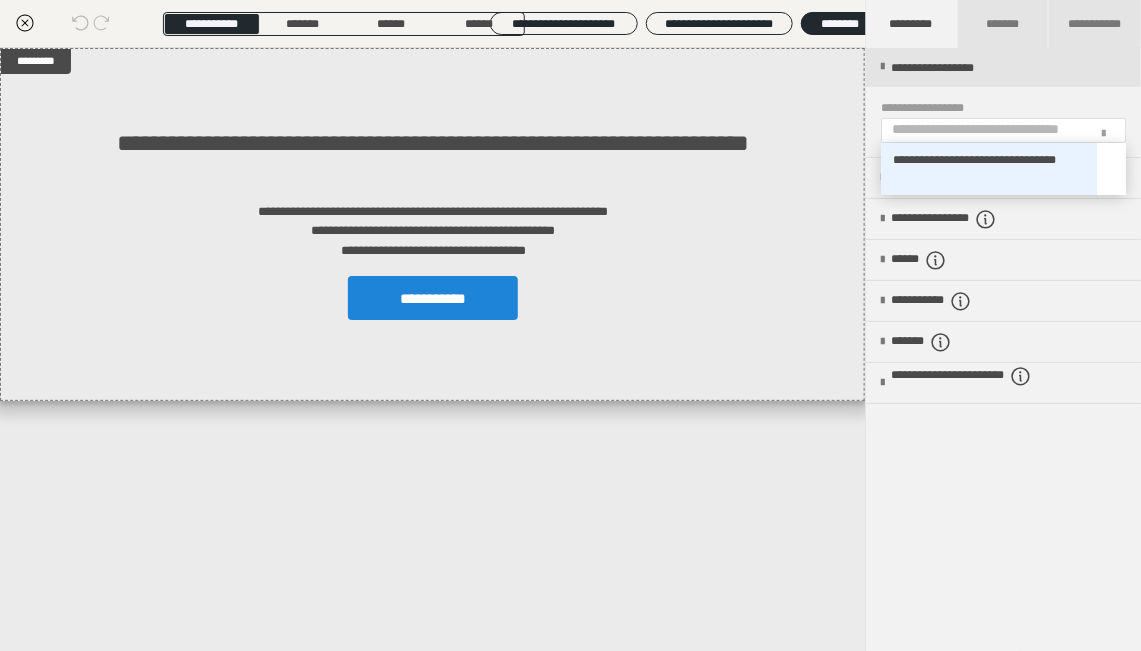 scroll, scrollTop: 48, scrollLeft: 0, axis: vertical 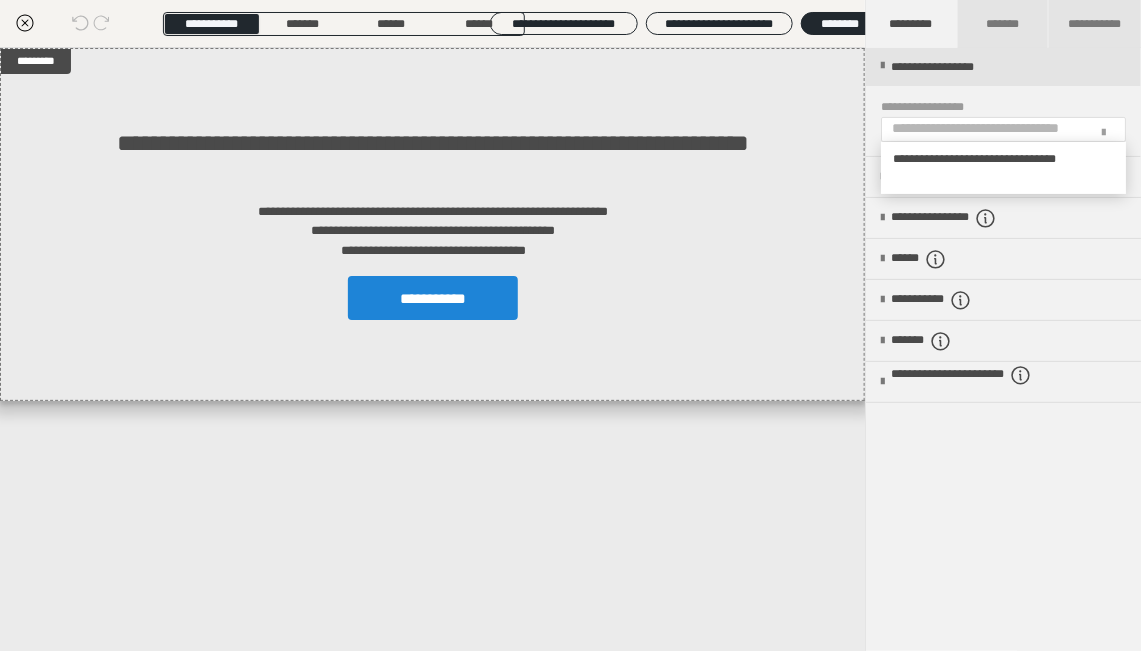 click at bounding box center [570, 325] 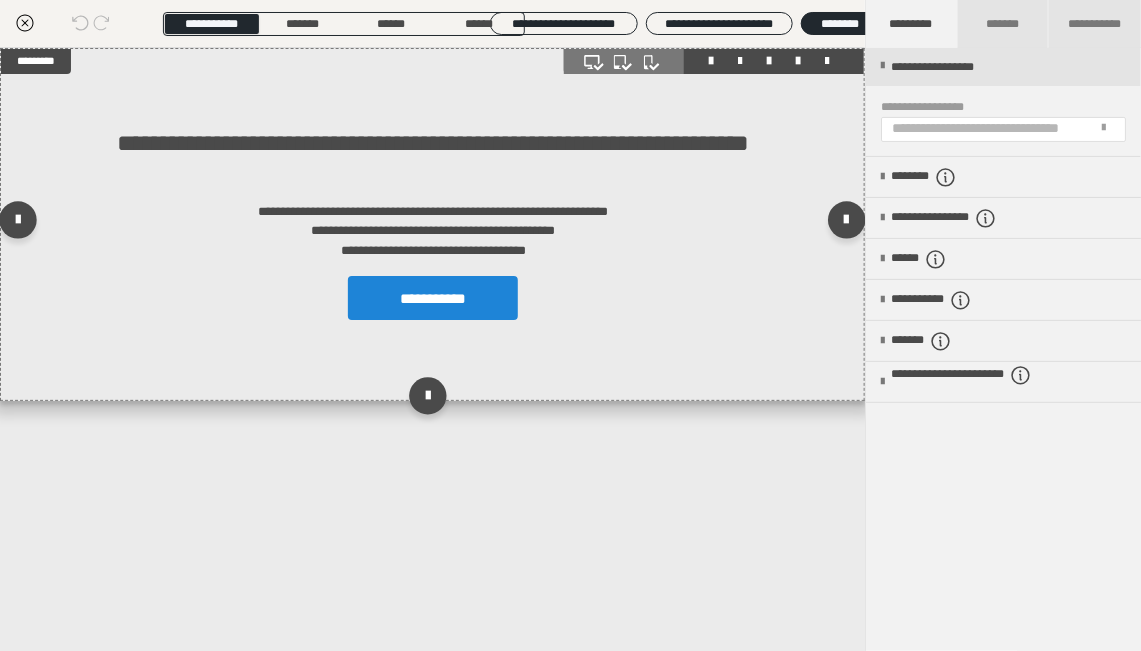click on "**********" at bounding box center (432, 224) 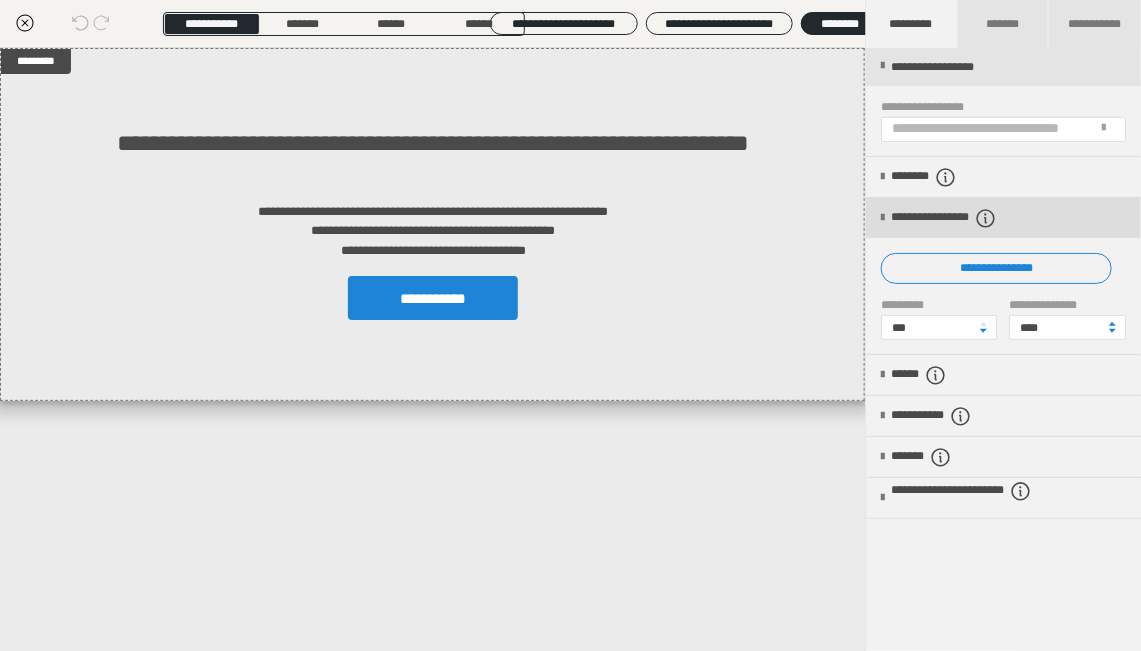 click at bounding box center [882, 218] 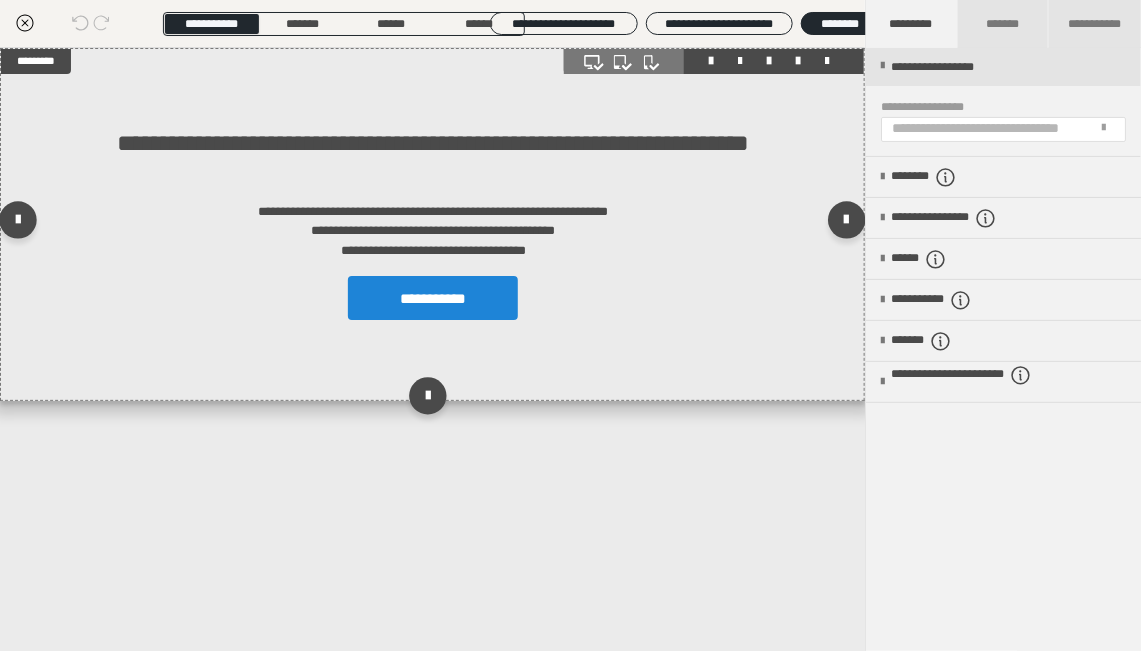 click on "**********" at bounding box center [432, 224] 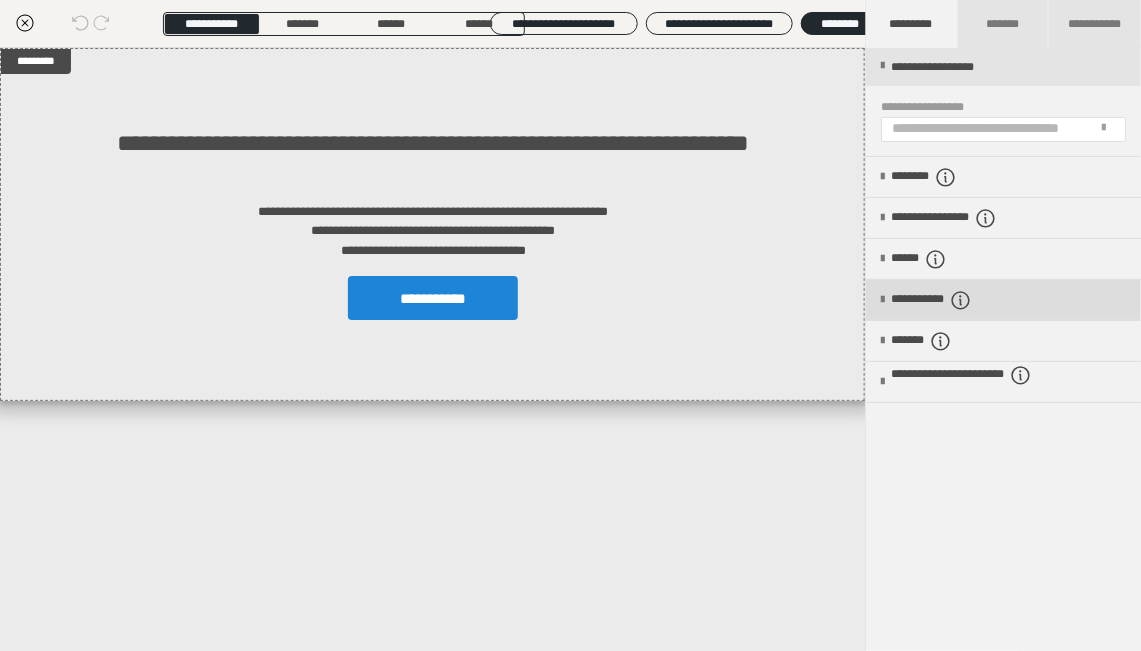 click on "**********" at bounding box center (1003, 300) 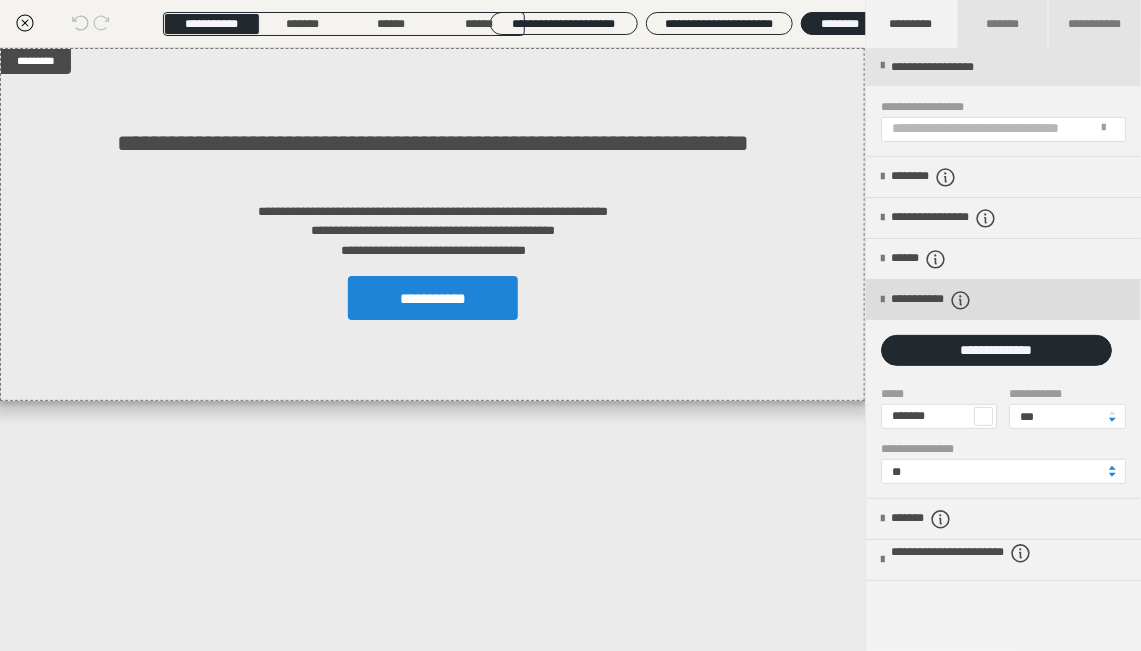 click at bounding box center (882, 300) 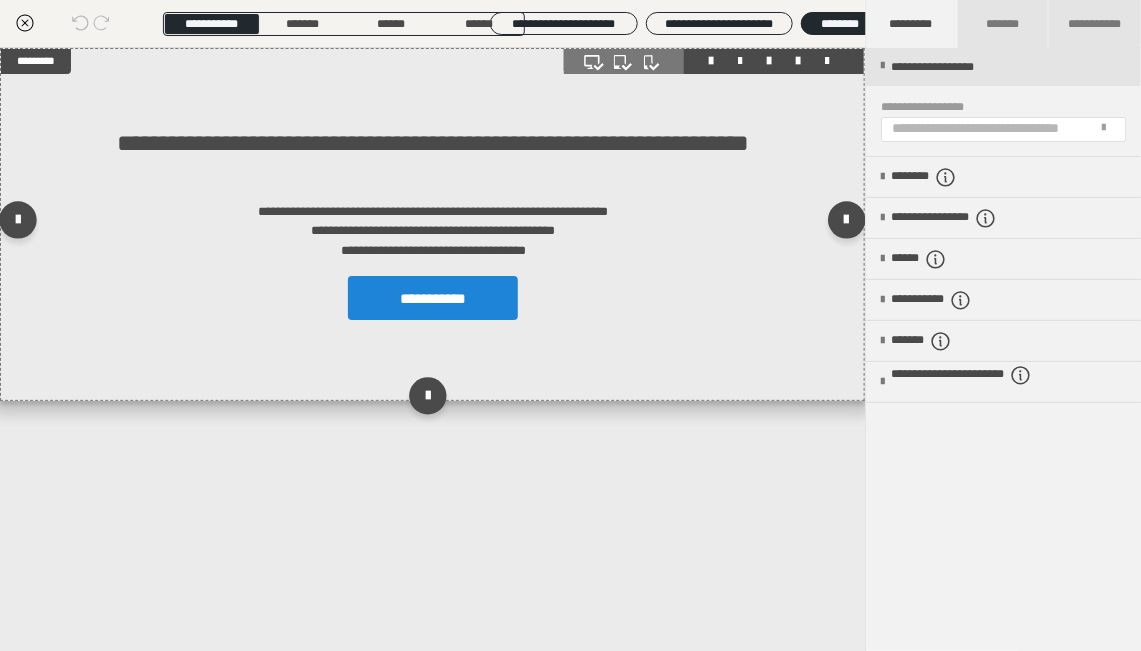 drag, startPoint x: 739, startPoint y: 362, endPoint x: 652, endPoint y: 374, distance: 87.823685 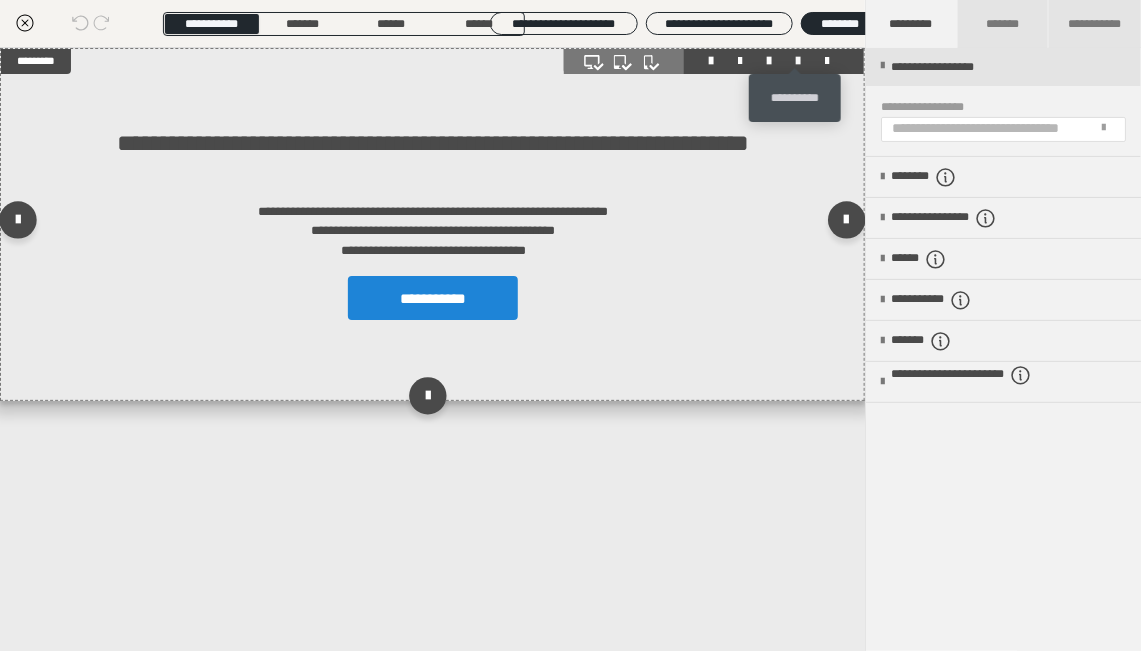 click at bounding box center (798, 61) 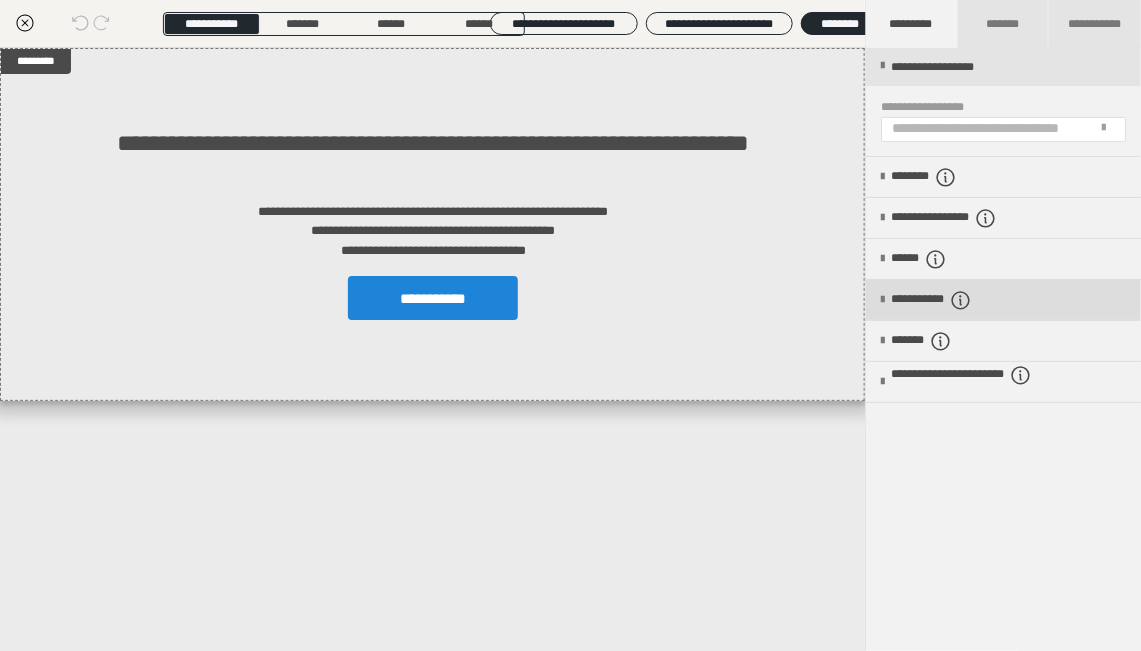 click at bounding box center [882, 300] 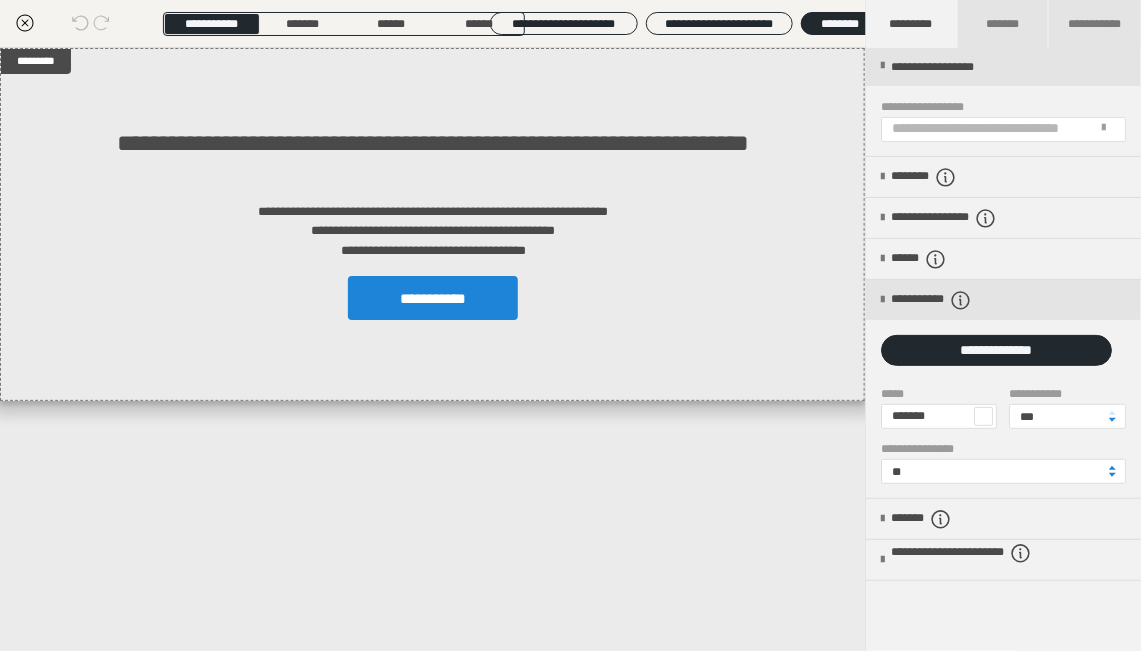 click at bounding box center (983, 416) 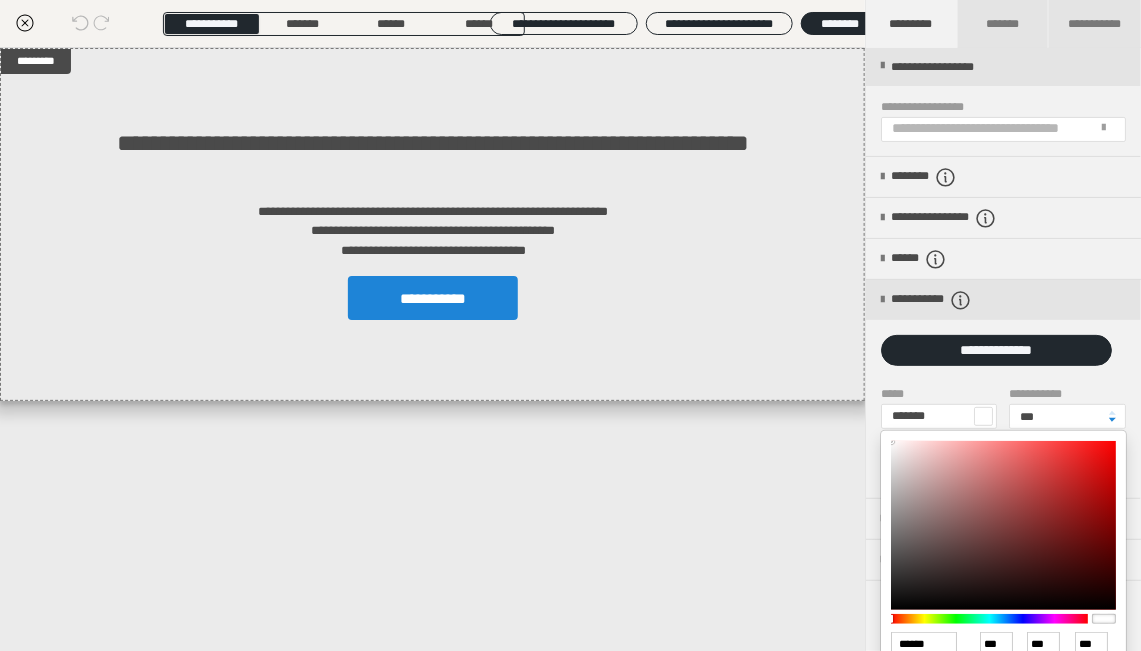 click at bounding box center (570, 325) 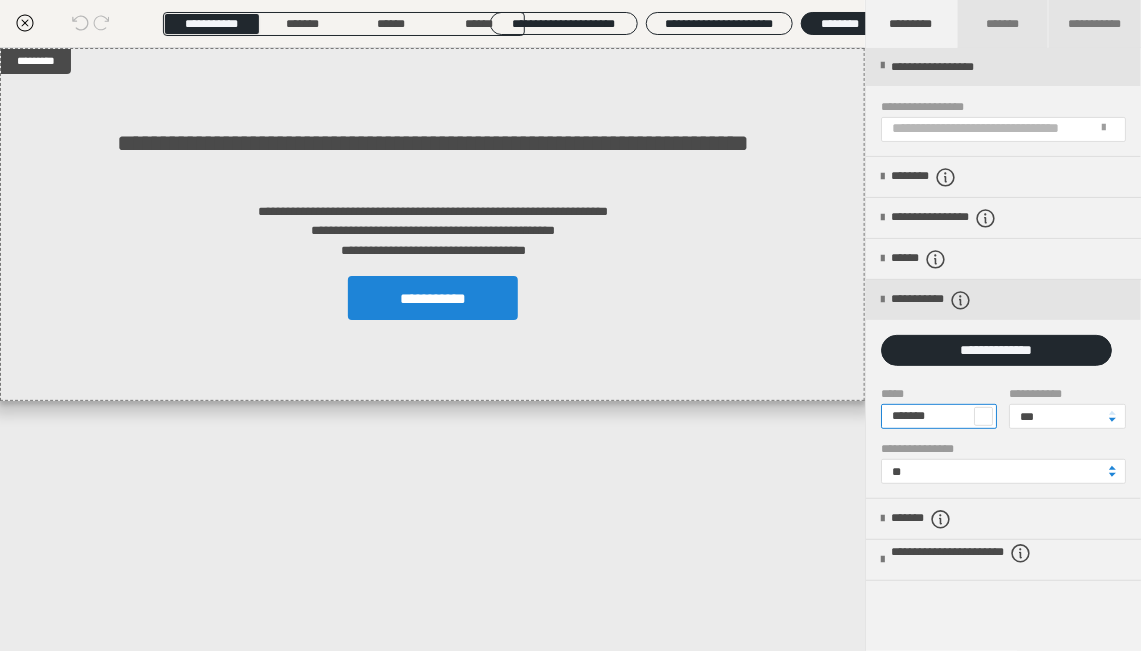 click on "*******" at bounding box center (939, 416) 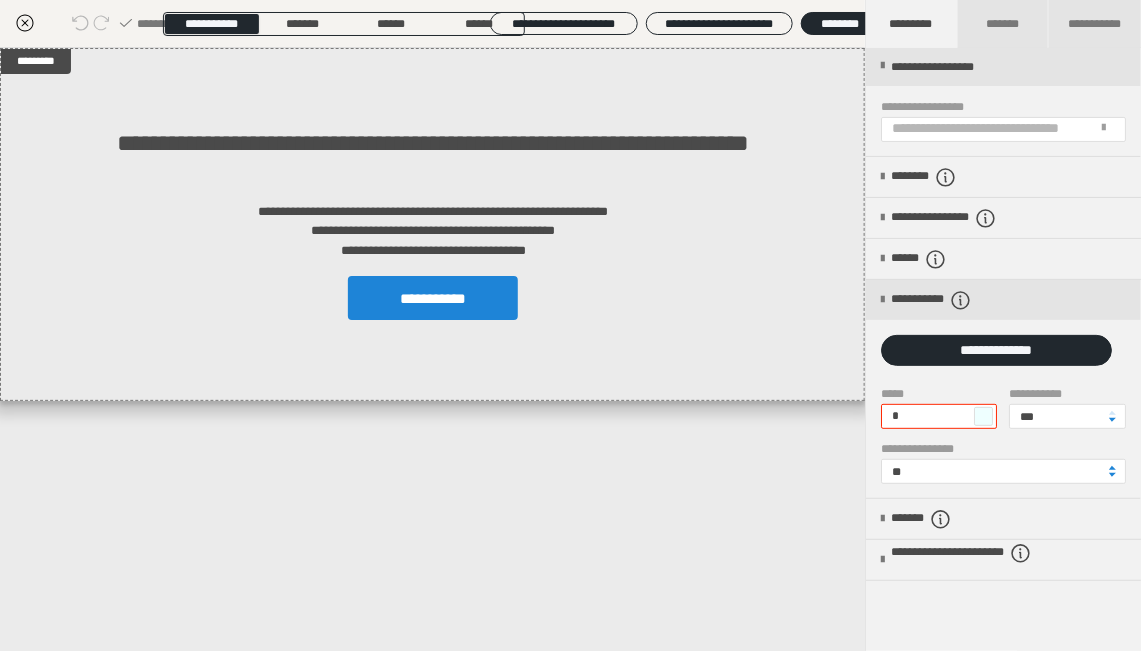 click at bounding box center [983, 416] 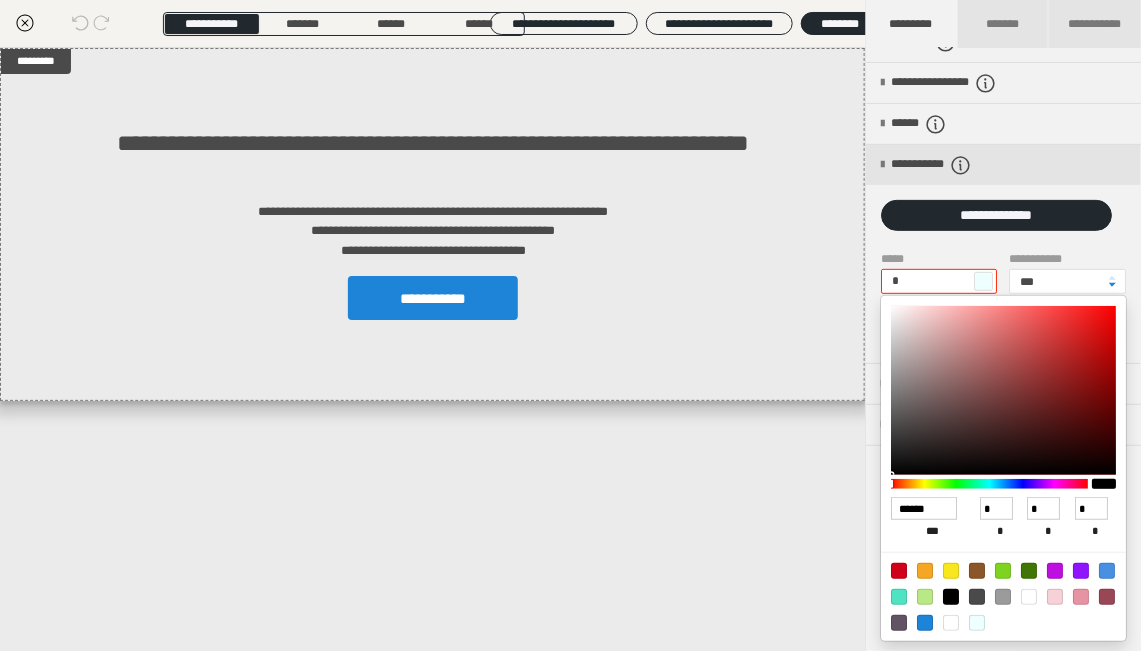 scroll, scrollTop: 225, scrollLeft: 0, axis: vertical 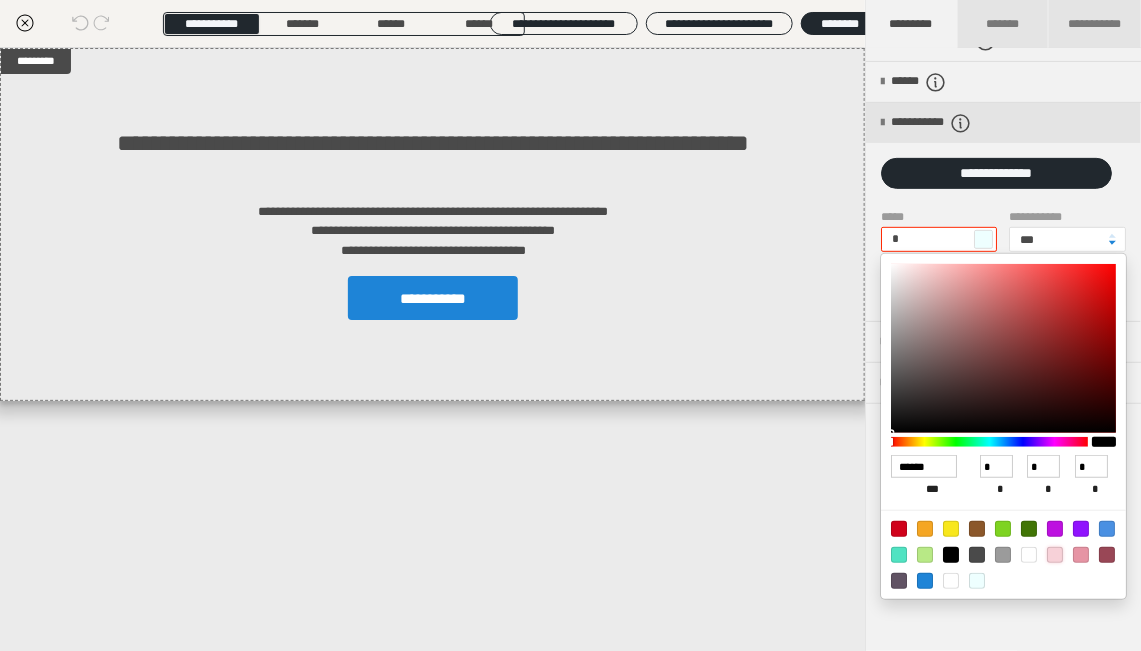 click at bounding box center (1055, 555) 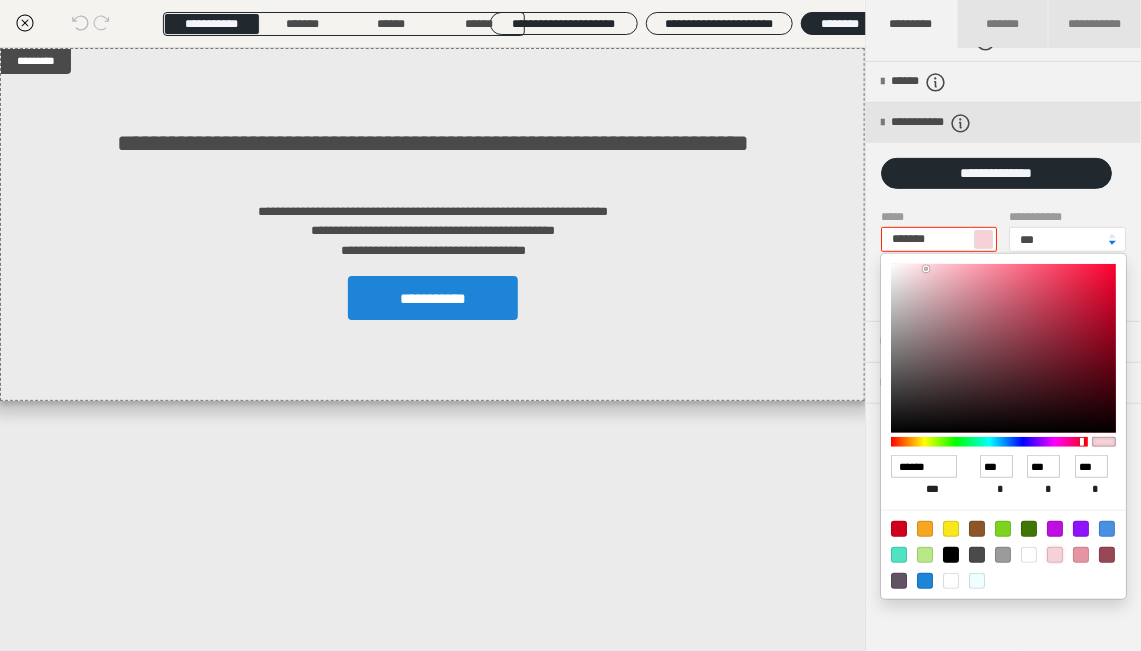 click at bounding box center (1112, 243) 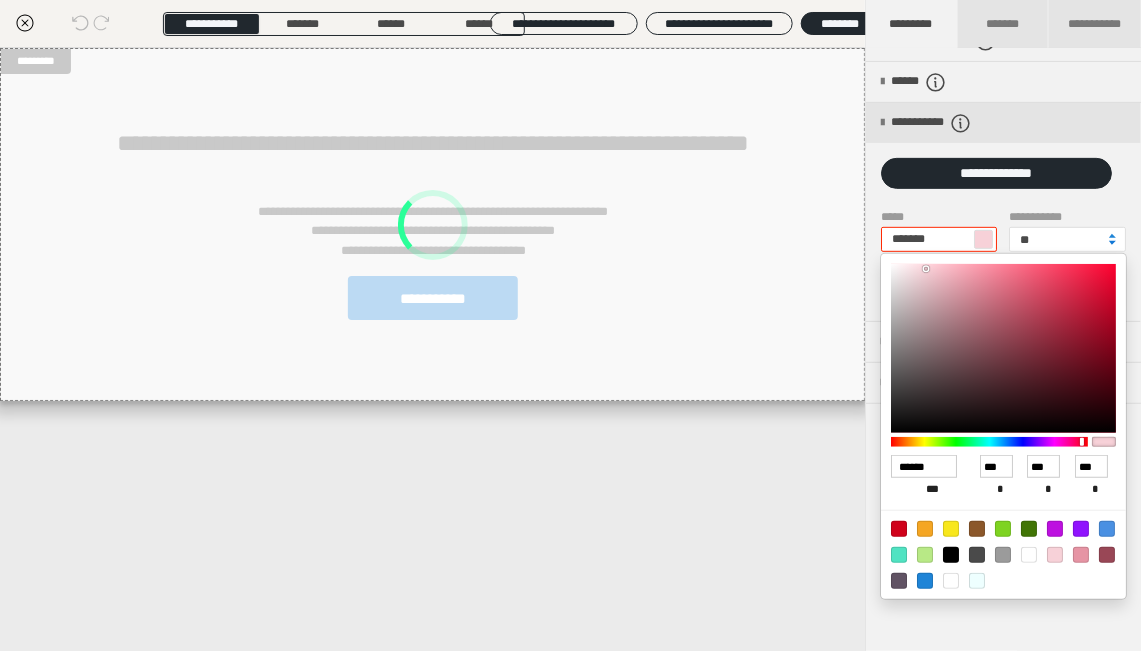 click at bounding box center [1112, 243] 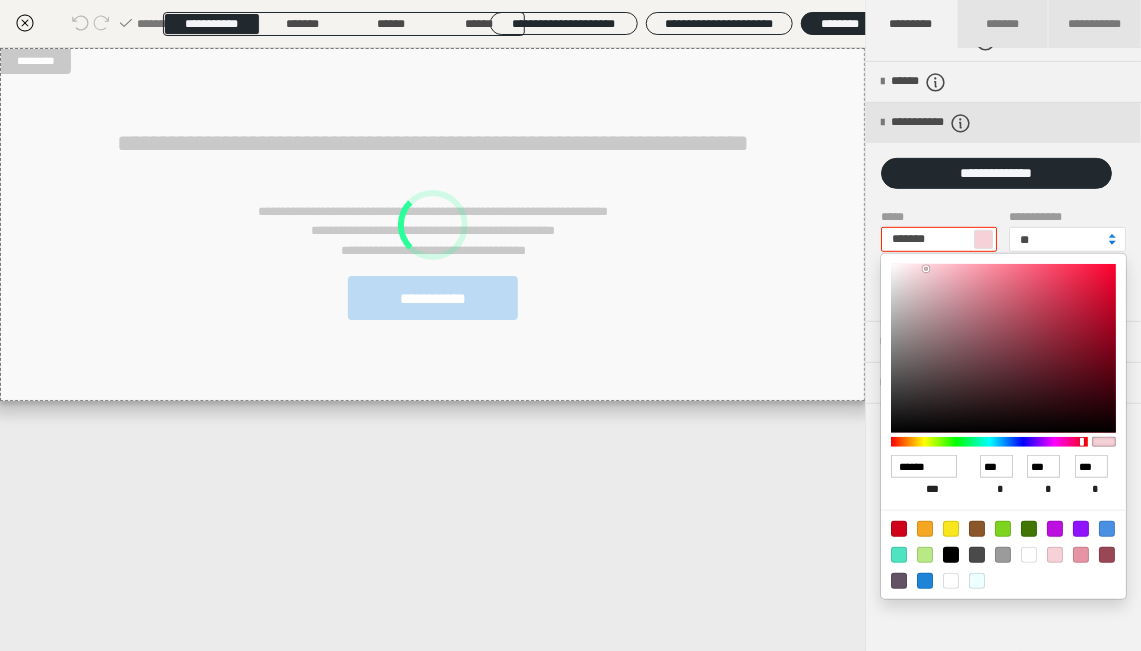 click at bounding box center (1112, 243) 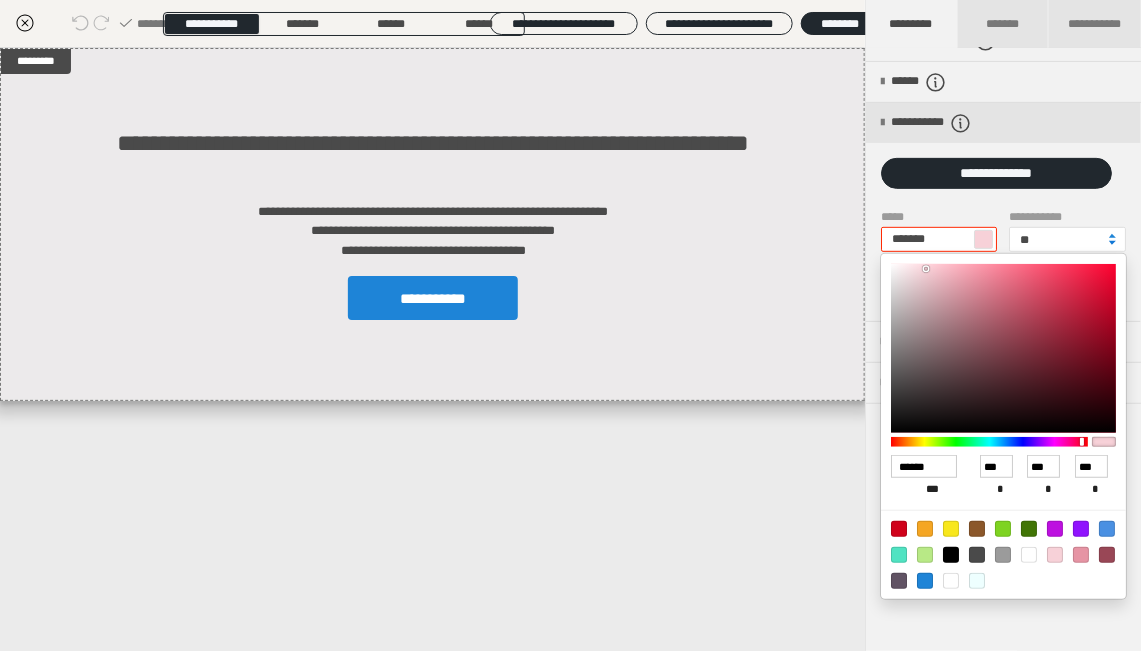 click at bounding box center [1112, 243] 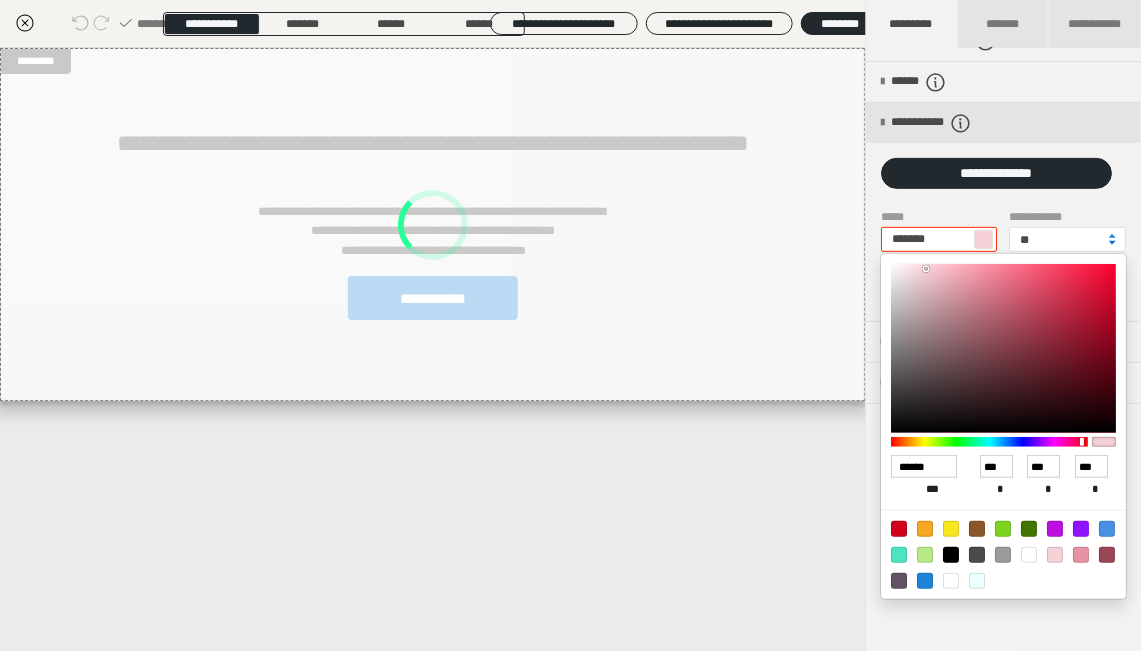 click at bounding box center (1112, 243) 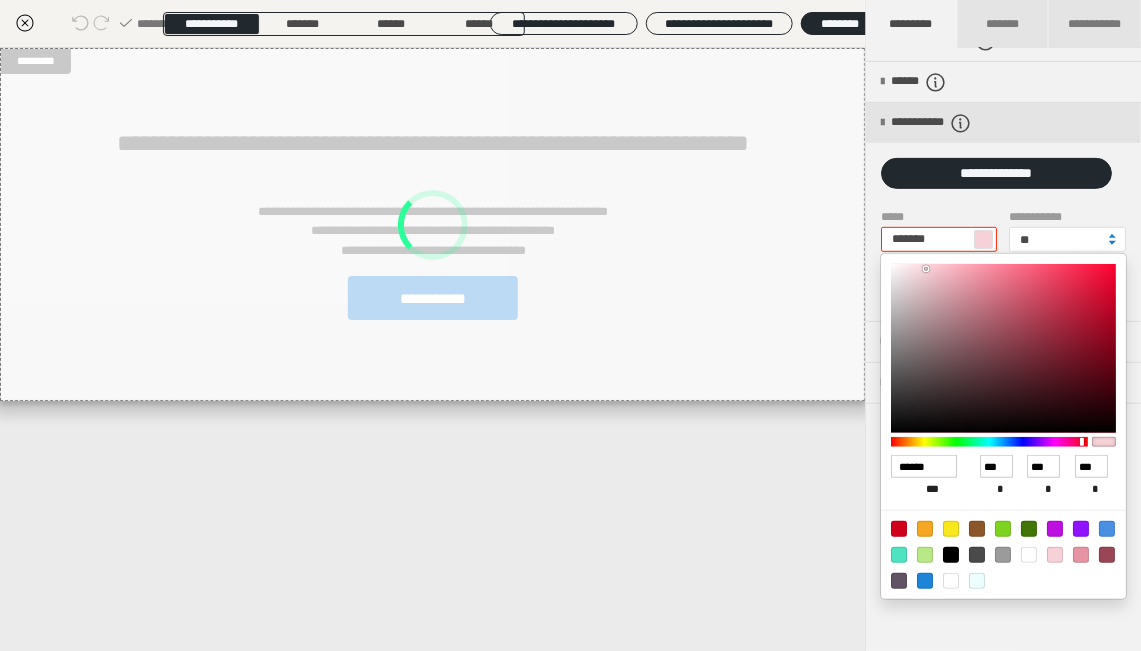 click at bounding box center (1112, 243) 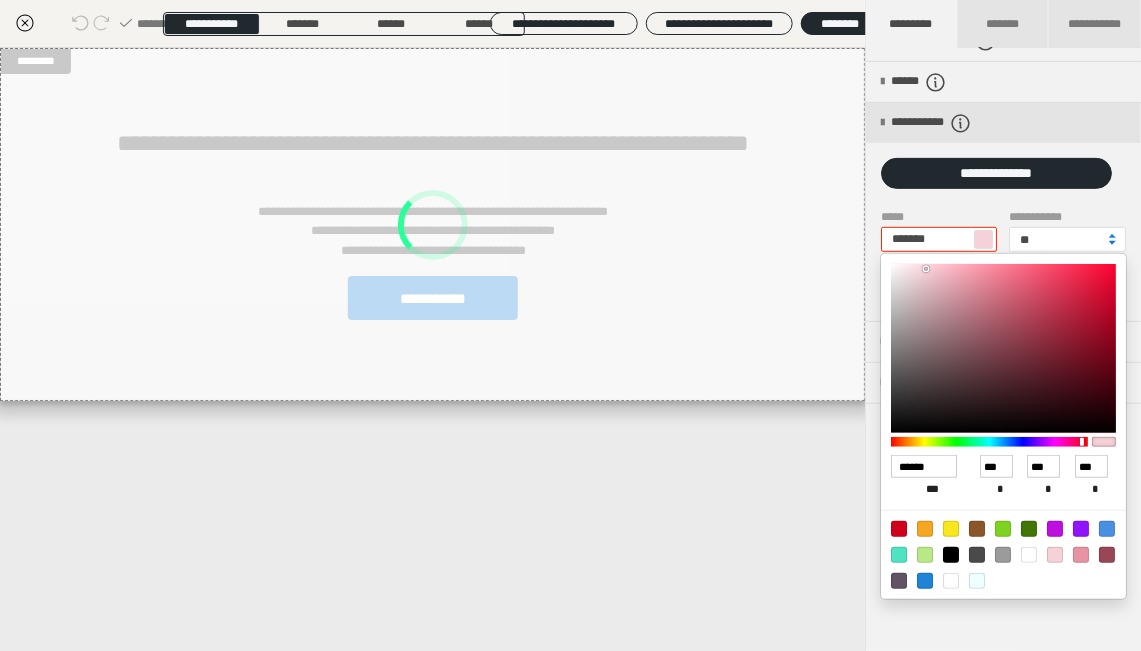 click at bounding box center [1112, 243] 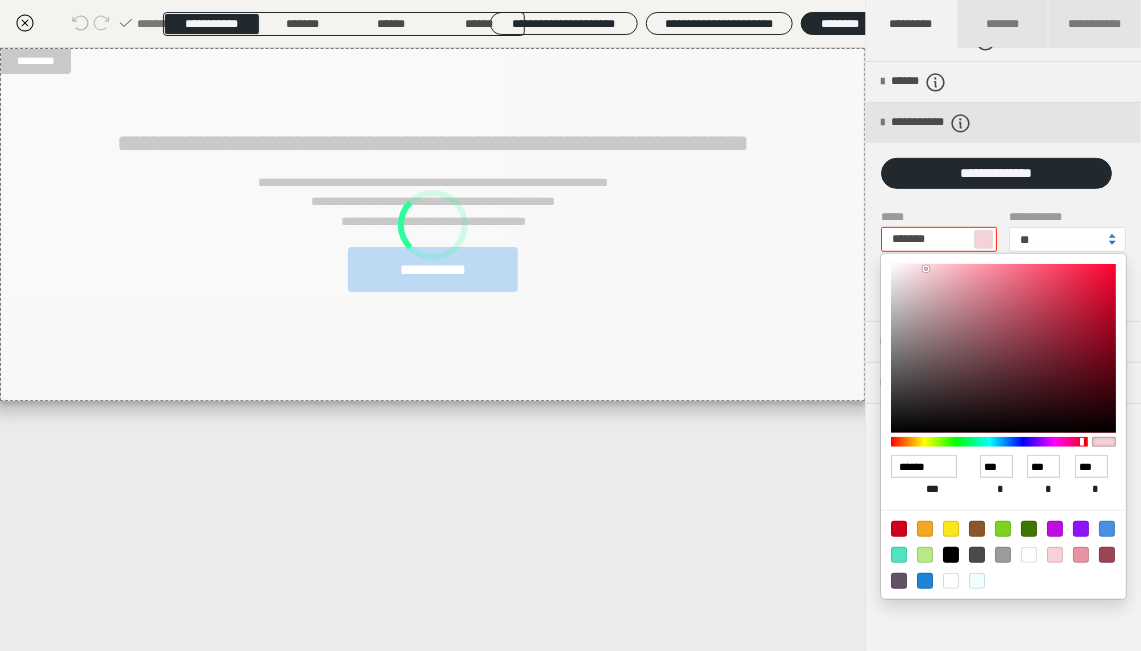 click at bounding box center (1112, 243) 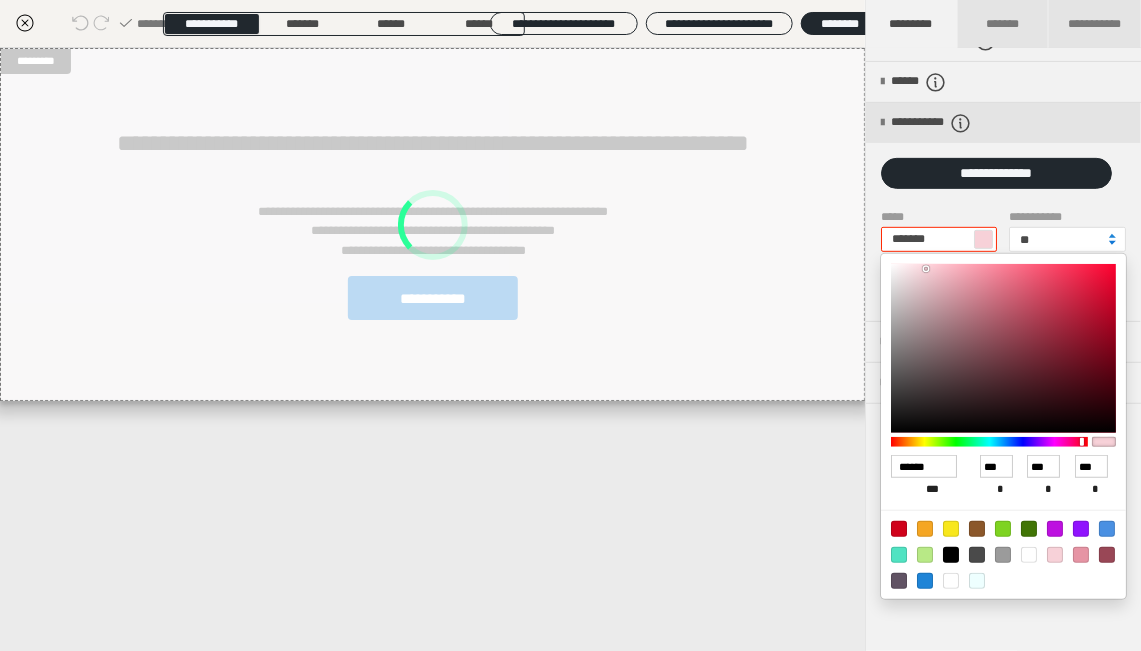 click at bounding box center [1112, 243] 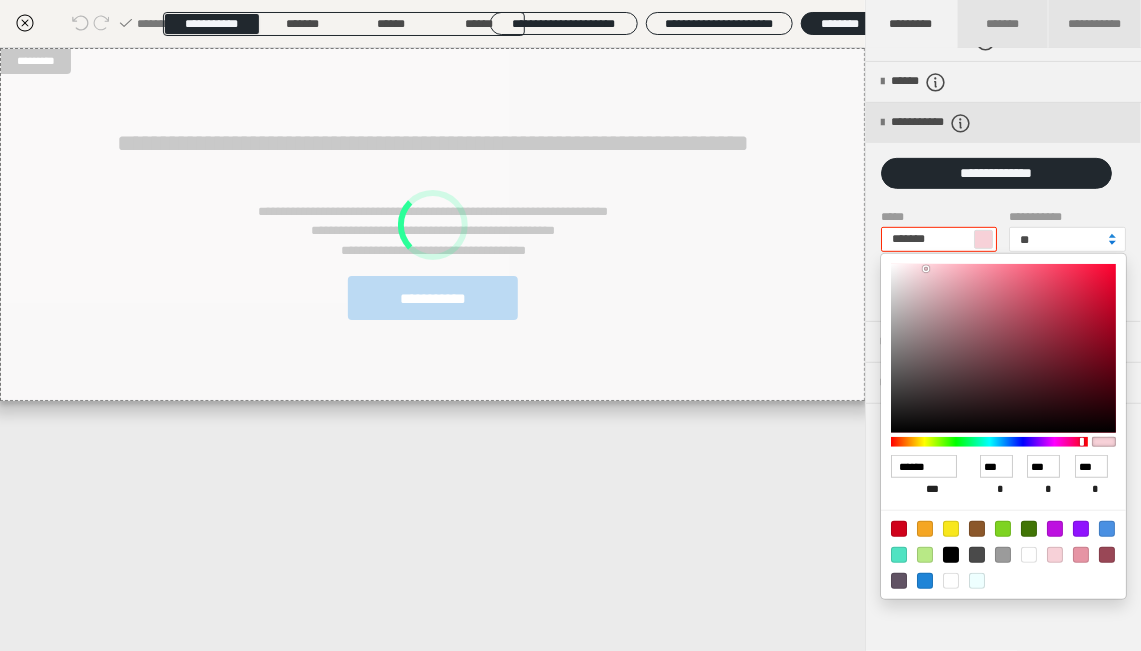 click at bounding box center [1112, 243] 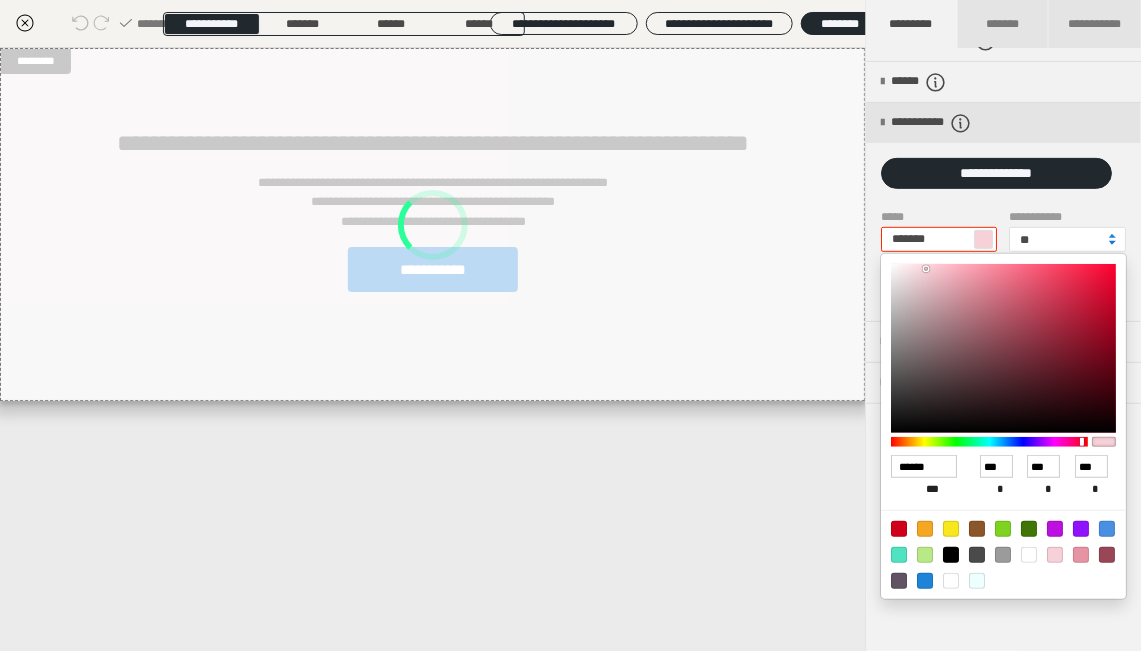 click at bounding box center (1112, 243) 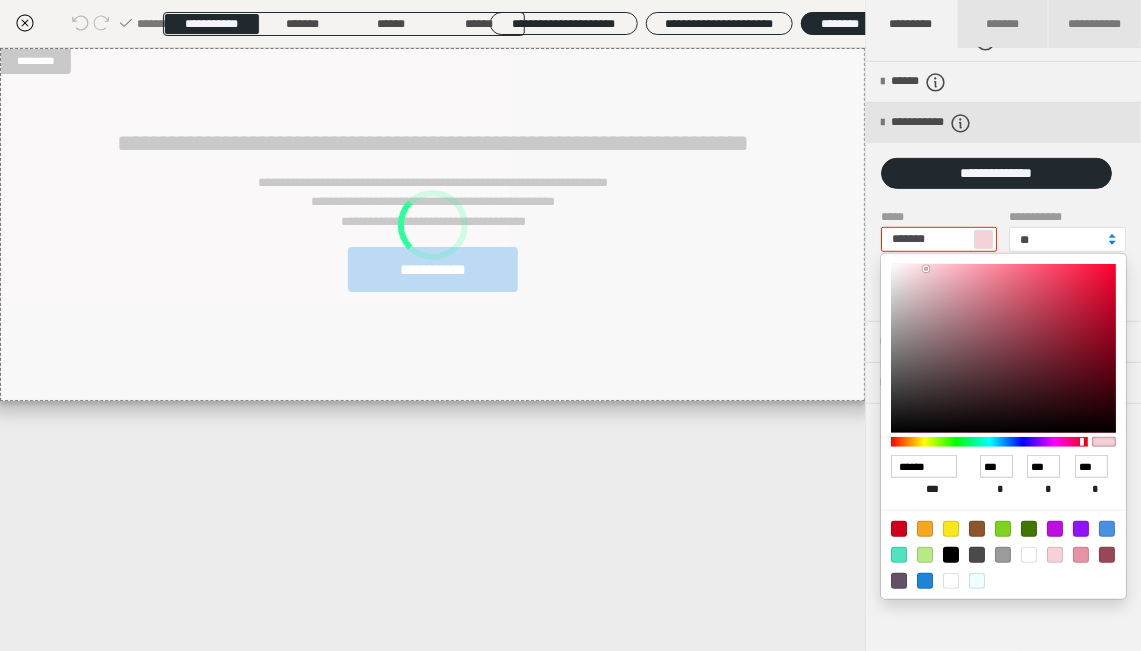 click at bounding box center (1112, 243) 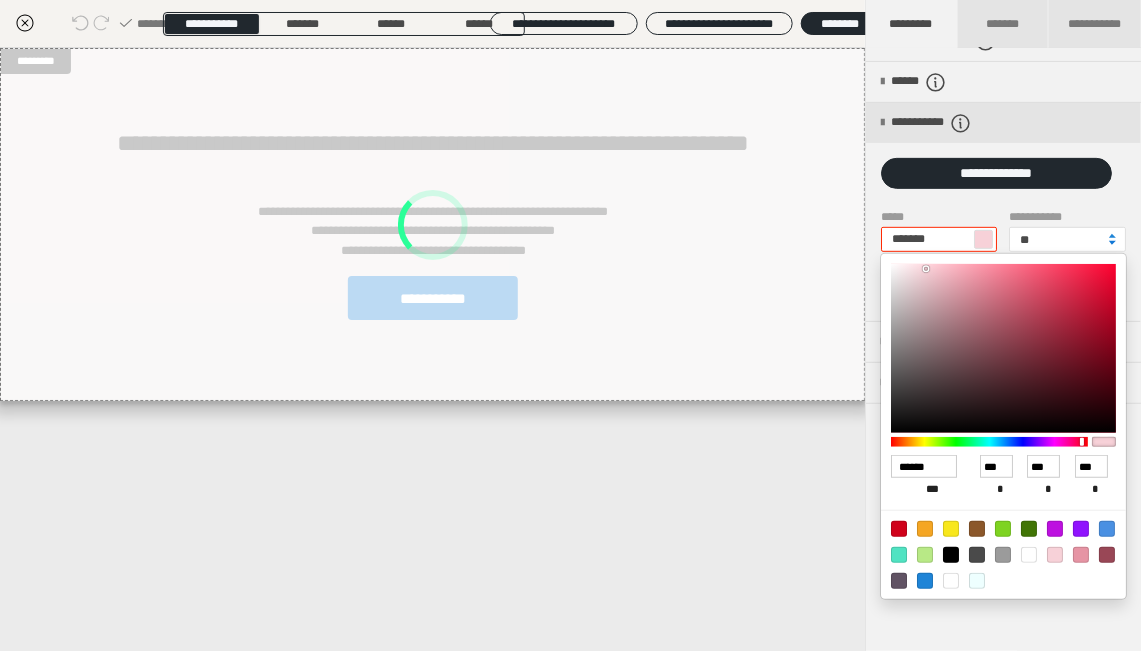 click at bounding box center [1112, 243] 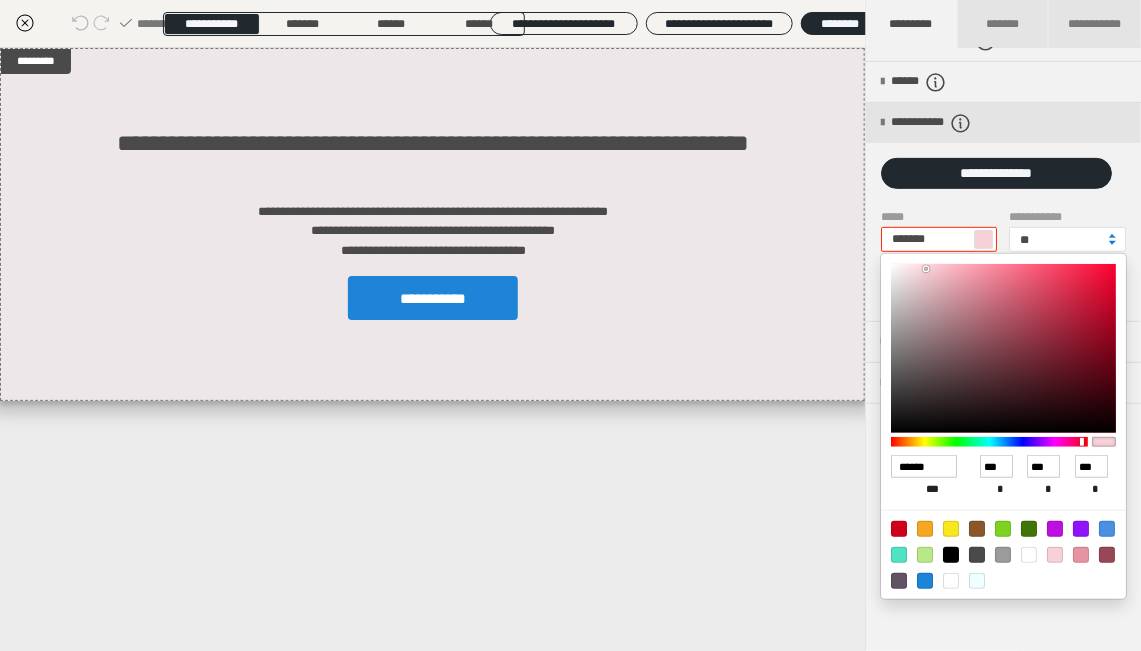 click at bounding box center [1112, 243] 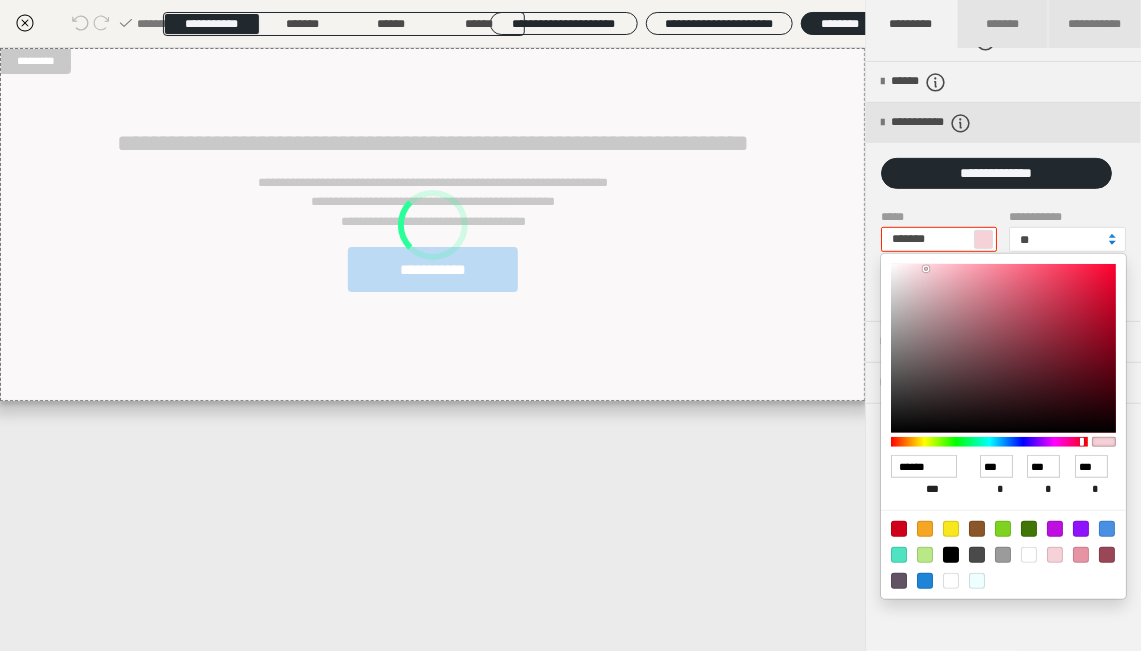 click at bounding box center [1112, 243] 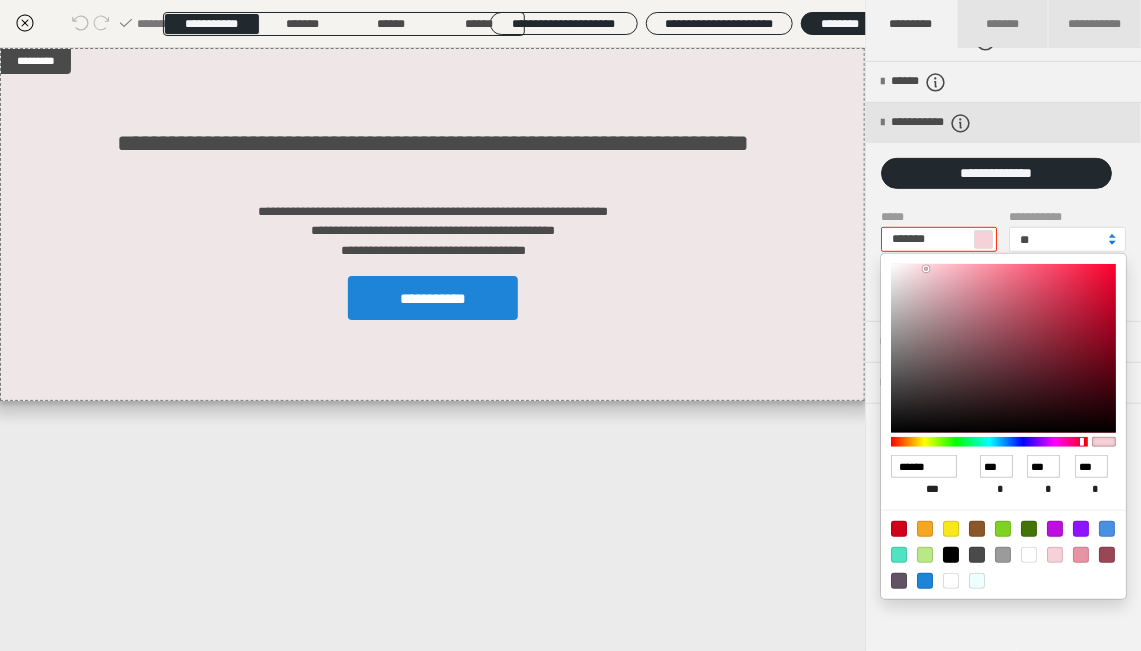 click at bounding box center [1112, 243] 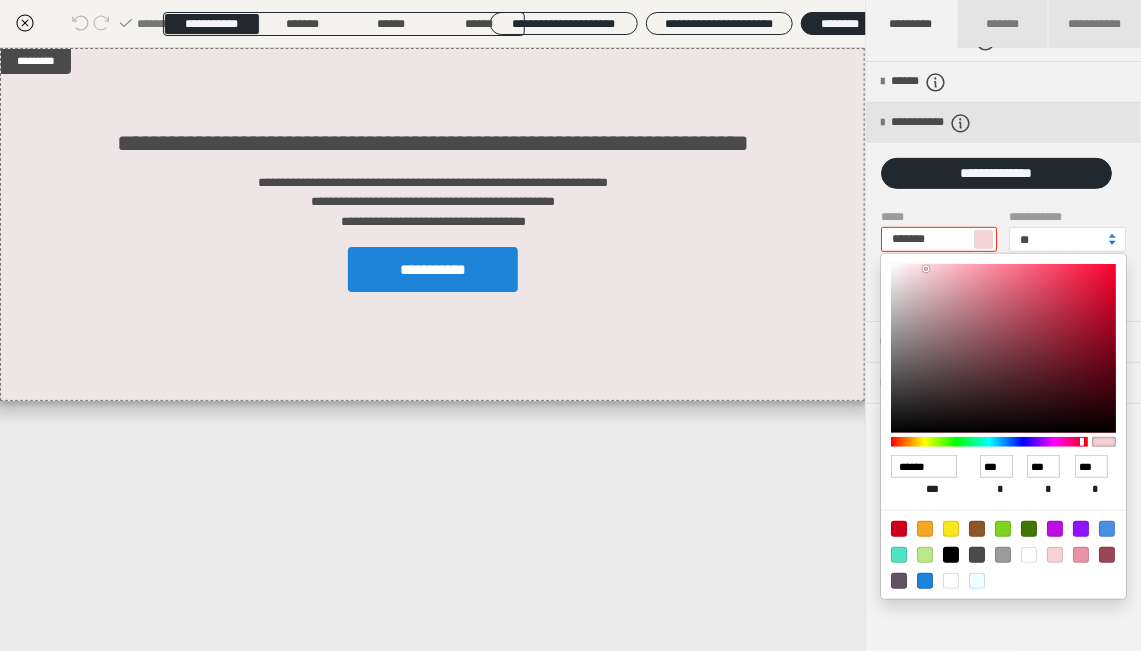 click at bounding box center [1112, 243] 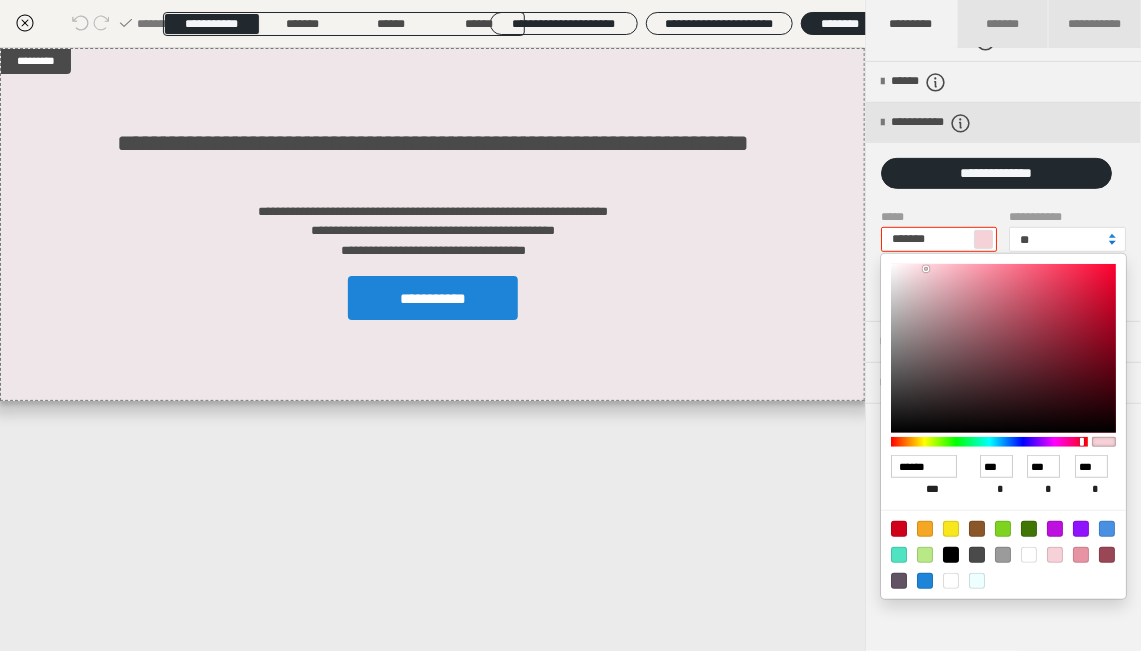 click at bounding box center [1112, 243] 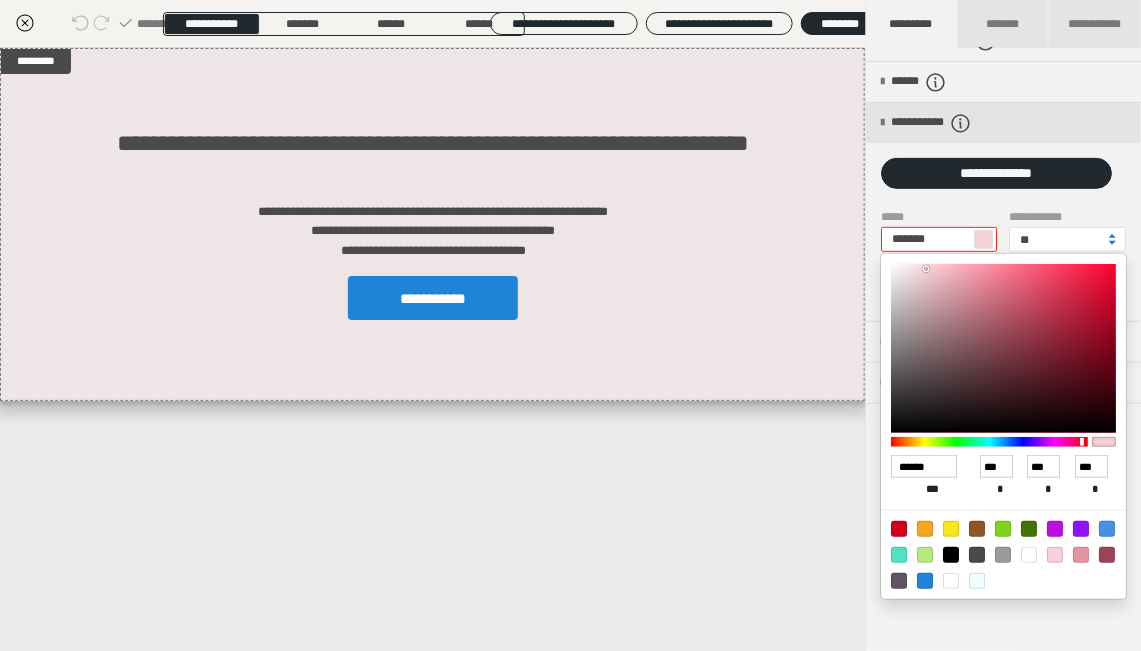 click at bounding box center (1112, 243) 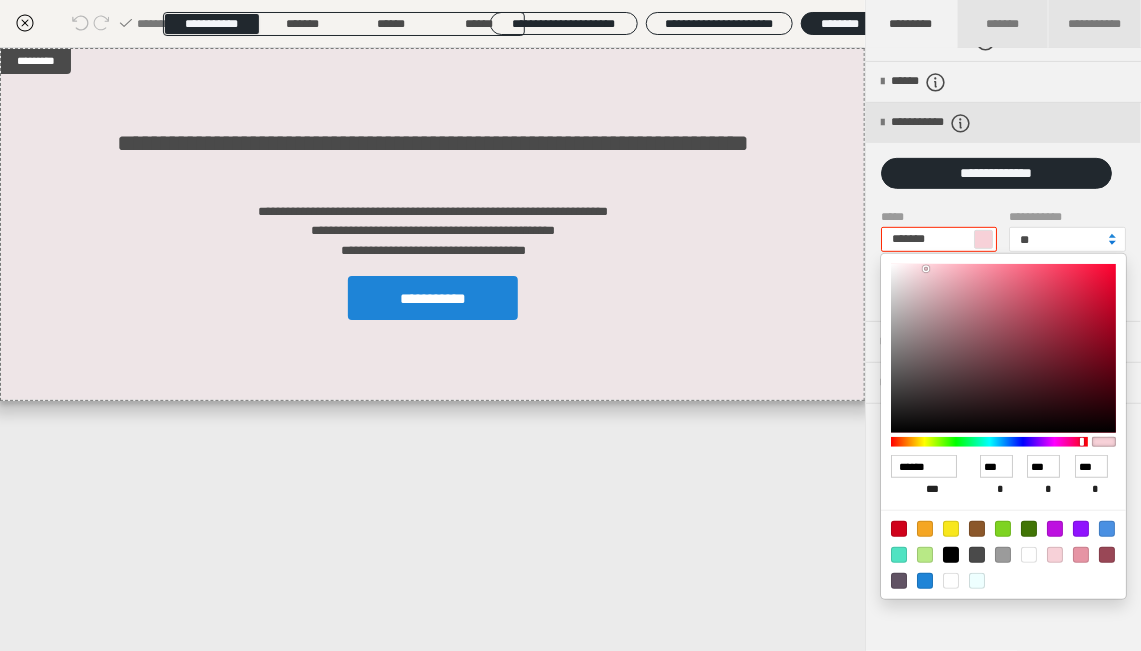 click at bounding box center (1112, 243) 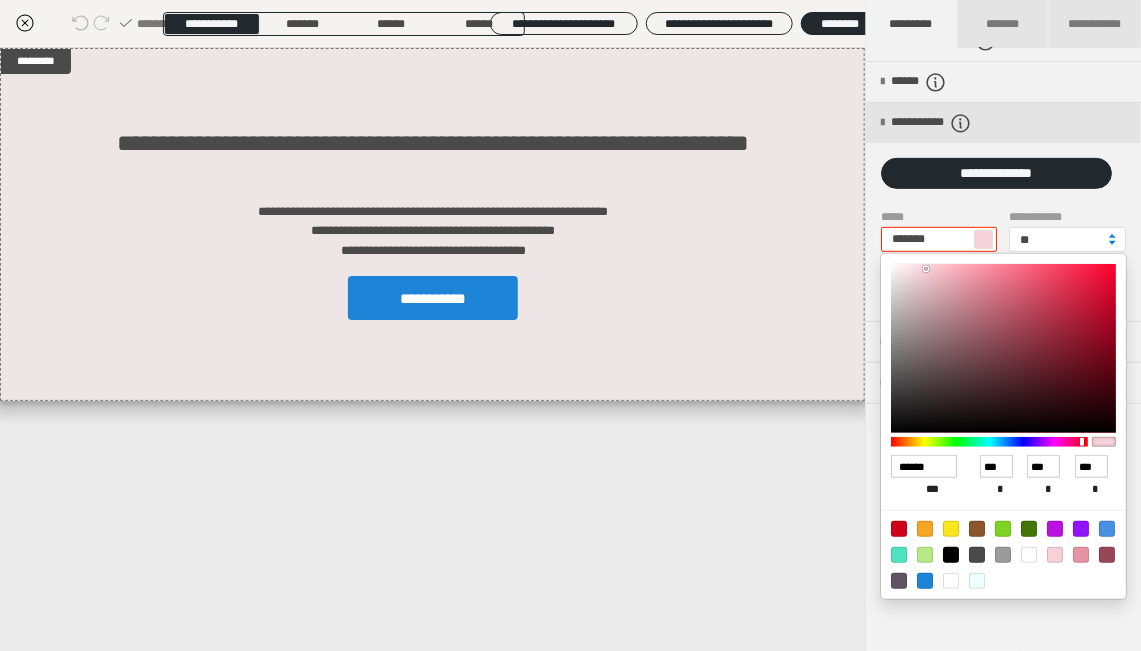click at bounding box center [1112, 243] 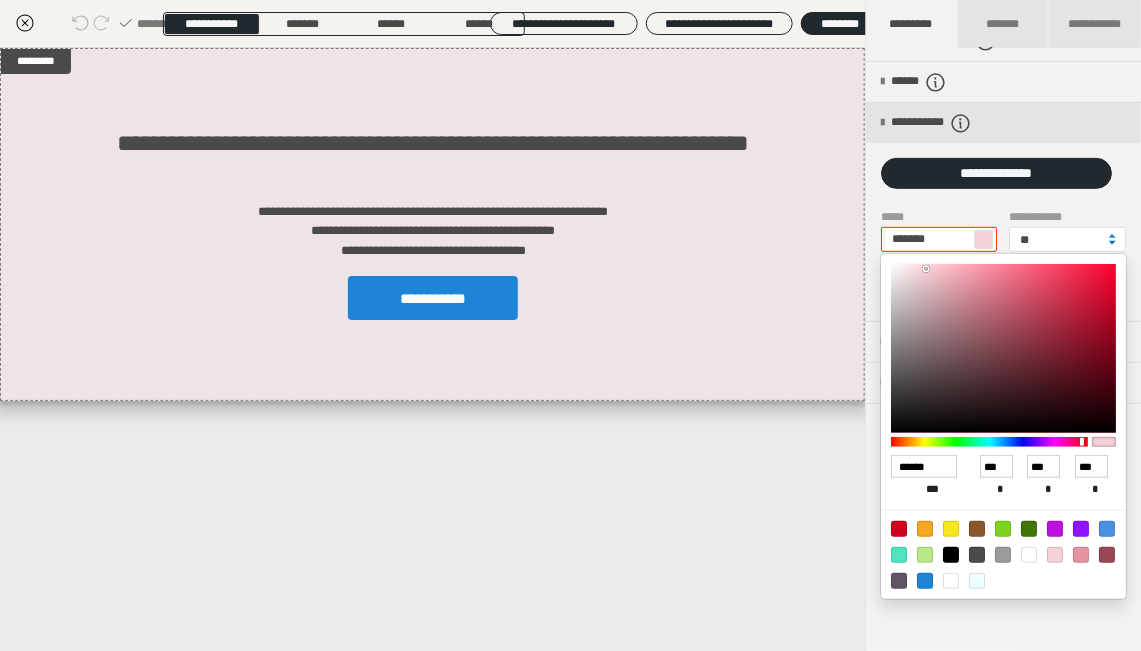 click at bounding box center (1112, 243) 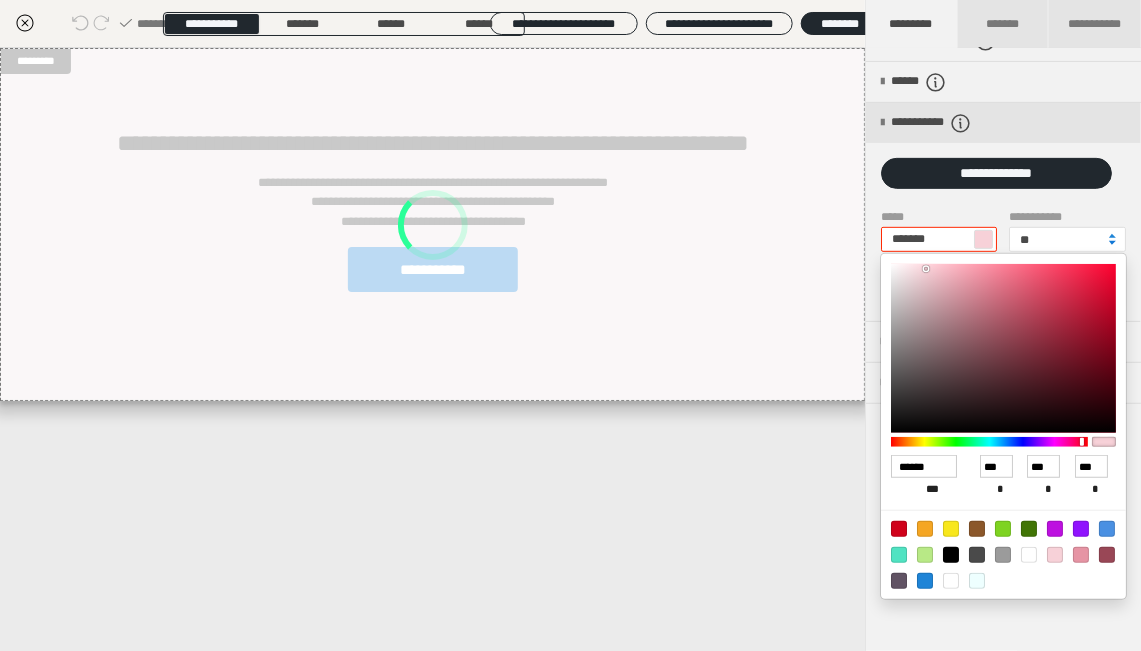 click at bounding box center [1112, 243] 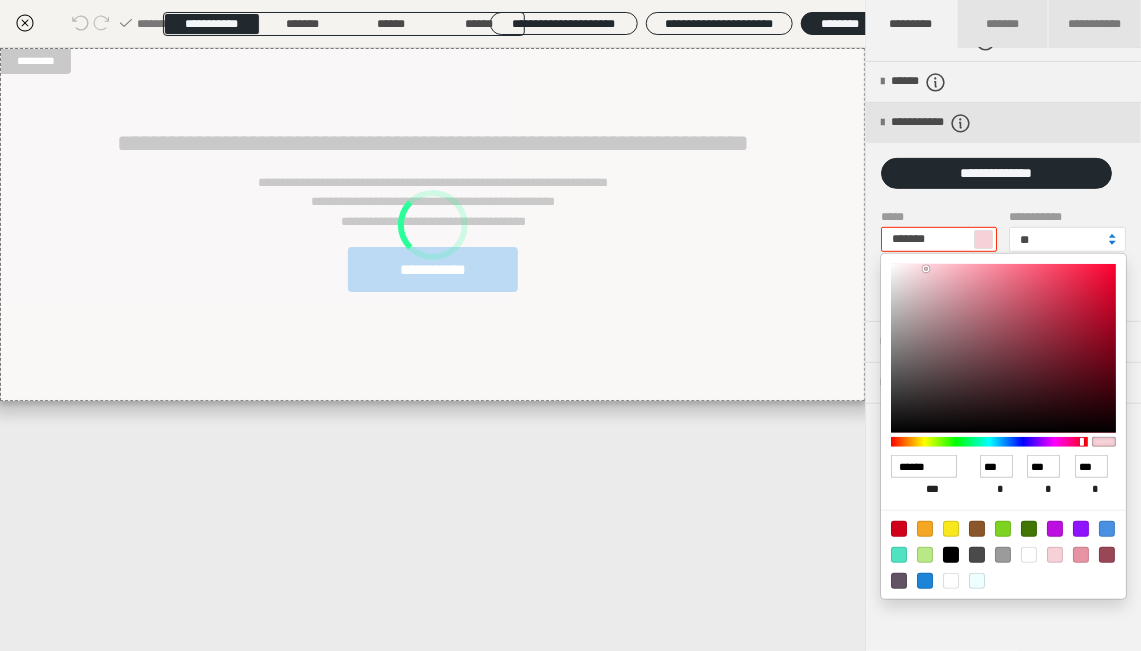 click at bounding box center [1112, 243] 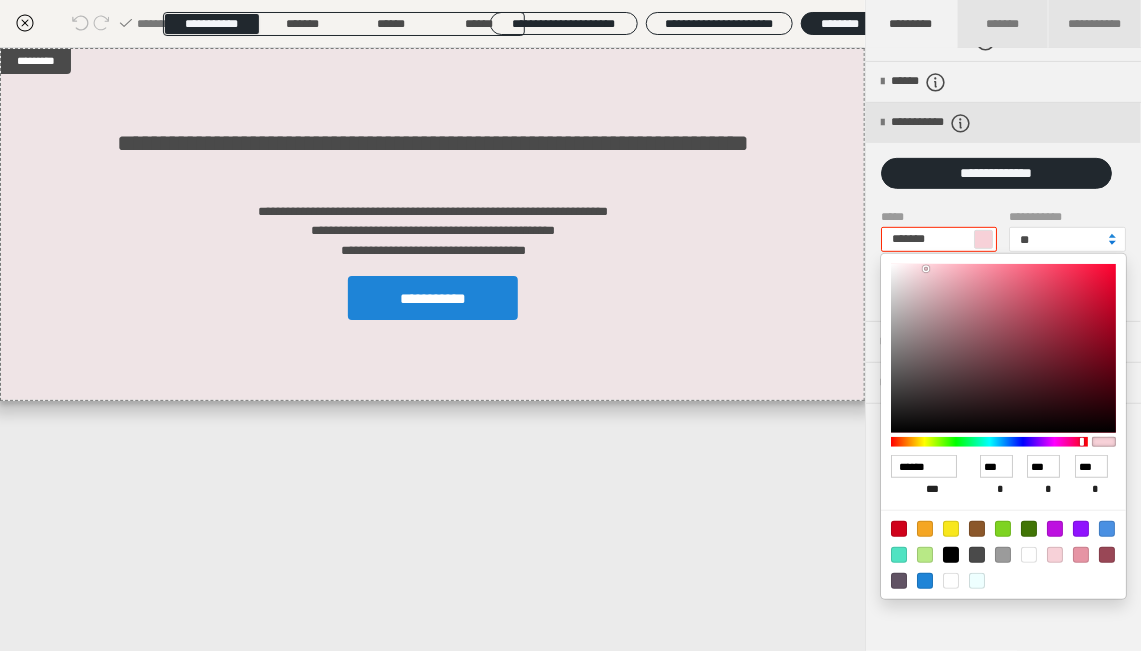 click at bounding box center [1112, 243] 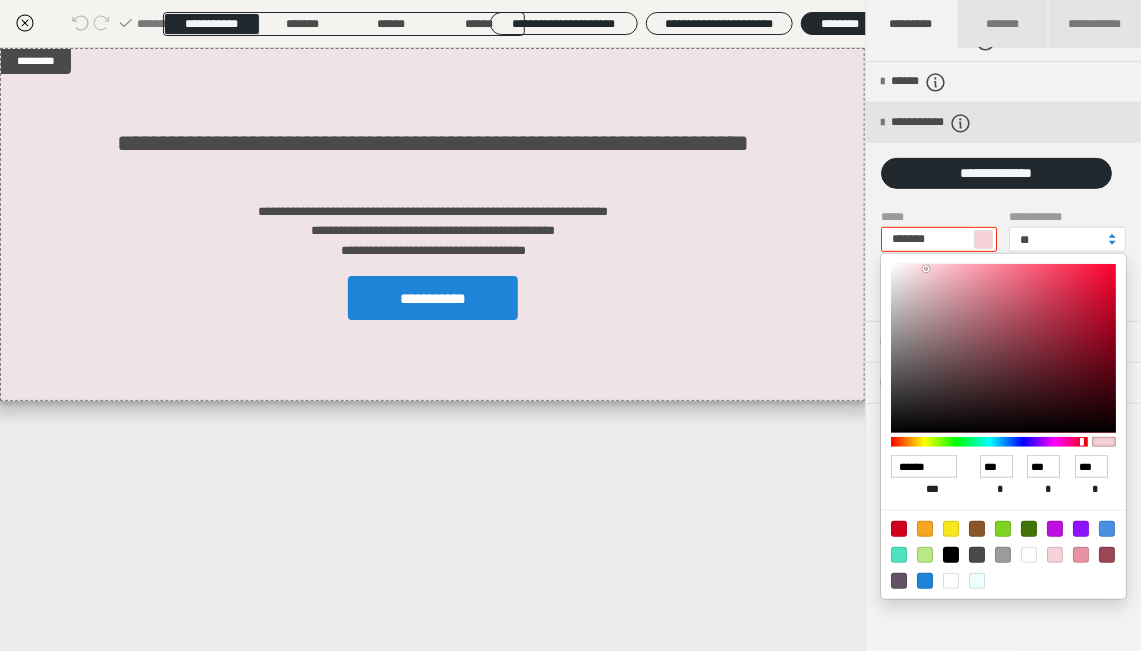 click at bounding box center (570, 325) 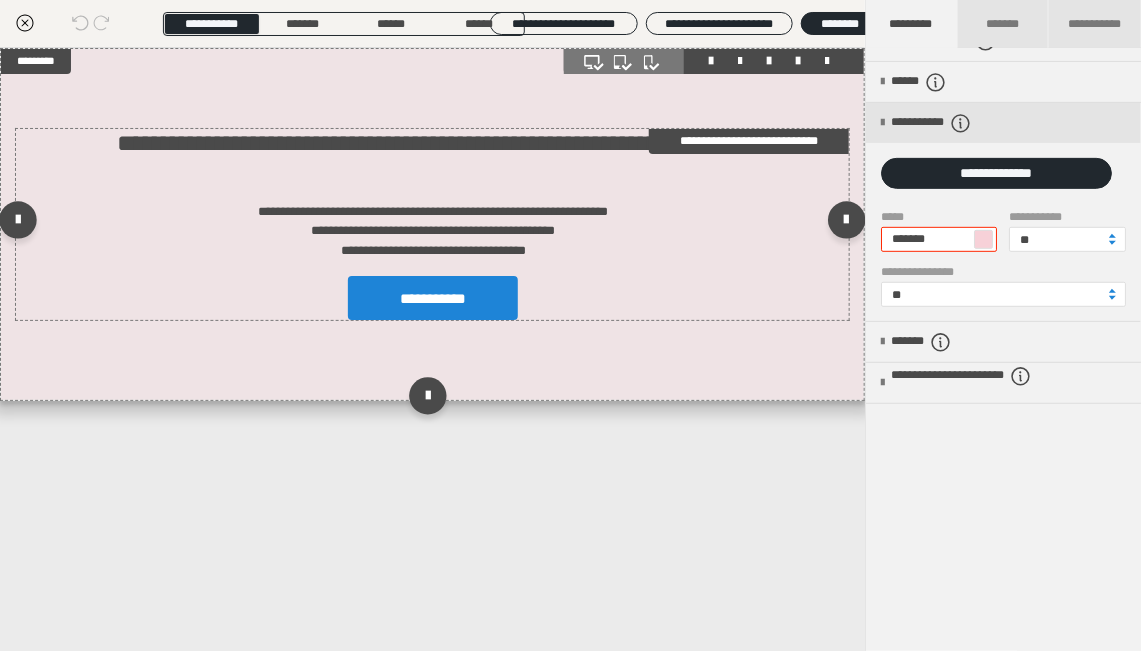 click on "**********" at bounding box center (433, 298) 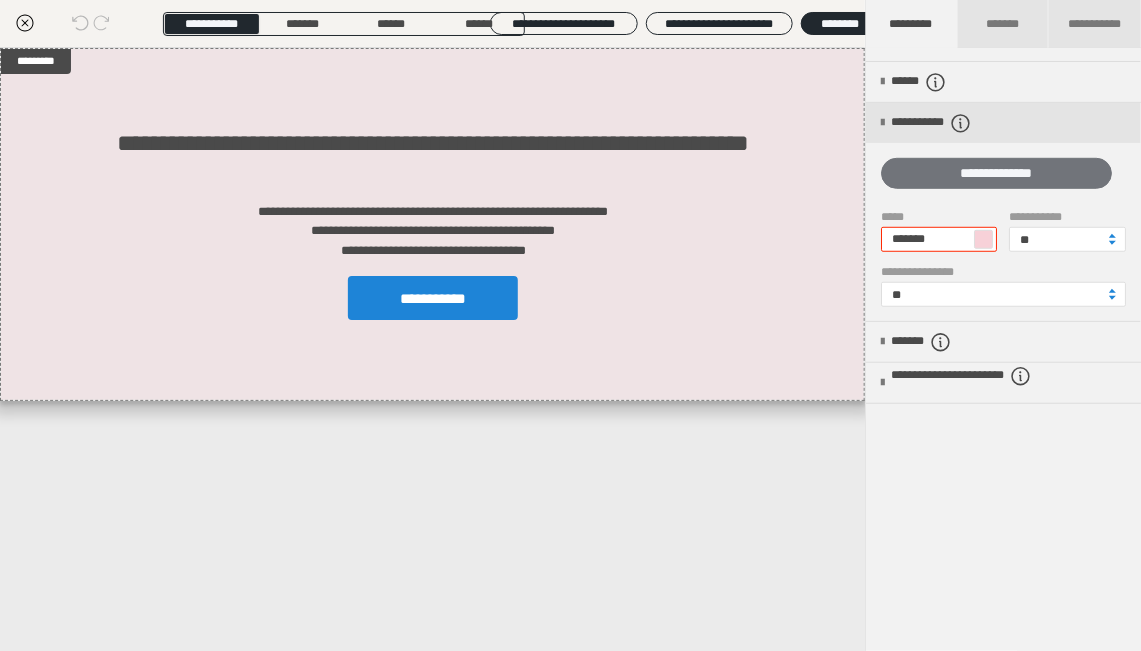 scroll, scrollTop: 141, scrollLeft: 0, axis: vertical 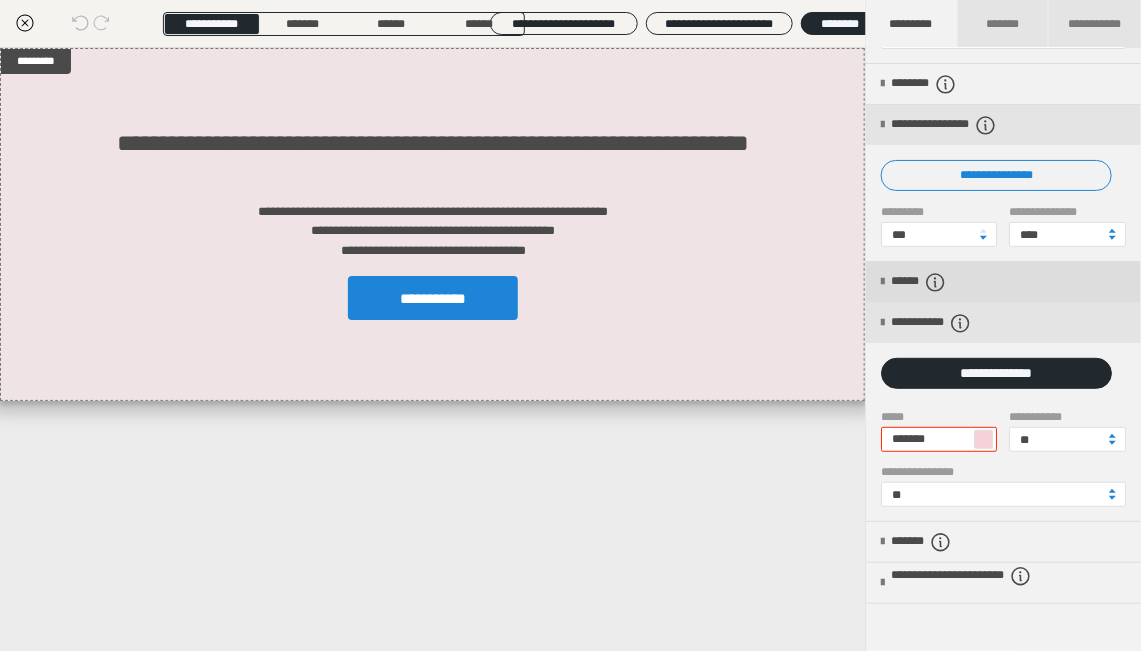 click at bounding box center [882, 282] 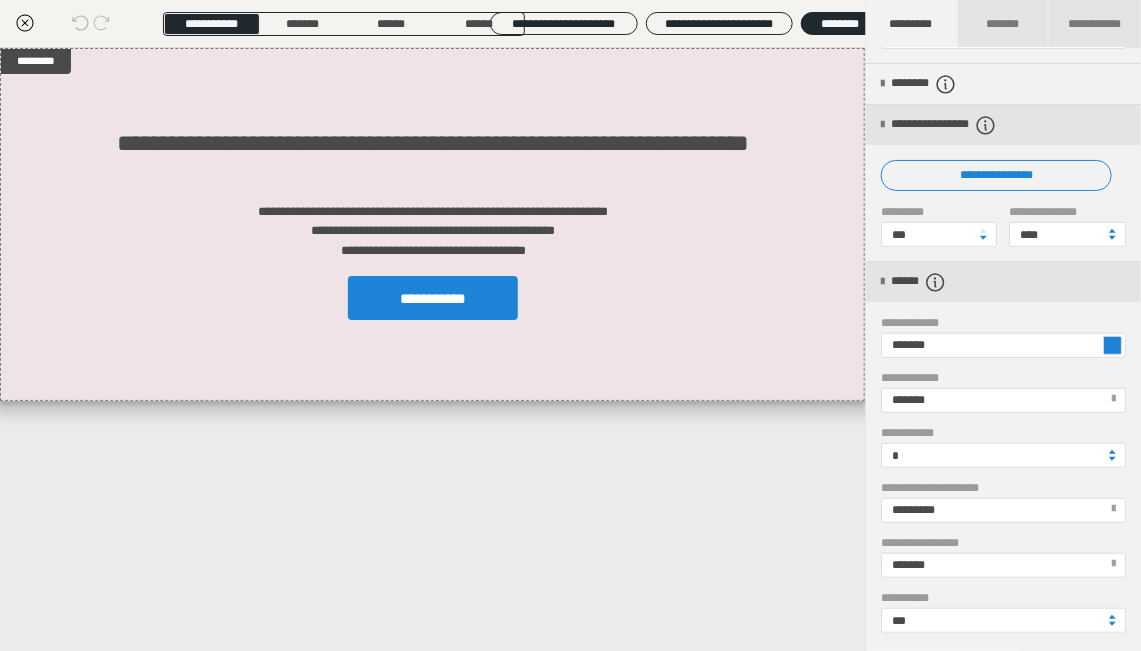click at bounding box center (1112, 345) 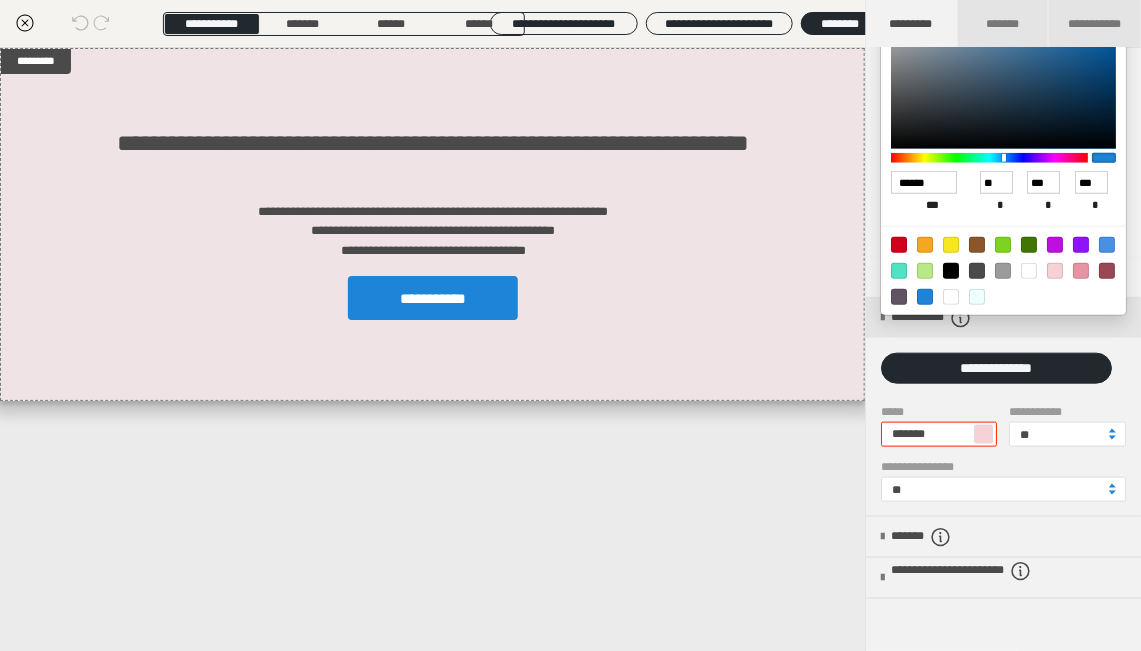 scroll, scrollTop: 541, scrollLeft: 0, axis: vertical 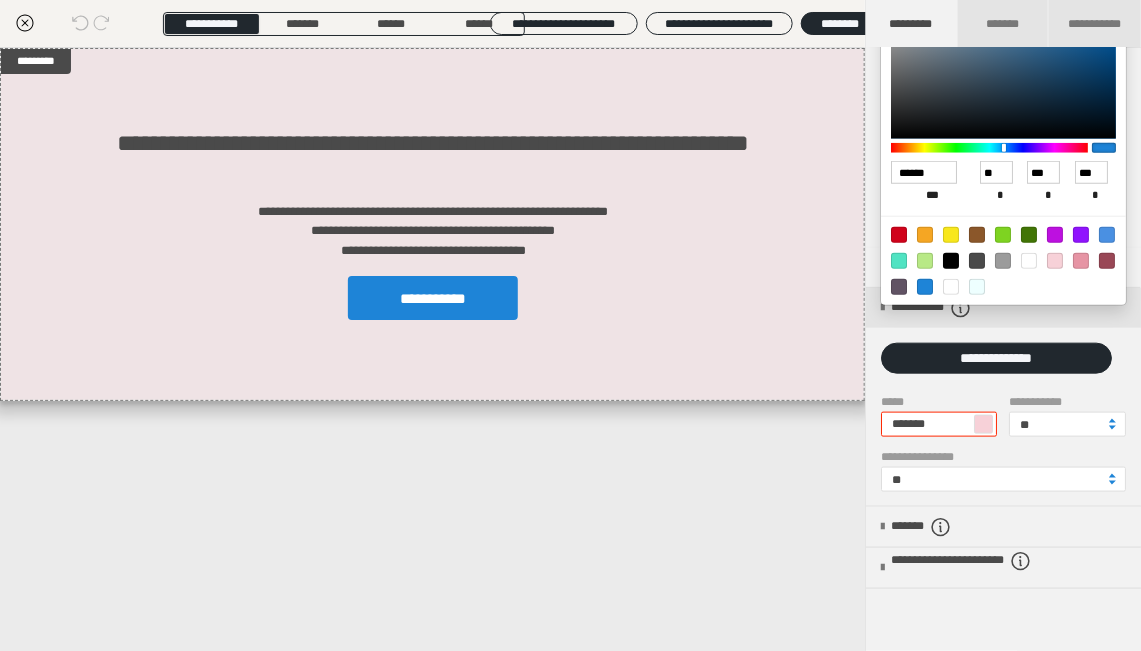 click at bounding box center [1081, 261] 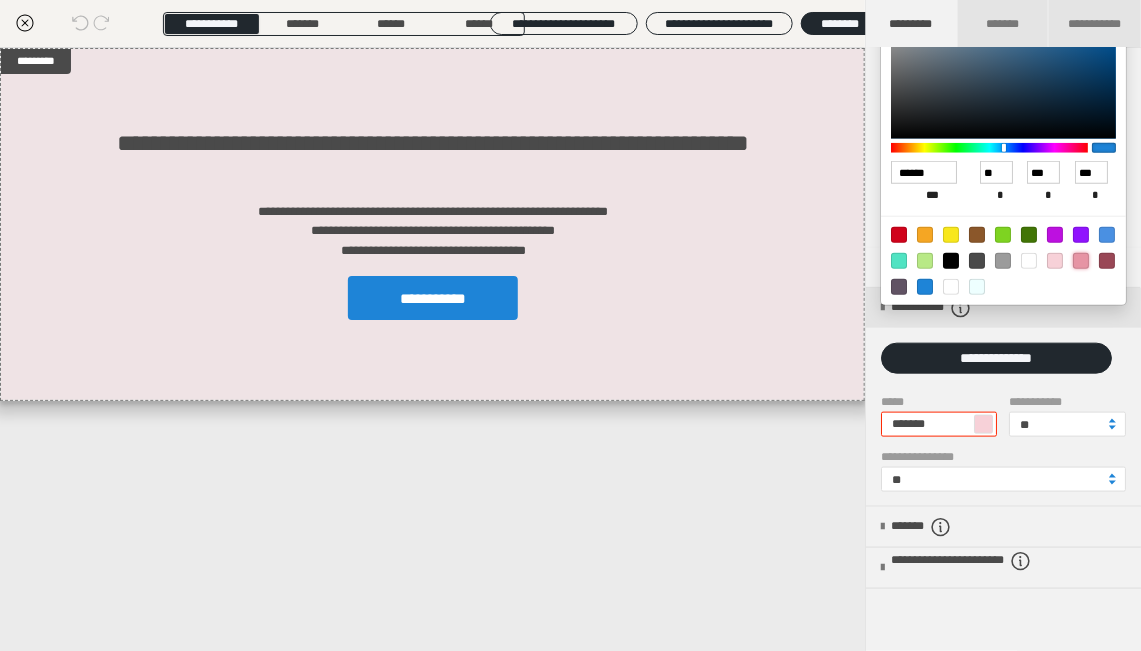 type on "*******" 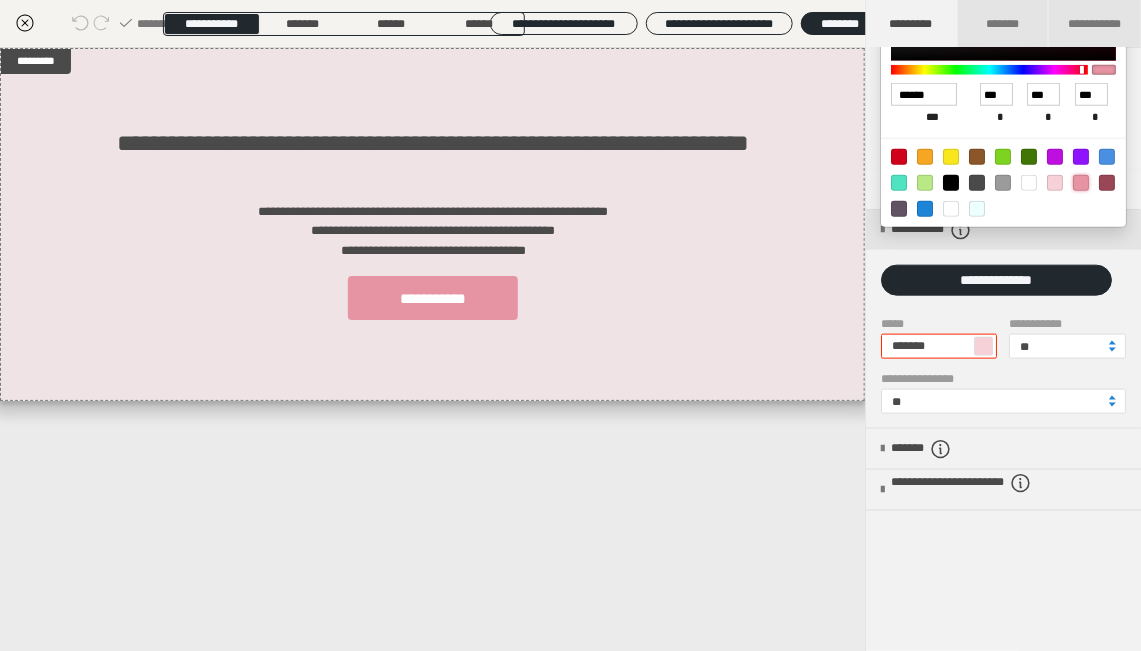scroll, scrollTop: 642, scrollLeft: 0, axis: vertical 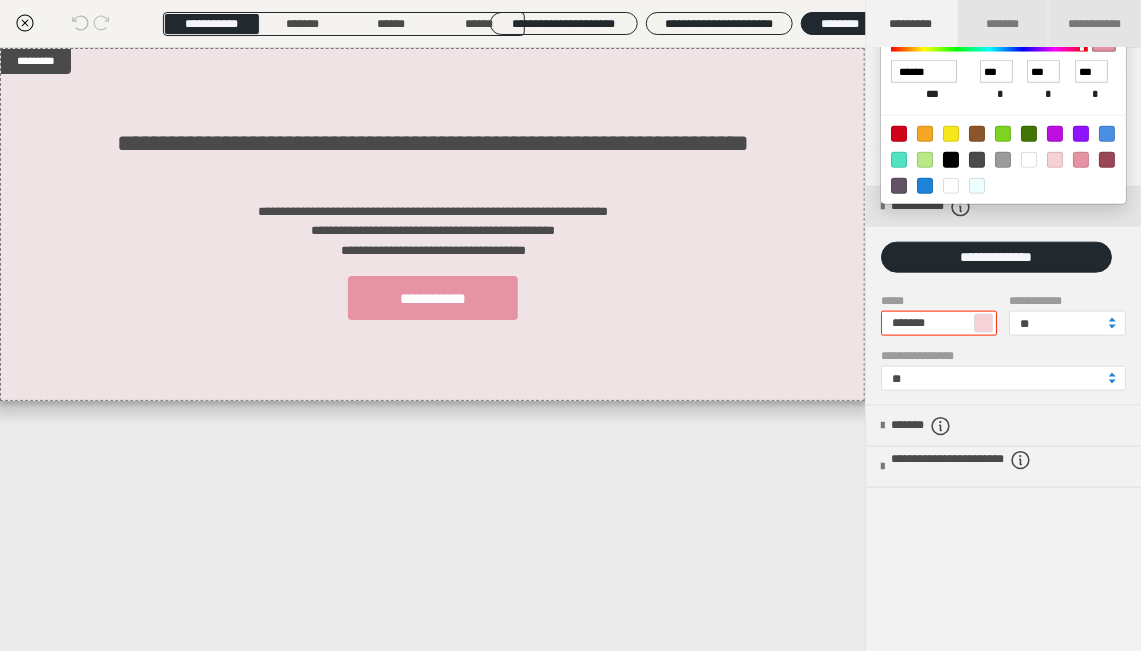 click at bounding box center [570, 325] 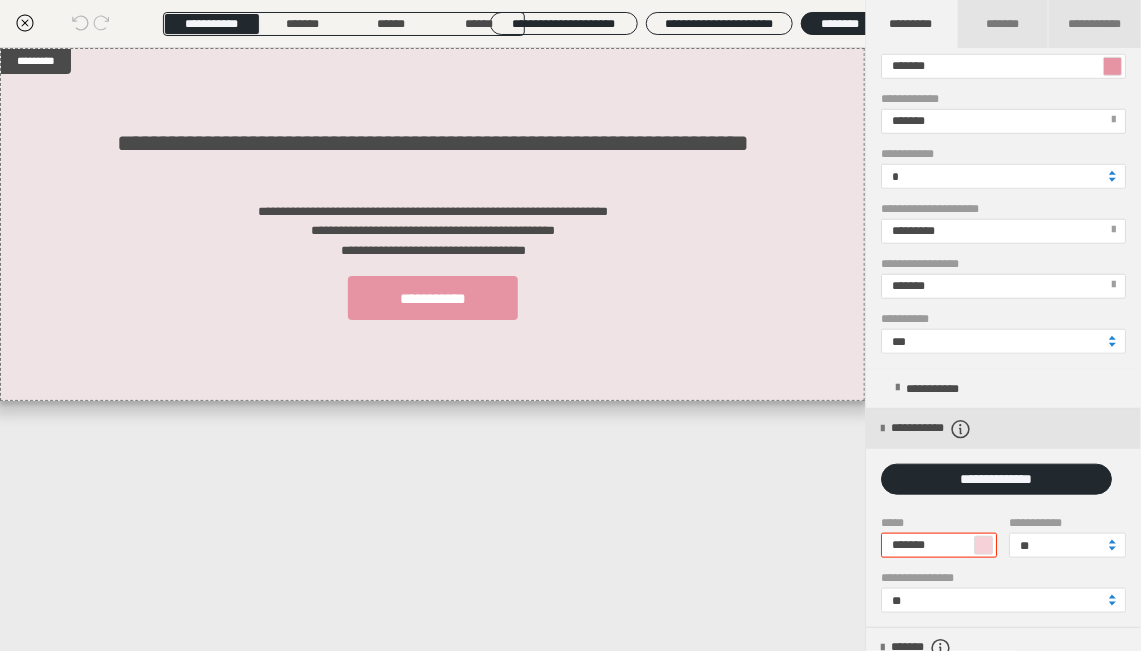 scroll, scrollTop: 341, scrollLeft: 0, axis: vertical 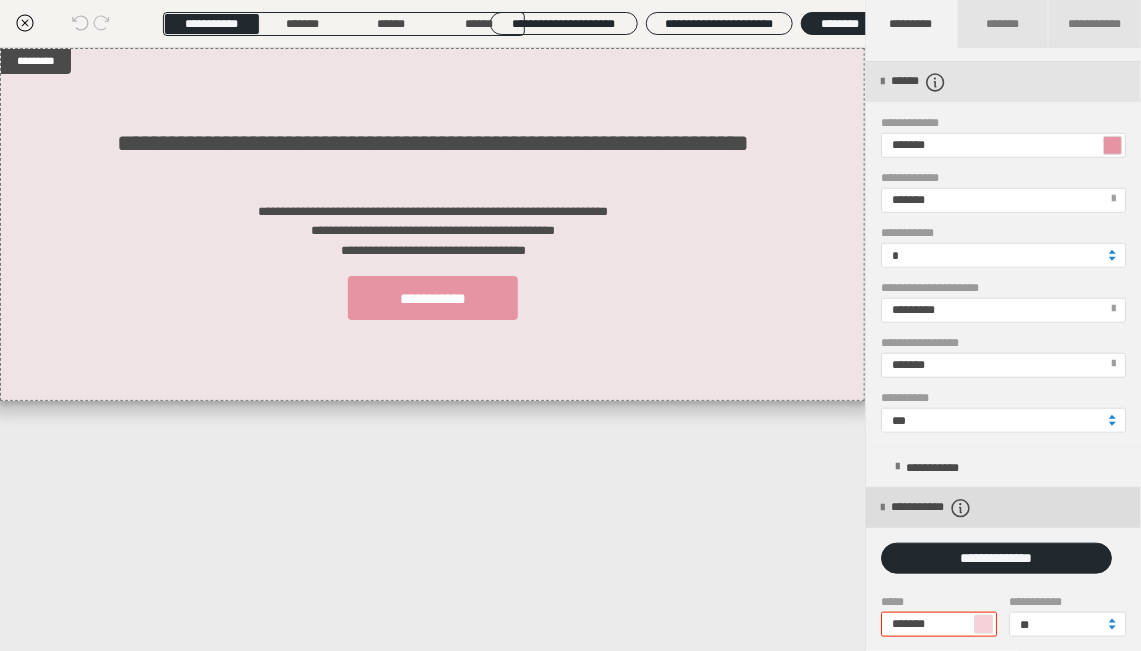click at bounding box center [882, 508] 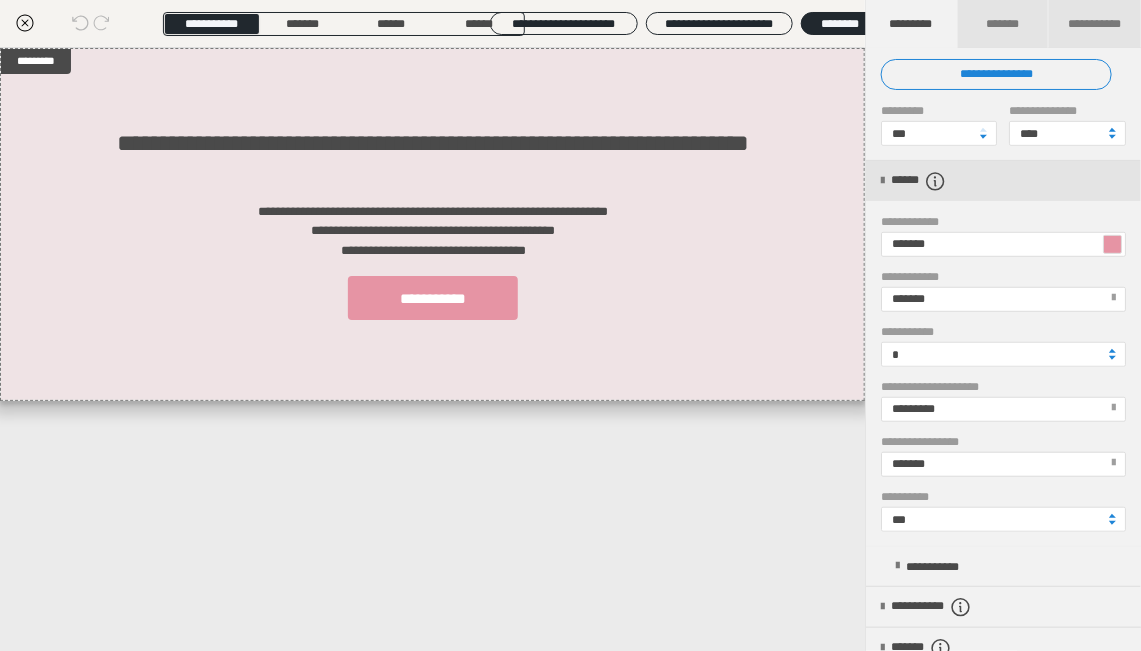 scroll, scrollTop: 141, scrollLeft: 0, axis: vertical 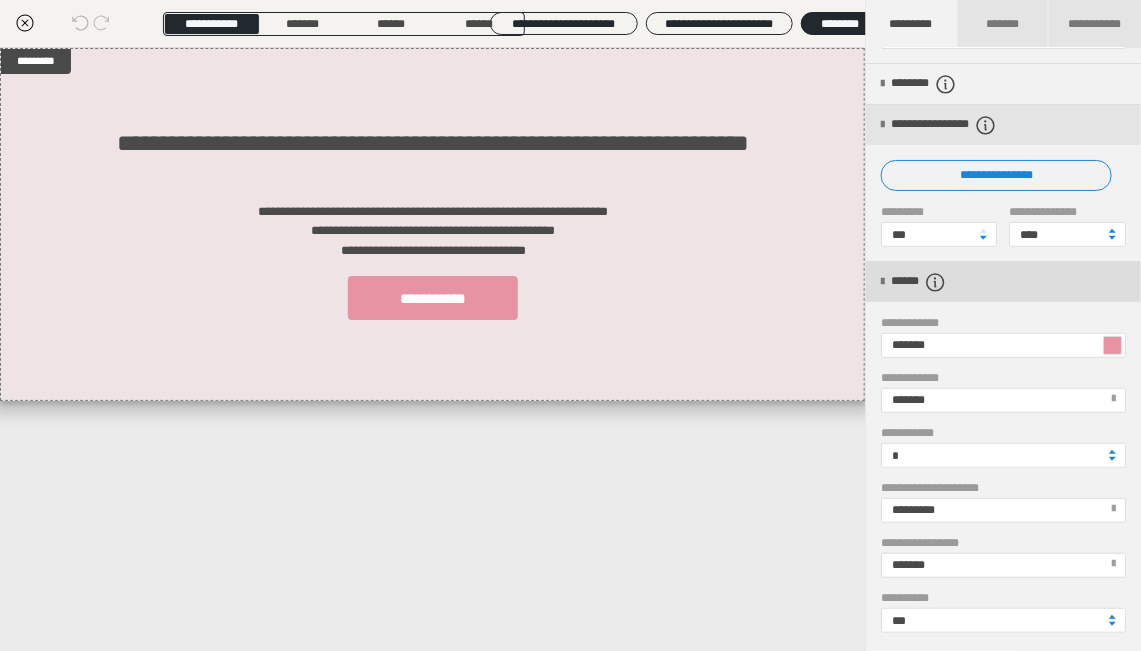 click at bounding box center (882, 282) 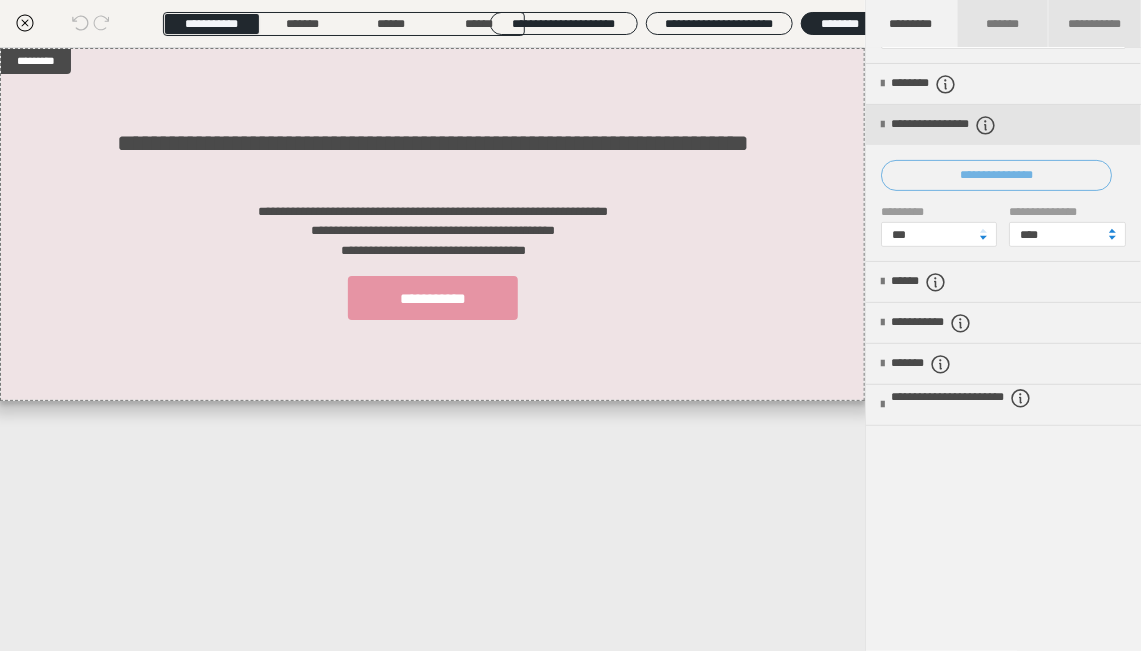 click on "**********" at bounding box center (996, 175) 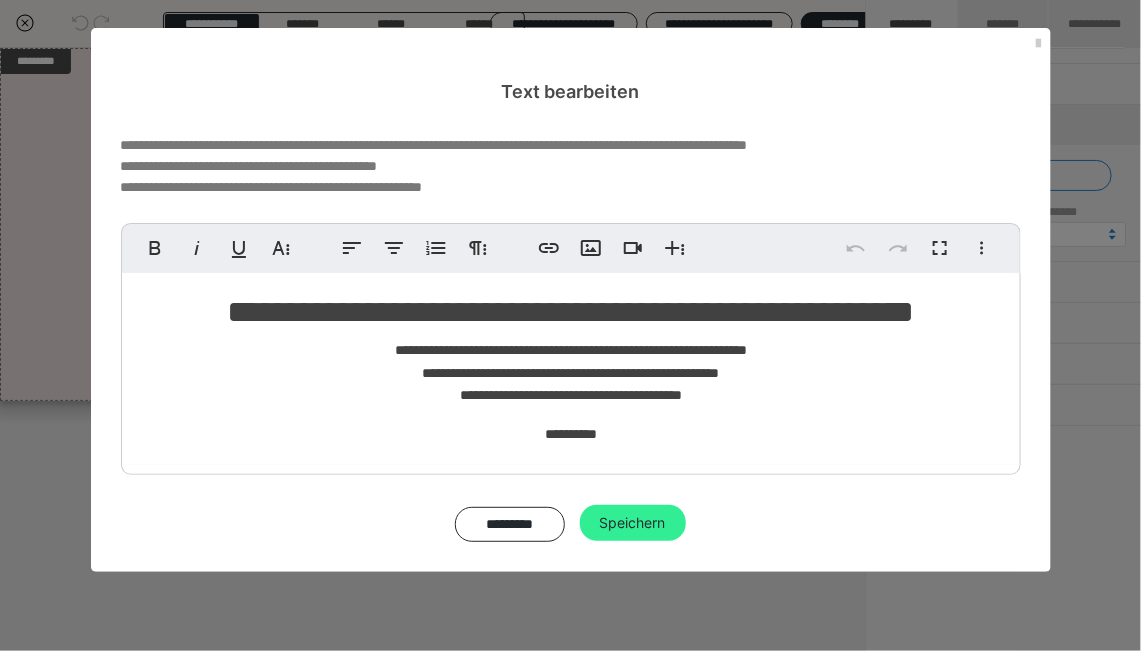 click on "Speichern" at bounding box center (633, 523) 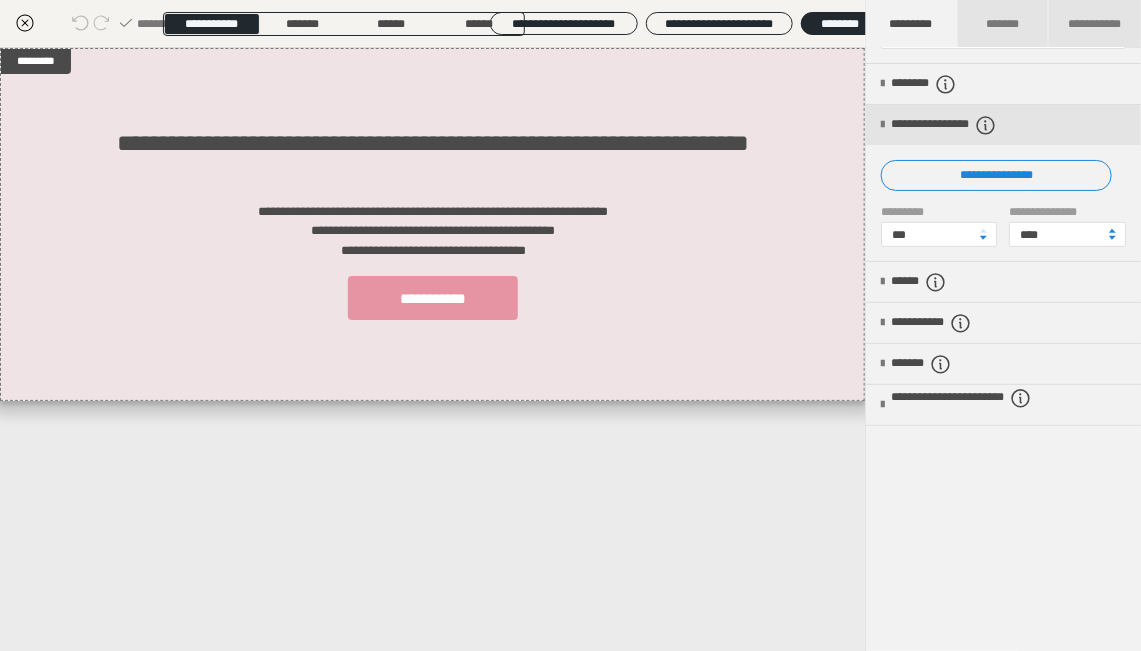 click on "**********" at bounding box center [1003, 125] 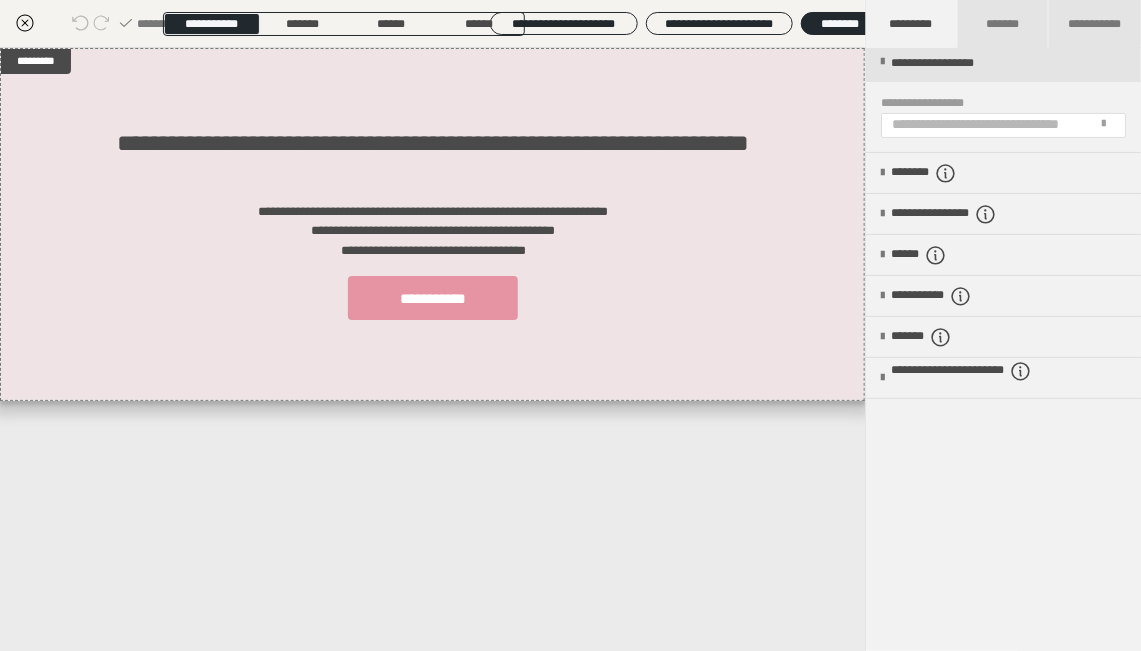 scroll, scrollTop: 48, scrollLeft: 0, axis: vertical 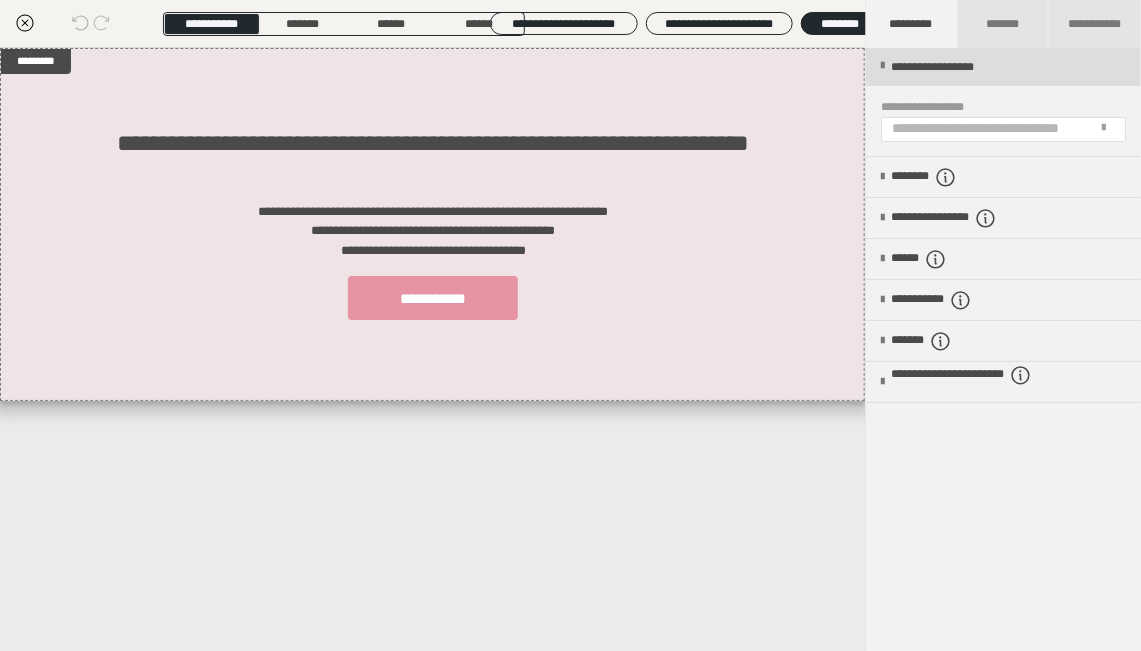 click at bounding box center (882, 66) 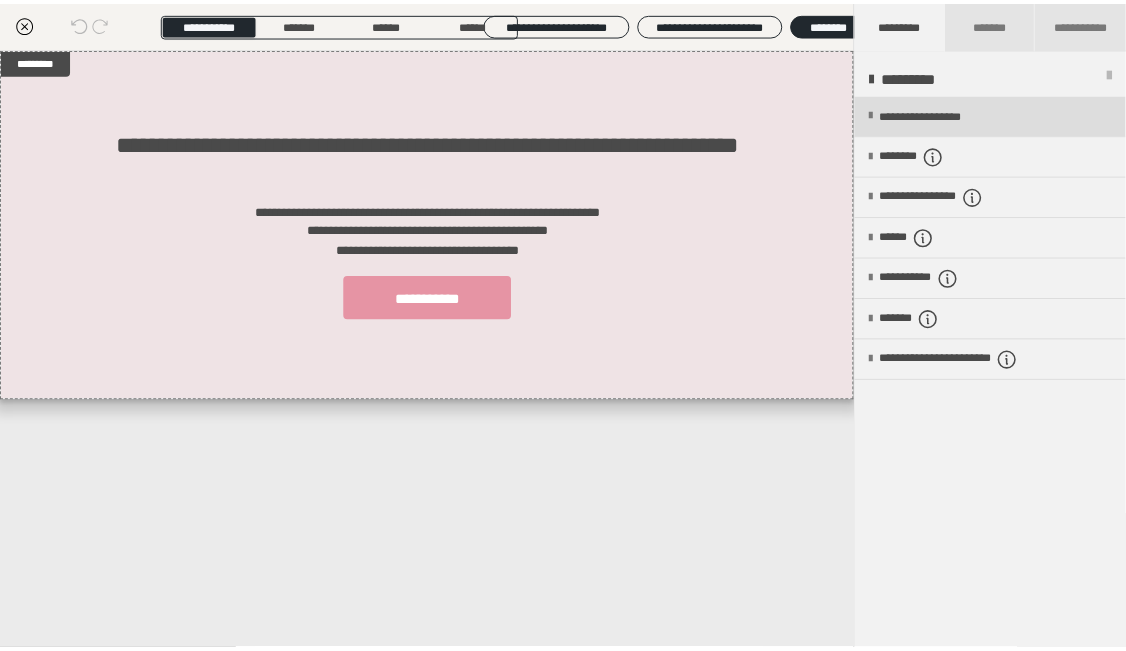 scroll, scrollTop: 0, scrollLeft: 0, axis: both 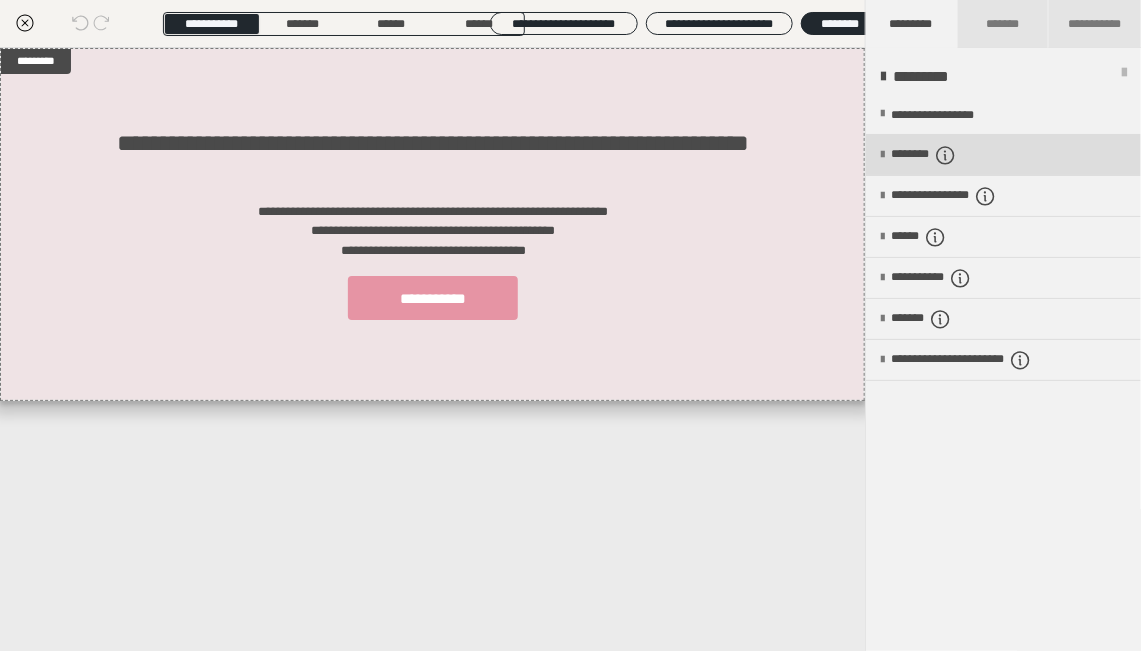 click on "********" at bounding box center (1003, 155) 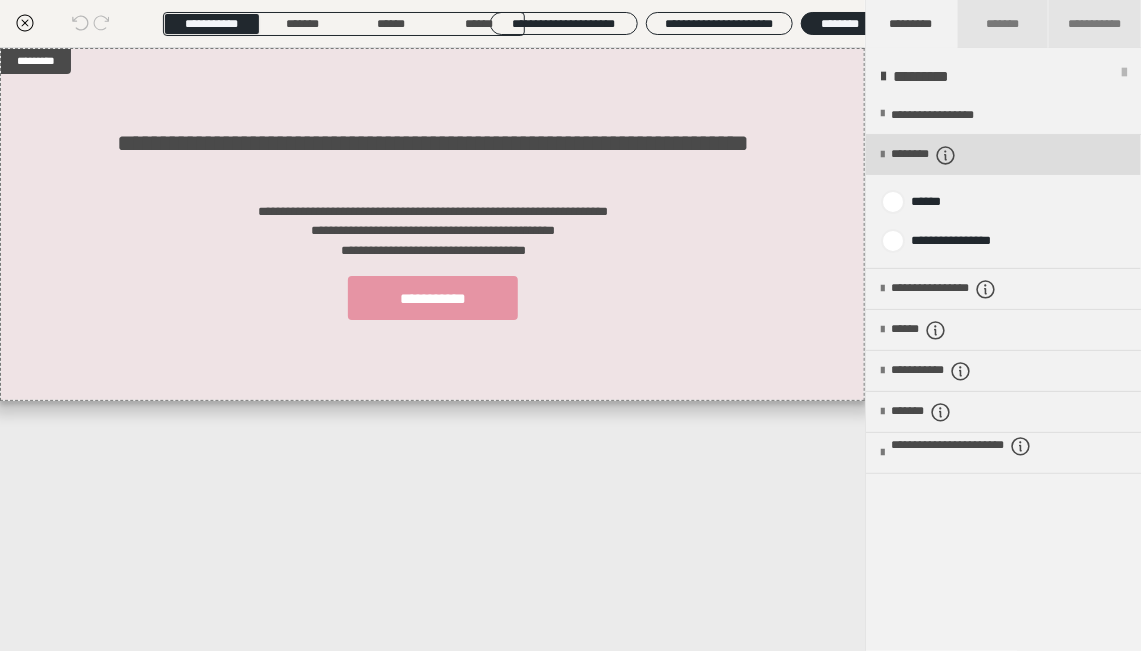 click on "********" at bounding box center [1003, 155] 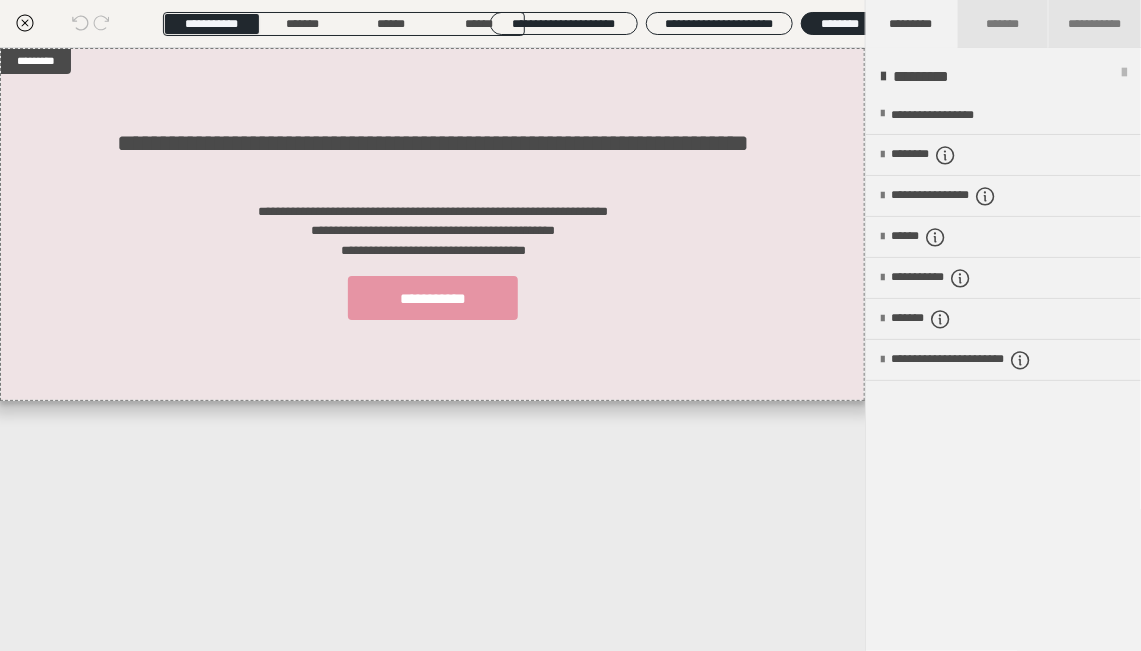 click 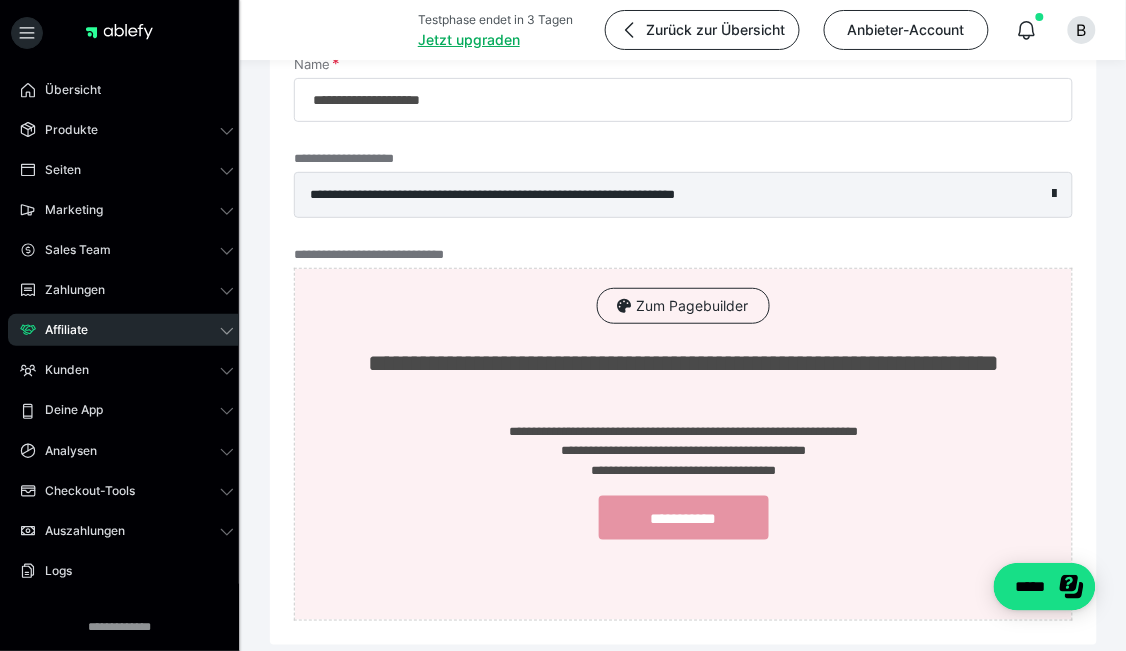 scroll, scrollTop: 272, scrollLeft: 0, axis: vertical 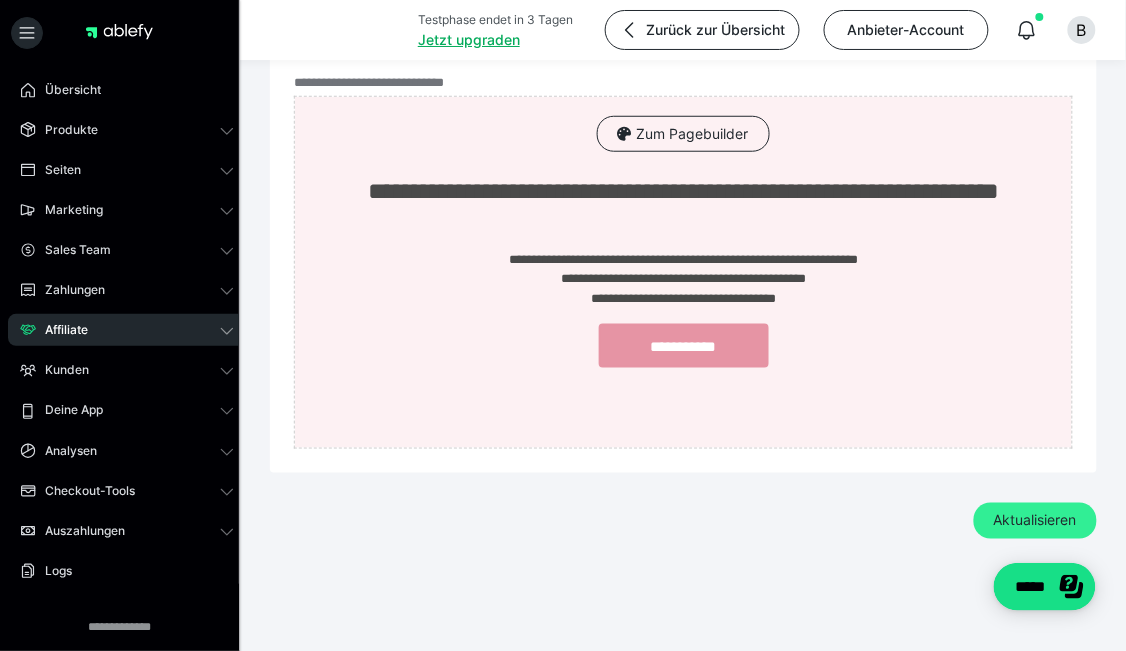 click on "Aktualisieren" at bounding box center (1035, 521) 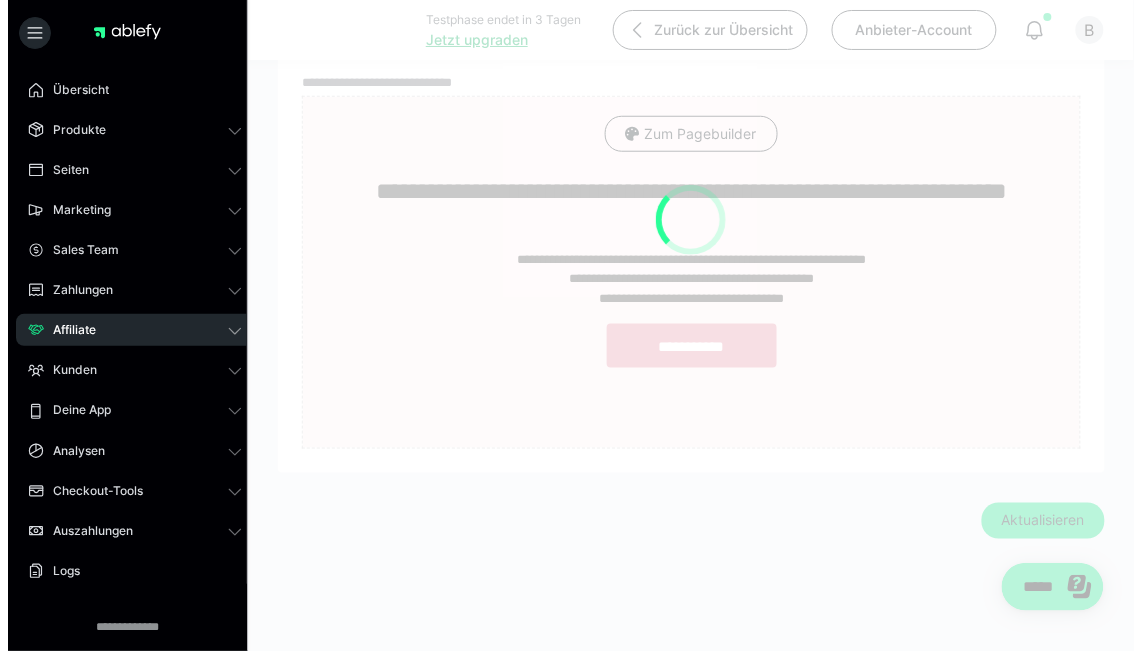 scroll, scrollTop: 0, scrollLeft: 0, axis: both 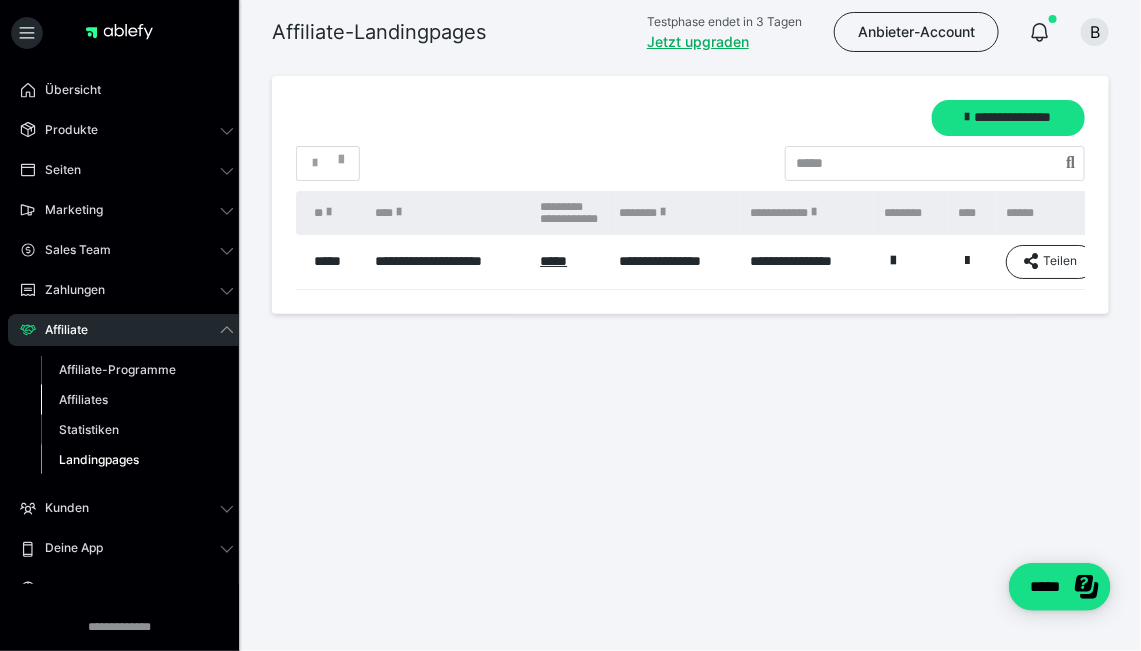 click on "Affiliates" at bounding box center [137, 400] 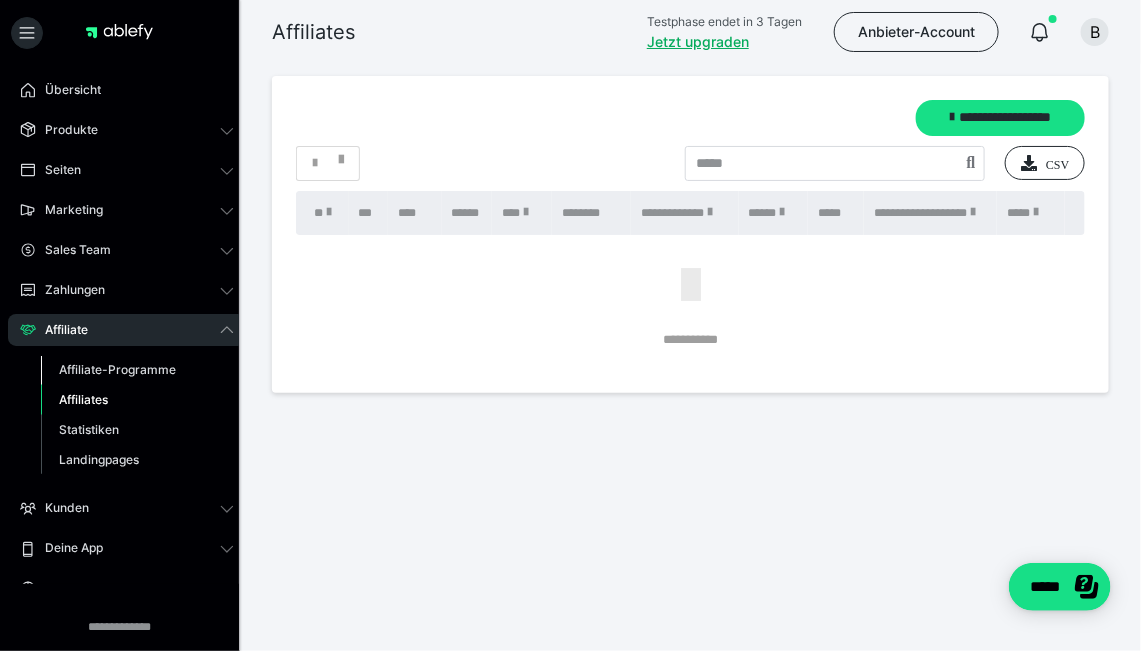 click on "Affiliate-Programme" at bounding box center (117, 369) 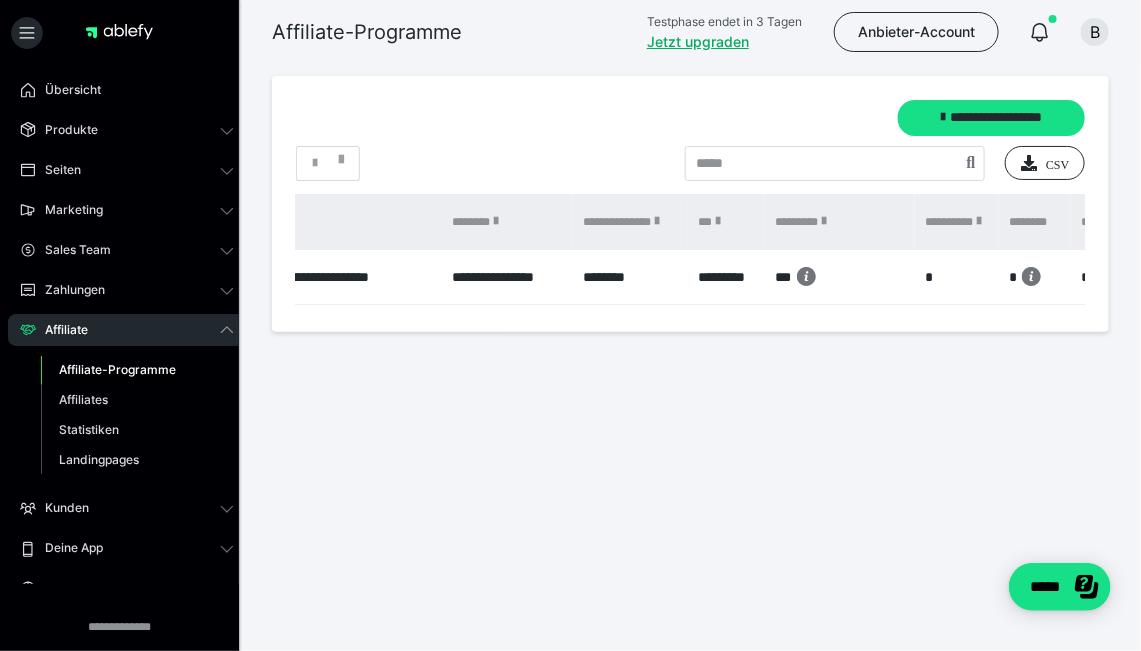 scroll, scrollTop: 0, scrollLeft: 0, axis: both 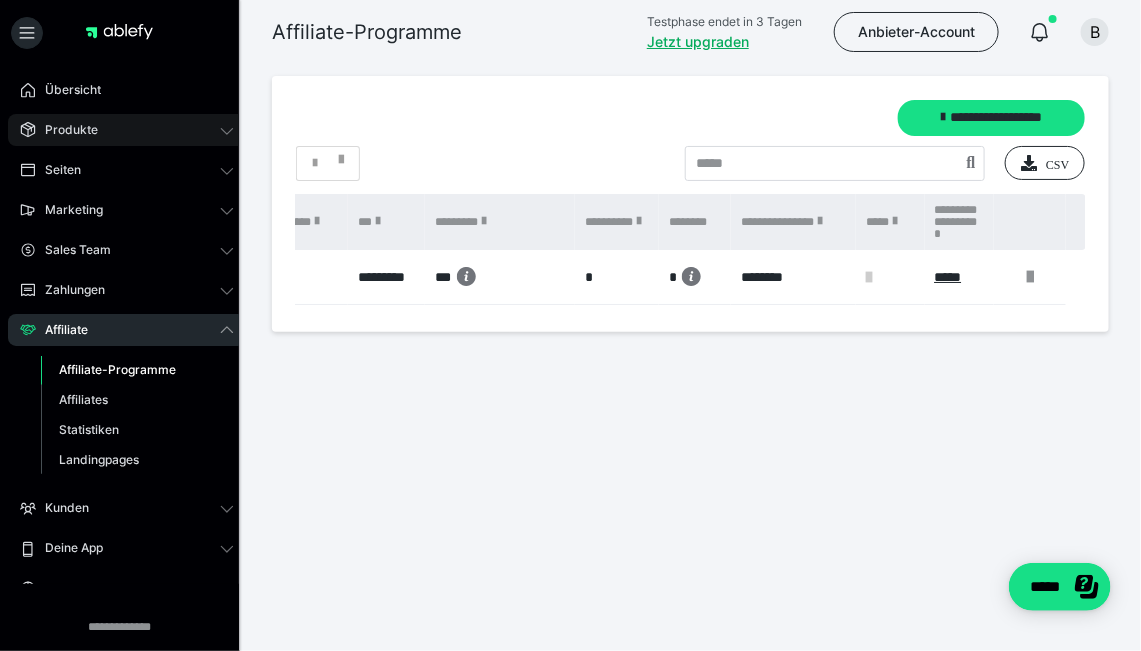 click 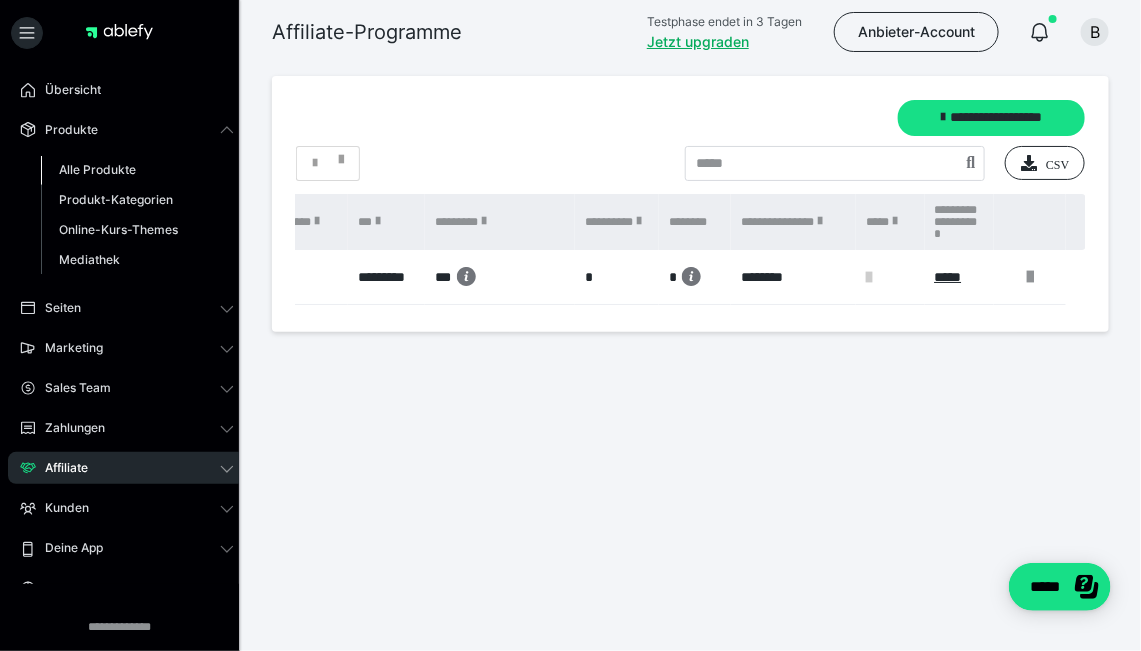 click on "Alle Produkte" at bounding box center (97, 169) 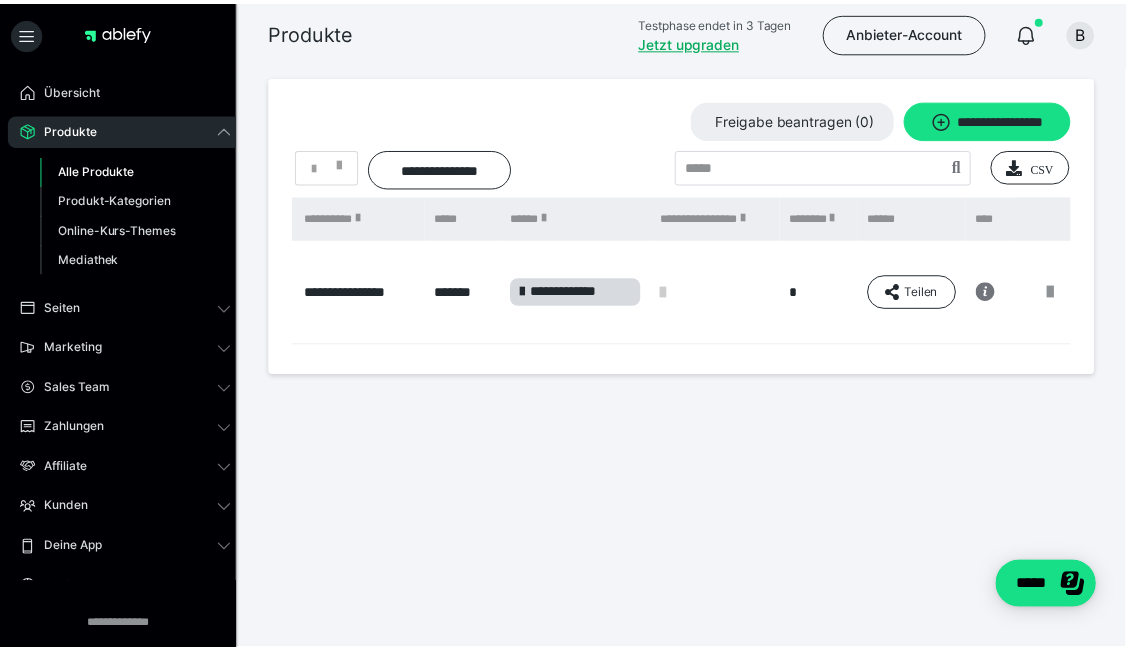 scroll, scrollTop: 0, scrollLeft: 423, axis: horizontal 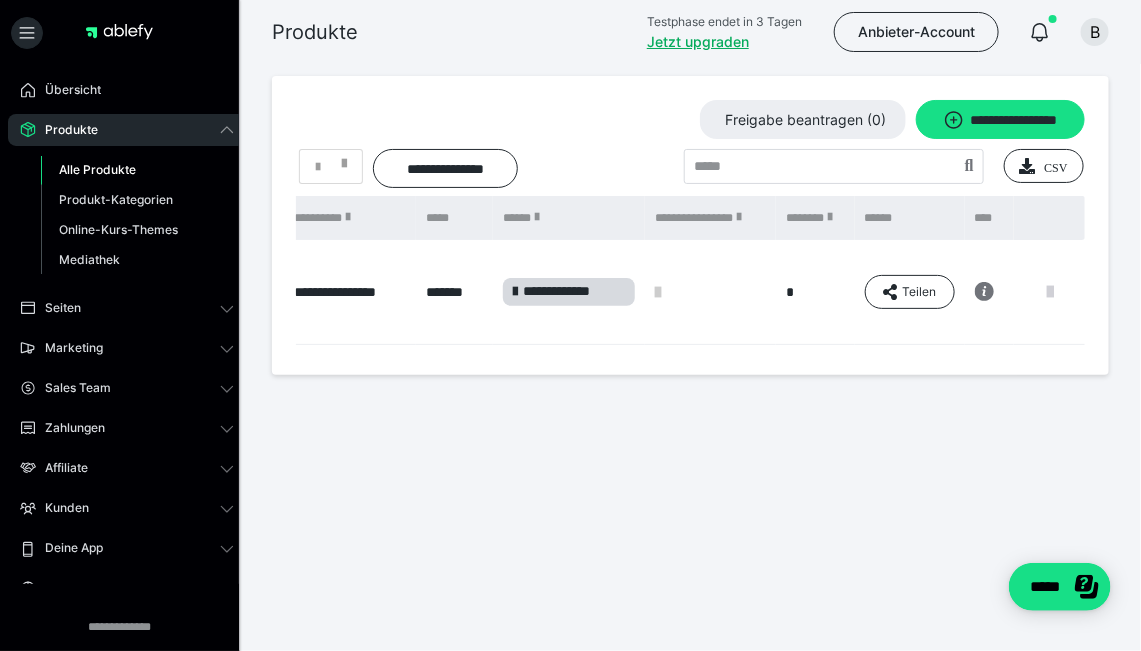 click at bounding box center [1050, 292] 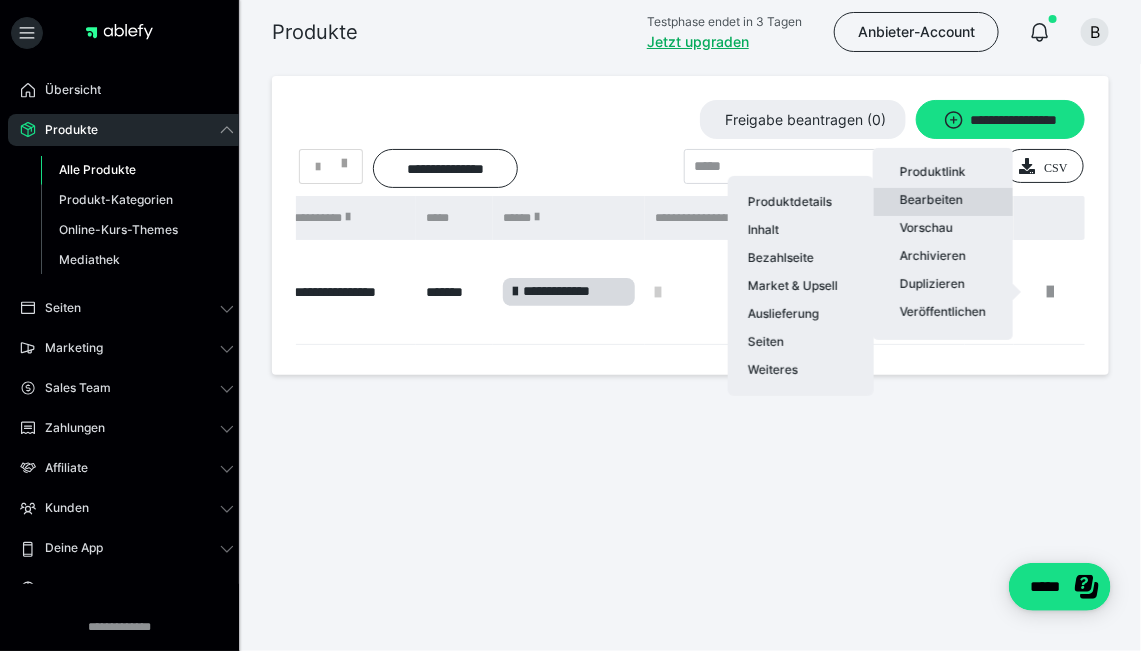click on "Bearbeiten Produktdetails Inhalt Bezahlseite Market & Upsell Auslieferung Seiten Weiteres" at bounding box center (943, 202) 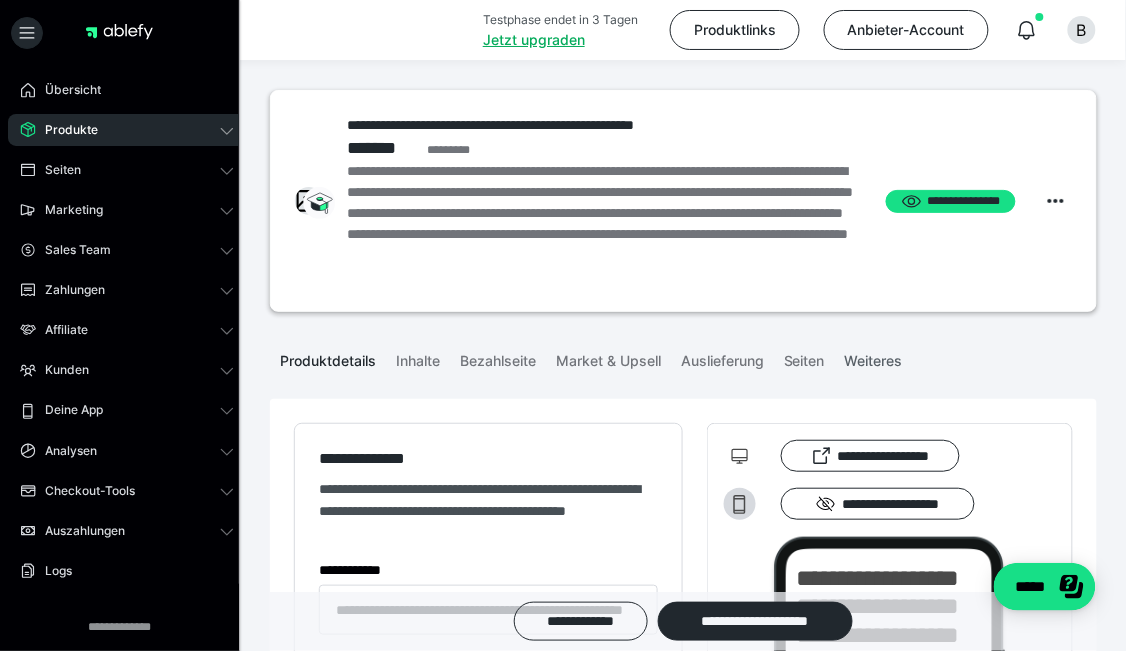 click on "Weiteres" at bounding box center [874, 357] 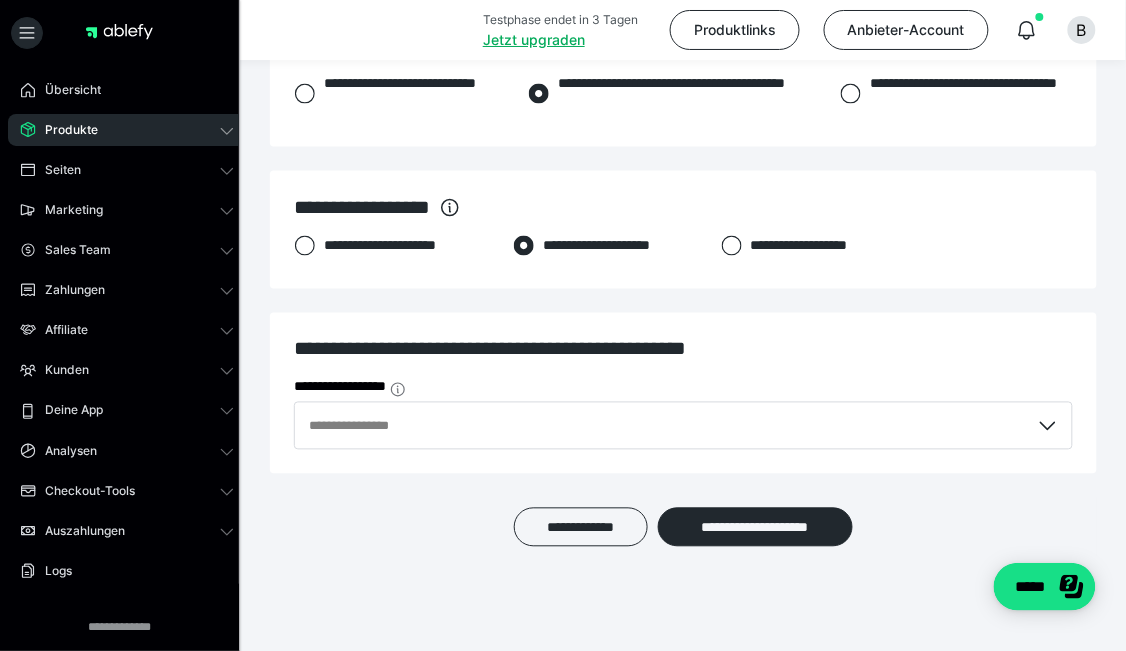 scroll, scrollTop: 2112, scrollLeft: 0, axis: vertical 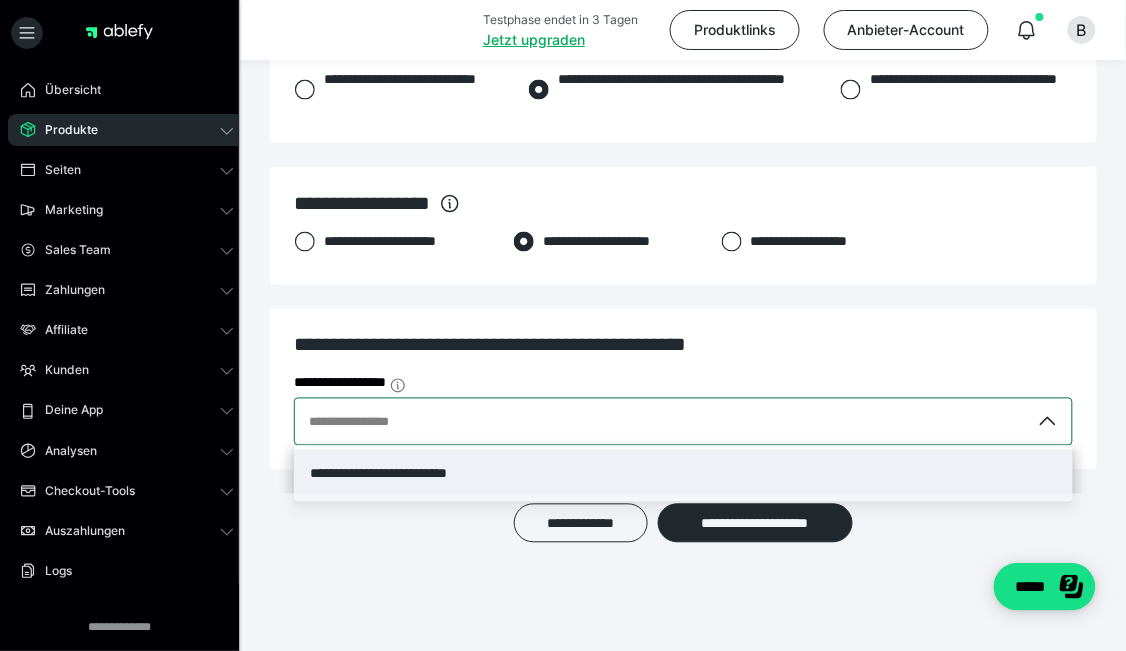 click on "**********" at bounding box center (662, 422) 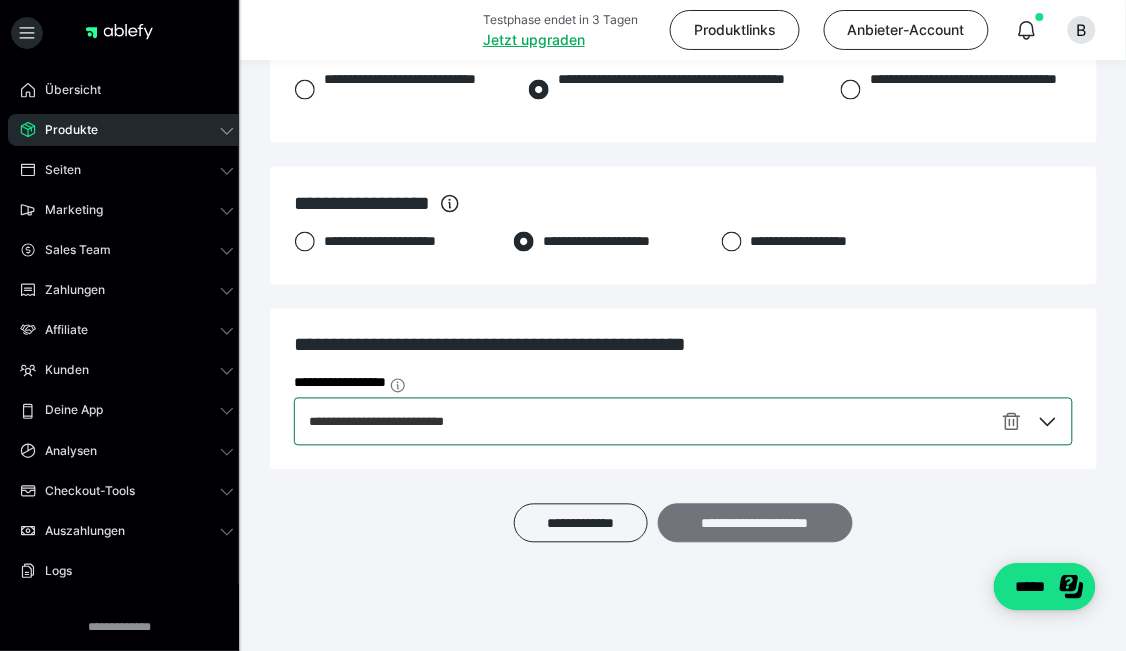 click on "**********" at bounding box center (756, 523) 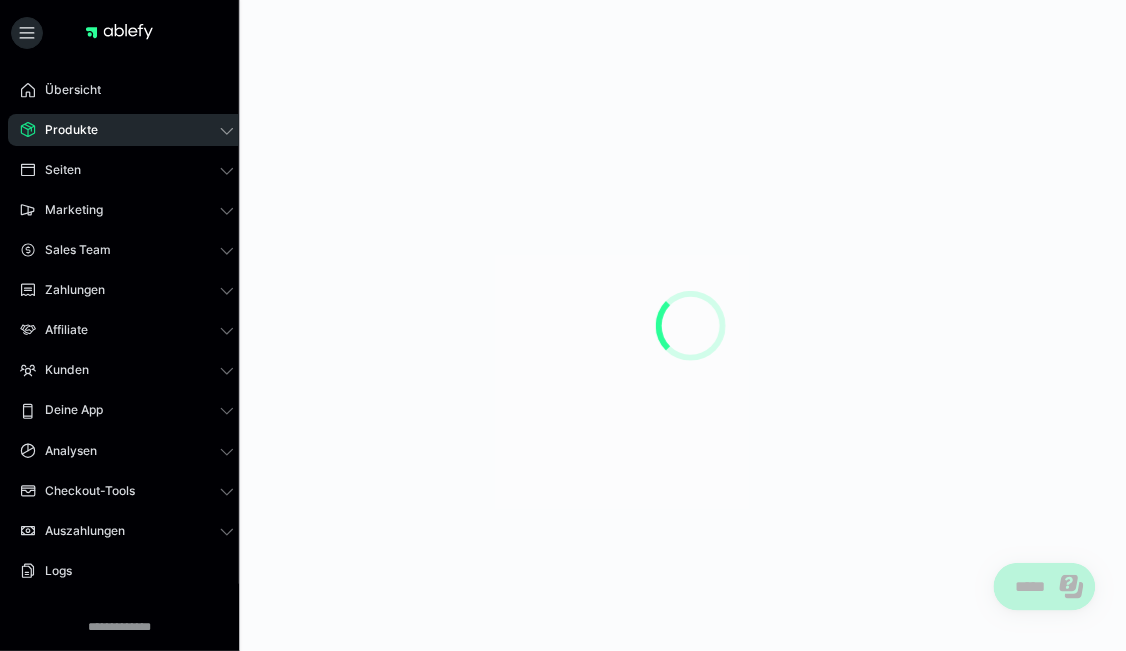scroll, scrollTop: 0, scrollLeft: 0, axis: both 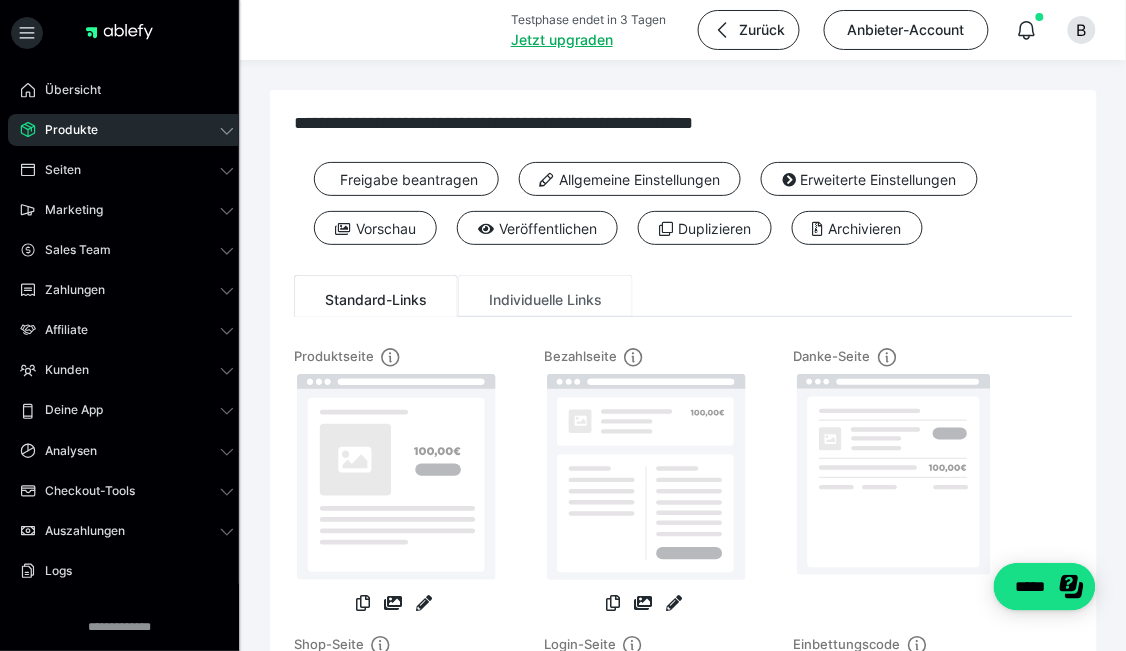click on "Individuelle Links" at bounding box center [545, 296] 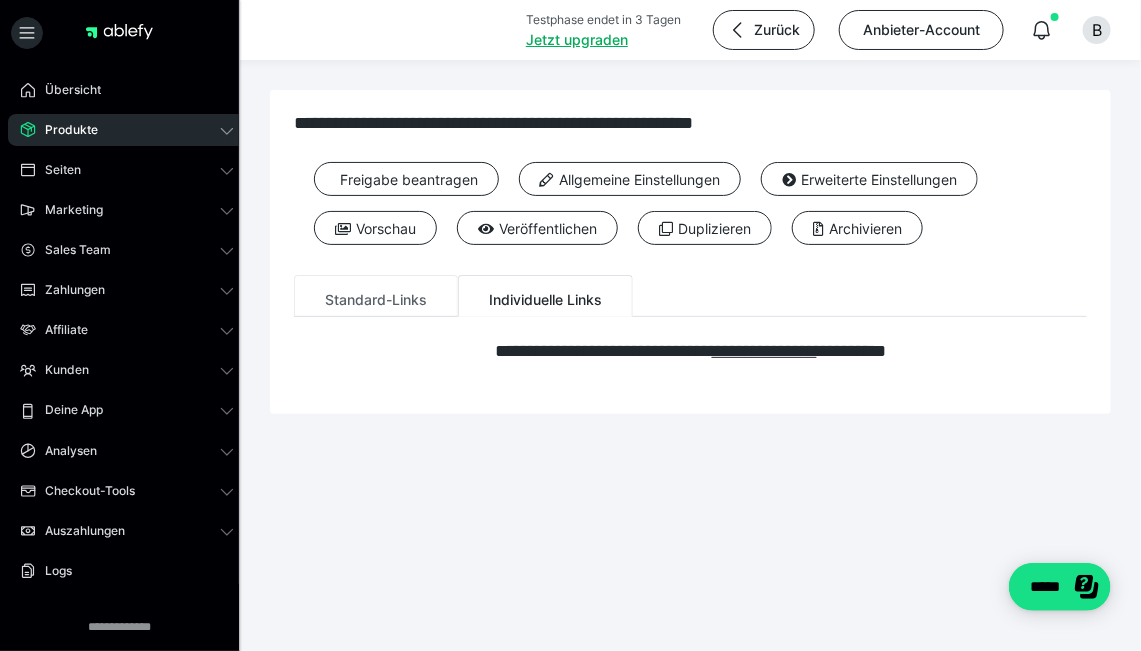 click on "Standard-Links" at bounding box center (376, 296) 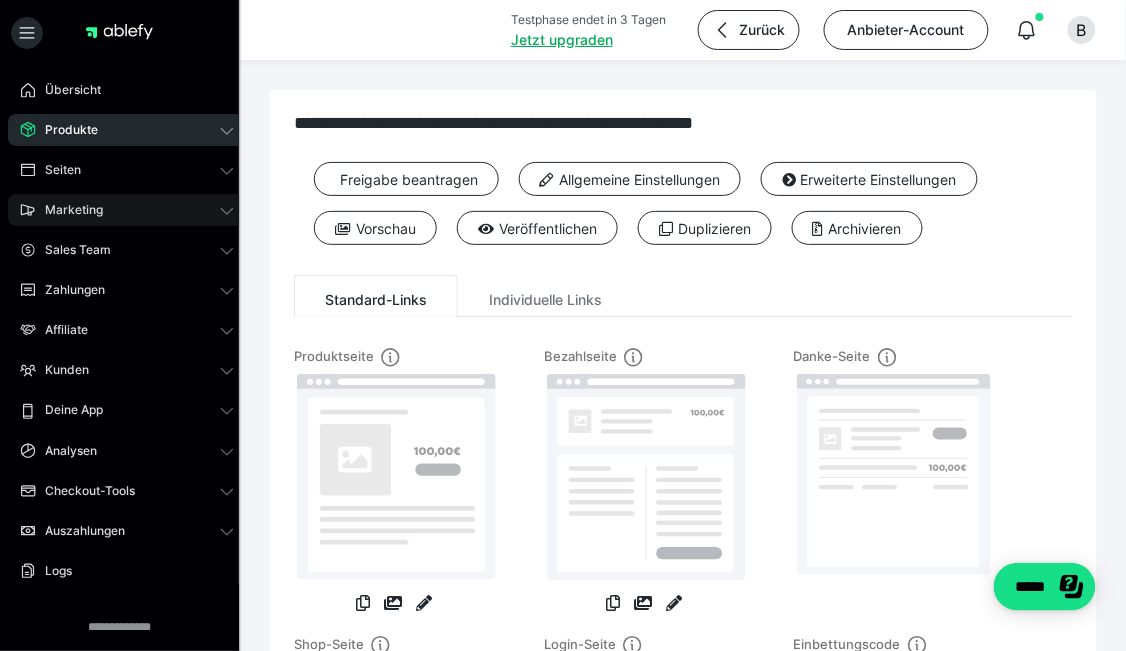 click on "Marketing" at bounding box center [127, 210] 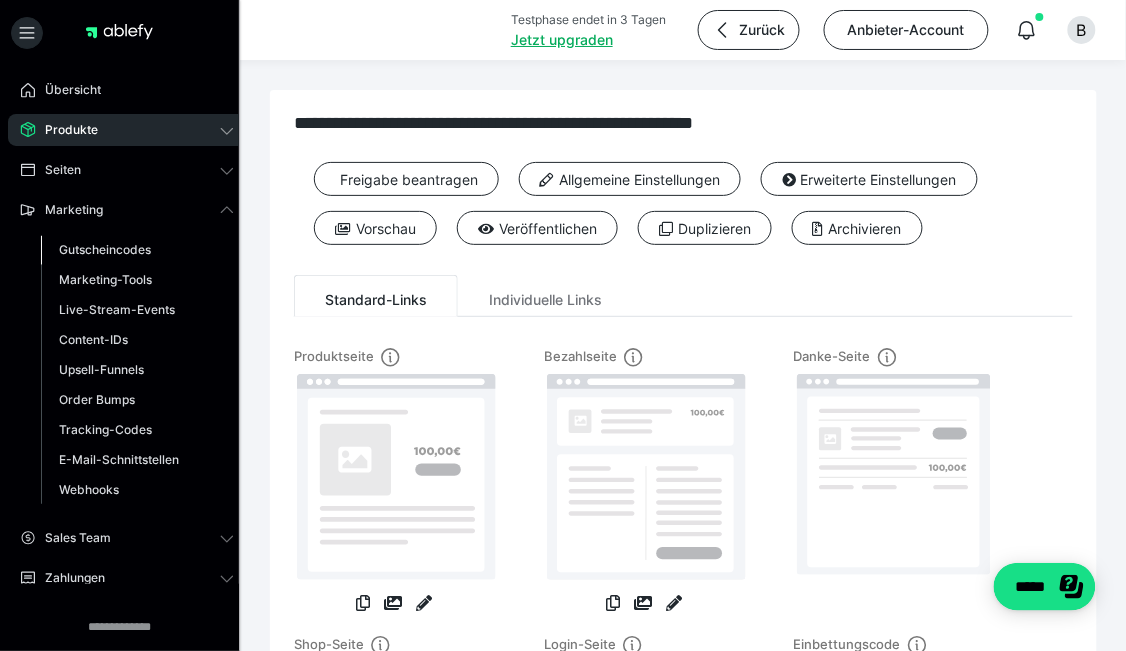 click on "Gutscheincodes" at bounding box center (105, 249) 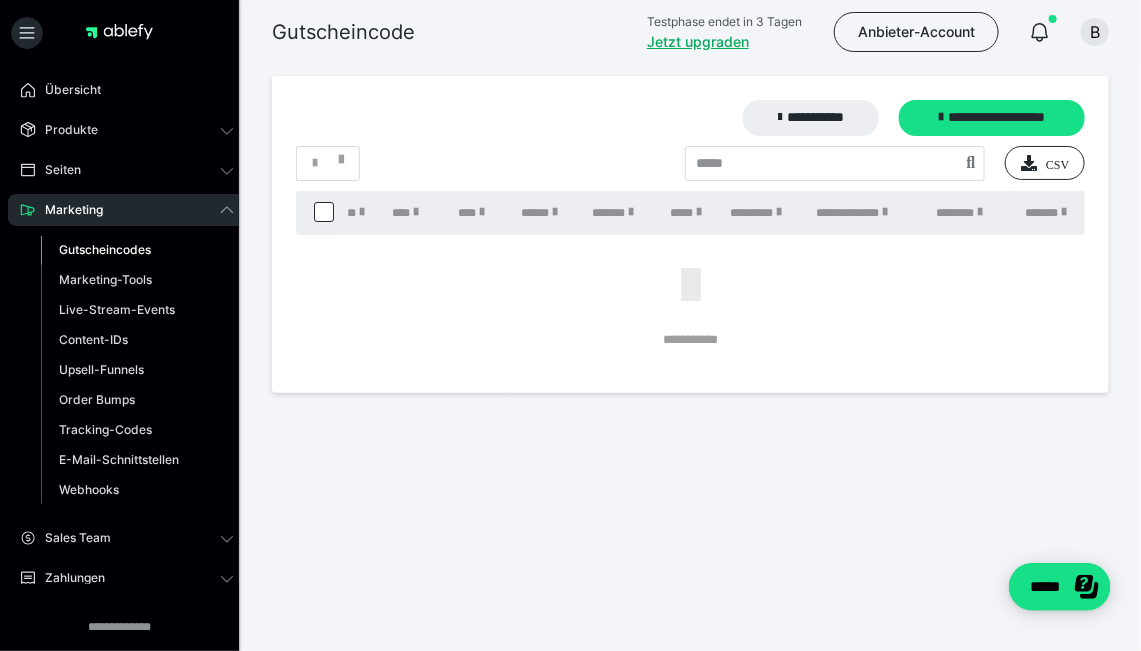 scroll, scrollTop: 0, scrollLeft: 0, axis: both 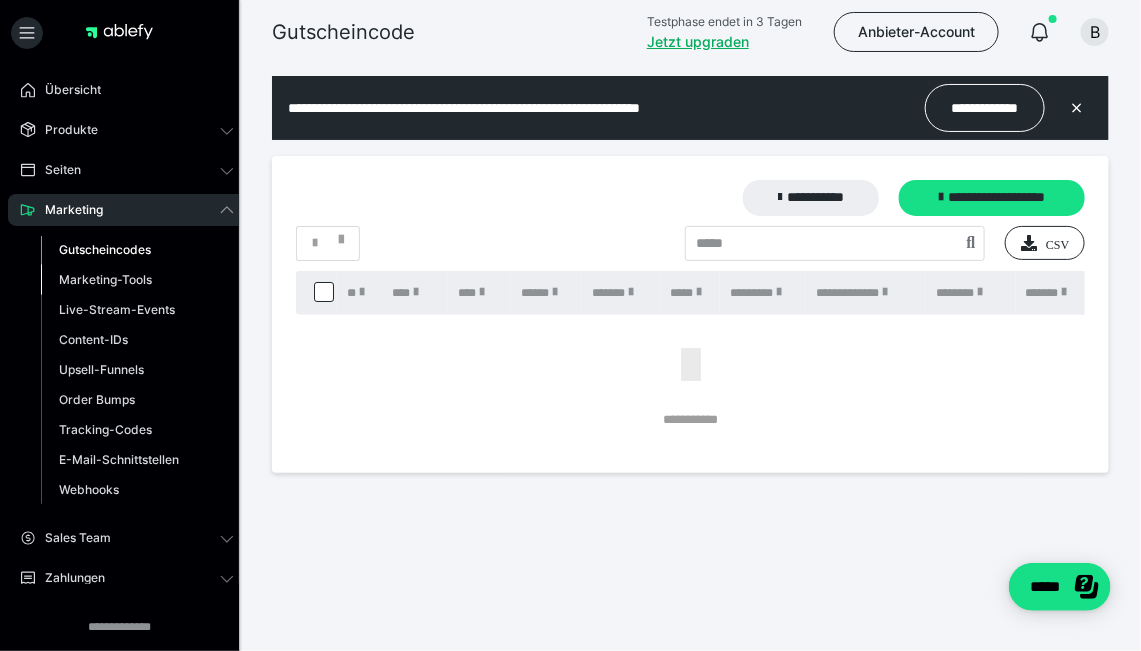 click on "Marketing-Tools" at bounding box center [105, 279] 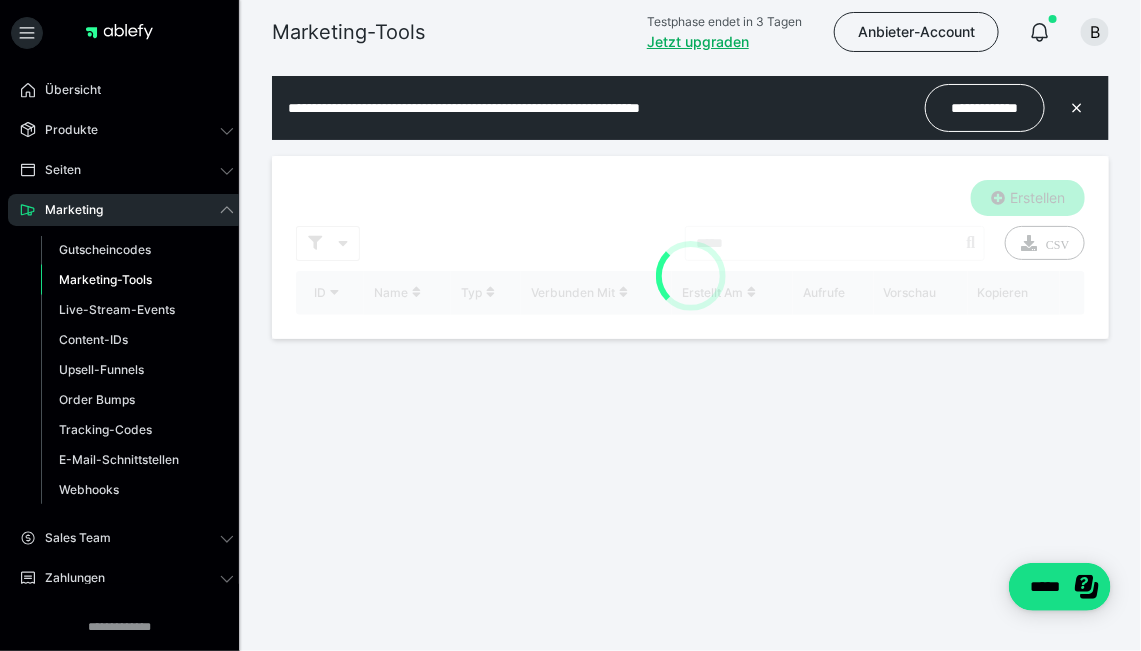 scroll, scrollTop: 0, scrollLeft: 0, axis: both 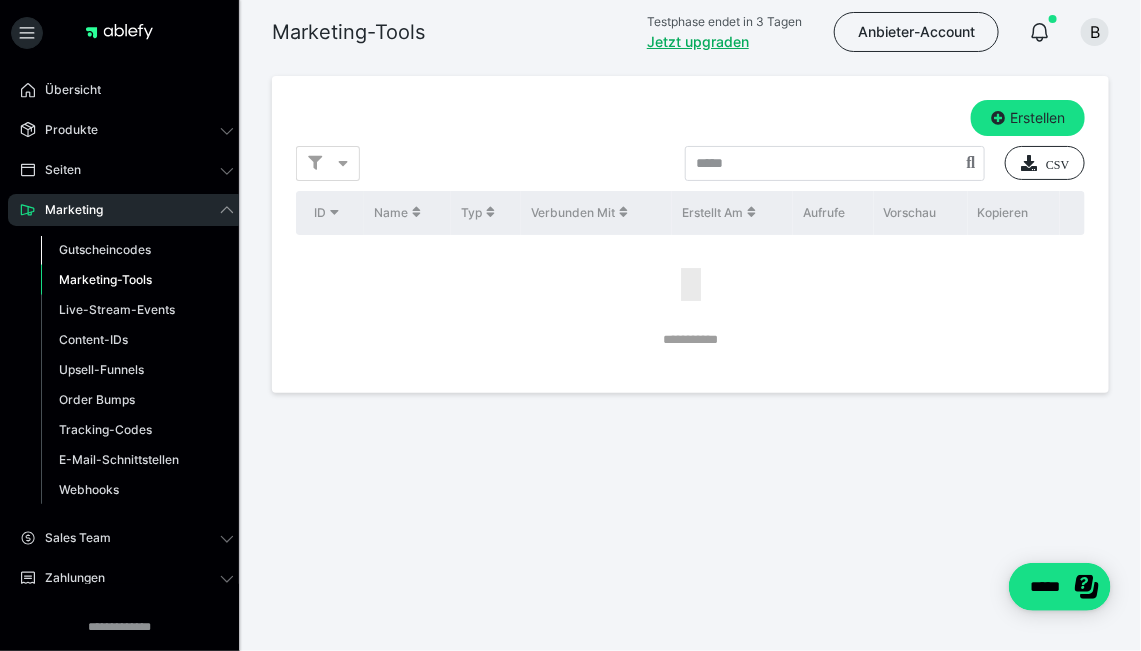click on "Gutscheincodes" at bounding box center [105, 249] 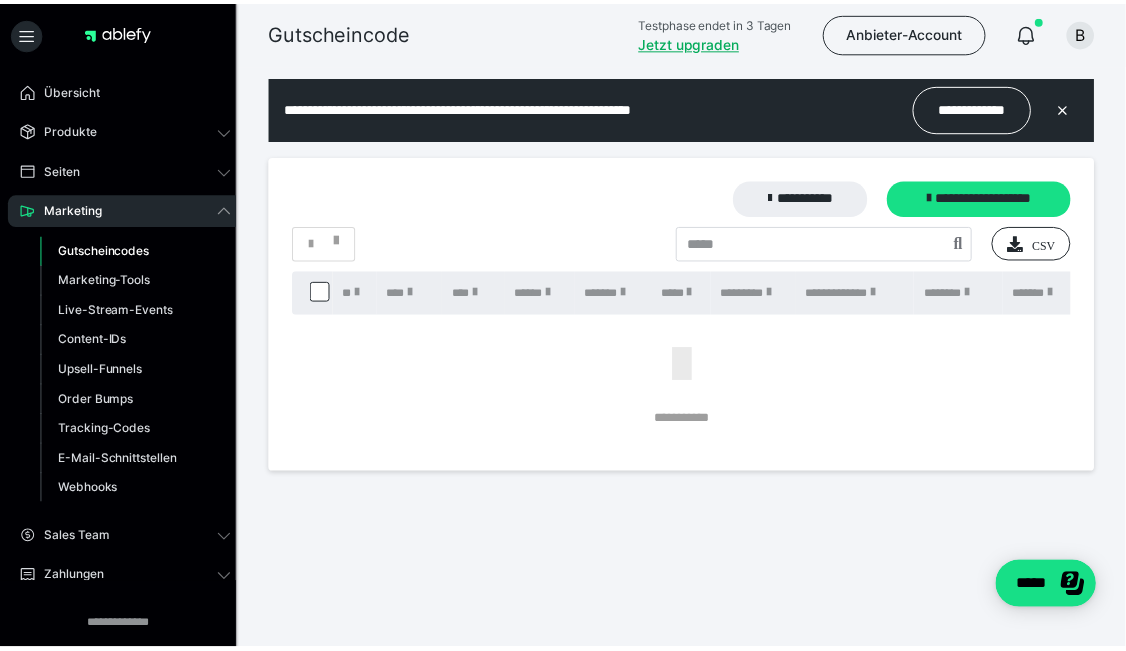scroll, scrollTop: 0, scrollLeft: 0, axis: both 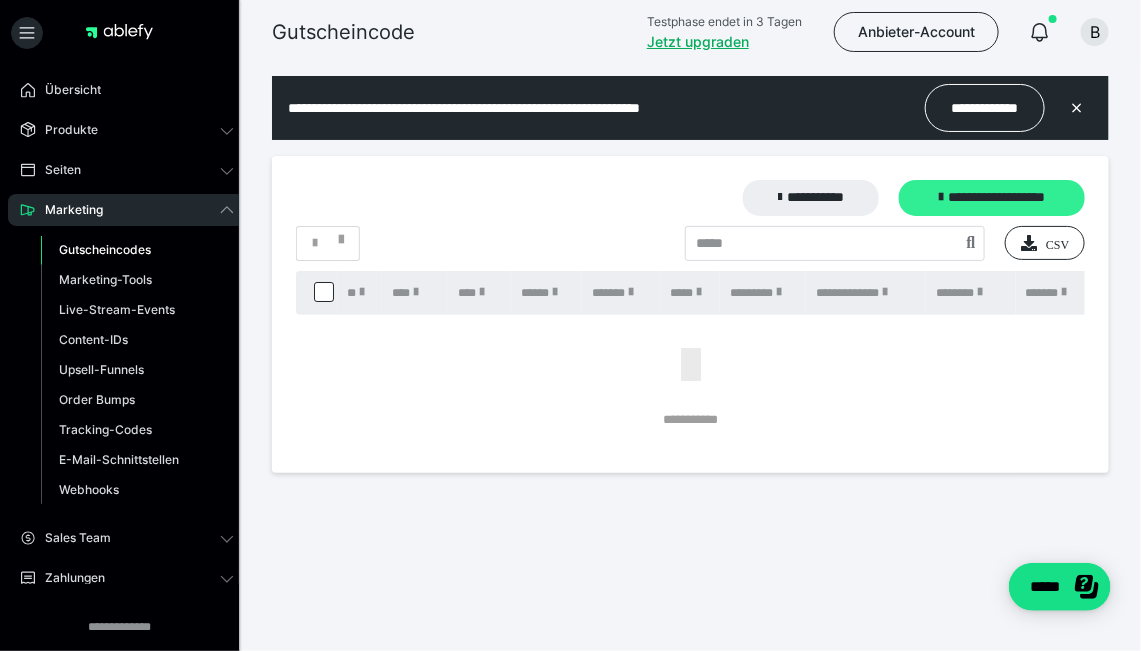 click on "**********" at bounding box center (992, 198) 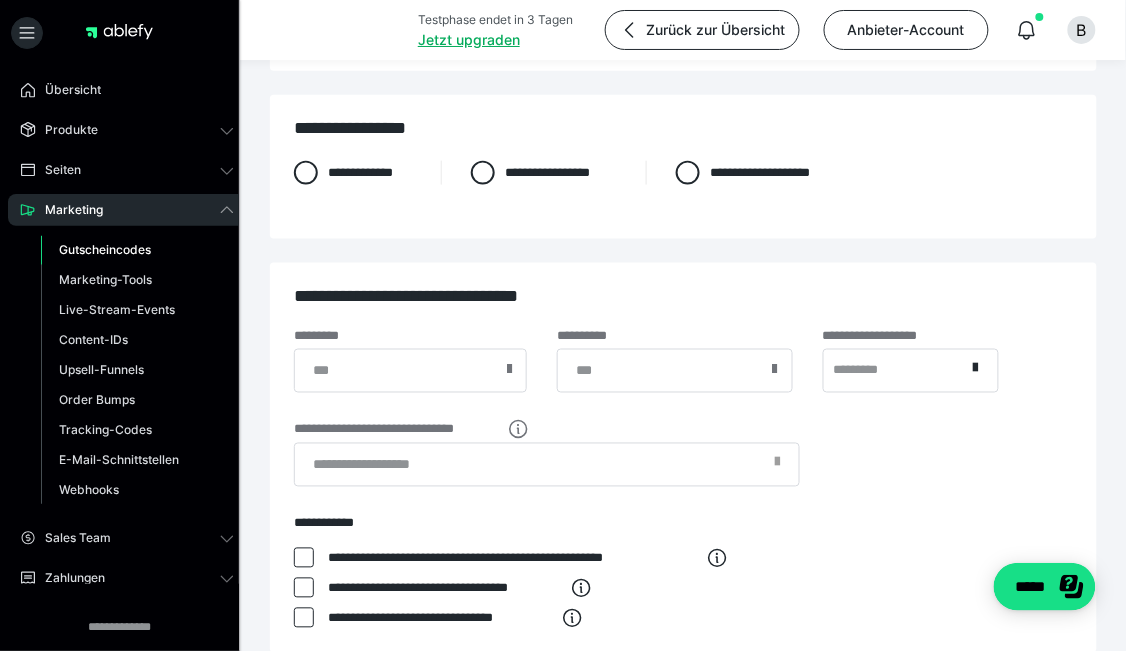 scroll, scrollTop: 391, scrollLeft: 0, axis: vertical 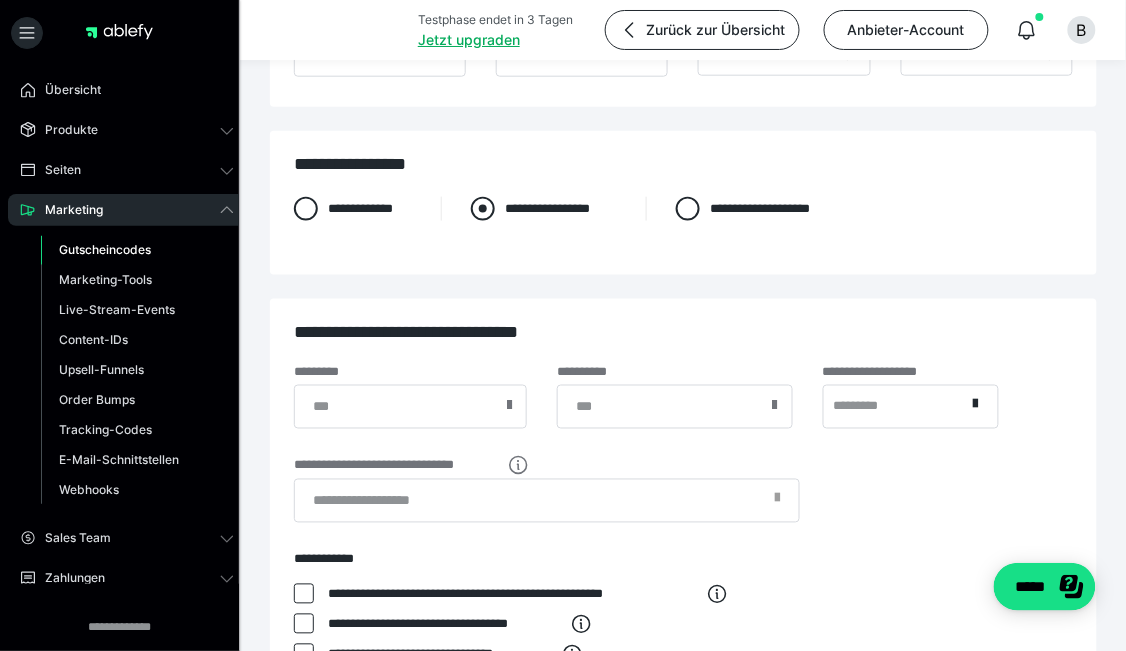 click at bounding box center [483, 209] 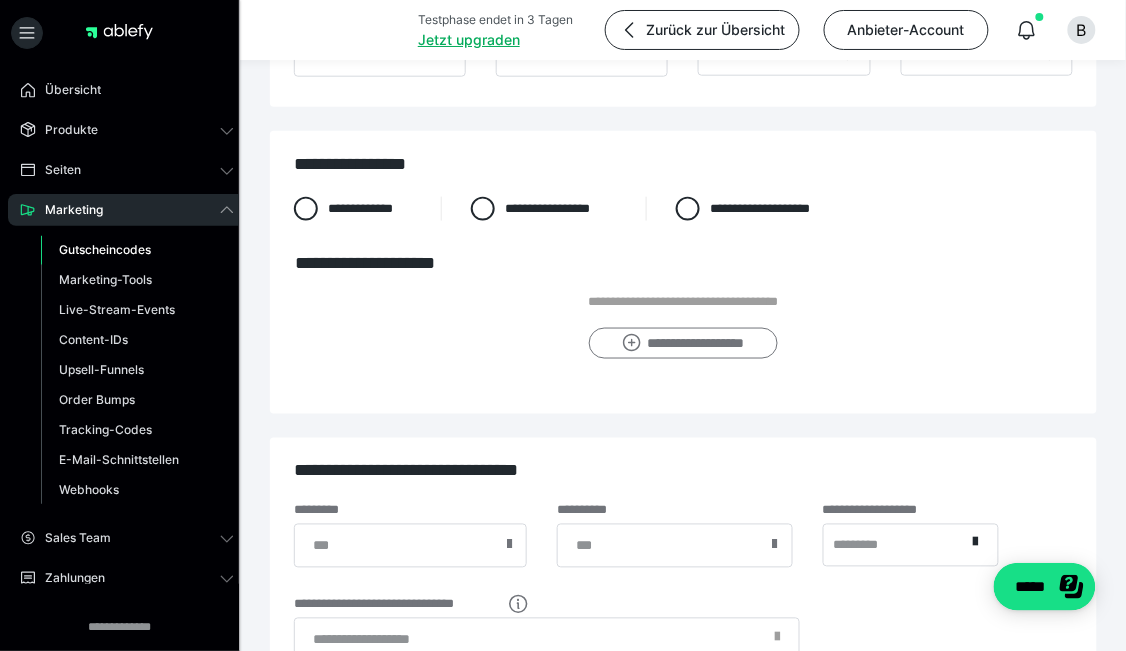 click on "**********" at bounding box center [683, 343] 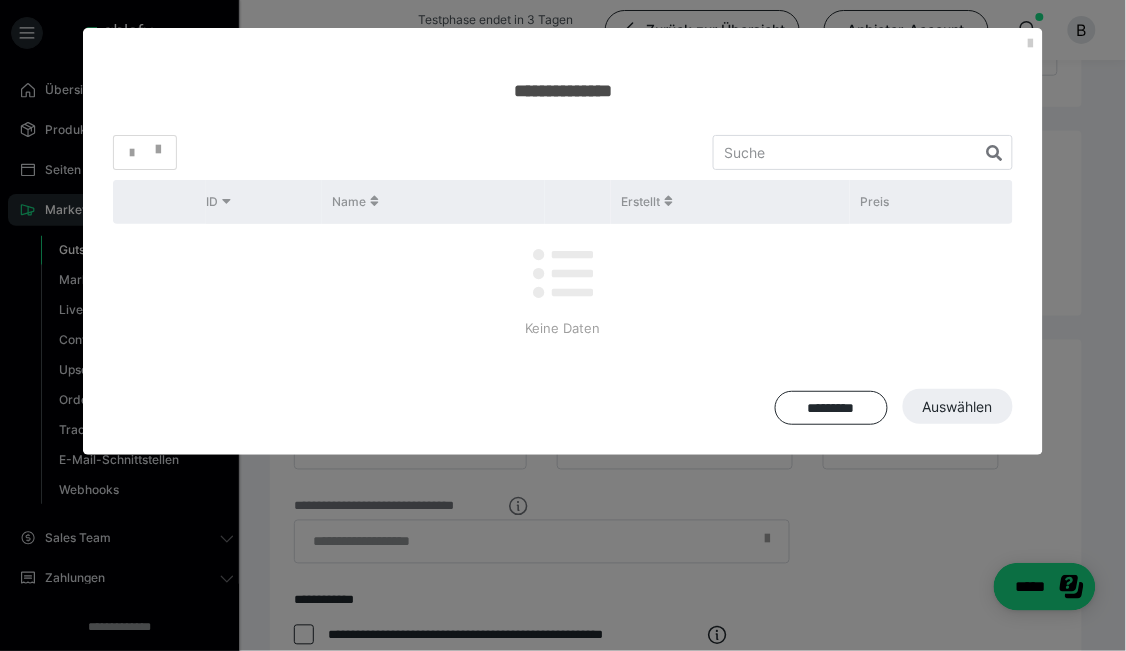 click on "********* Auswählen" at bounding box center (563, 407) 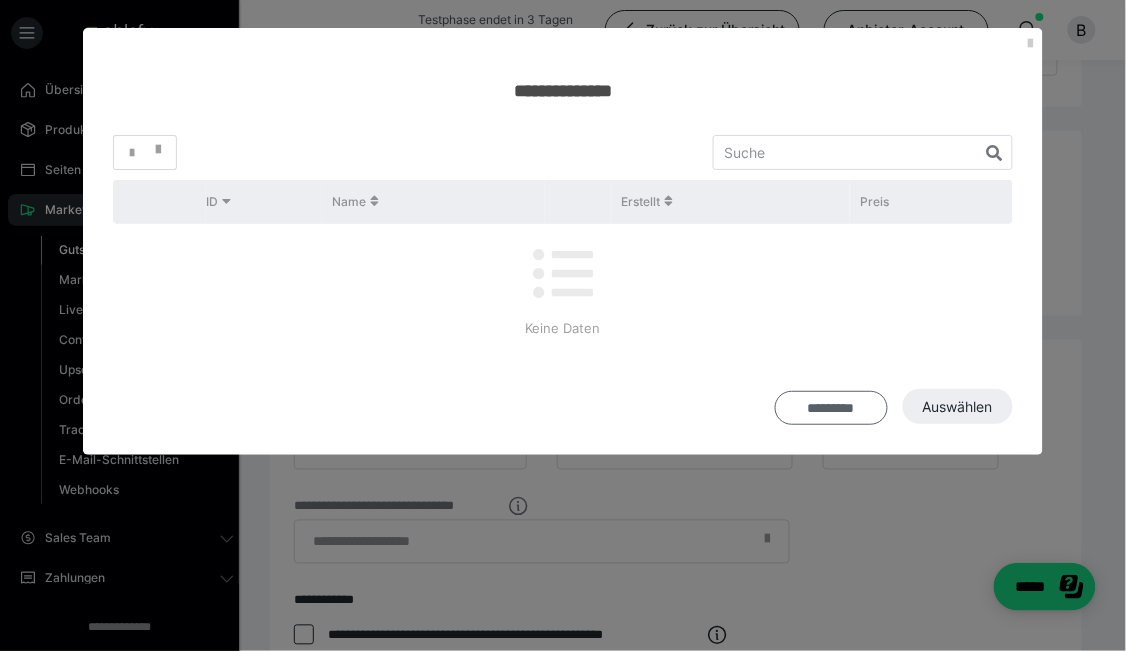 click on "*********" at bounding box center [831, 408] 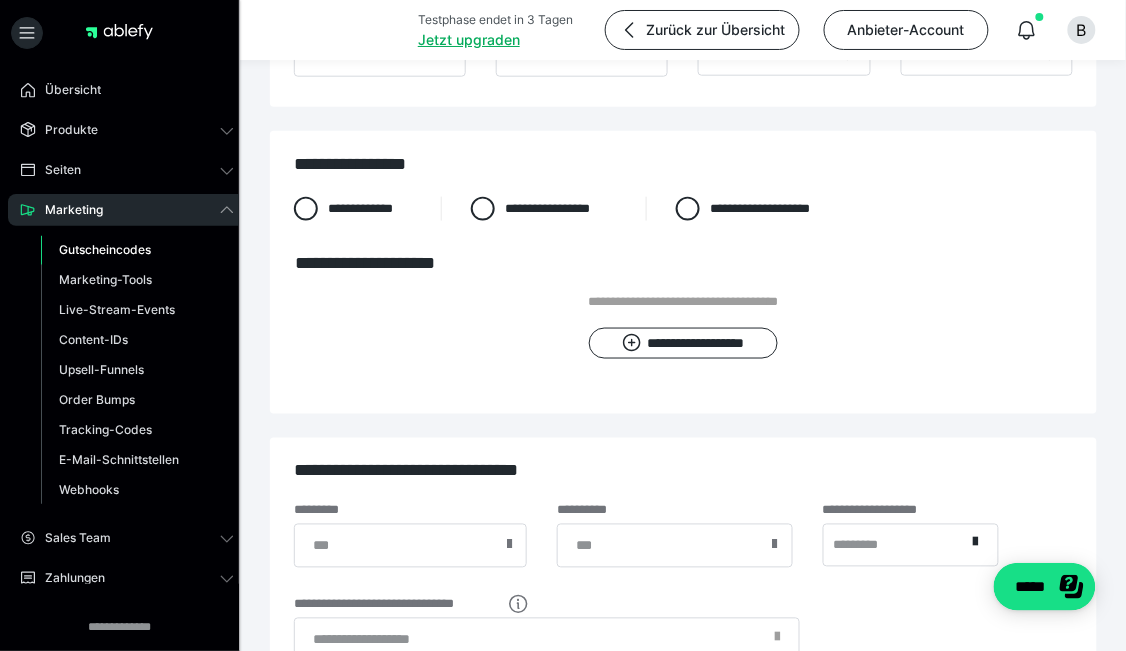 click 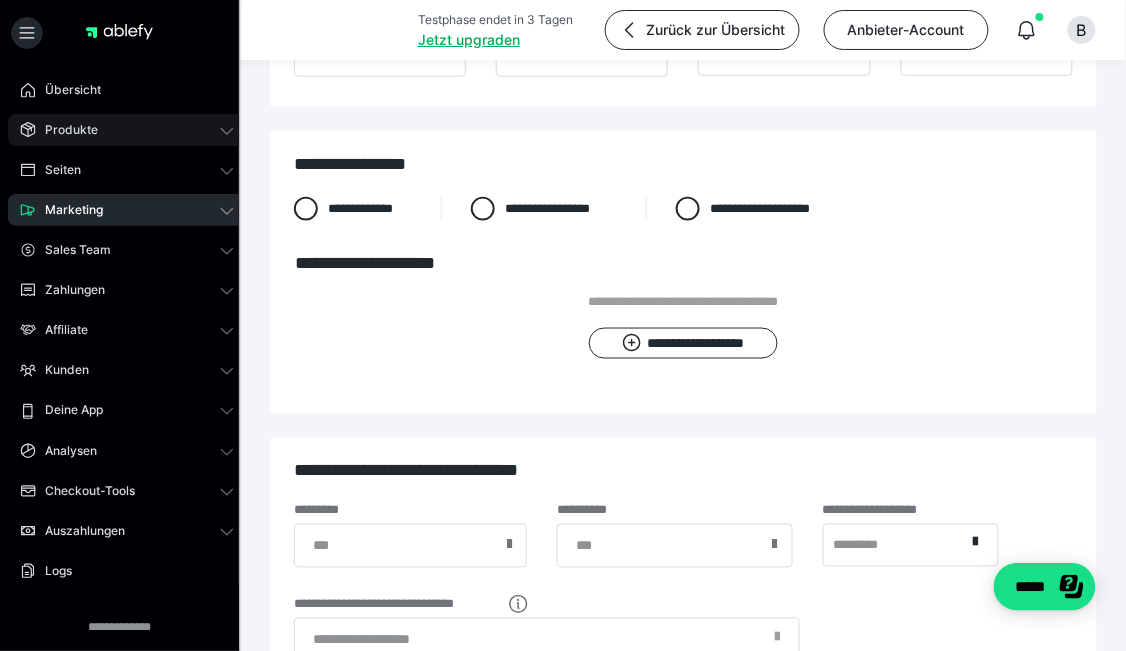 click 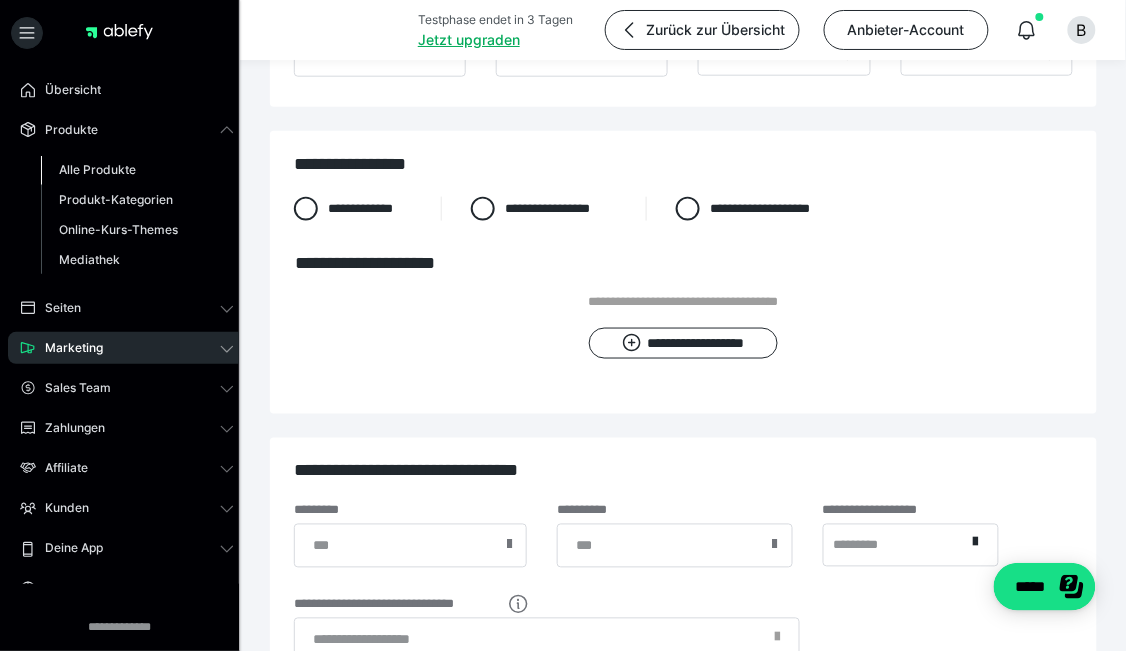 click on "Alle Produkte" at bounding box center [97, 169] 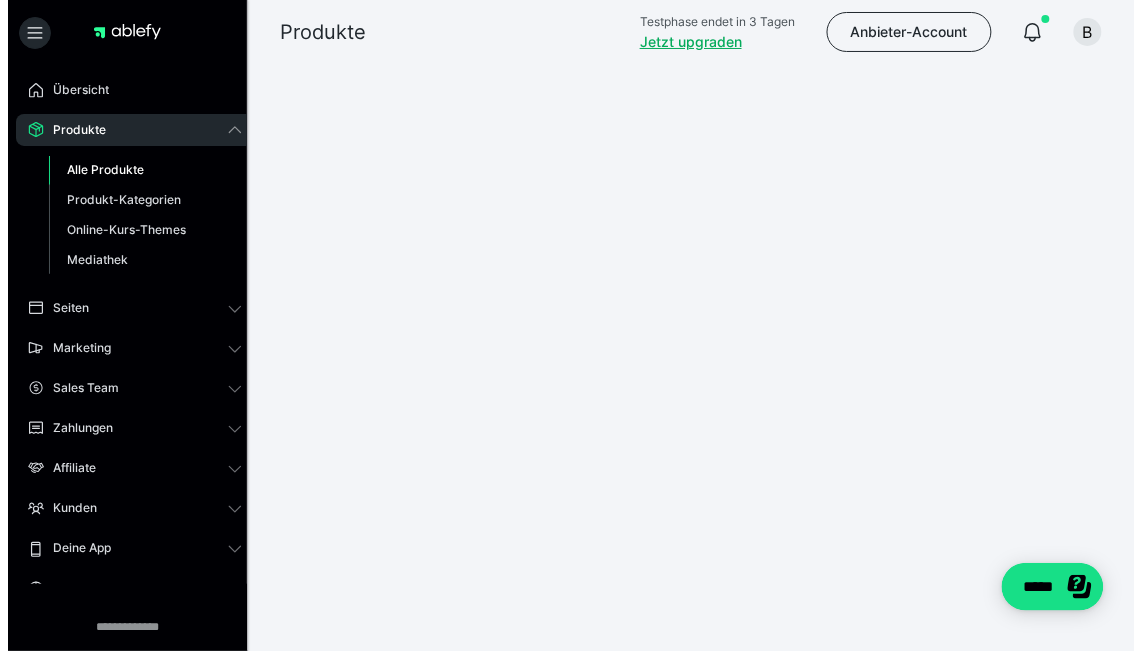 scroll, scrollTop: 0, scrollLeft: 0, axis: both 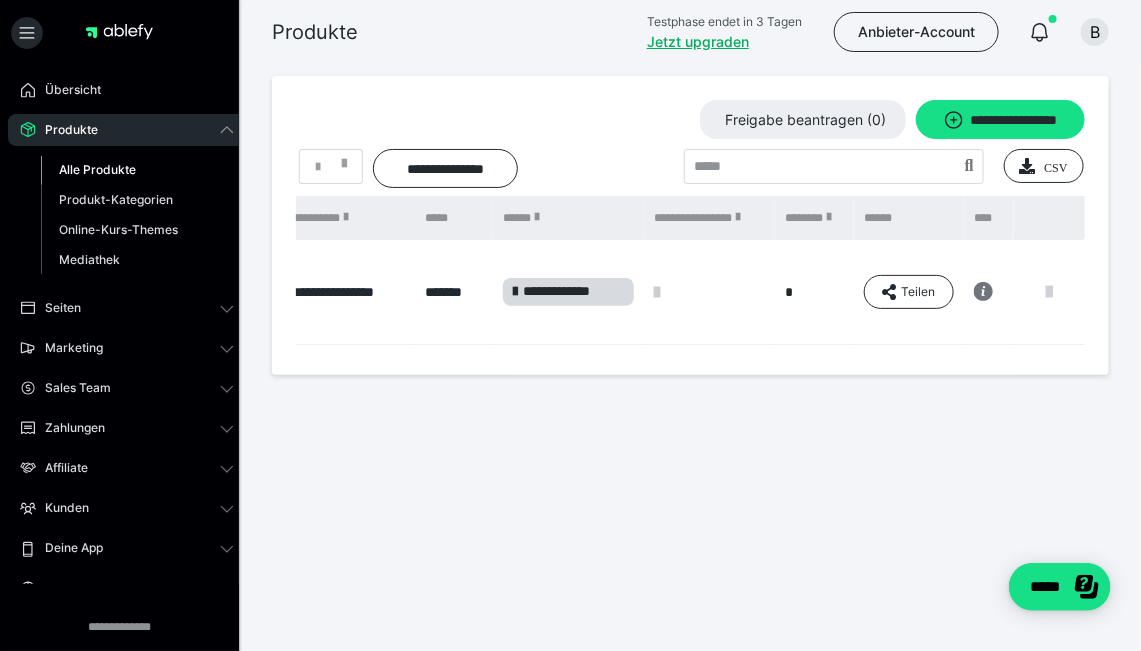 click at bounding box center (1050, 292) 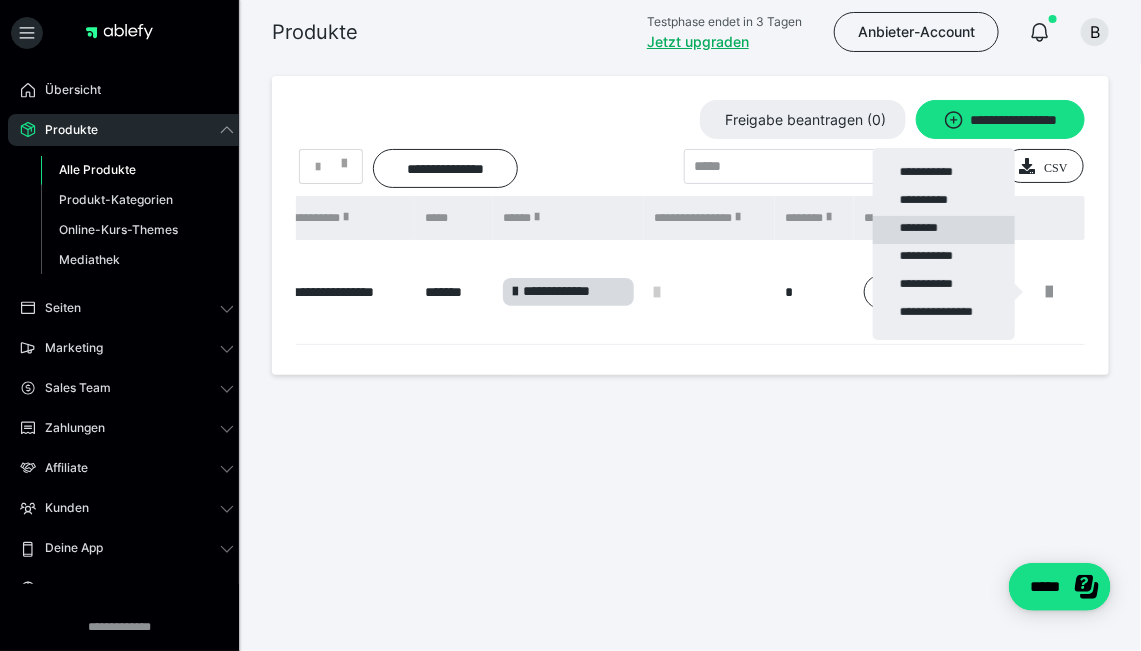 click on "********" at bounding box center [944, 230] 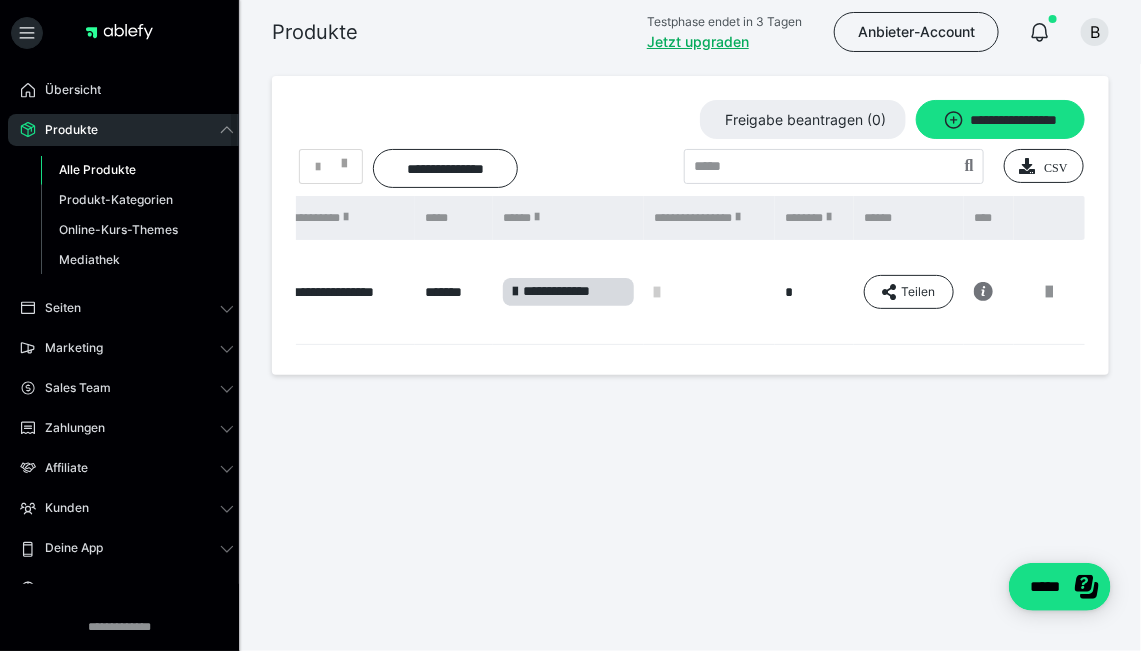 click 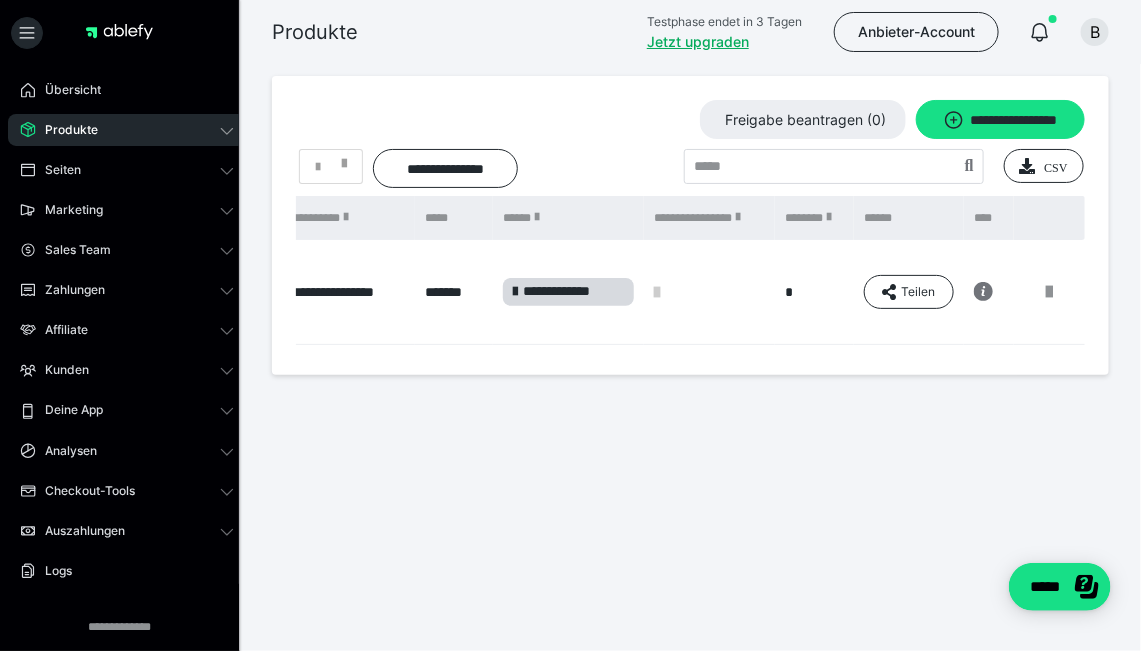 click 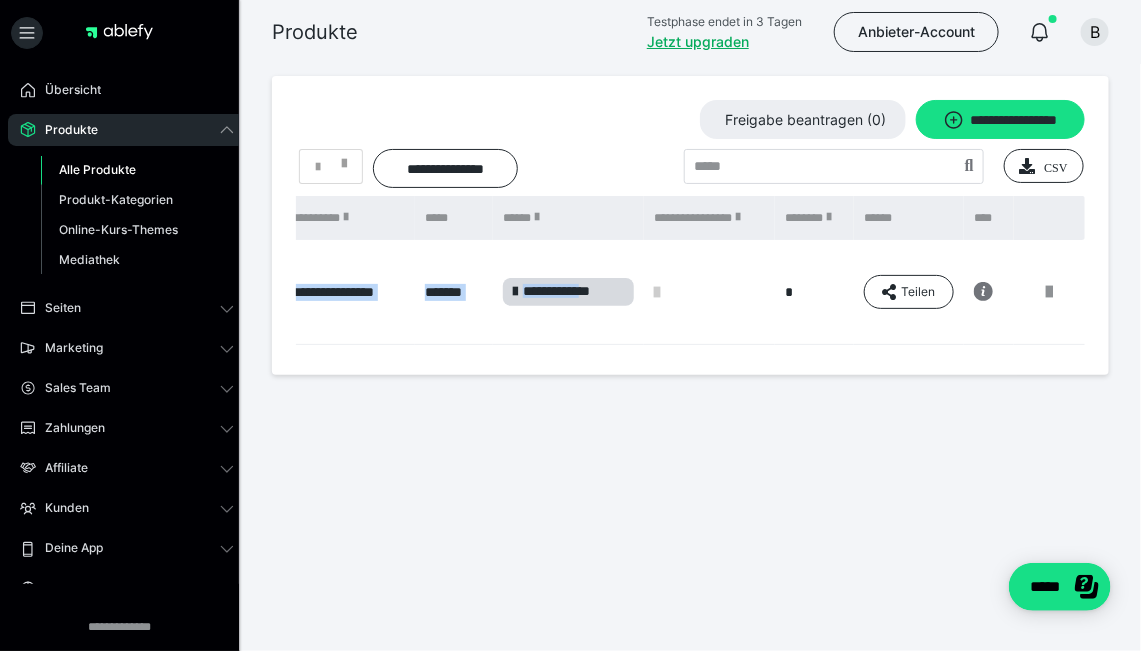 drag, startPoint x: 612, startPoint y: 344, endPoint x: 734, endPoint y: 351, distance: 122.20065 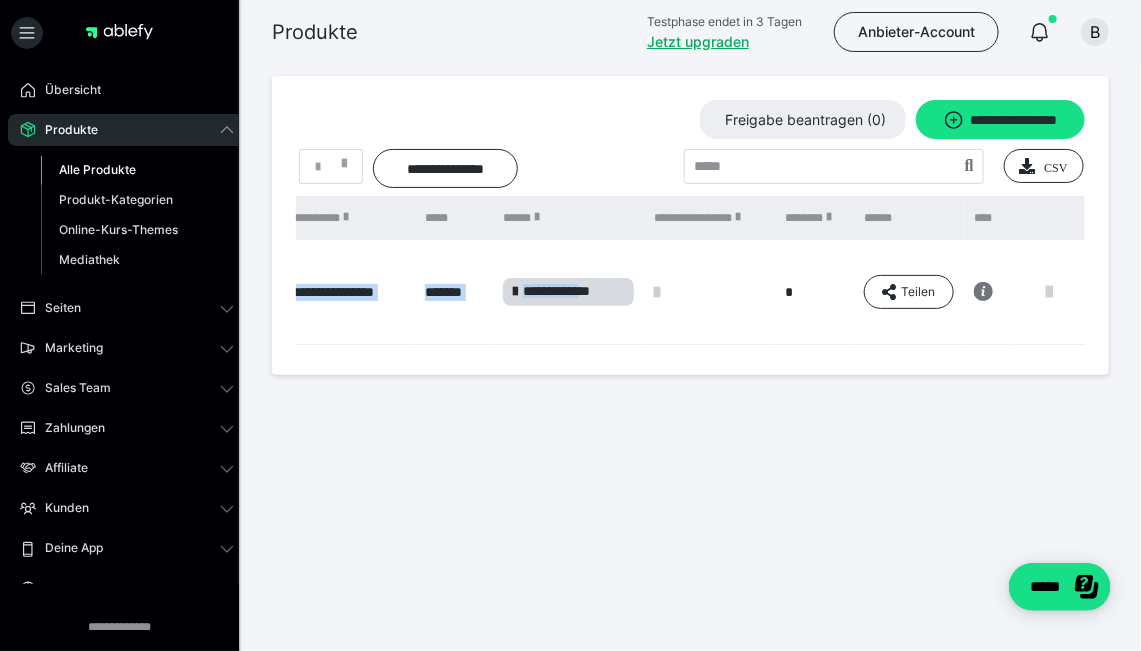 click at bounding box center [1050, 292] 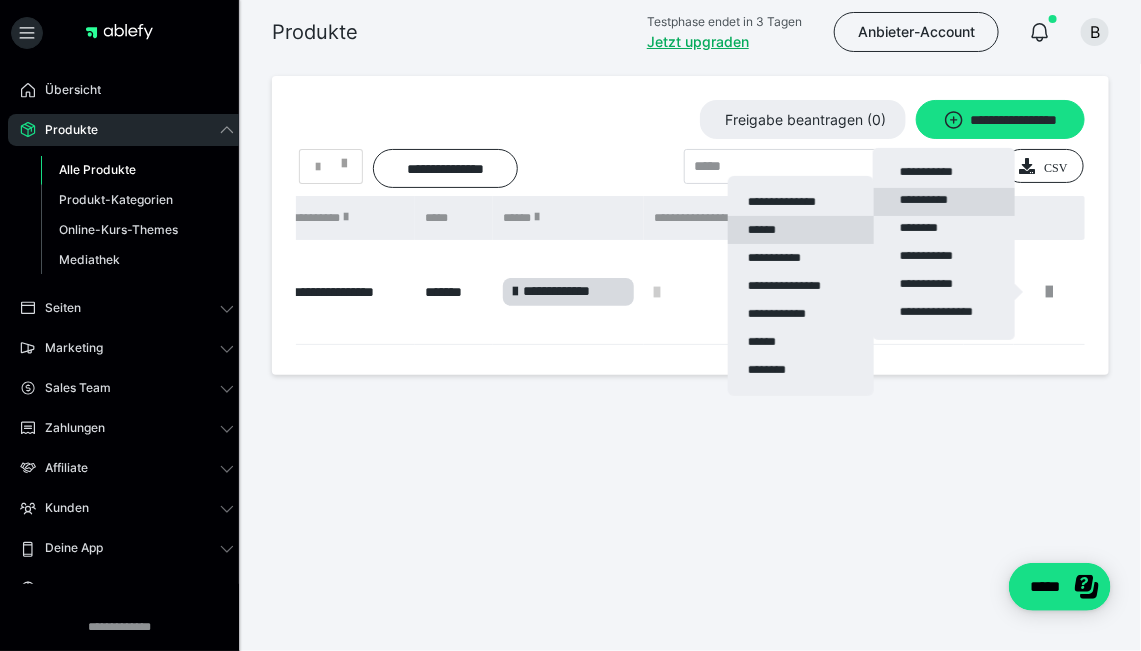click on "******" at bounding box center (801, 230) 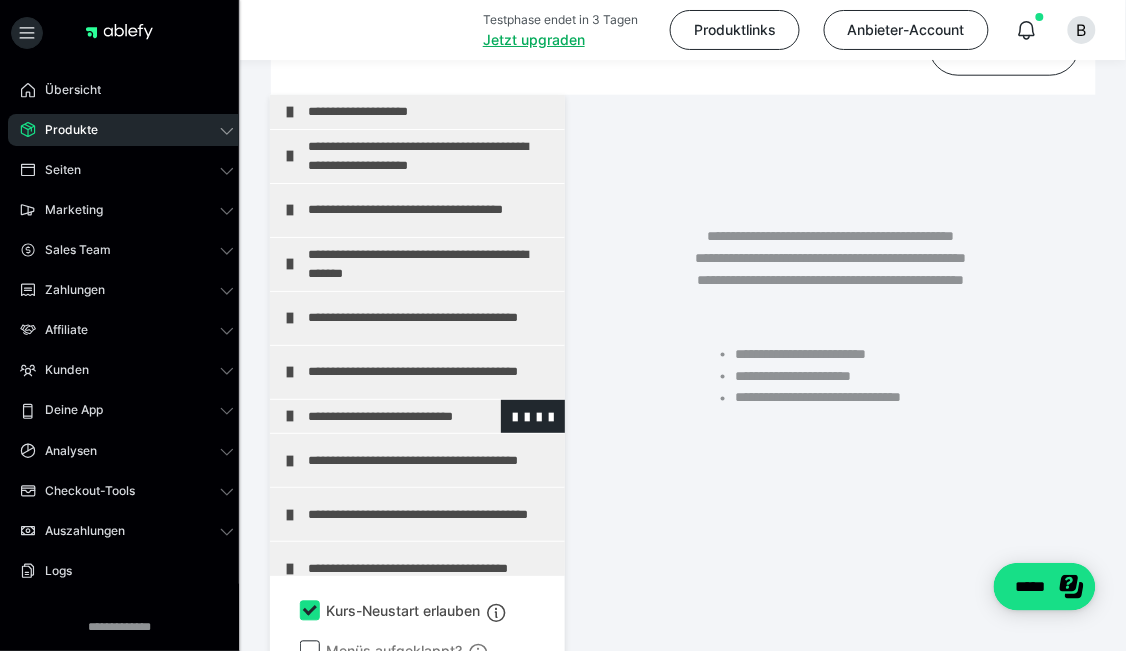 scroll, scrollTop: 435, scrollLeft: 0, axis: vertical 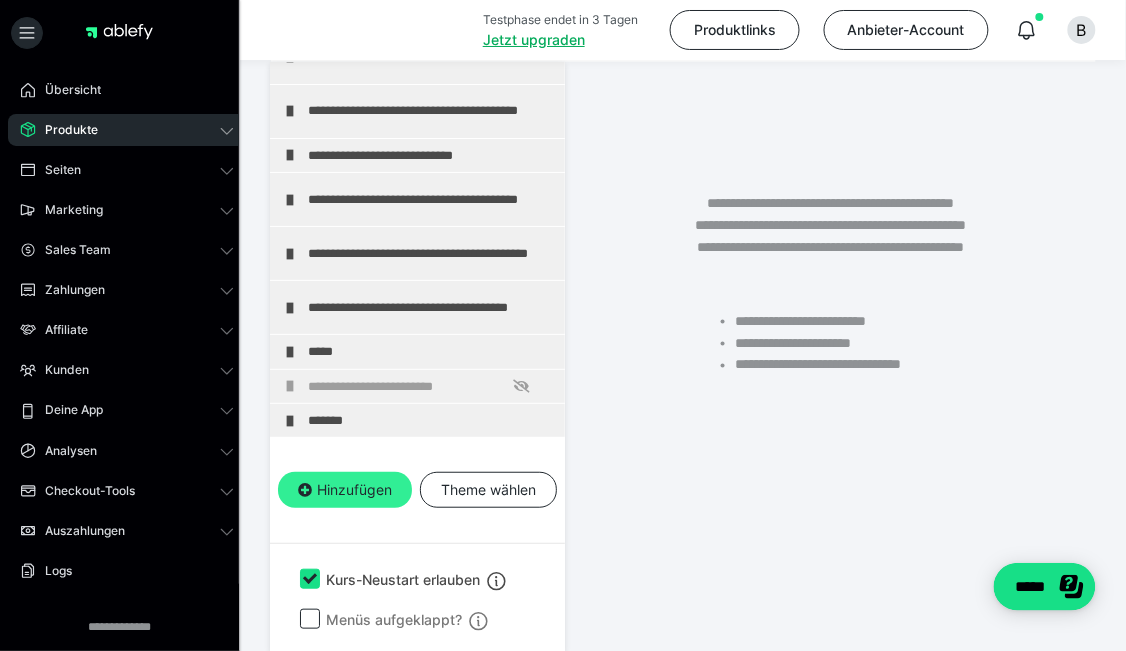 click on "Hinzufügen" at bounding box center (345, 490) 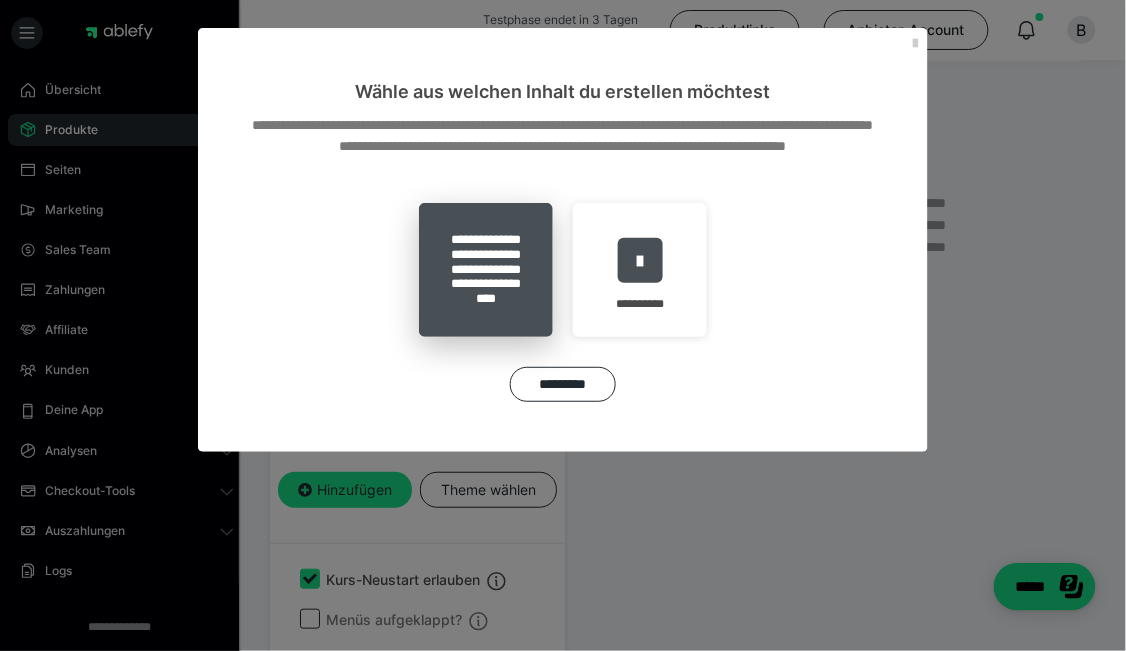click on "**********" at bounding box center (486, 270) 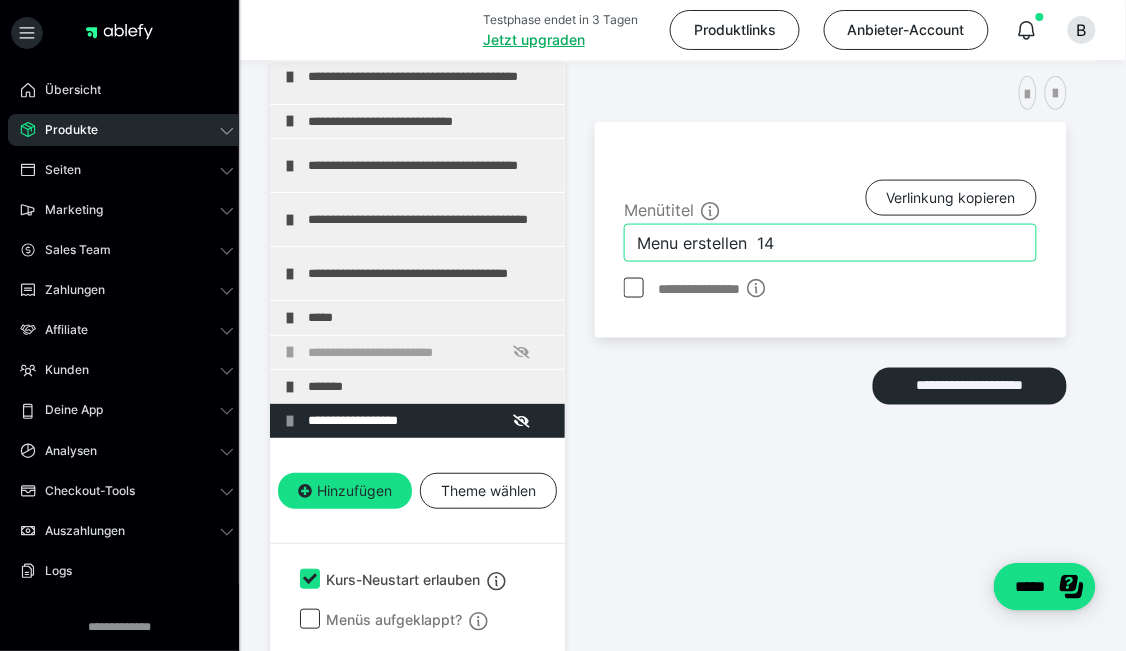 click on "Menu erstellen  14" at bounding box center [830, 243] 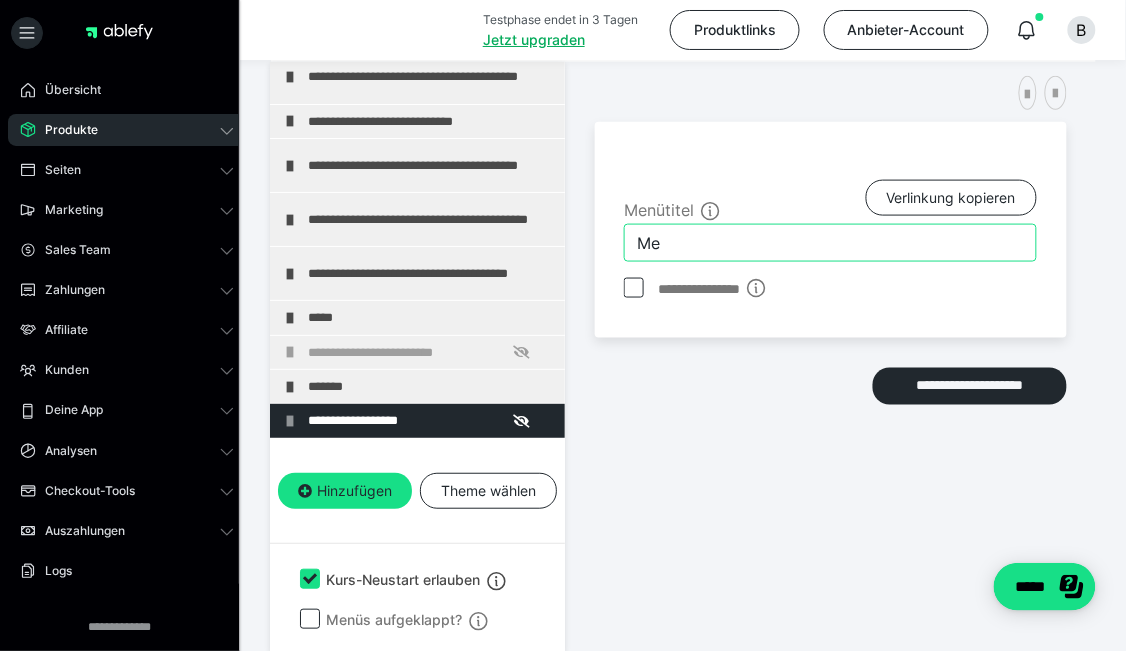 type on "M" 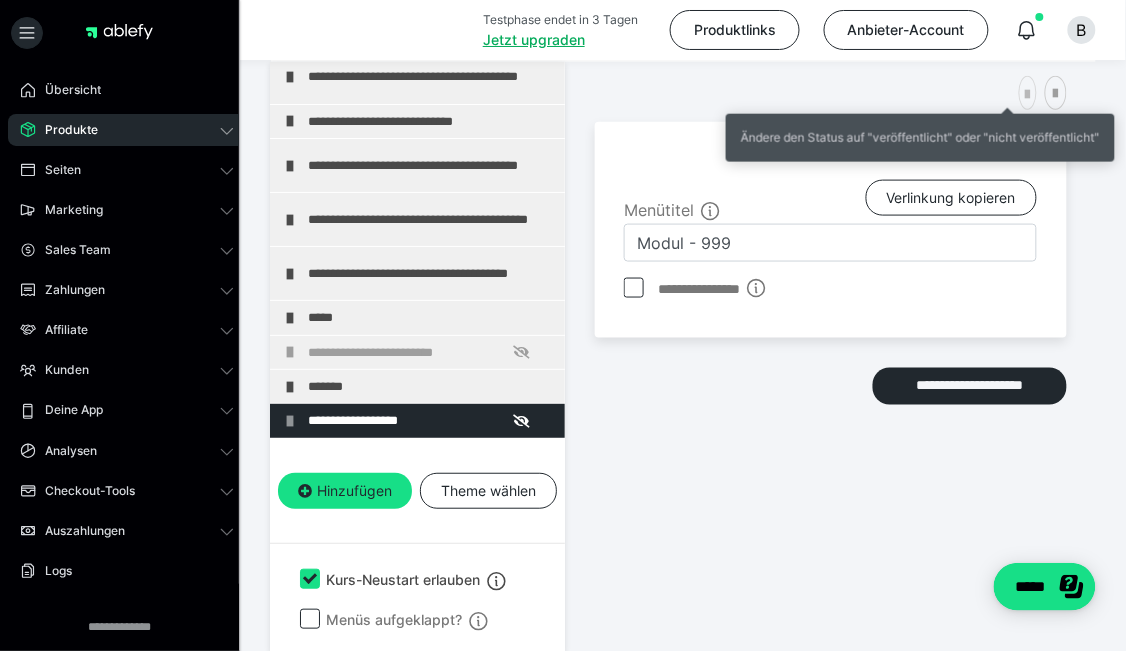 click at bounding box center (1028, 93) 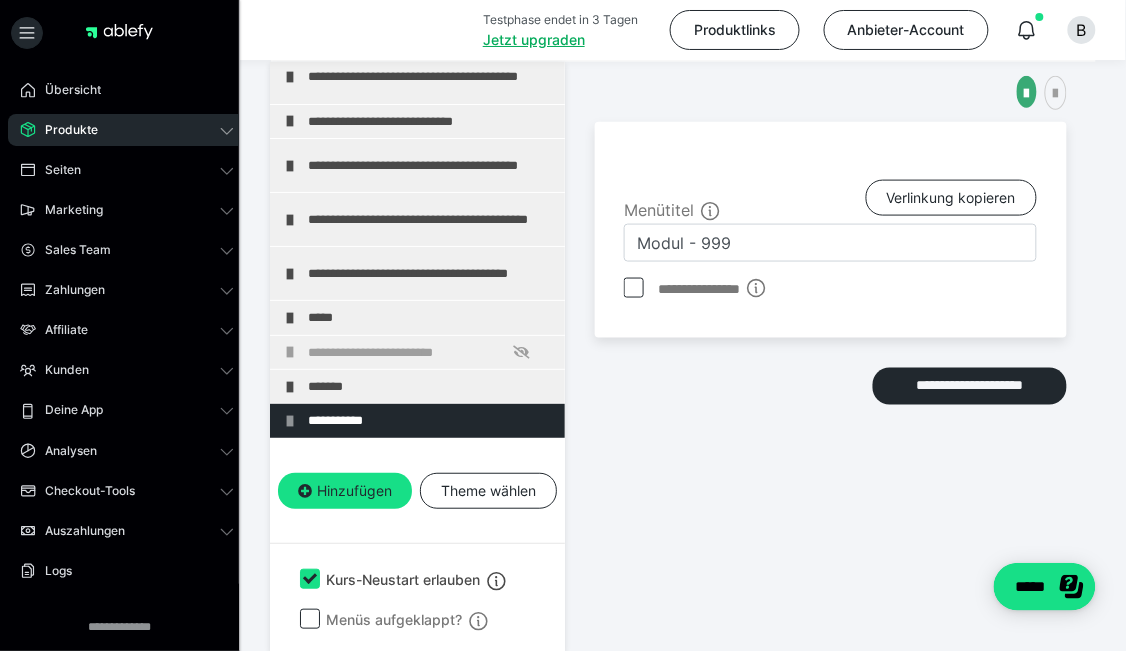click on "**********" at bounding box center [831, 322] 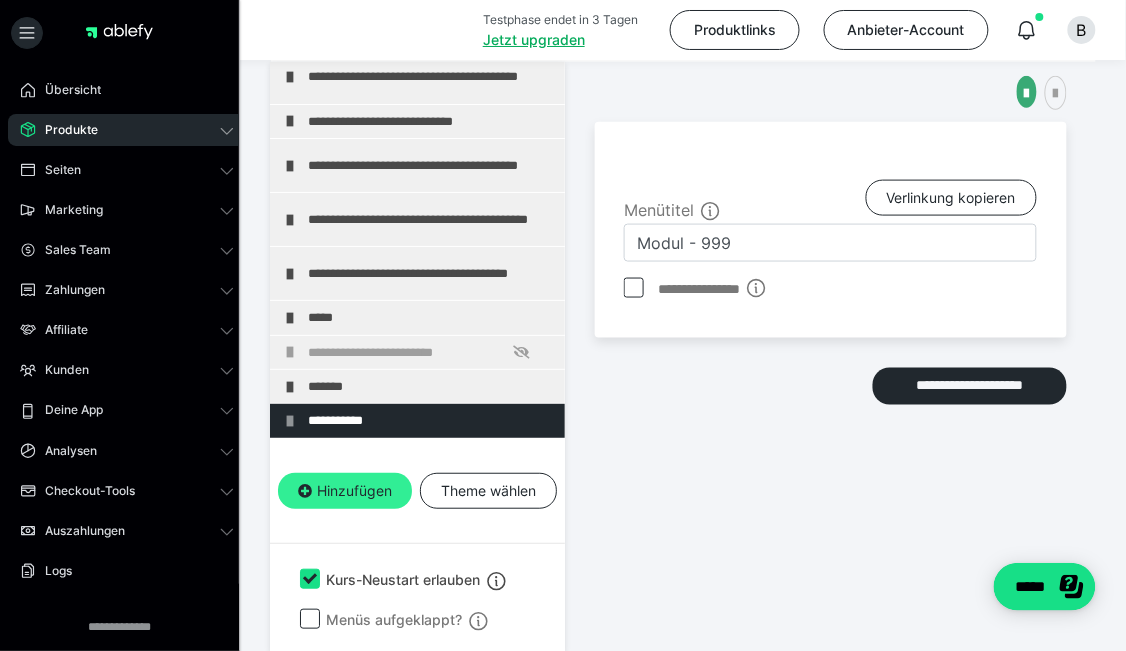 click on "Hinzufügen" at bounding box center [345, 491] 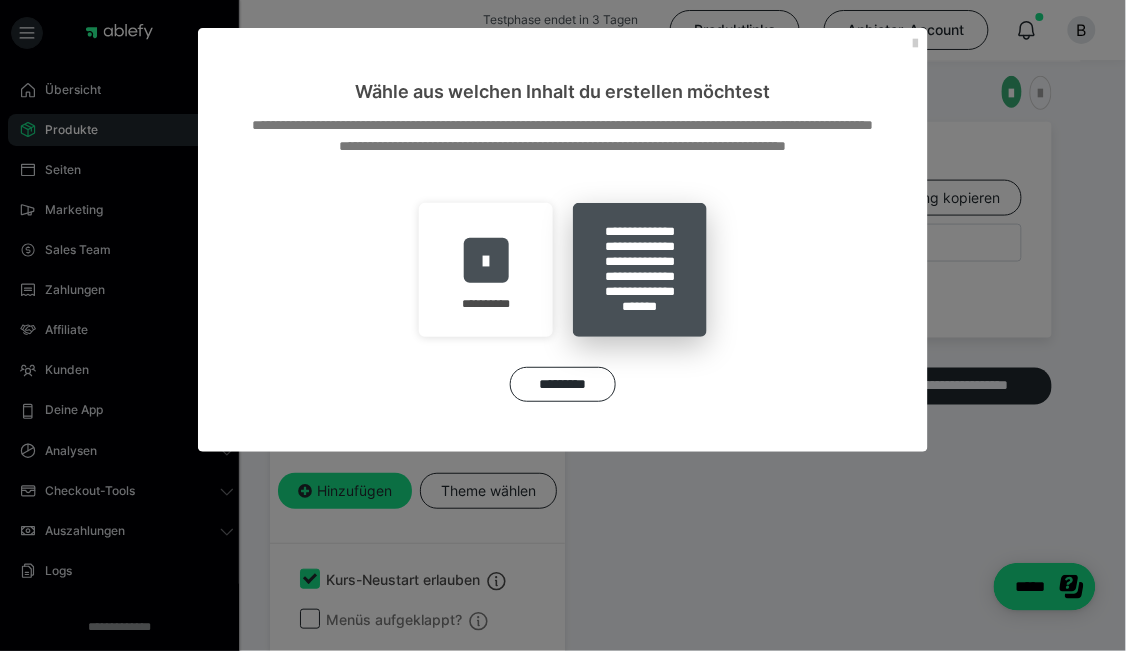 click on "**********" at bounding box center [640, 270] 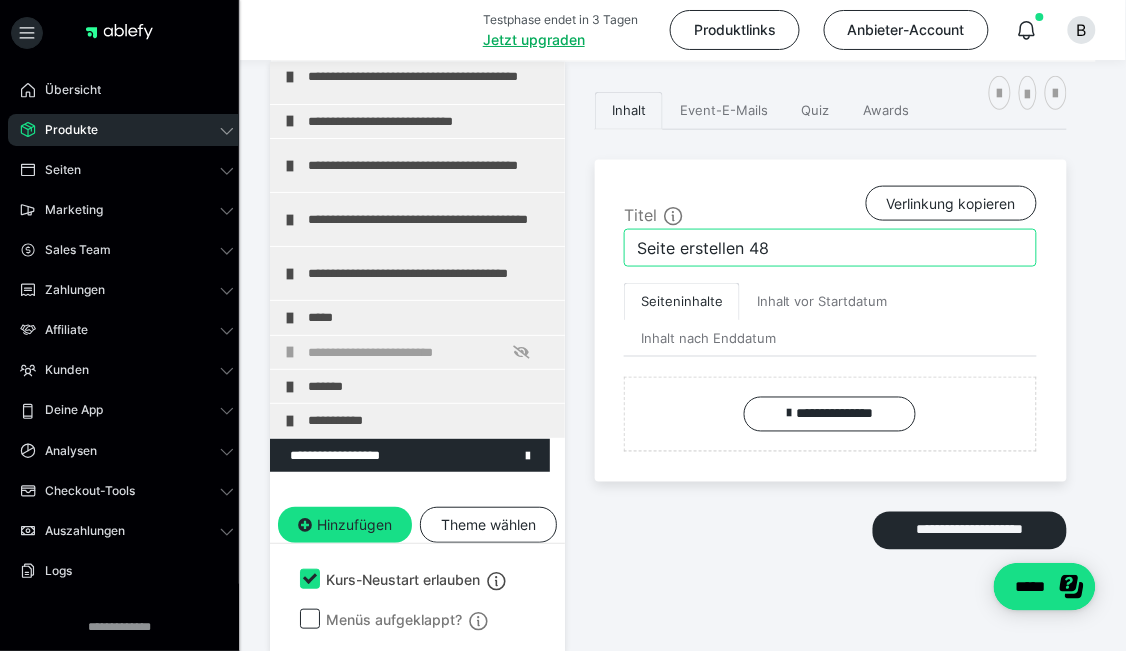 click on "Seite erstellen 48" at bounding box center [830, 248] 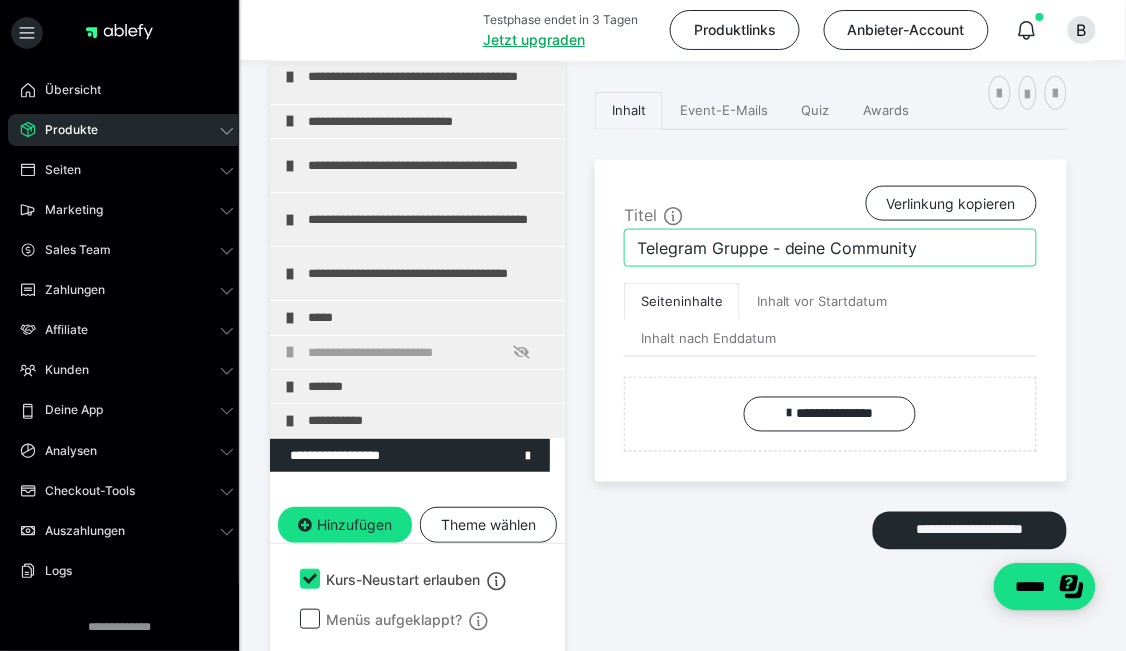 type on "Telegram Gruppe - deine Community" 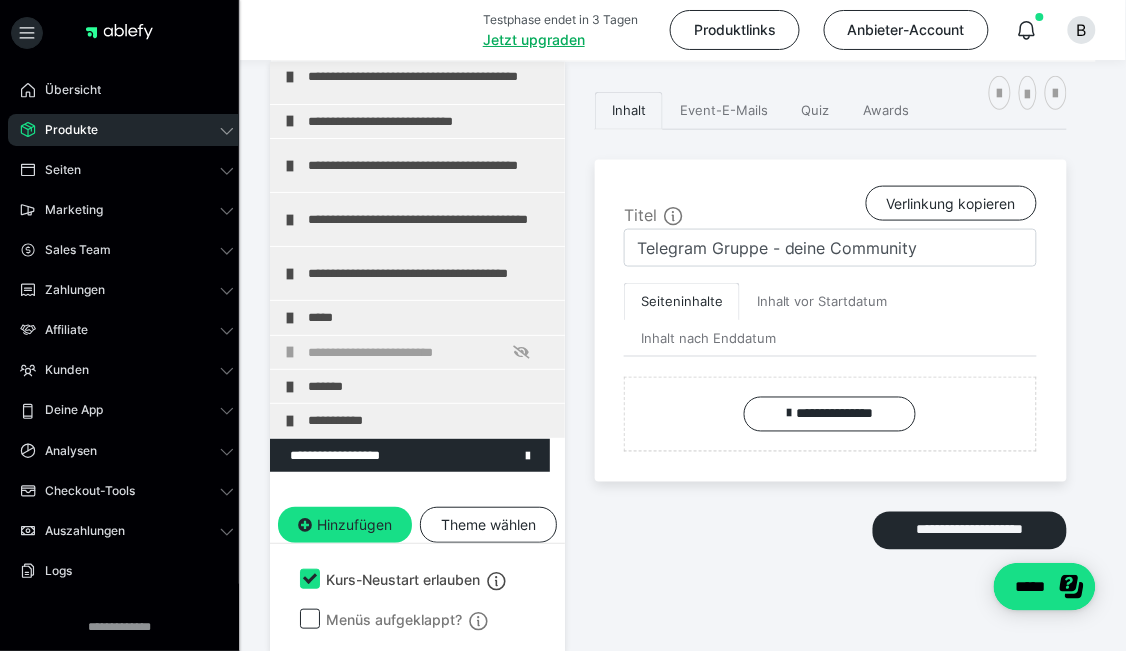 click on "**********" at bounding box center [683, 357] 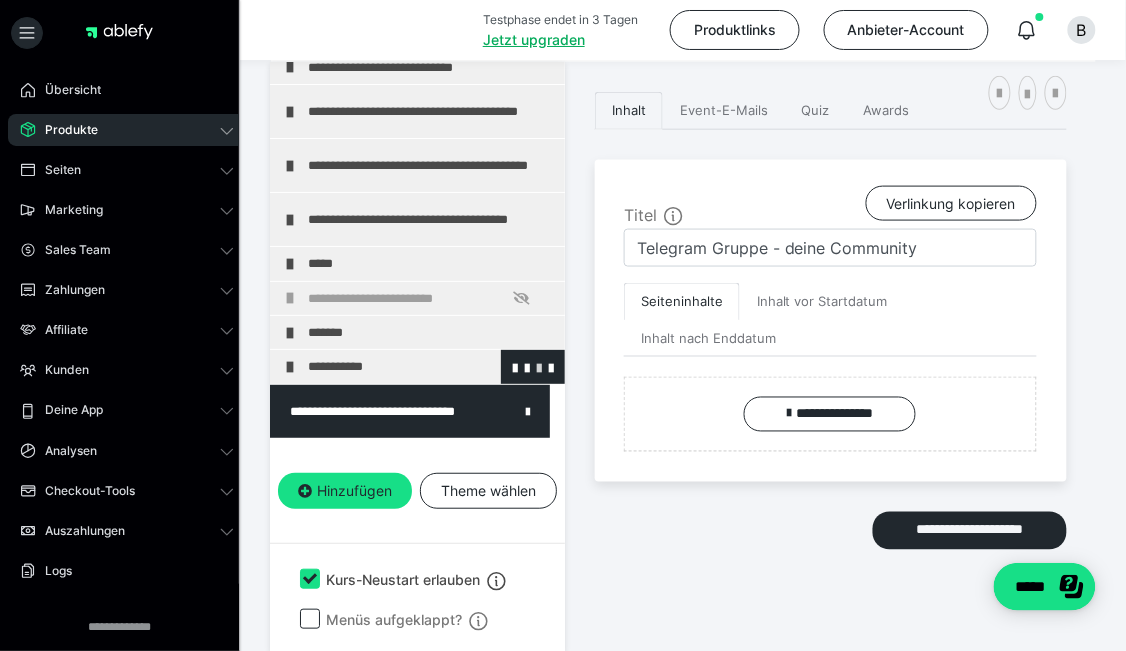 scroll, scrollTop: 351, scrollLeft: 0, axis: vertical 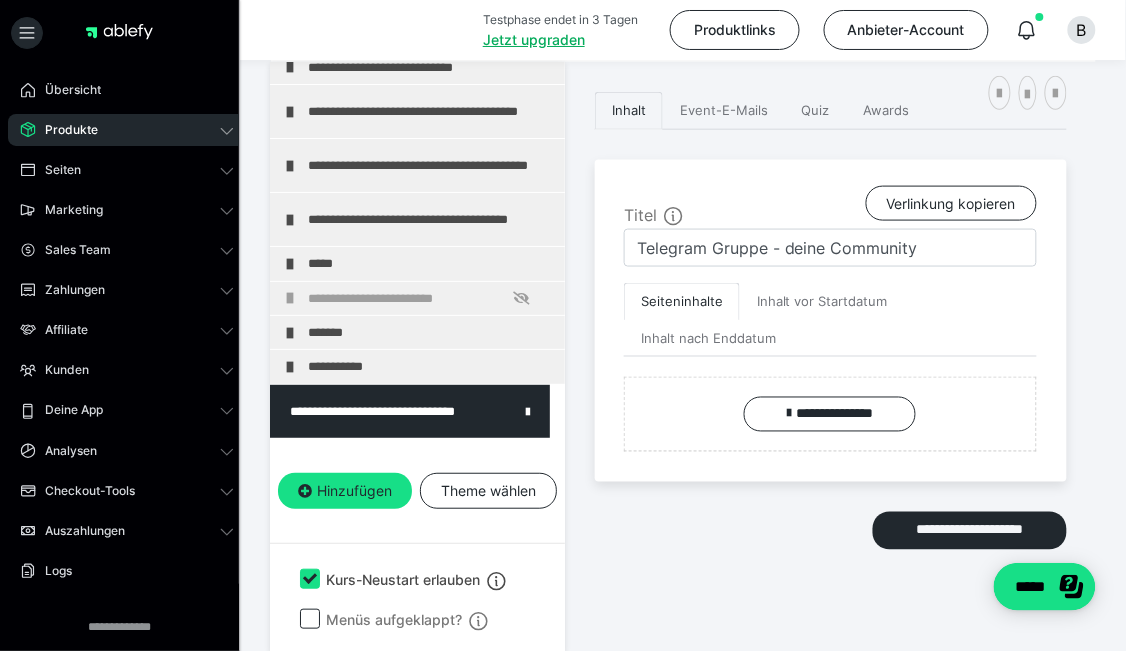 click on "**********" at bounding box center (831, 322) 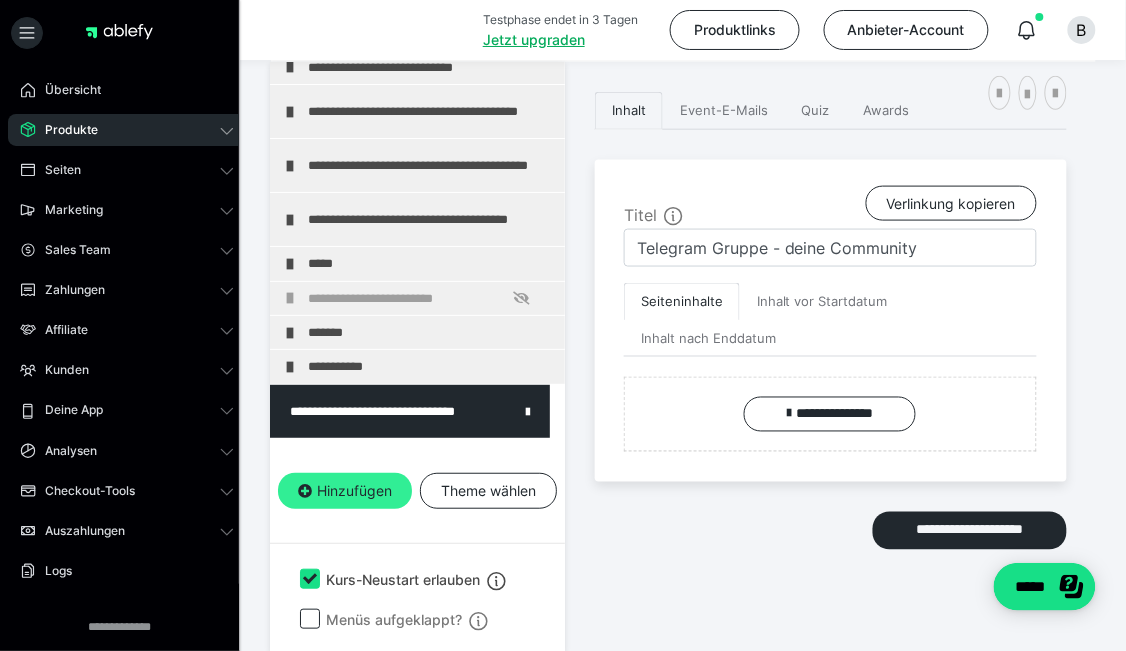 click on "Hinzufügen" at bounding box center (345, 491) 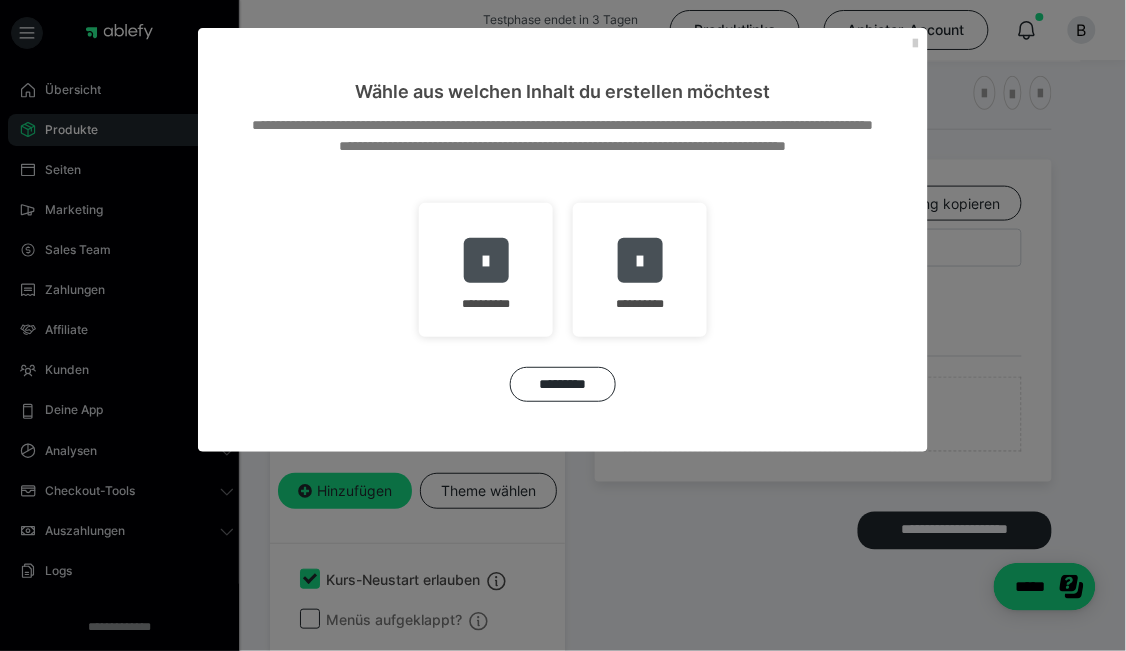 click on "**********" at bounding box center (563, 325) 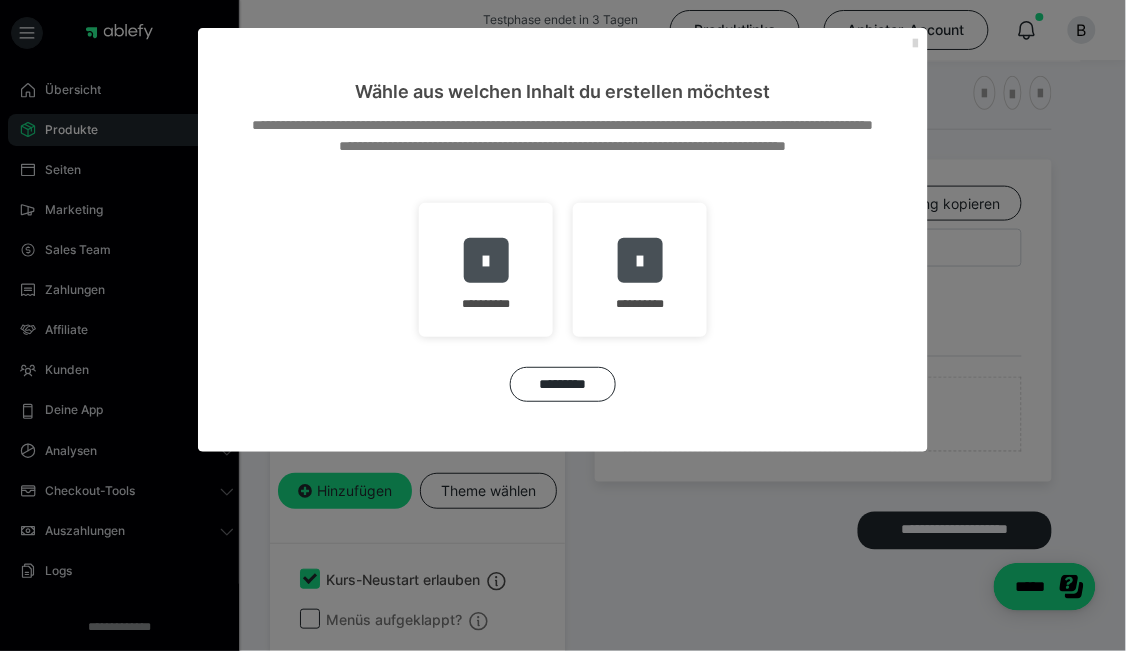 click at bounding box center [916, 44] 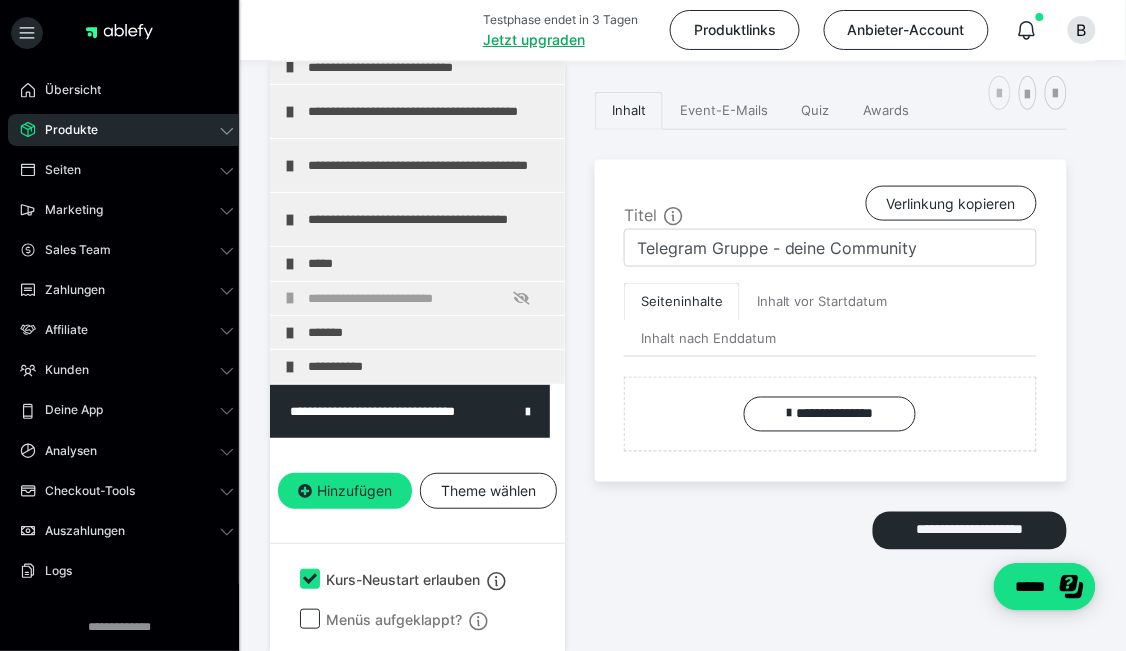click at bounding box center [1000, 93] 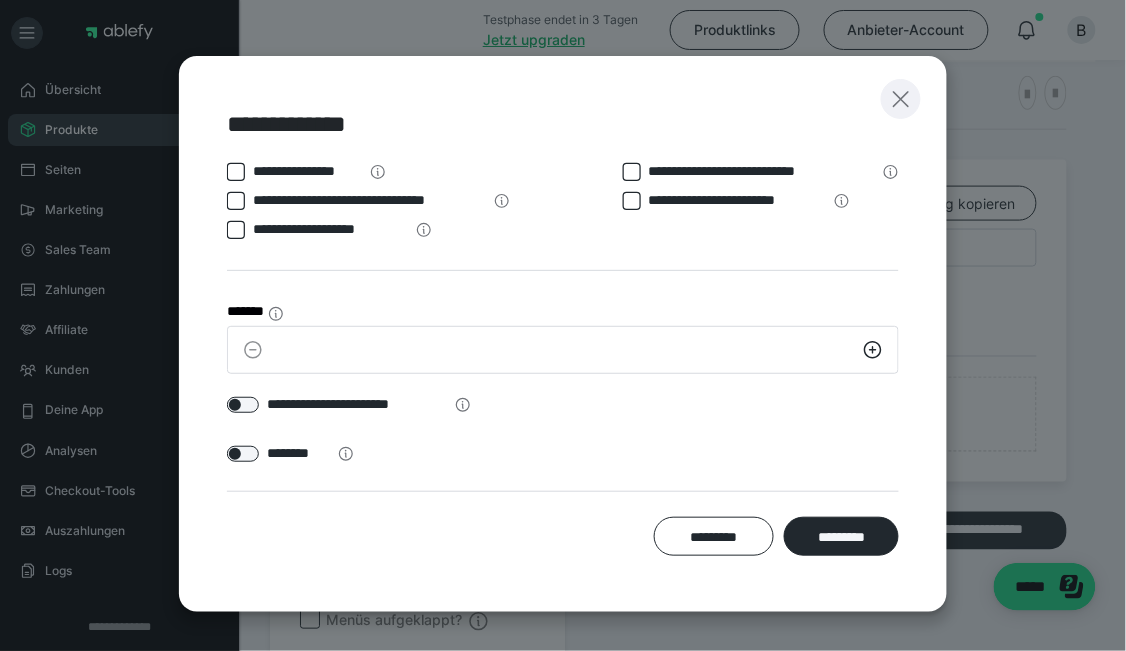 click at bounding box center (901, 99) 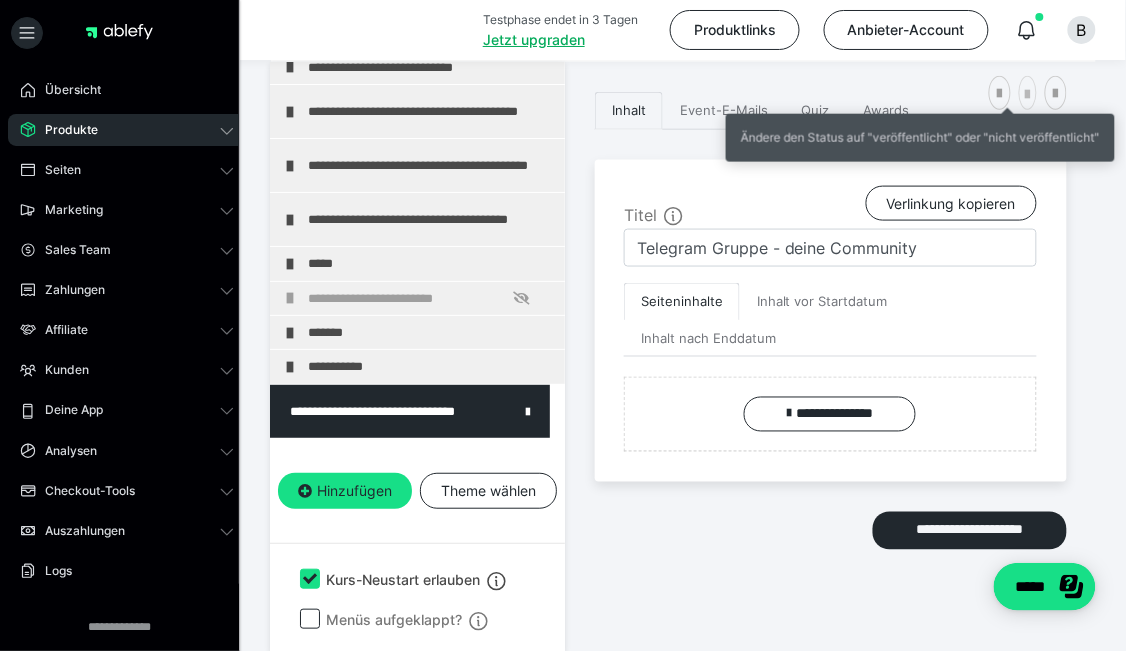 click at bounding box center (1028, 95) 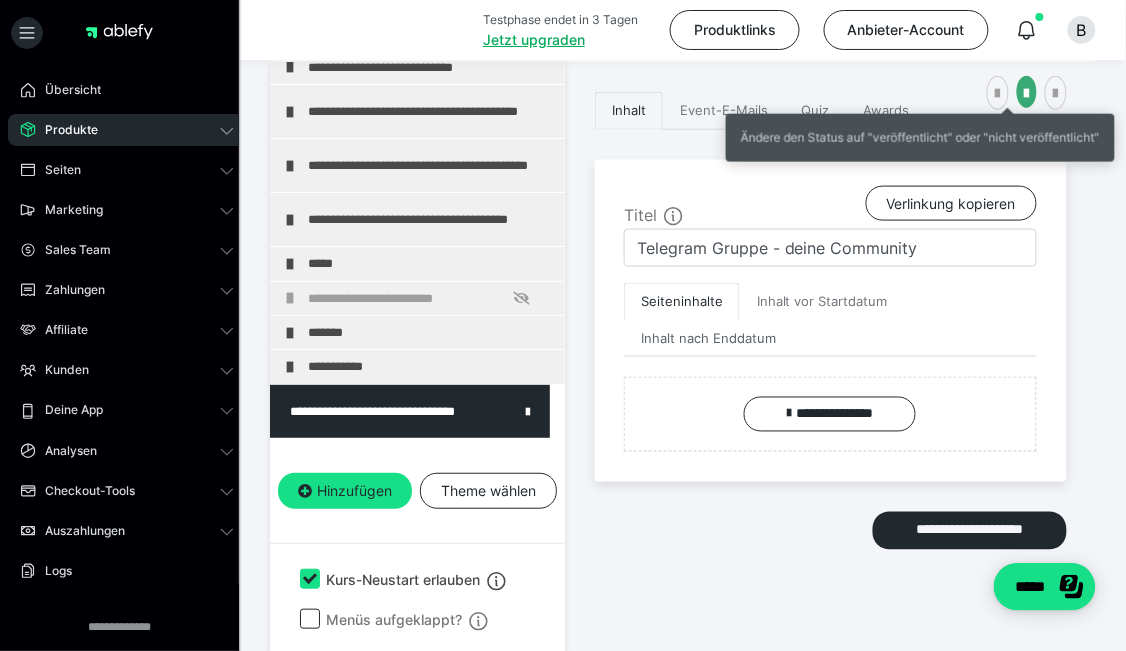 scroll, scrollTop: 331, scrollLeft: 0, axis: vertical 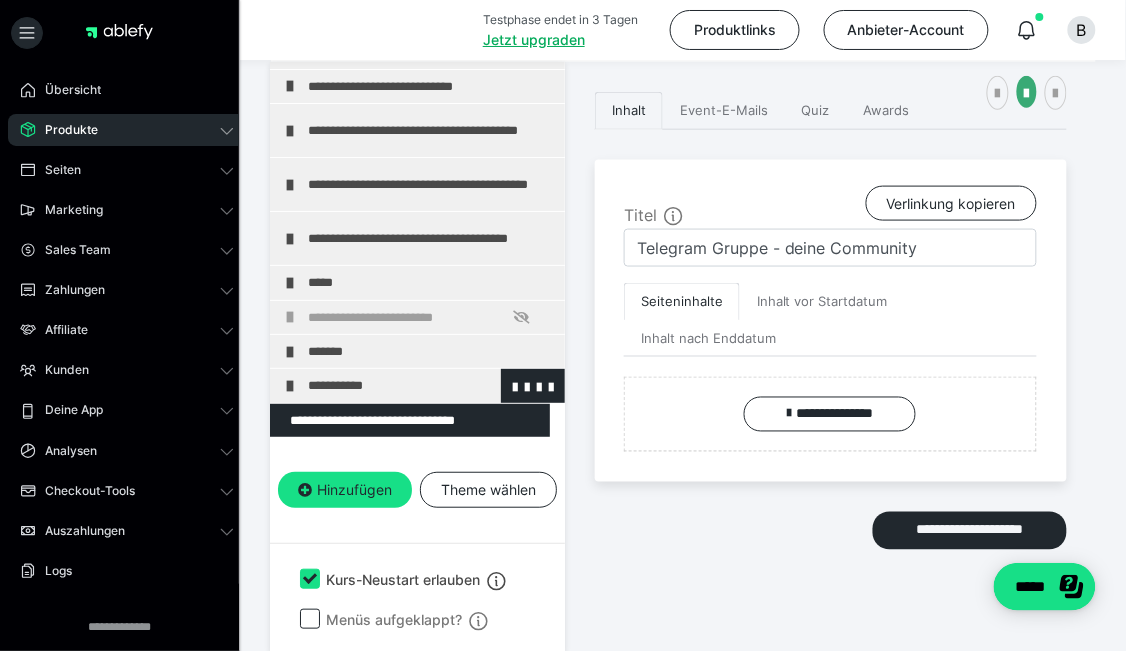 click on "**********" at bounding box center [417, 385] 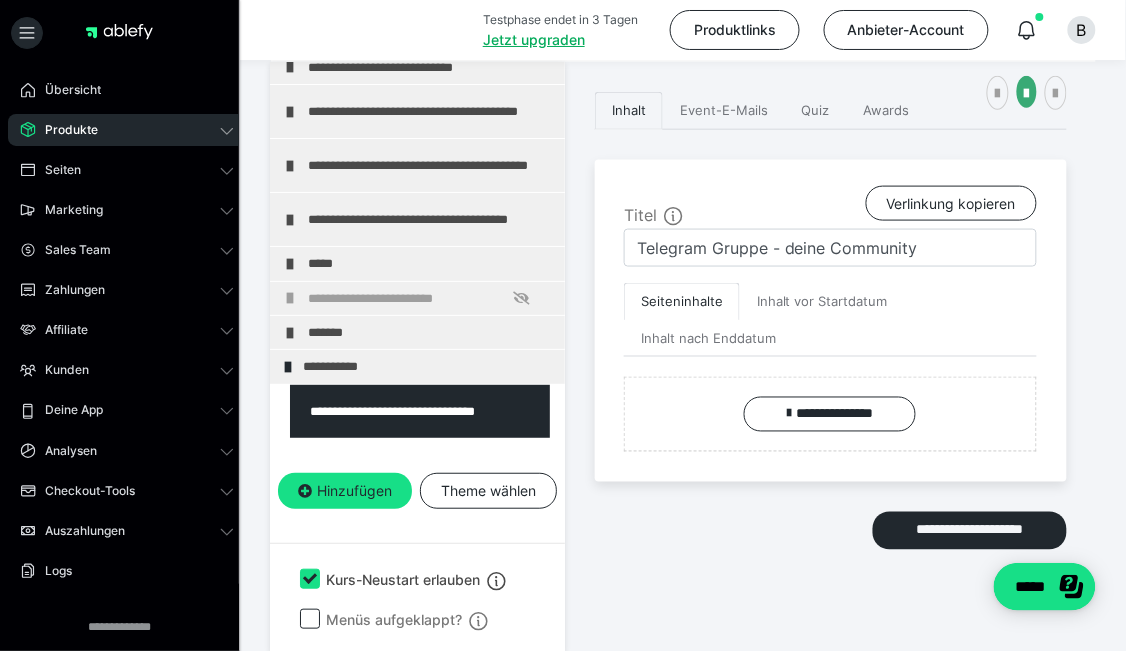 scroll, scrollTop: 351, scrollLeft: 0, axis: vertical 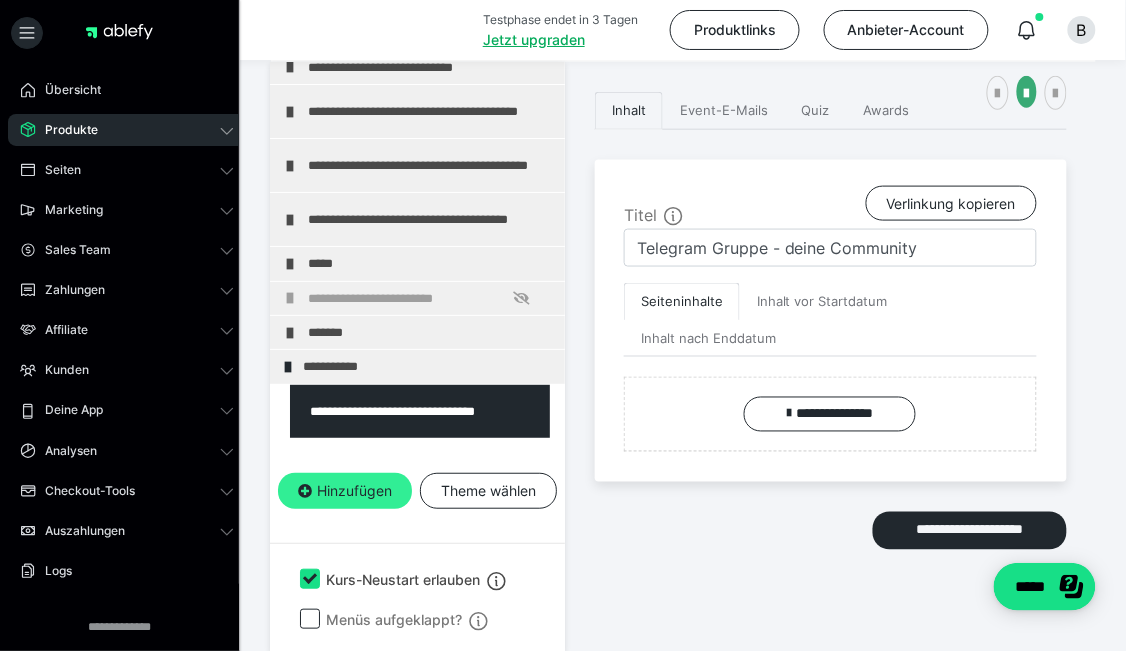 click on "Hinzufügen" at bounding box center (345, 491) 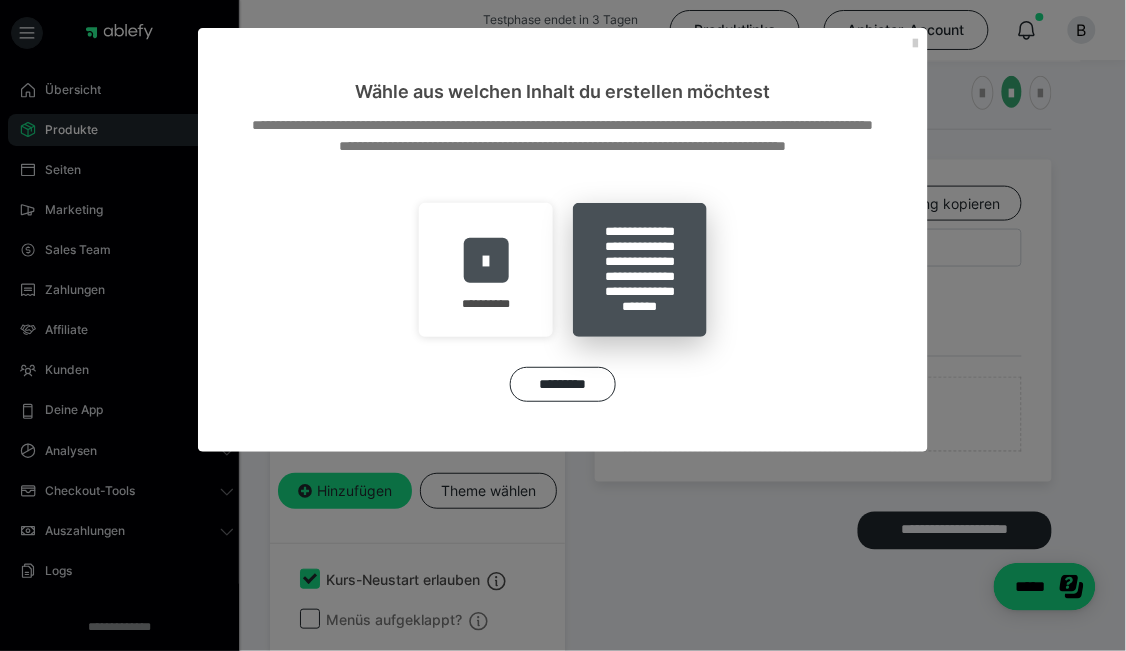 click on "**********" at bounding box center (640, 270) 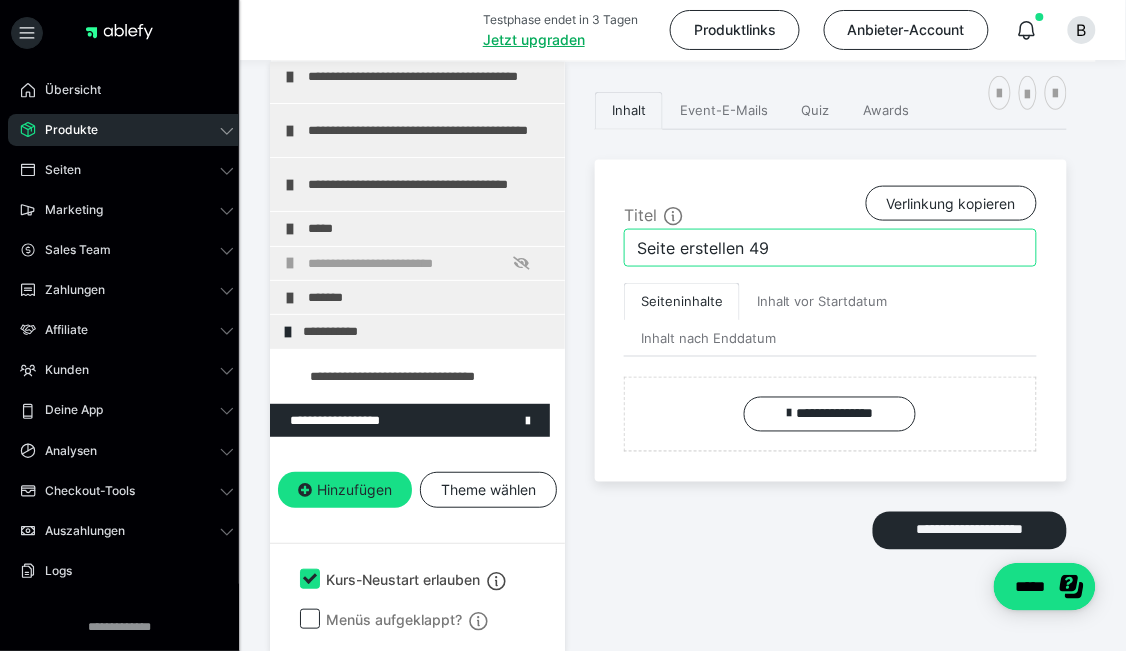 click on "Seite erstellen 49" at bounding box center [830, 248] 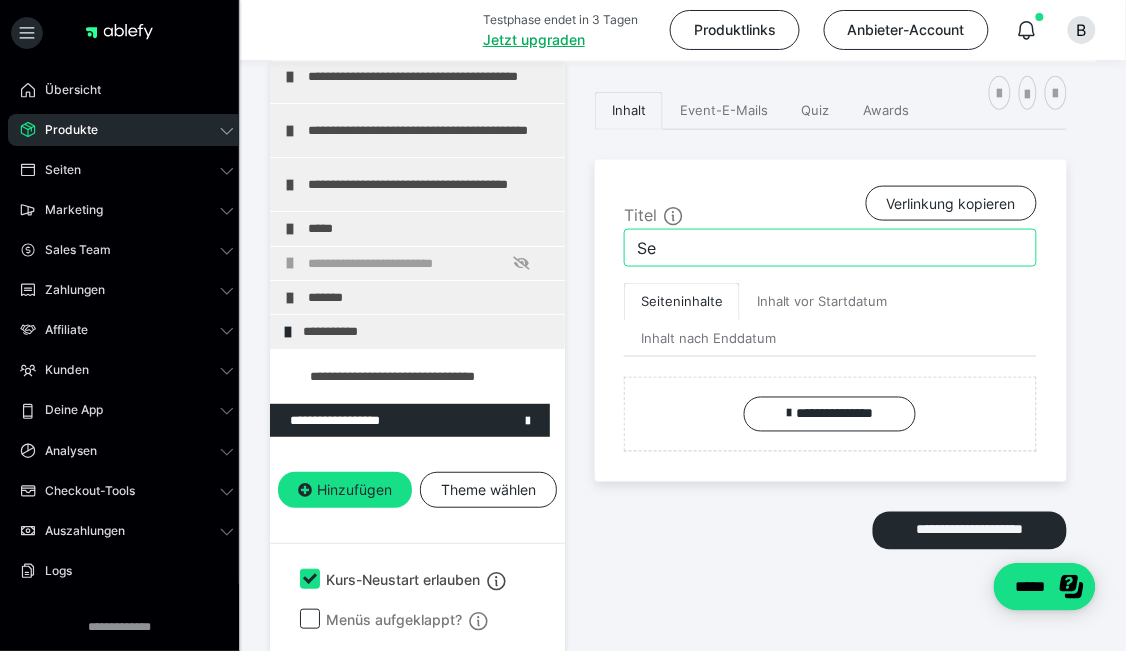 type on "S" 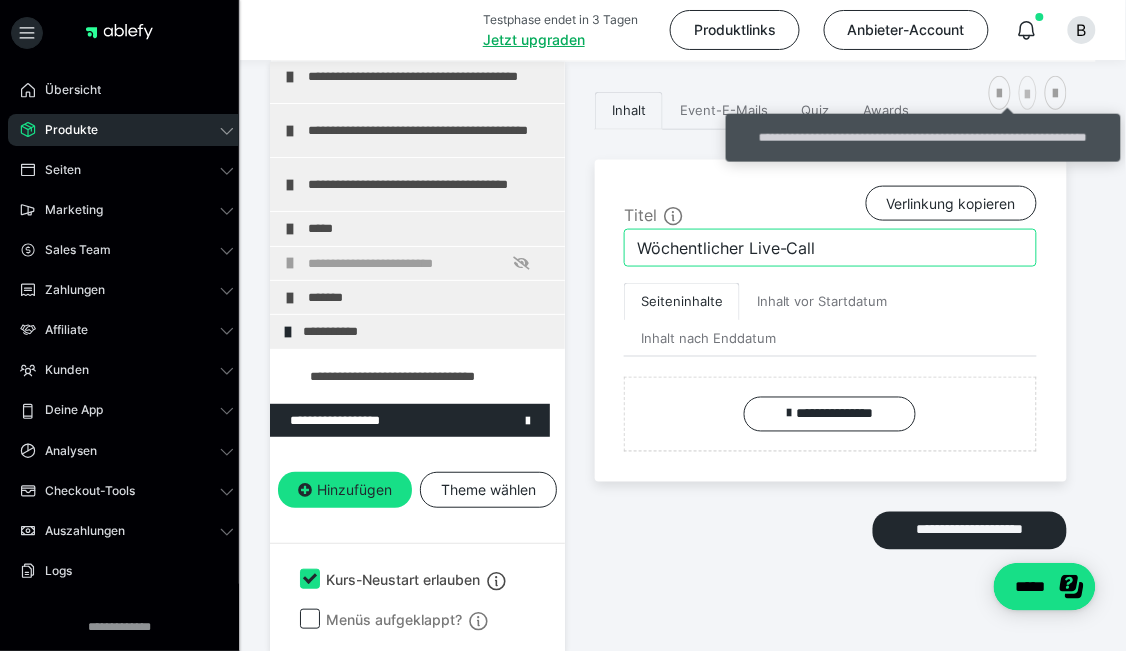 type on "Wöchentlicher Live-Call" 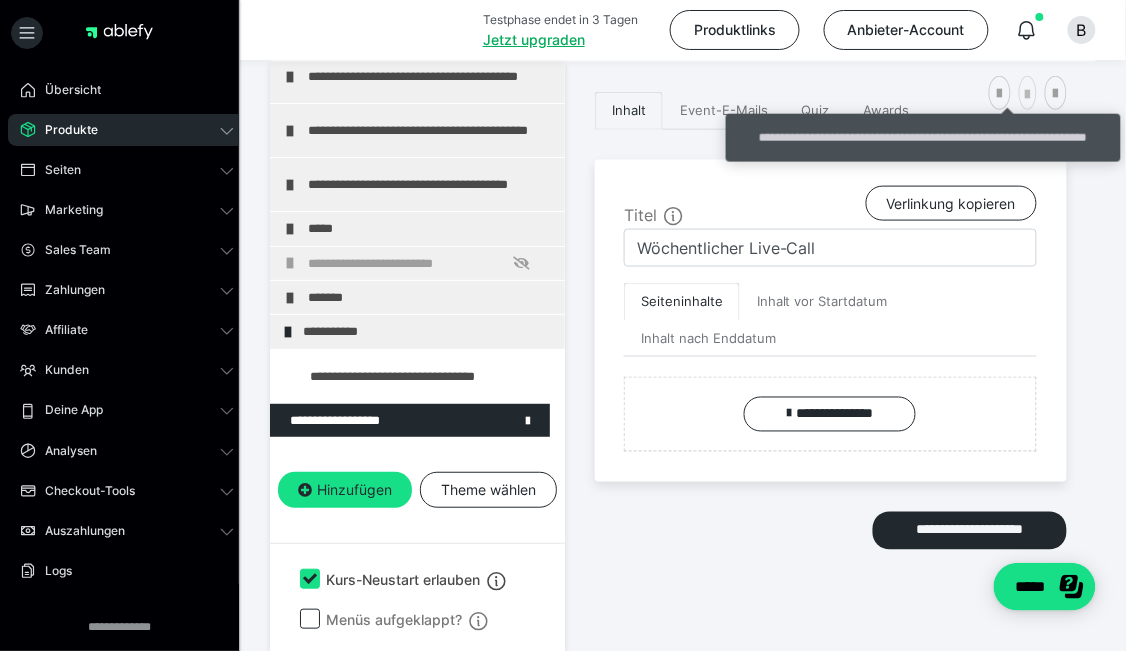 click at bounding box center [1028, 95] 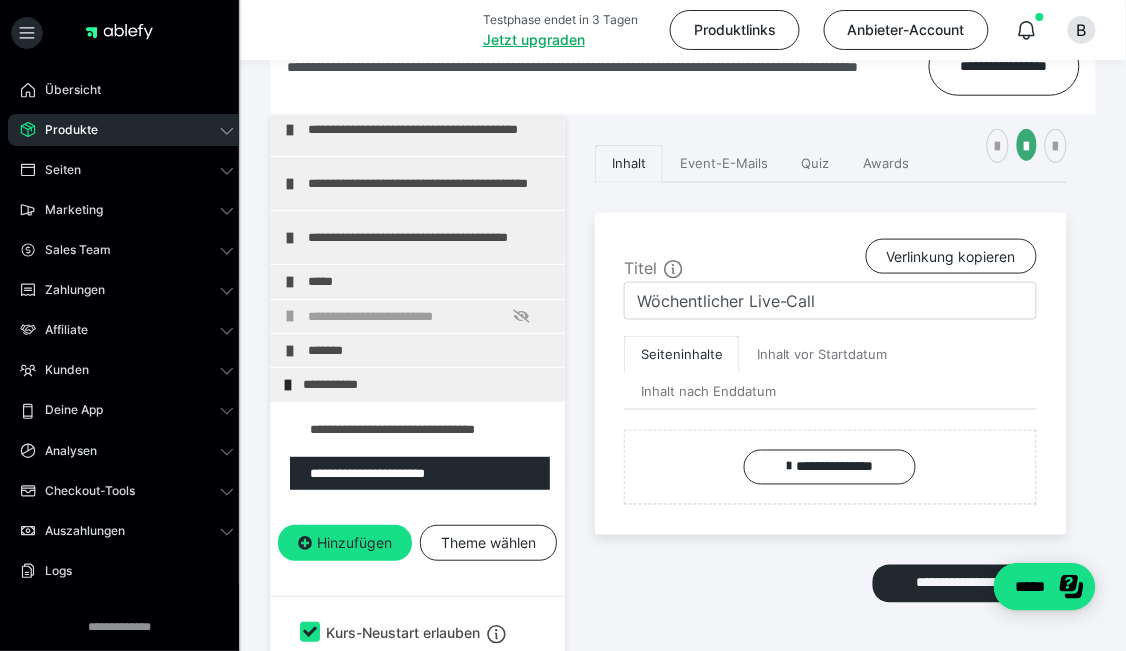 scroll, scrollTop: 435, scrollLeft: 0, axis: vertical 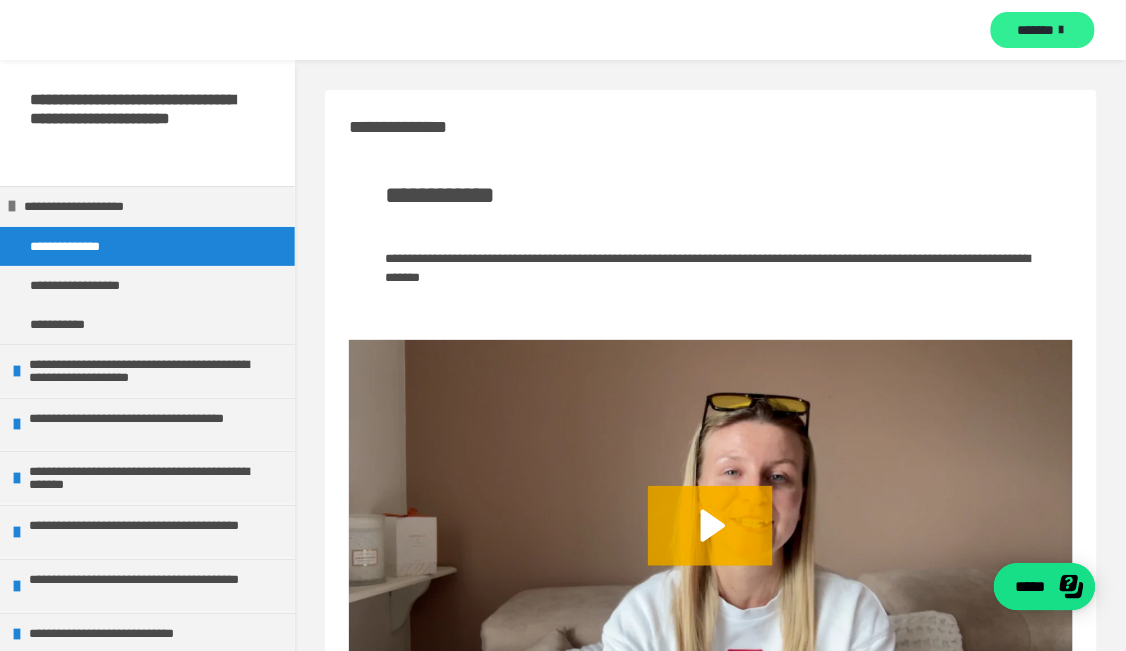 click at bounding box center [1062, 30] 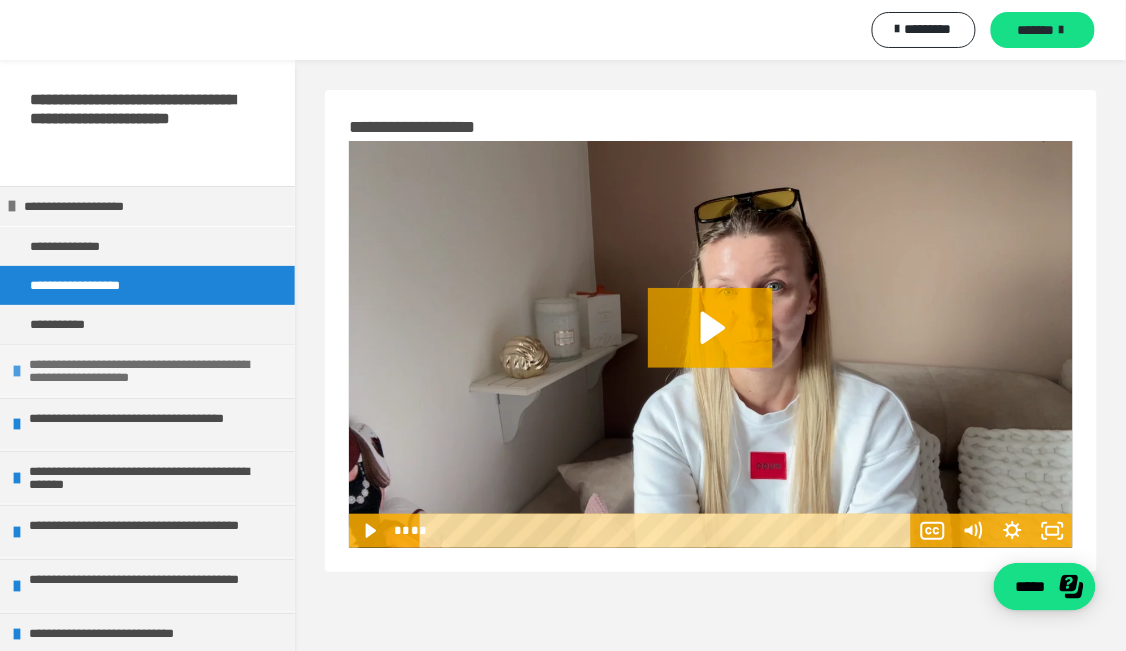 click at bounding box center (17, 371) 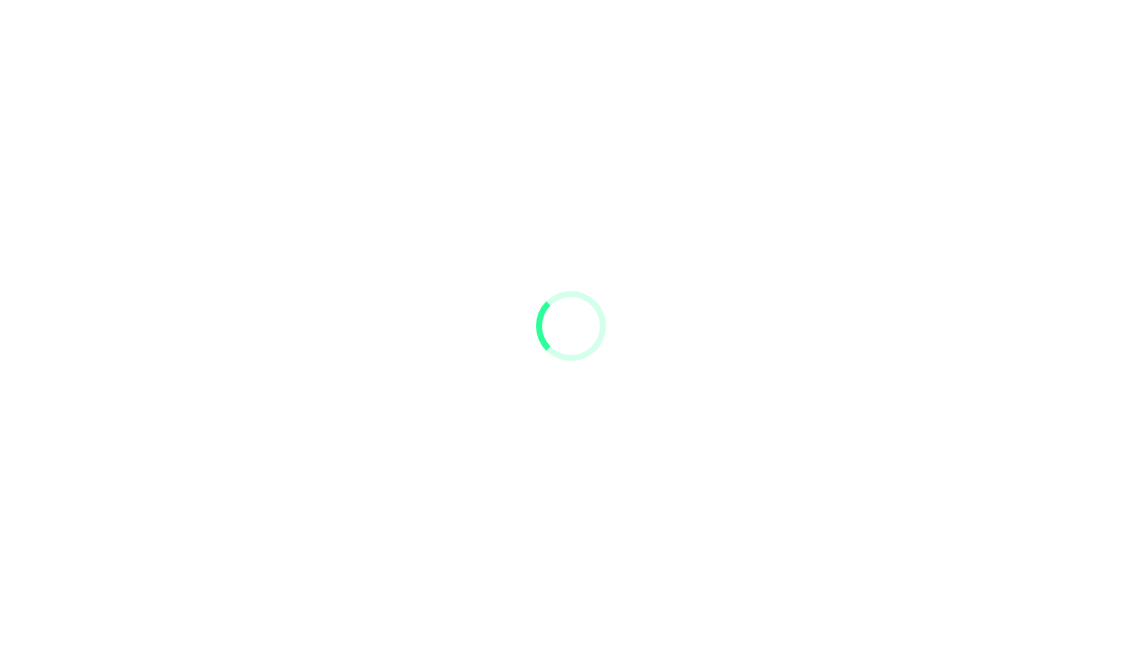 scroll, scrollTop: 0, scrollLeft: 0, axis: both 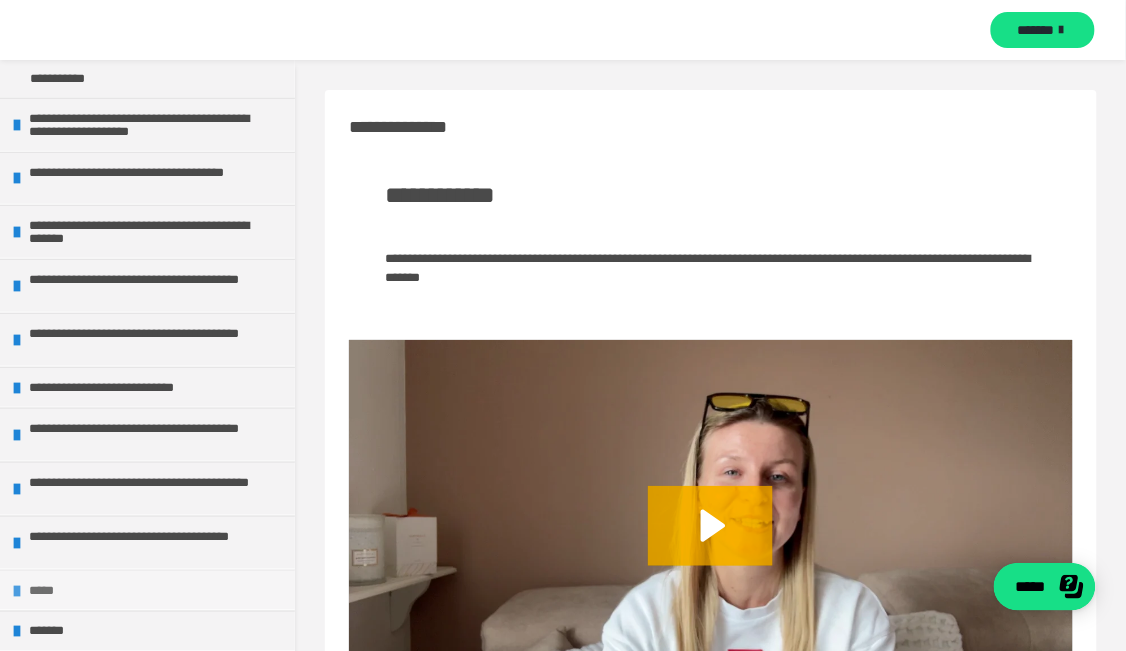 click on "*****" at bounding box center (149, 590) 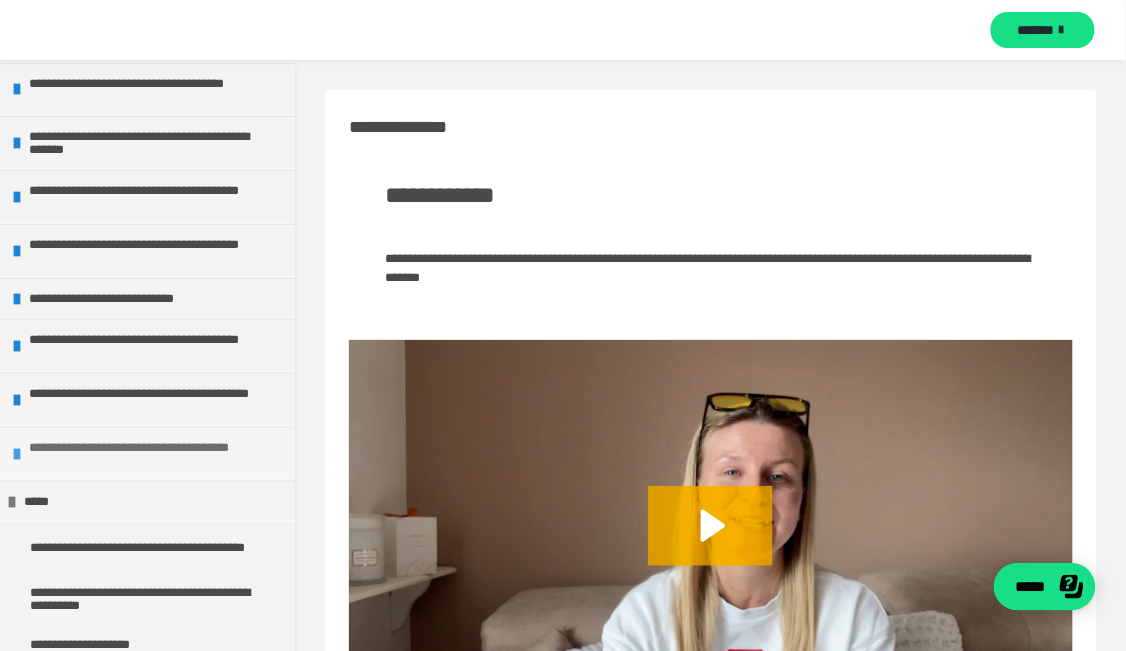 scroll, scrollTop: 441, scrollLeft: 0, axis: vertical 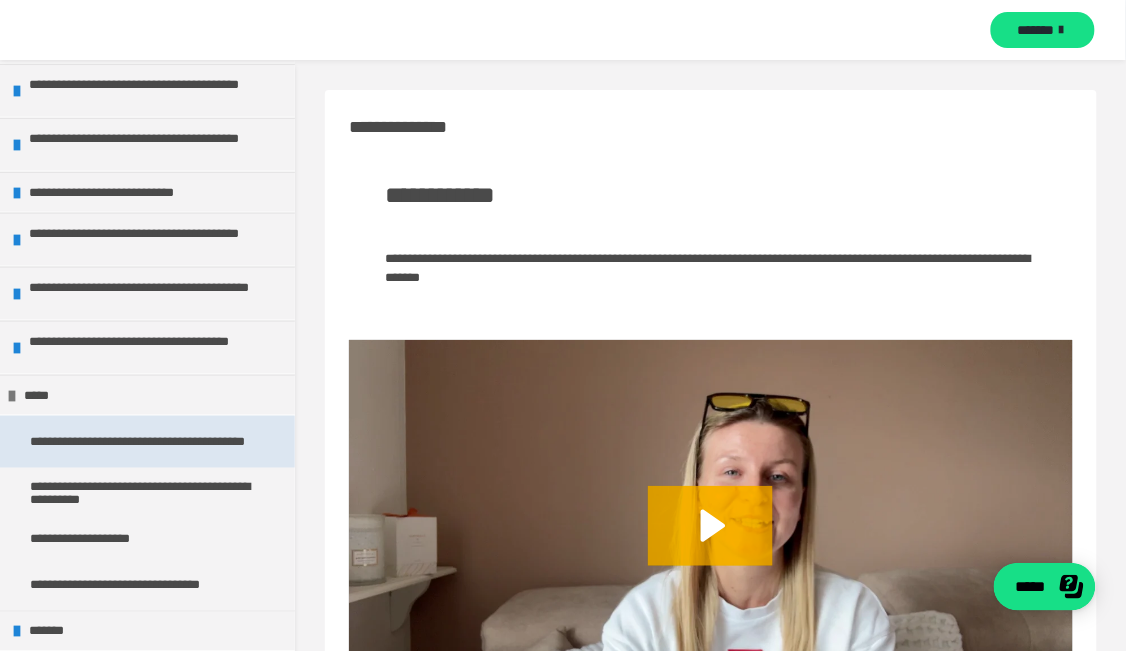 click on "**********" at bounding box center (140, 442) 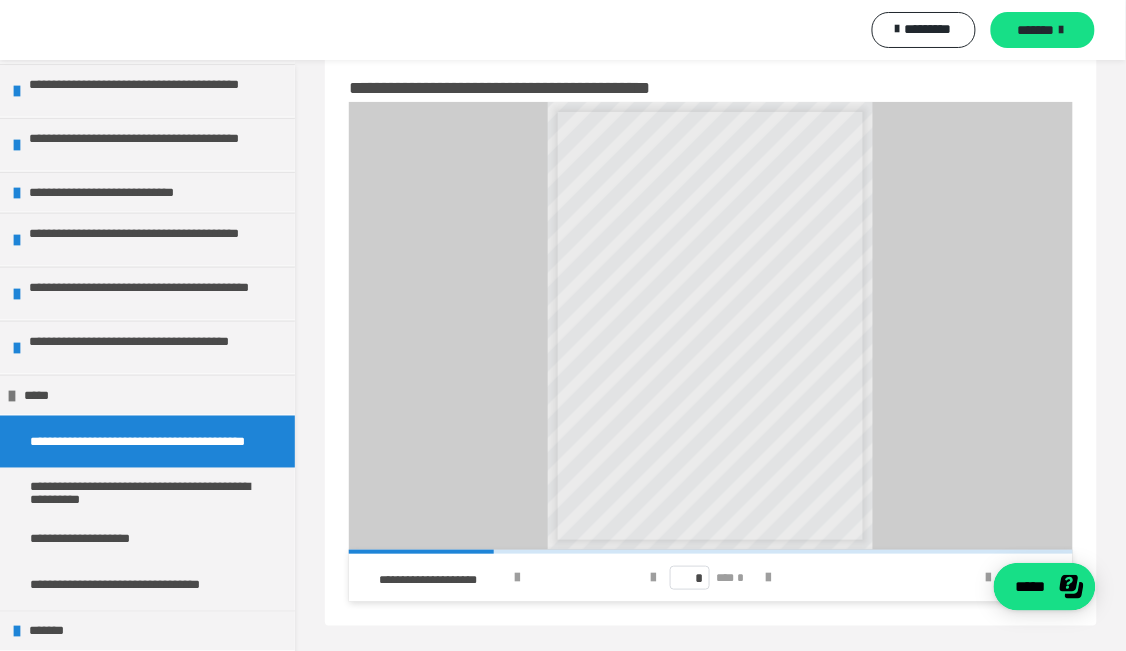 scroll, scrollTop: 60, scrollLeft: 0, axis: vertical 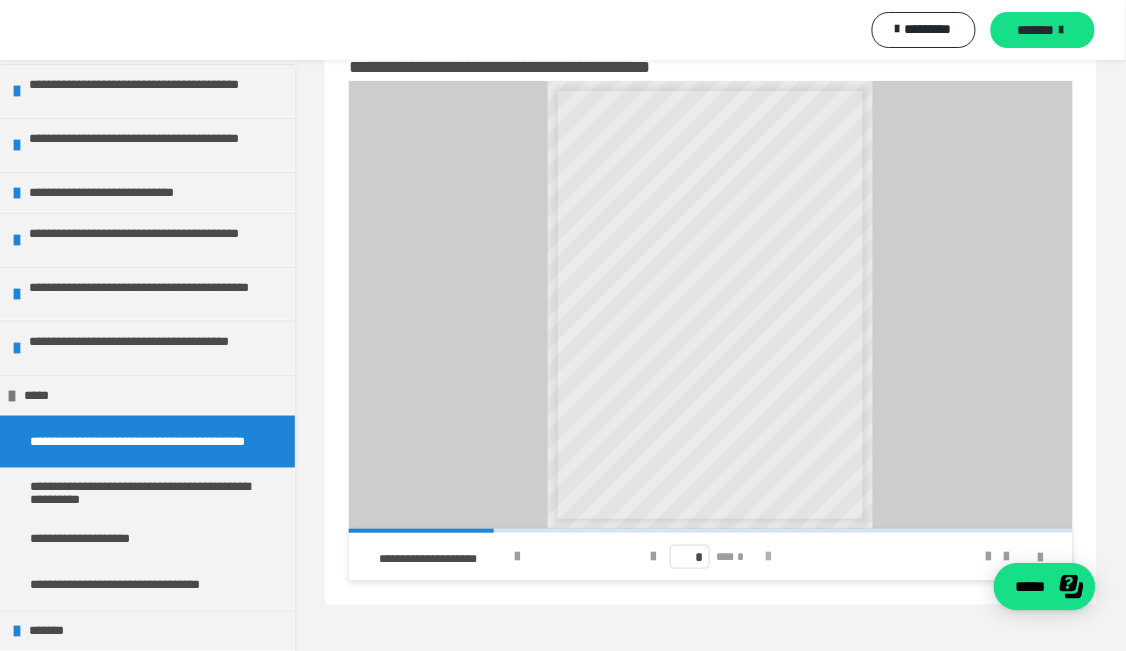 click at bounding box center (768, 557) 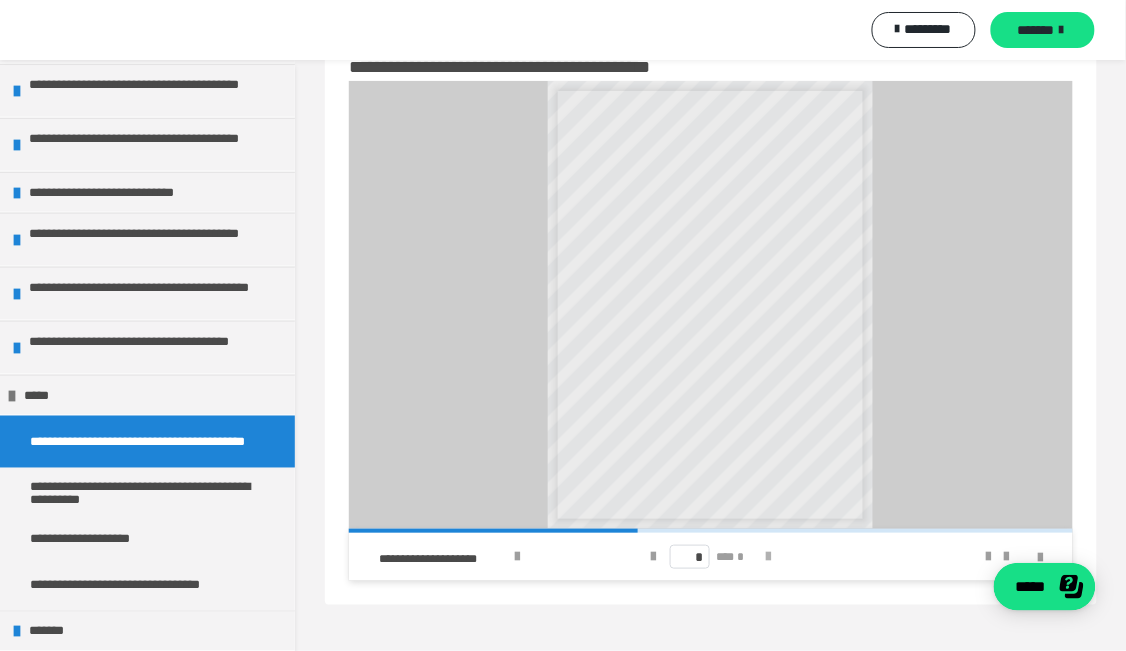 click at bounding box center [768, 557] 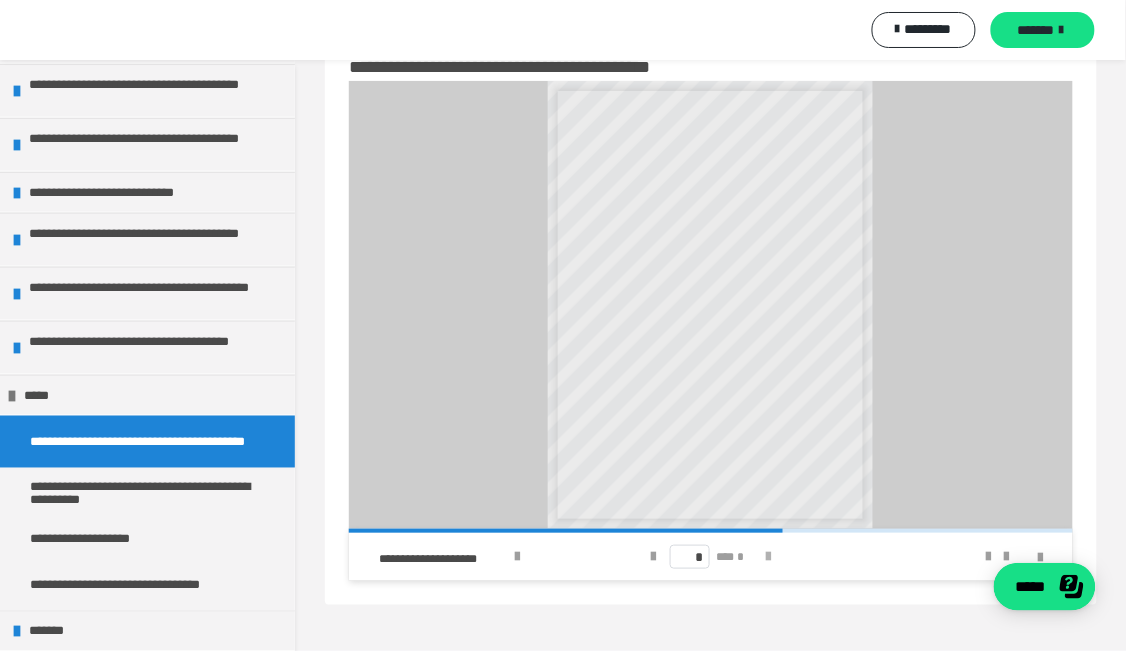 click at bounding box center [768, 557] 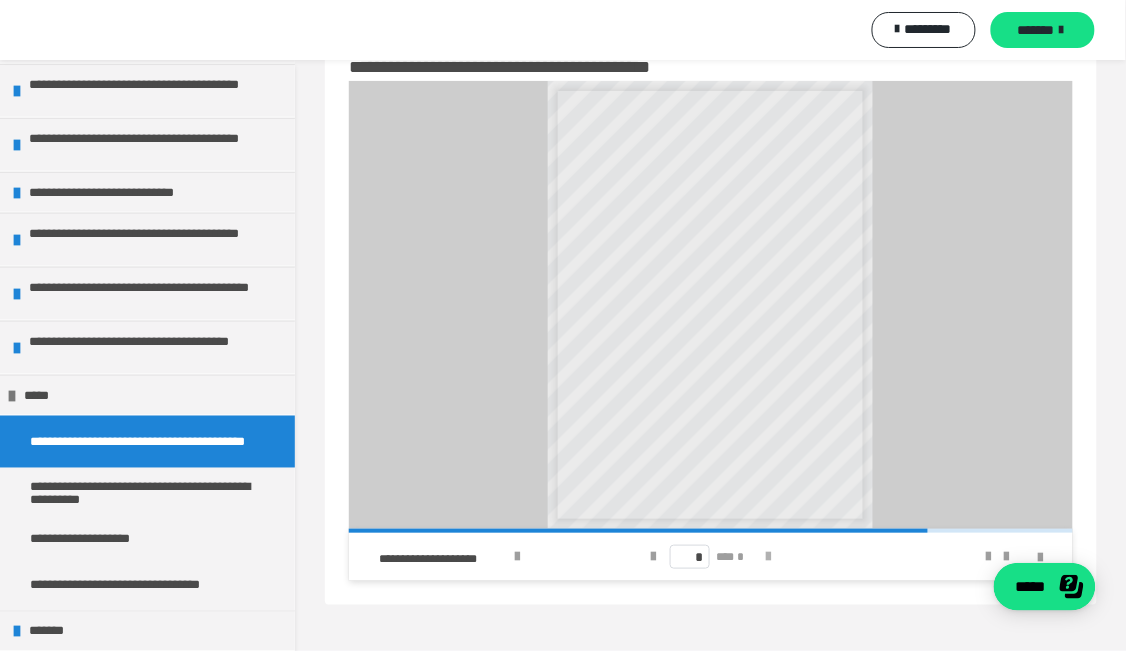 click at bounding box center (768, 557) 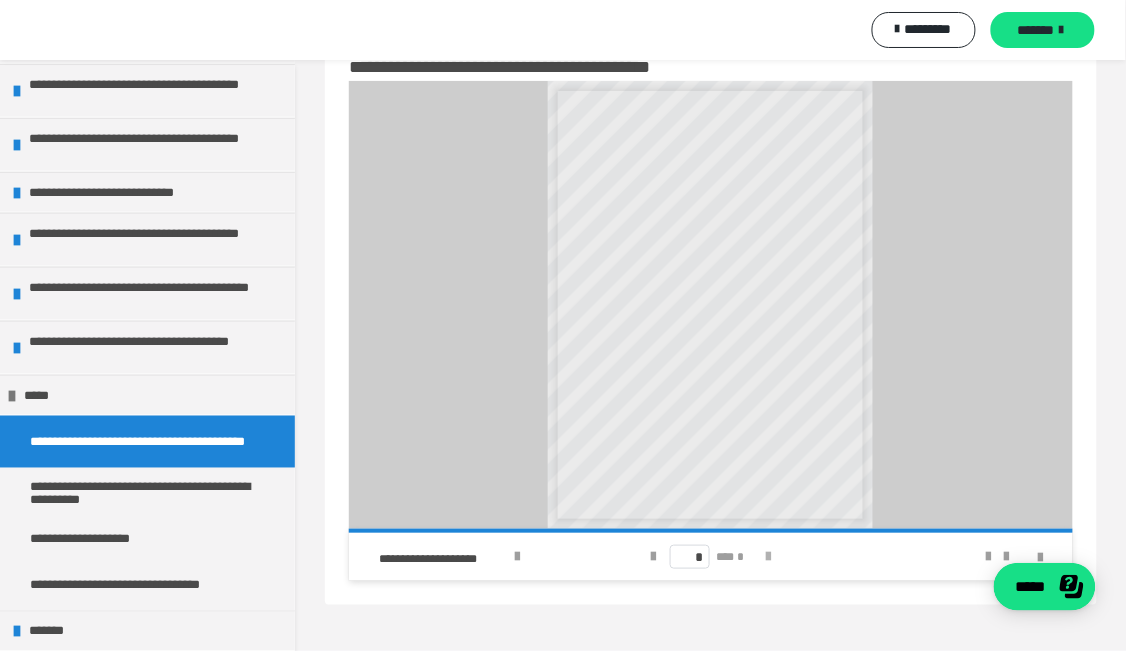 click on "* *** *" at bounding box center [711, 557] 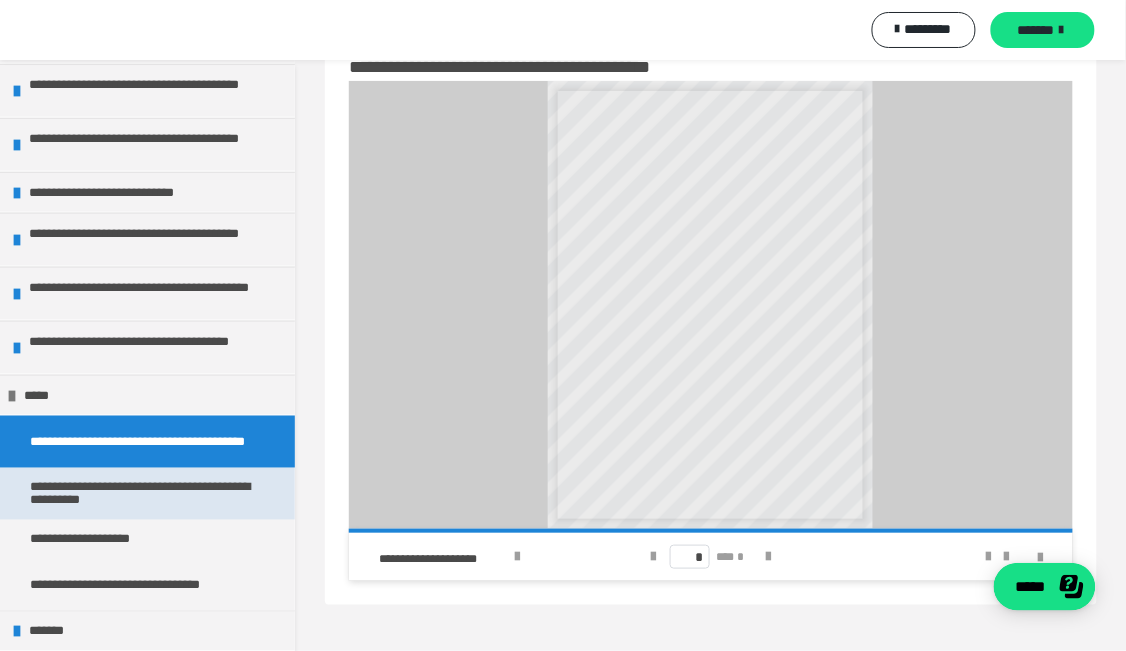 click on "**********" at bounding box center [140, 494] 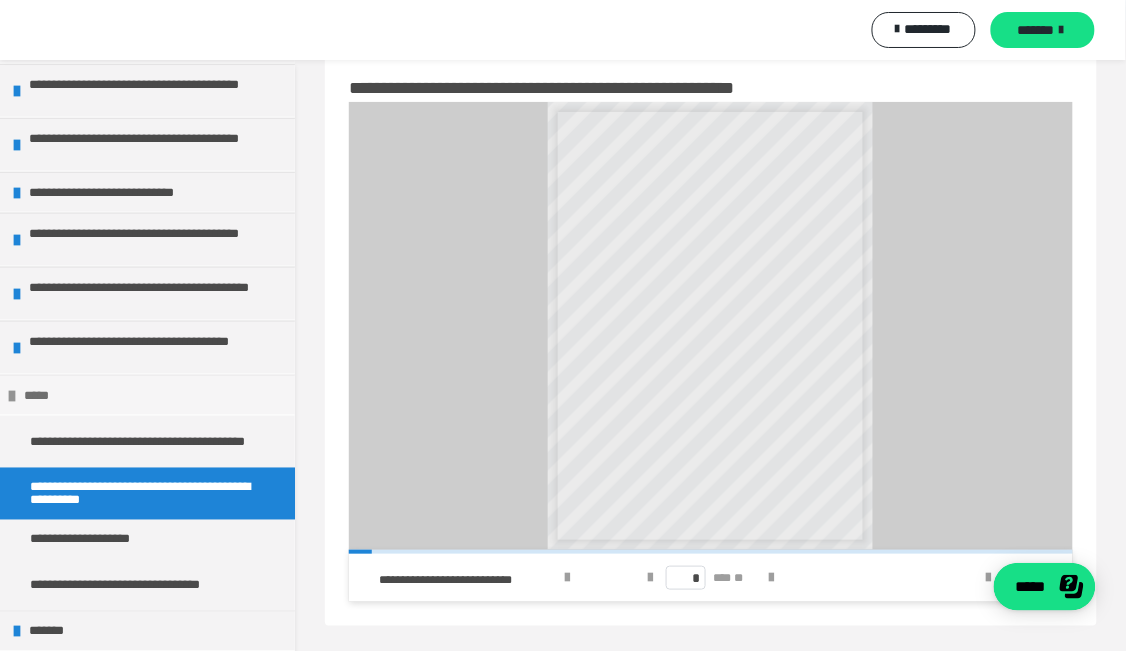 scroll, scrollTop: 60, scrollLeft: 0, axis: vertical 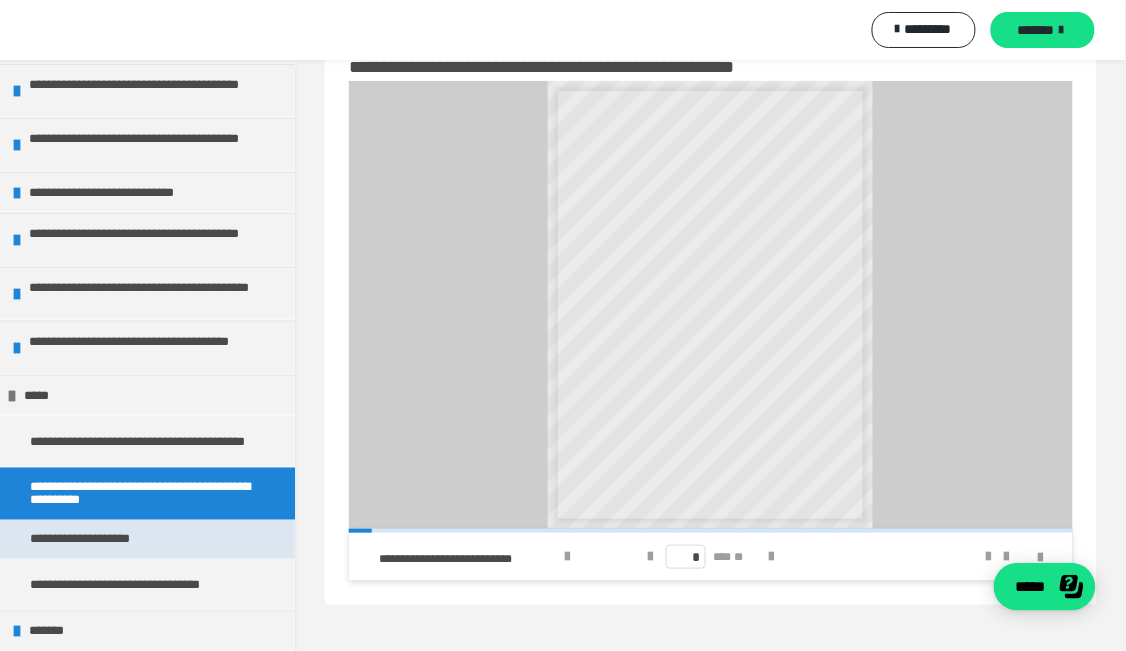 click on "**********" at bounding box center [147, 539] 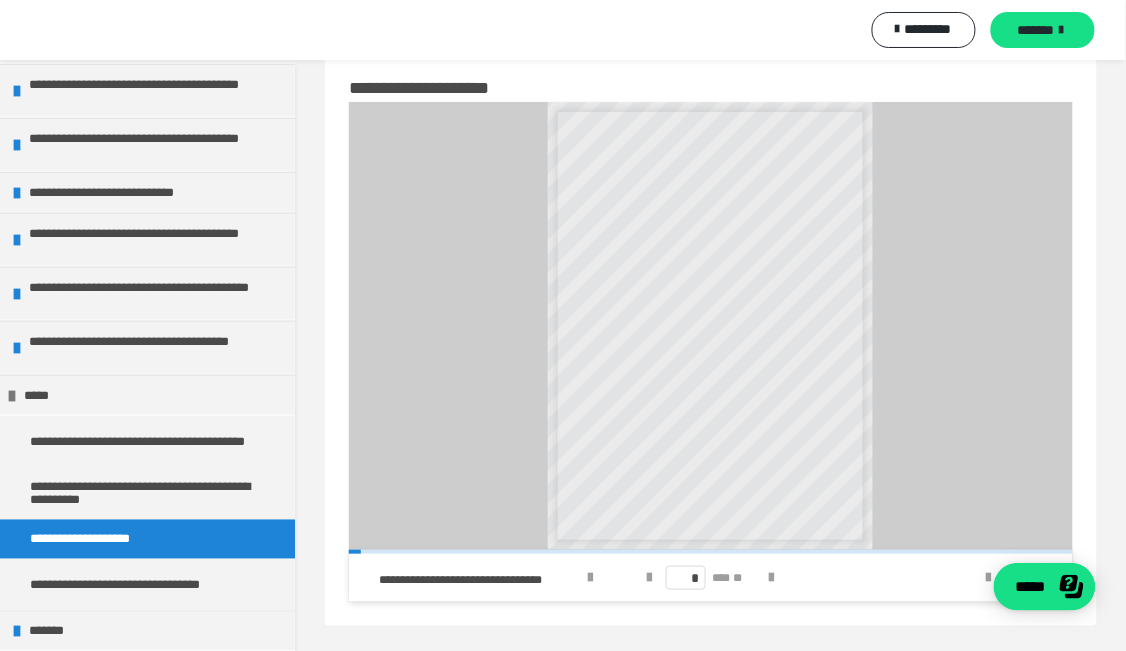 scroll, scrollTop: 60, scrollLeft: 0, axis: vertical 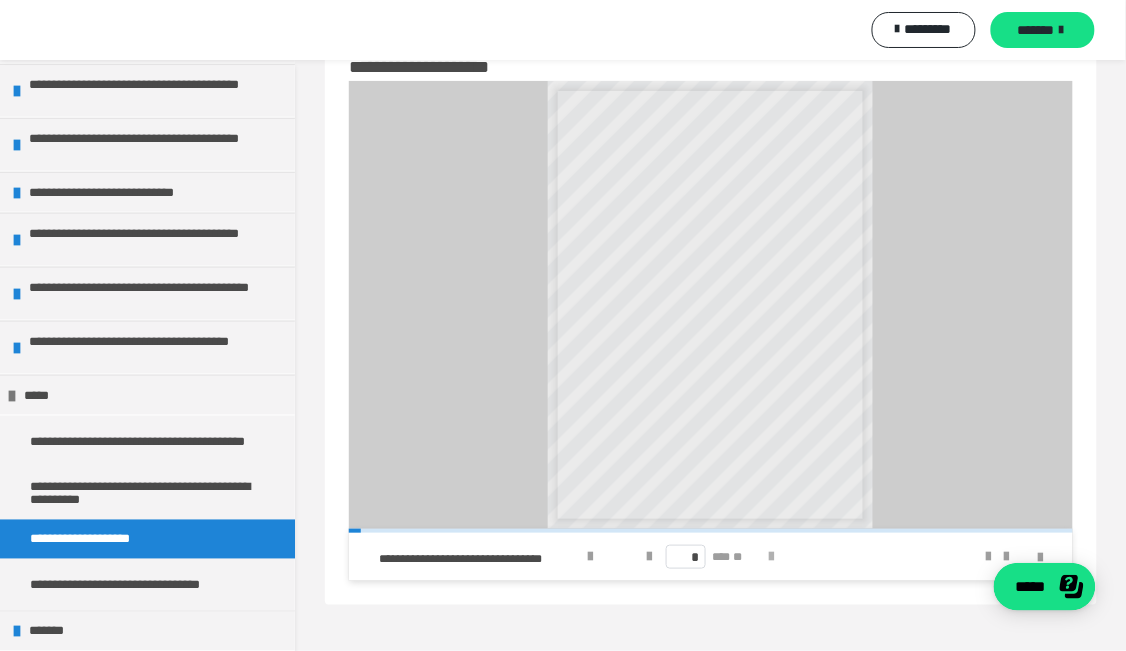 click at bounding box center [772, 557] 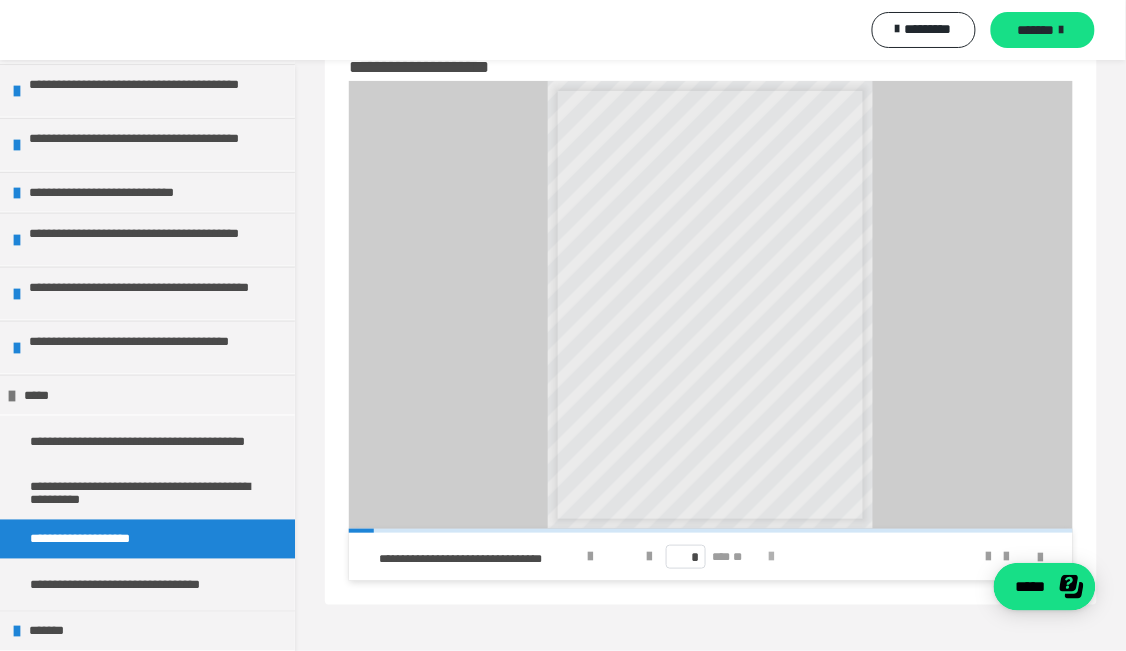 click at bounding box center (772, 557) 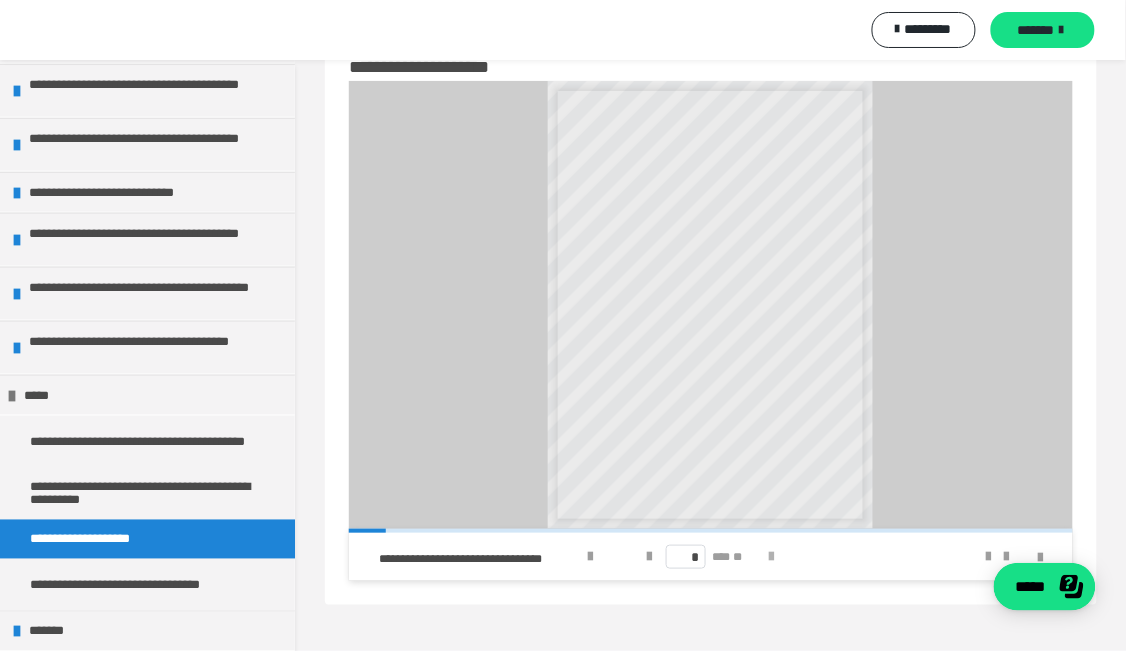 click at bounding box center (772, 557) 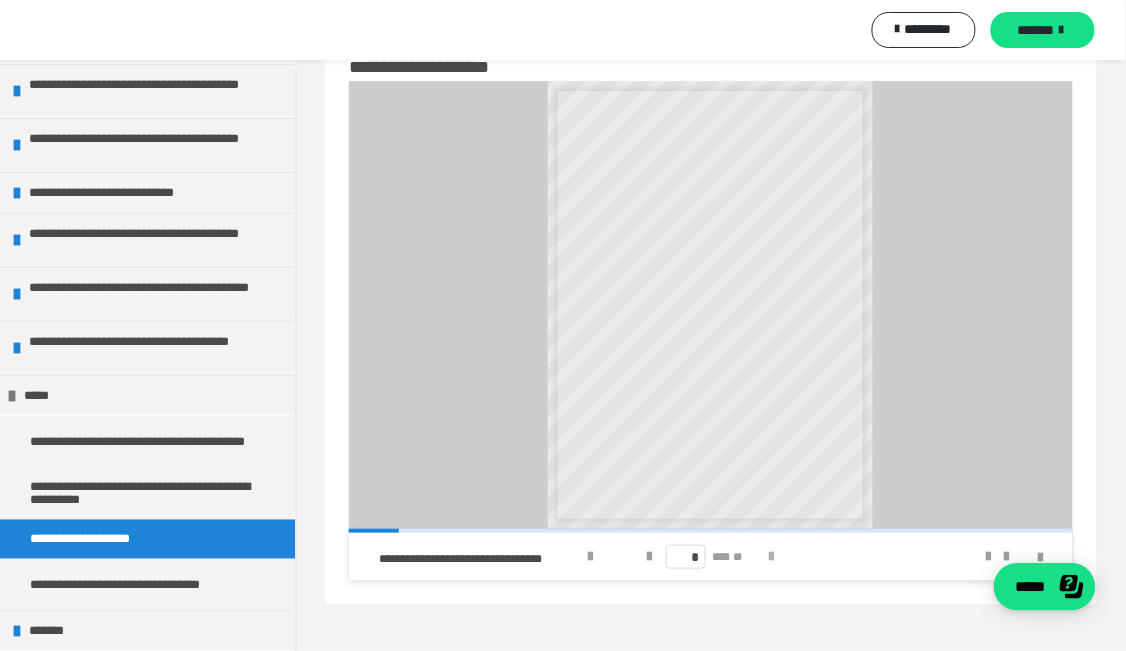 click at bounding box center [772, 557] 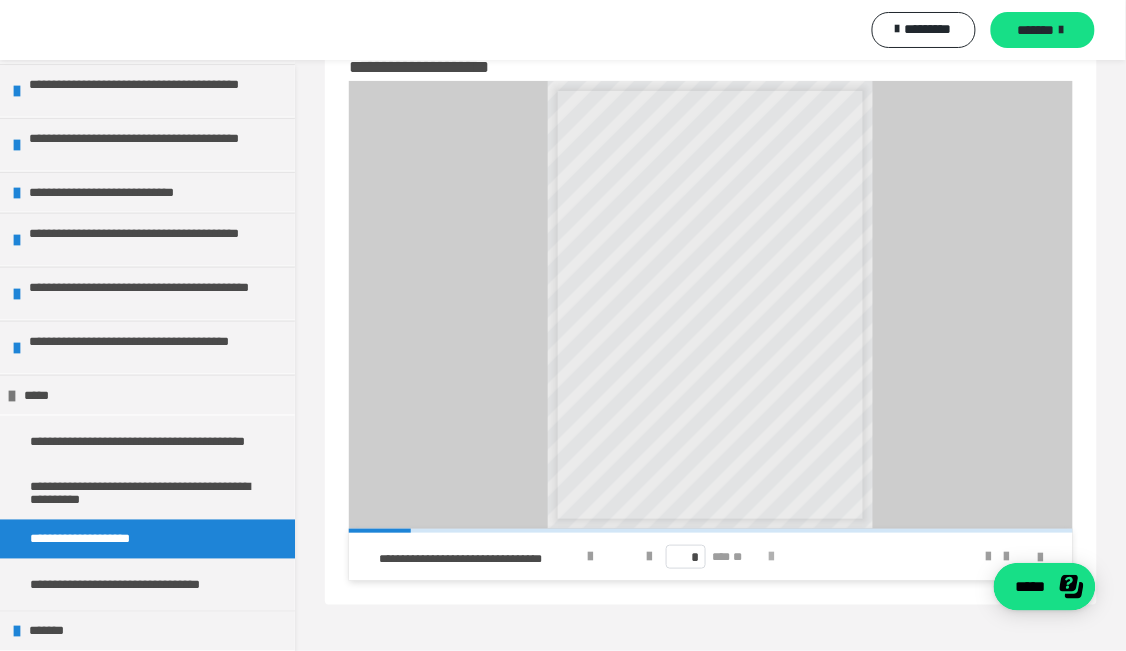 click at bounding box center [772, 557] 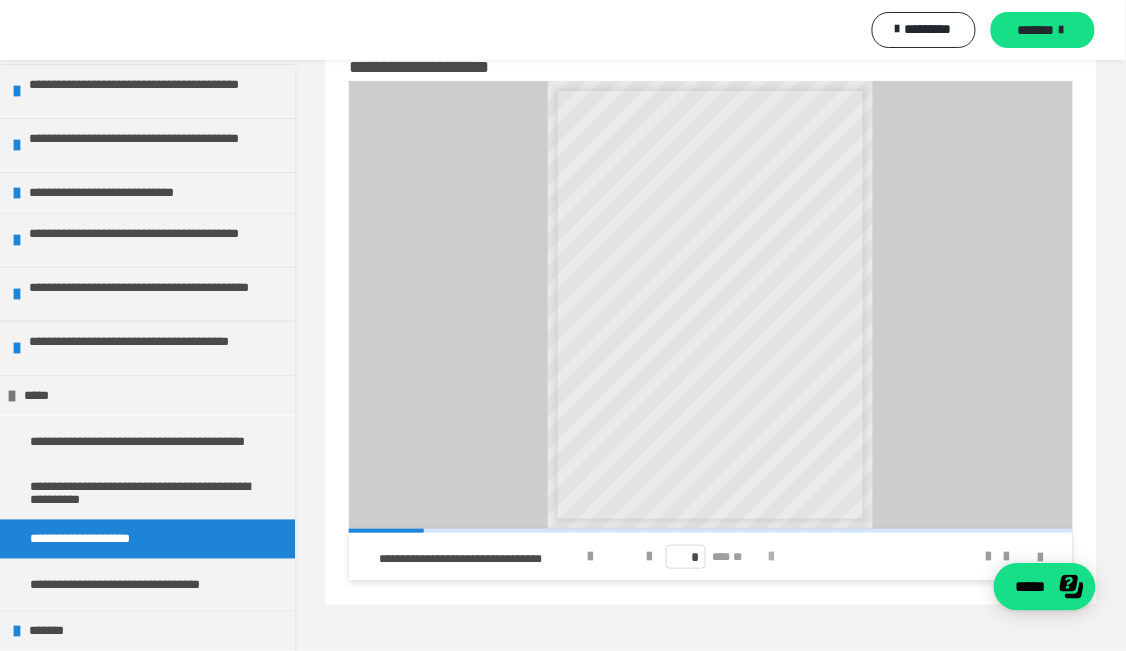 click at bounding box center (772, 557) 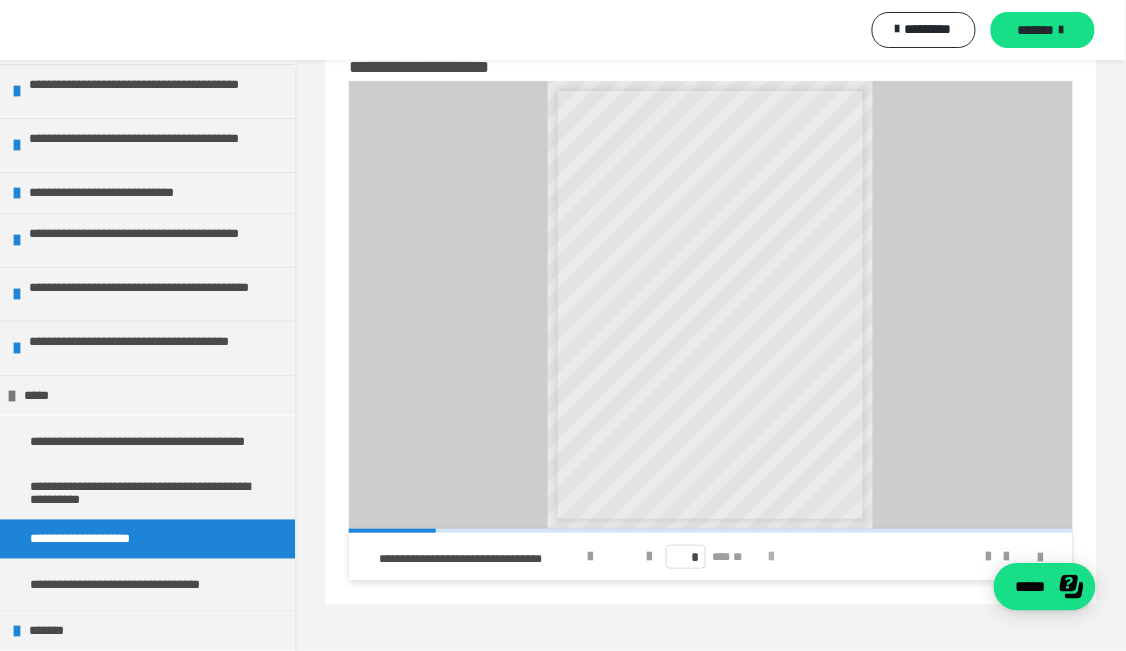 click at bounding box center [772, 557] 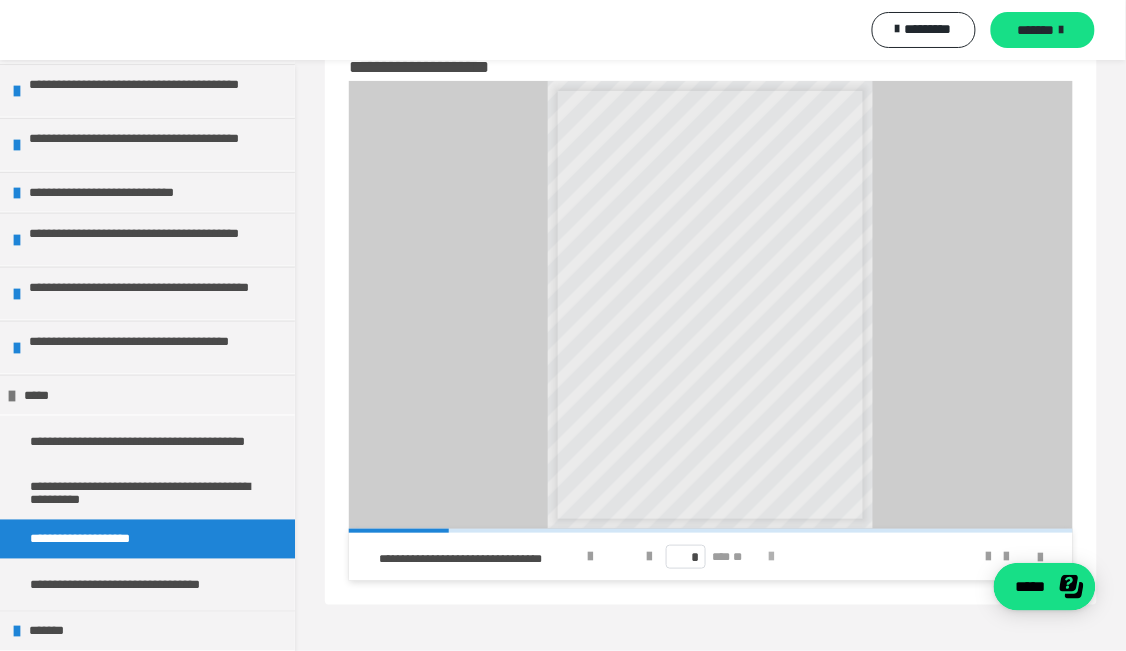 click at bounding box center [772, 557] 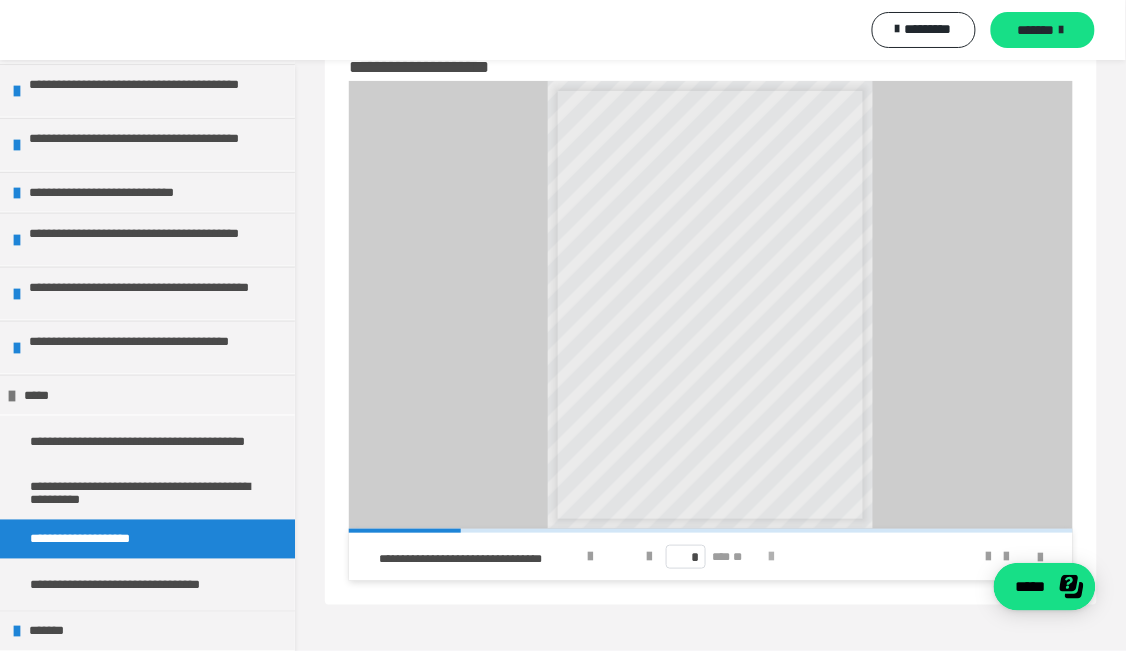 click at bounding box center (772, 557) 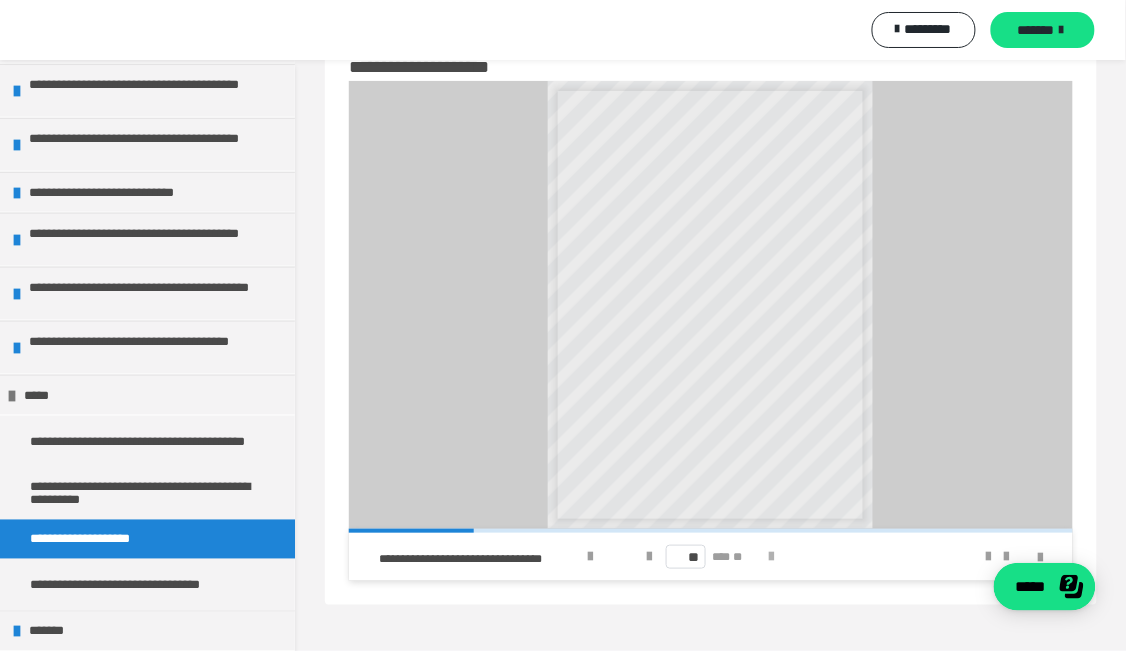 click at bounding box center (772, 557) 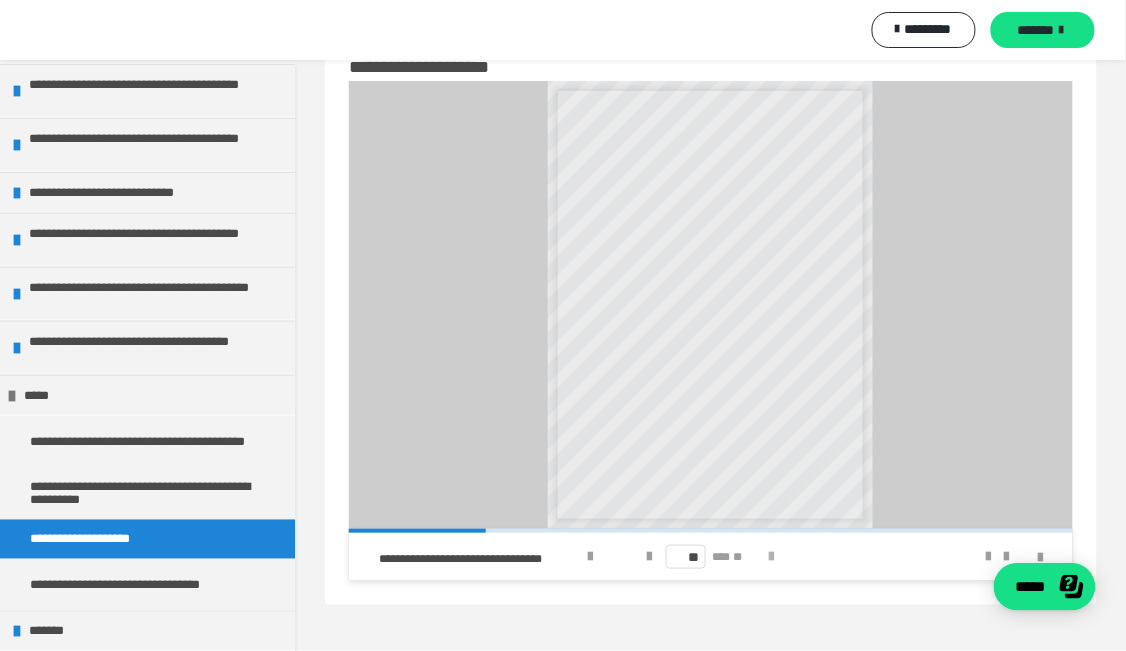 click at bounding box center [772, 557] 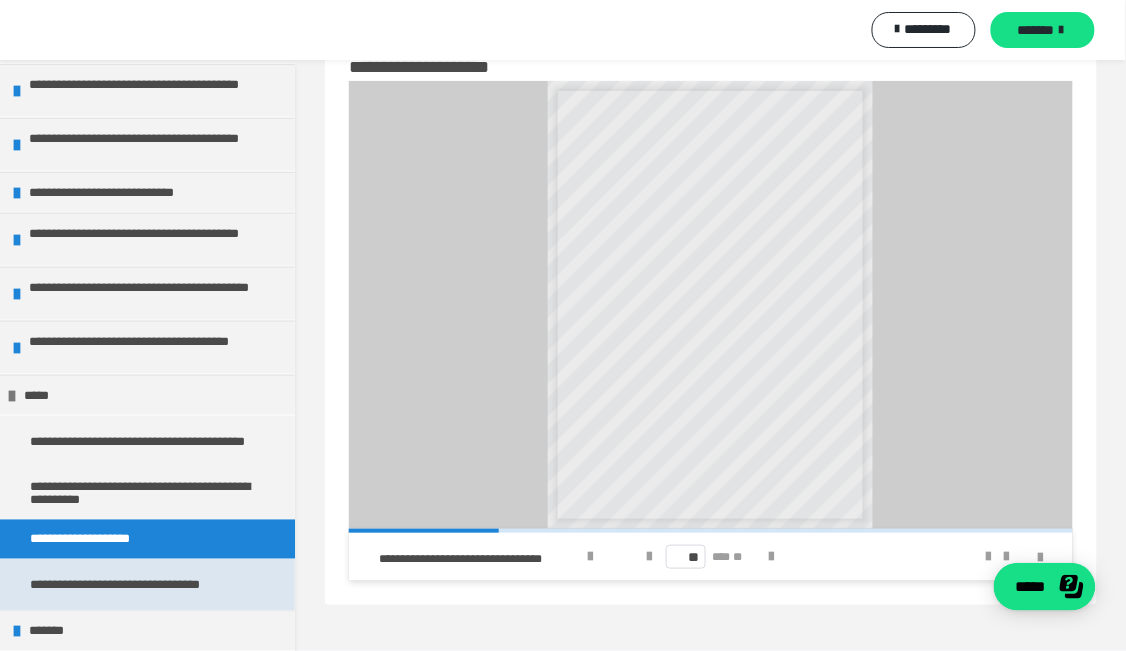 click on "**********" at bounding box center [140, 585] 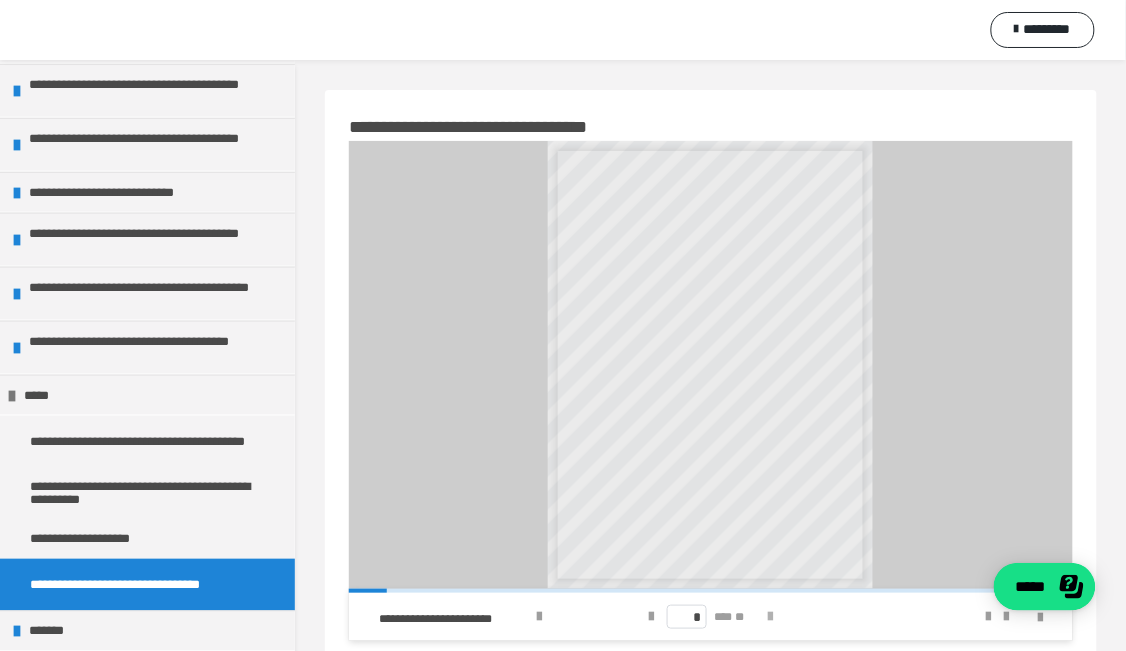 click at bounding box center [771, 617] 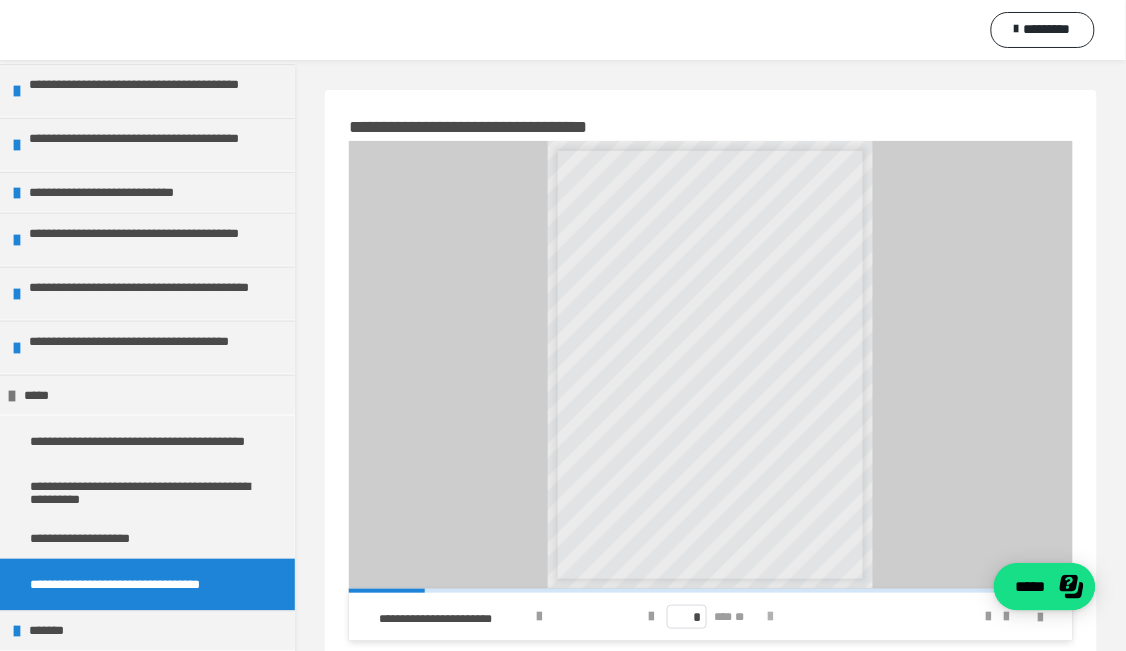 click at bounding box center (771, 617) 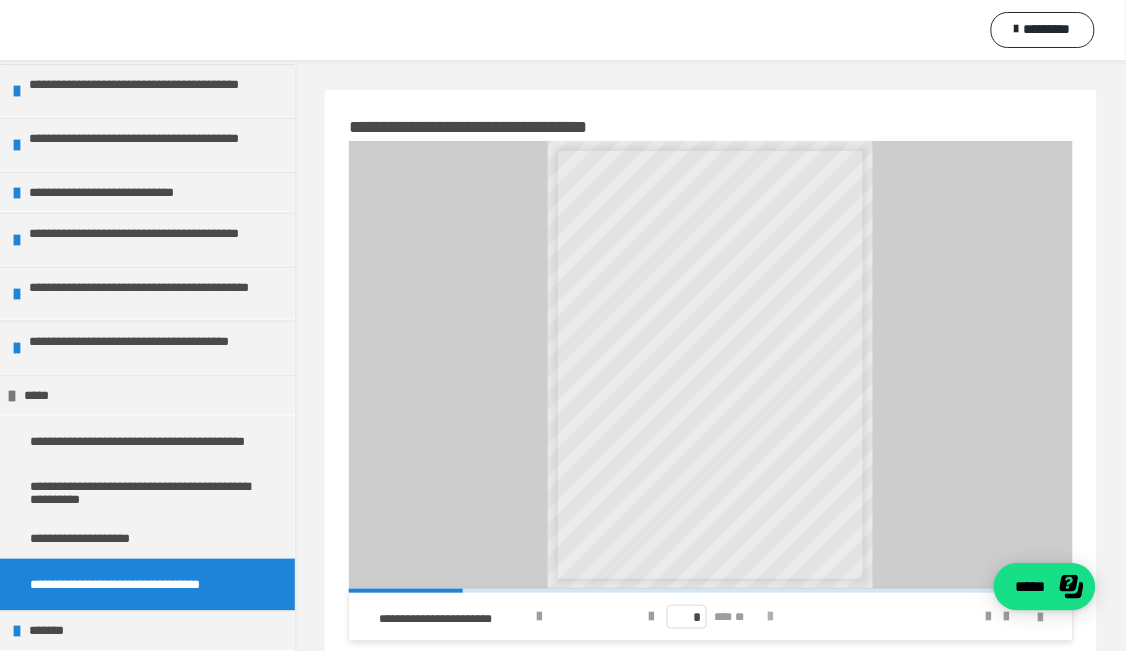 click at bounding box center (771, 617) 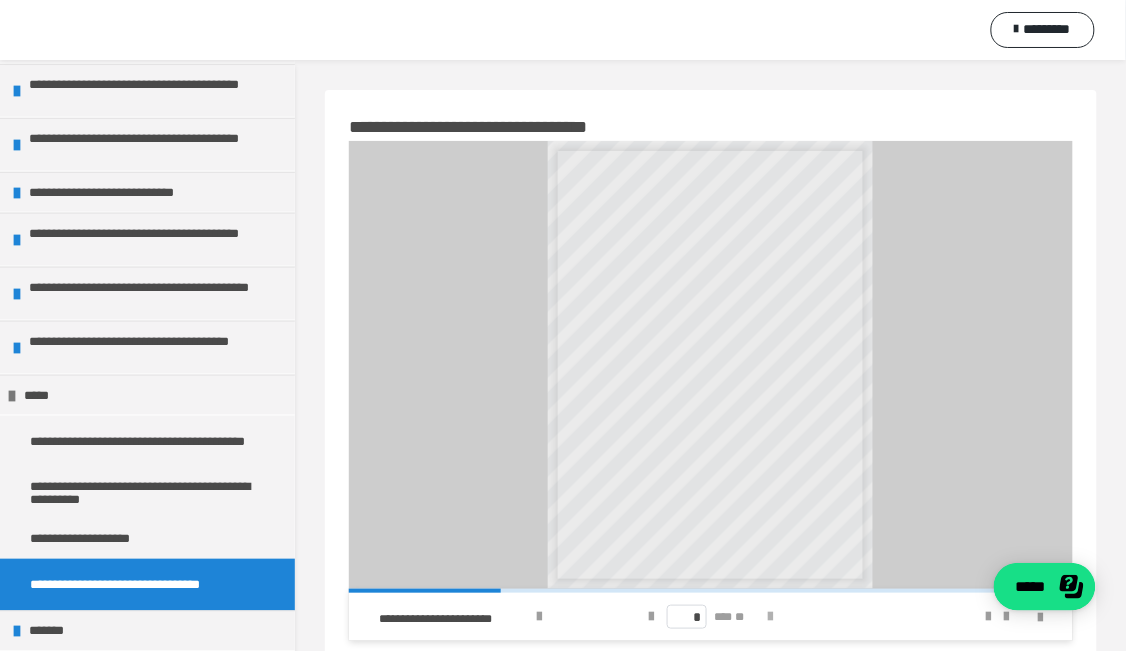 click at bounding box center (771, 617) 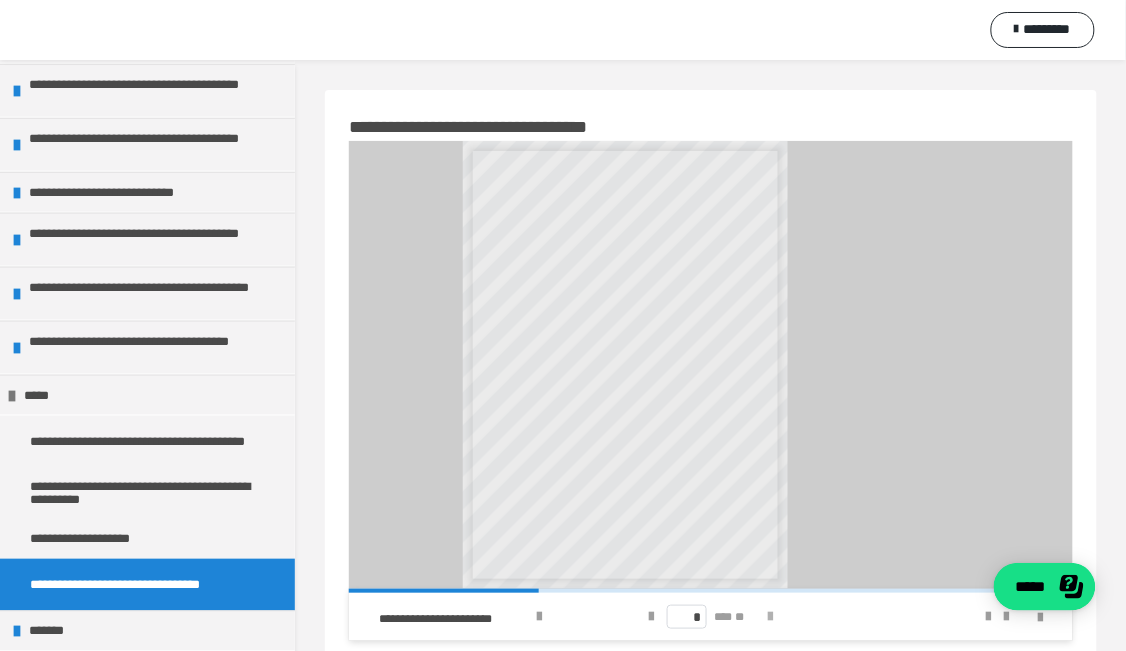click at bounding box center [771, 617] 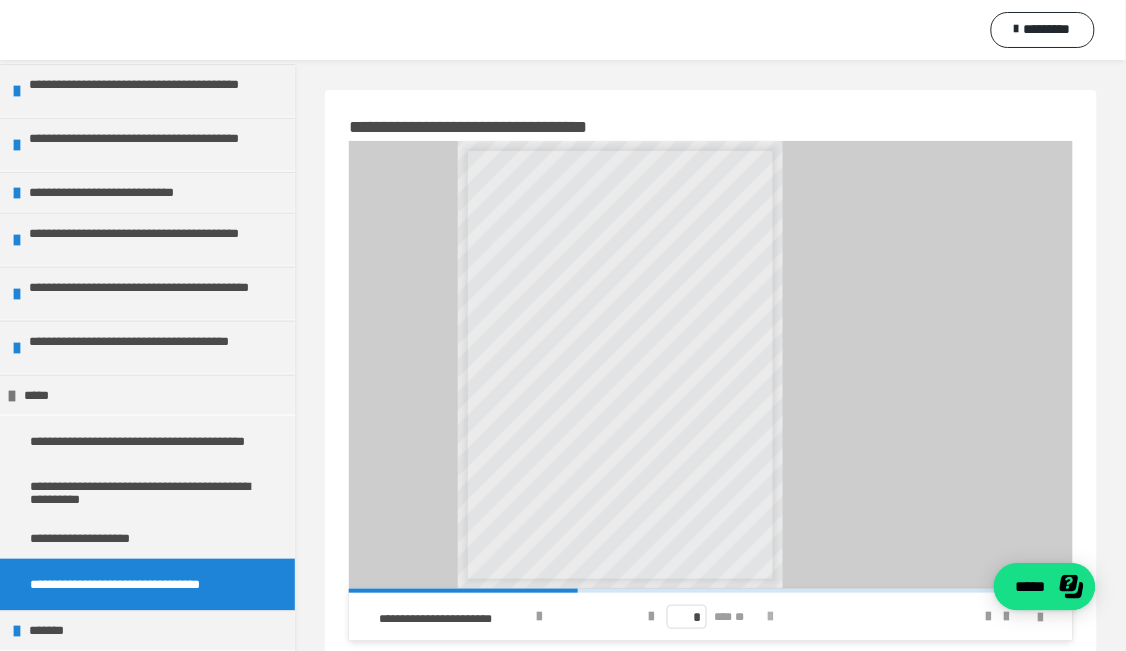 click at bounding box center [771, 617] 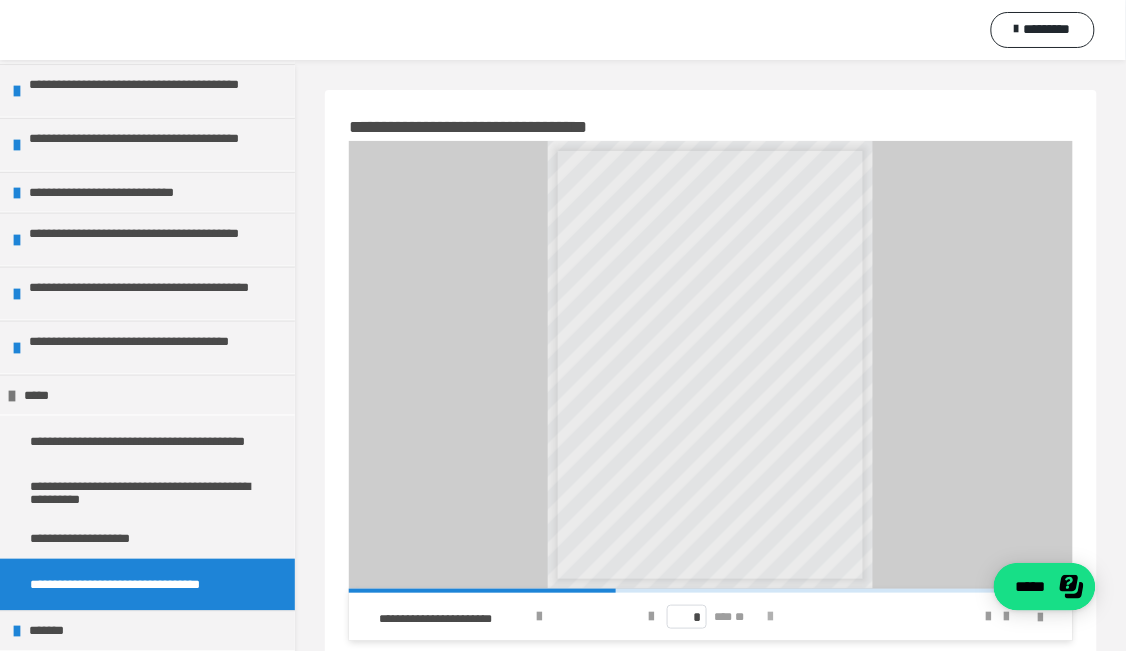 click at bounding box center (771, 617) 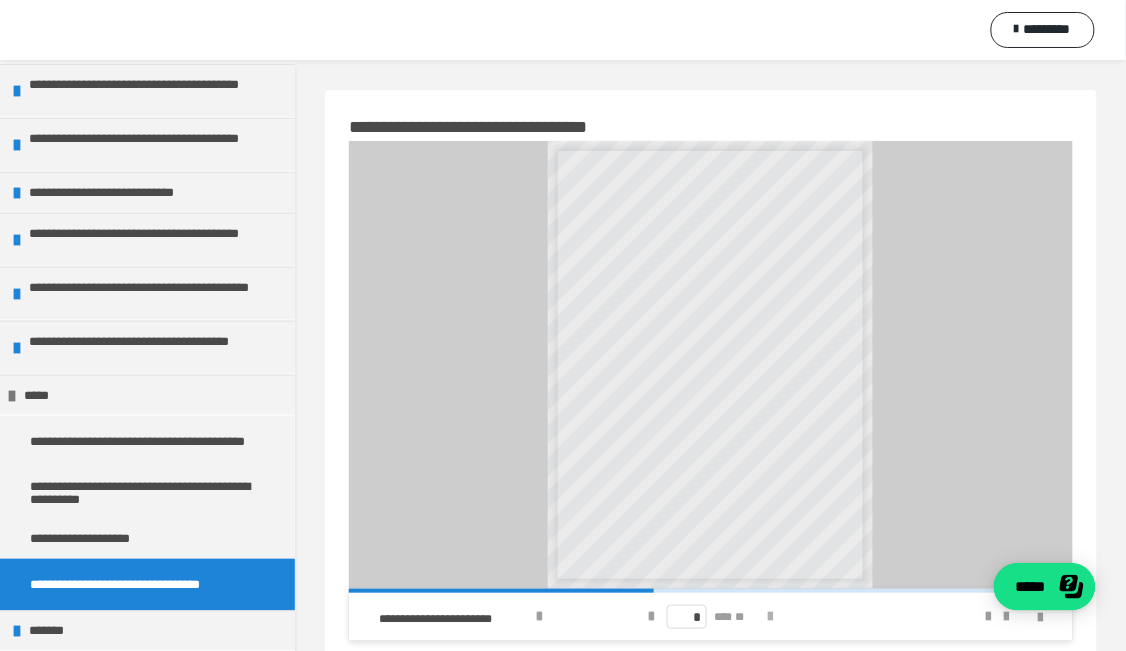 click at bounding box center [771, 617] 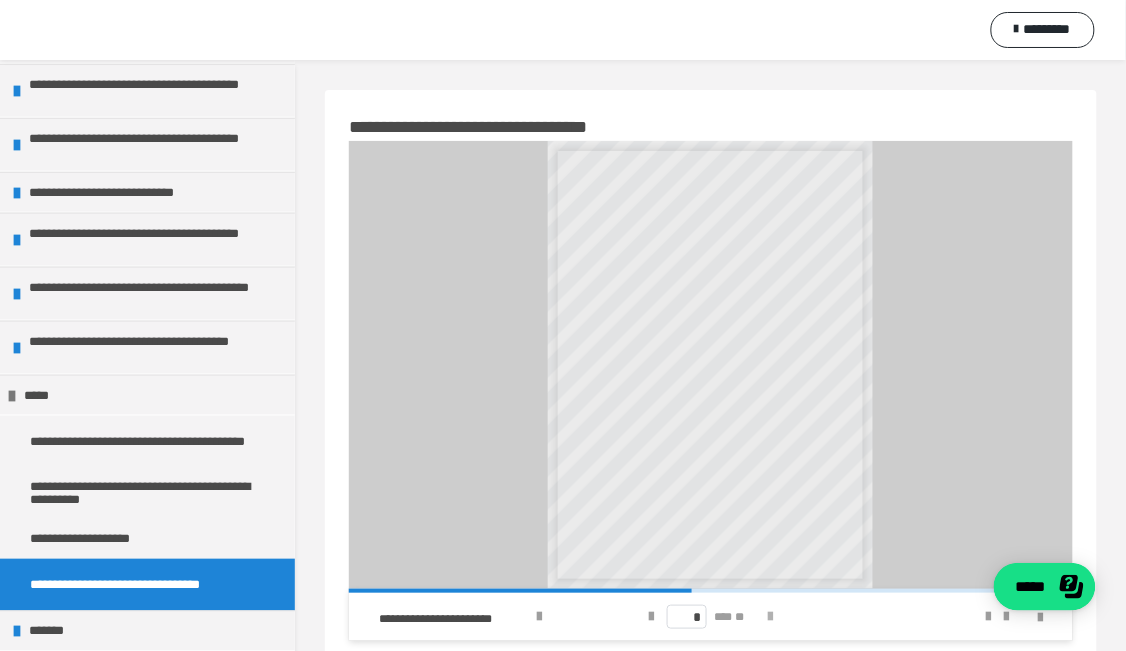 click at bounding box center (771, 617) 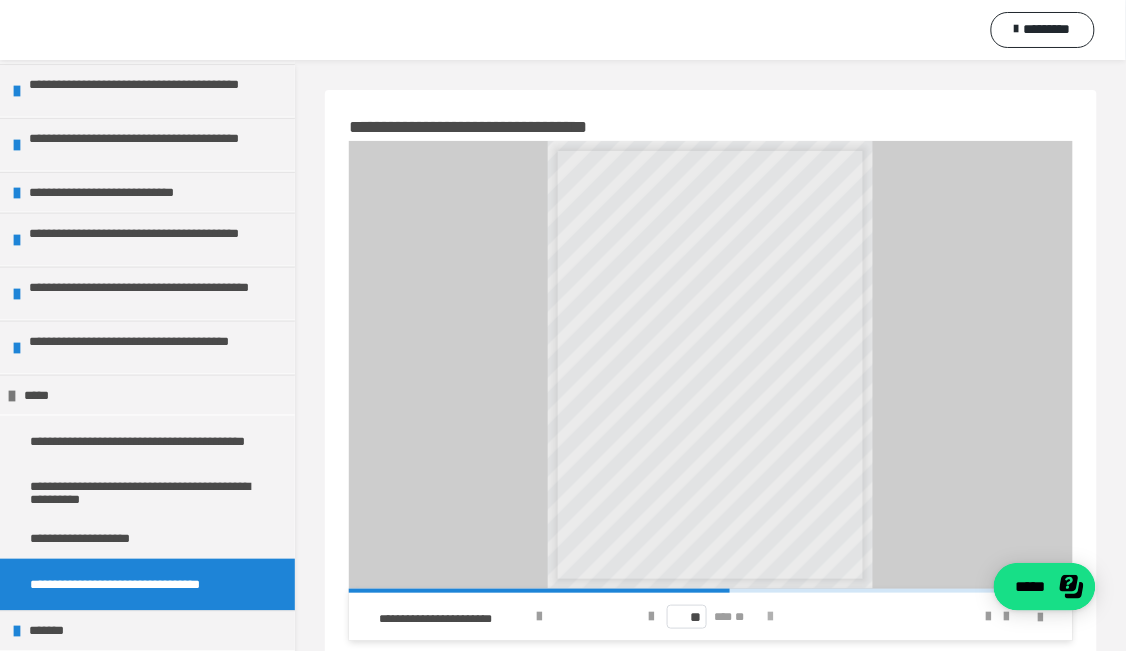 click at bounding box center [771, 617] 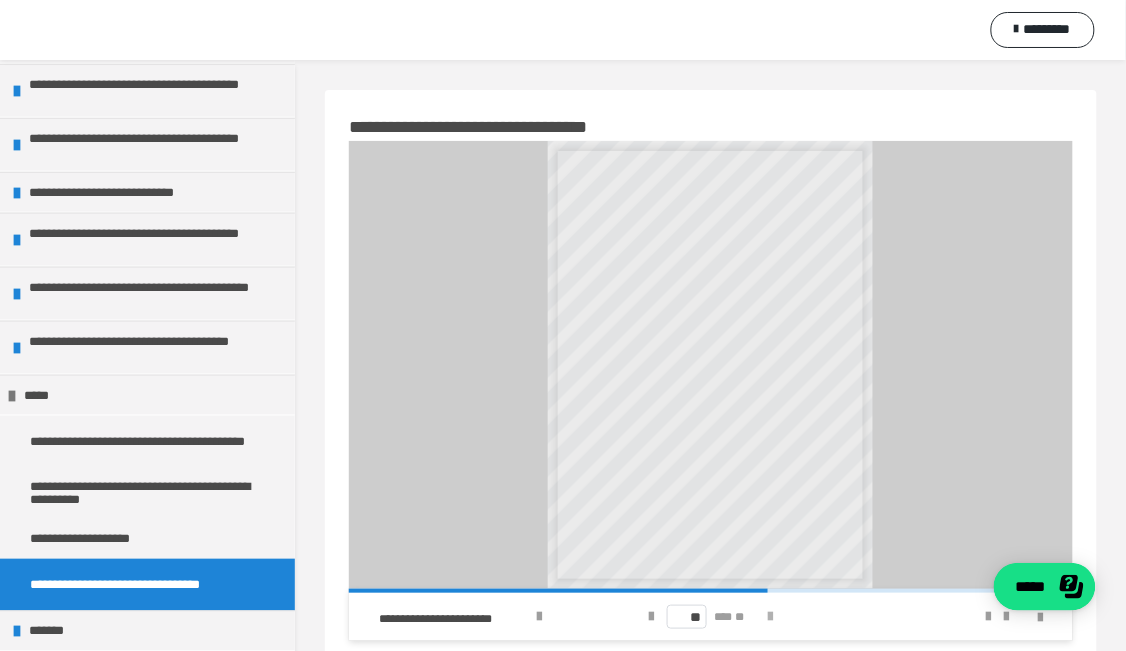 click at bounding box center (771, 617) 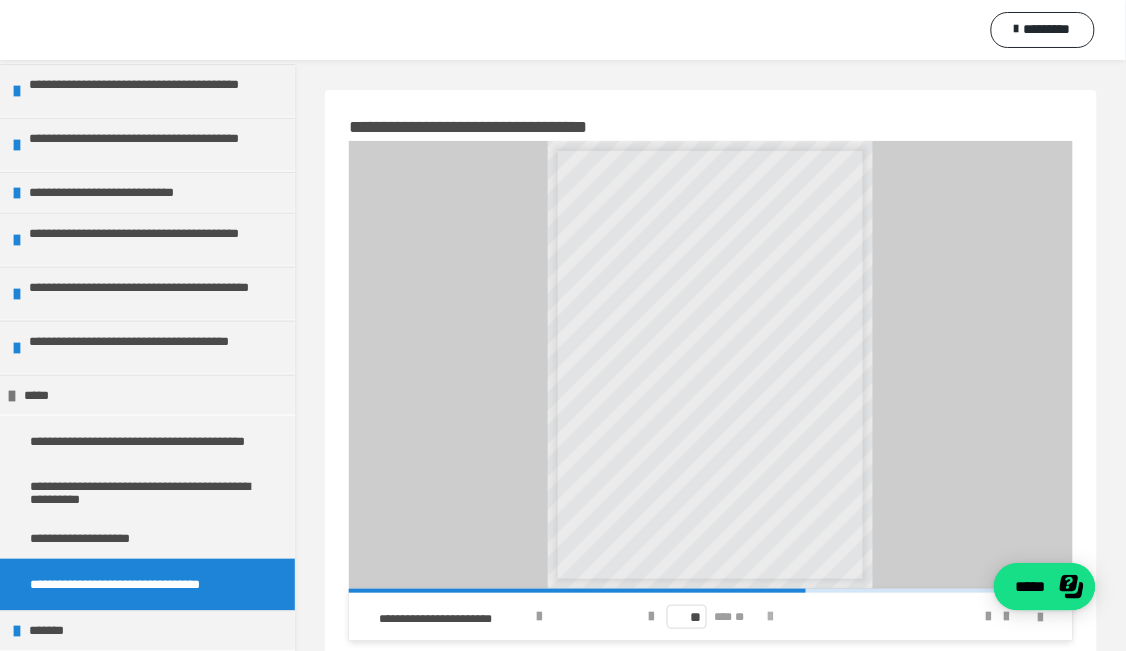 click at bounding box center [771, 617] 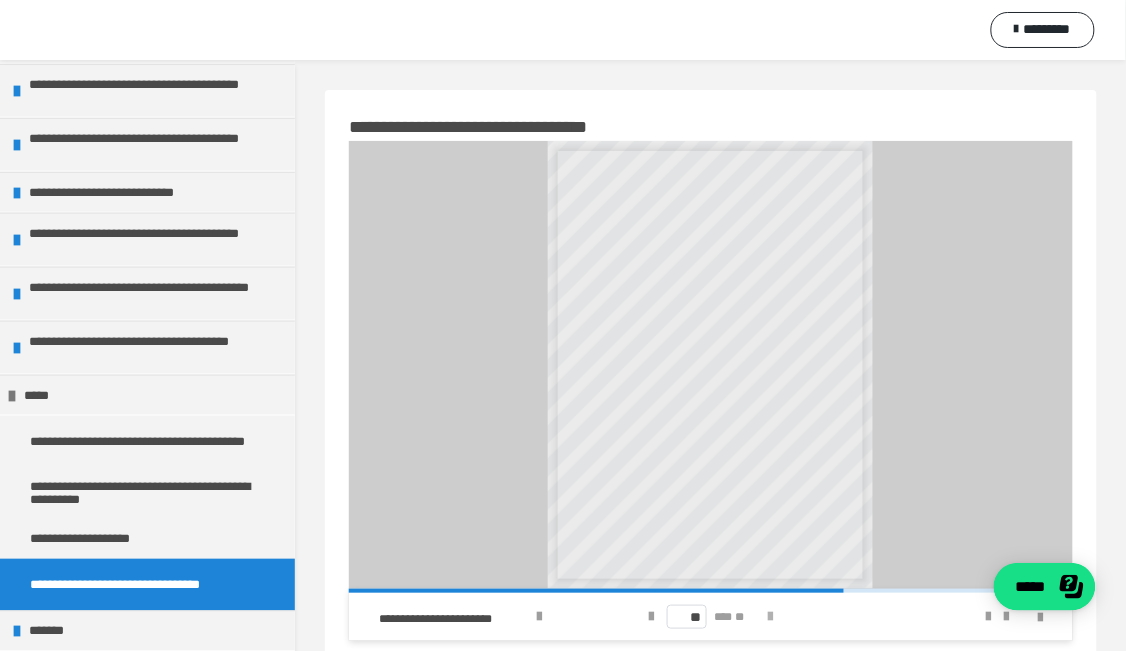 click at bounding box center [771, 617] 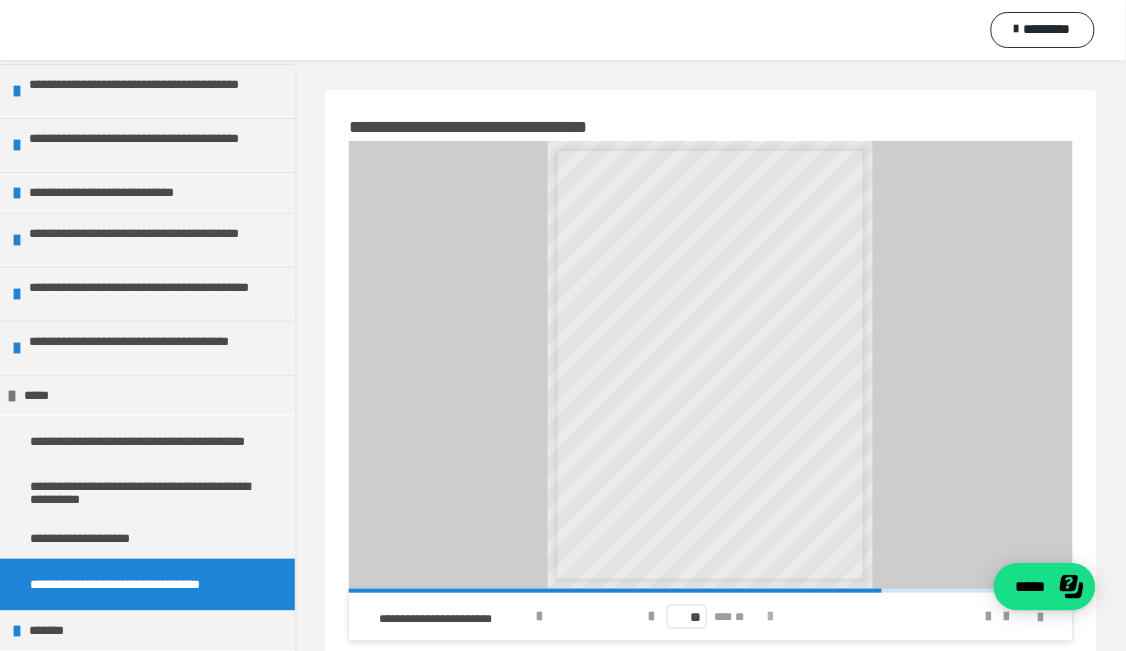 click at bounding box center [771, 617] 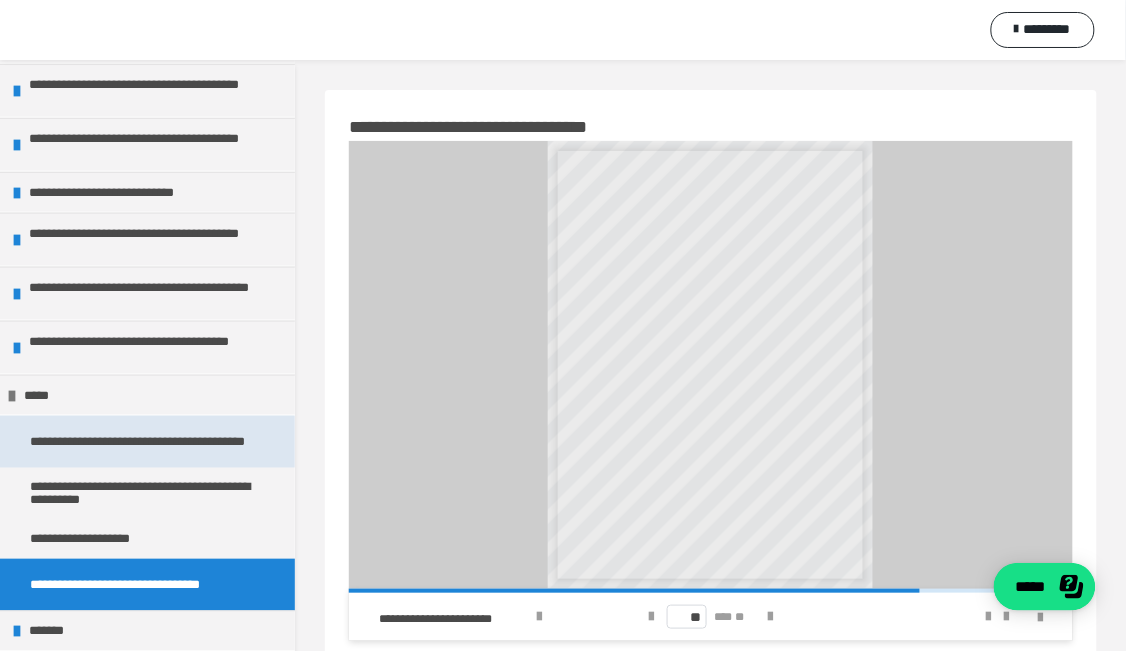 scroll, scrollTop: 60, scrollLeft: 0, axis: vertical 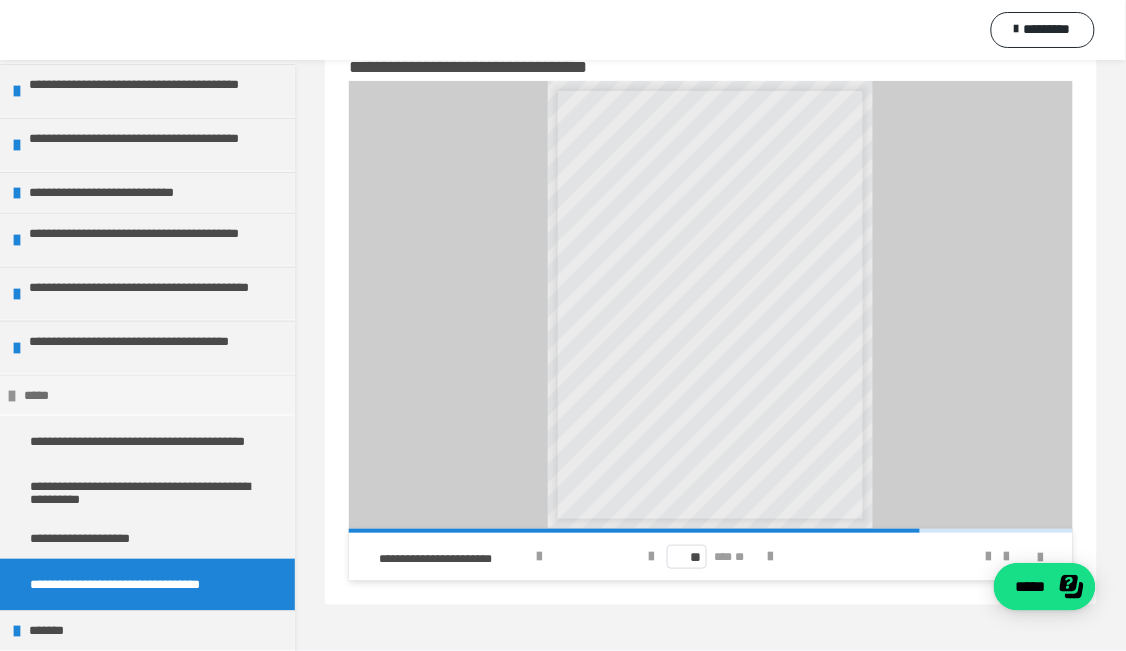 click on "*****" at bounding box center [144, 395] 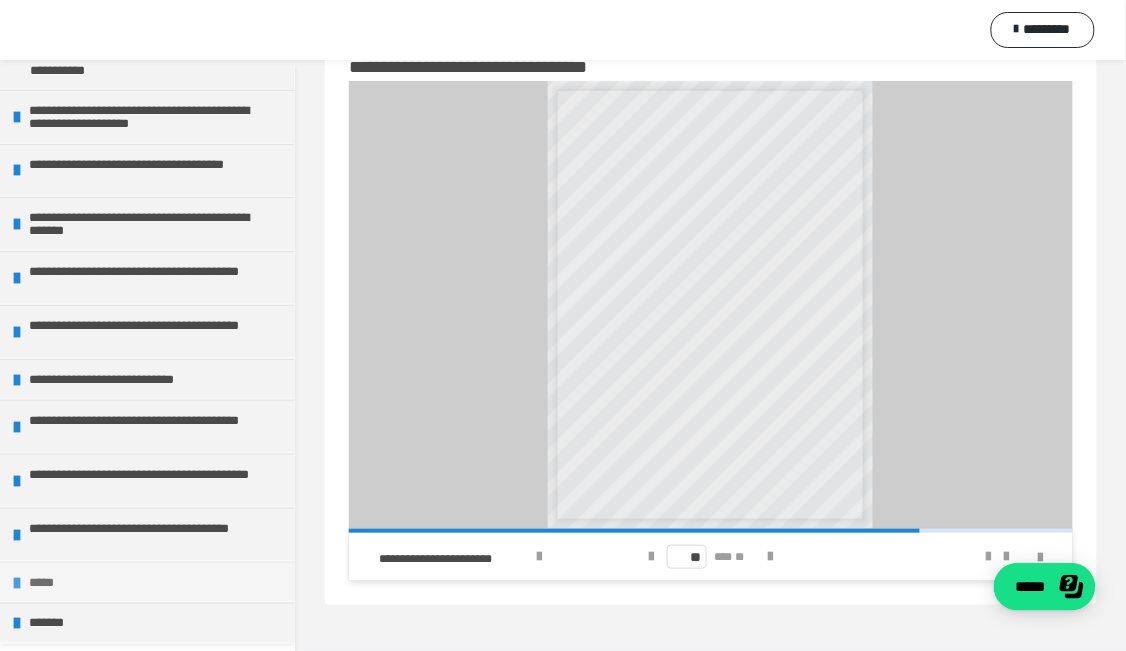 scroll, scrollTop: 246, scrollLeft: 0, axis: vertical 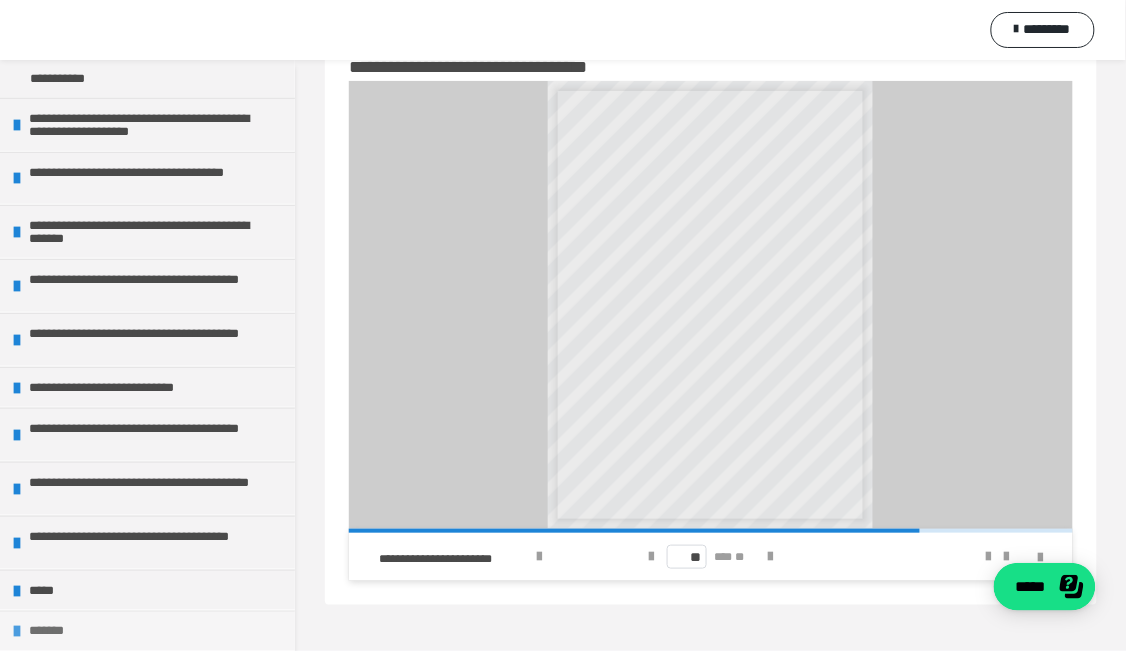 click on "*******" at bounding box center [149, 631] 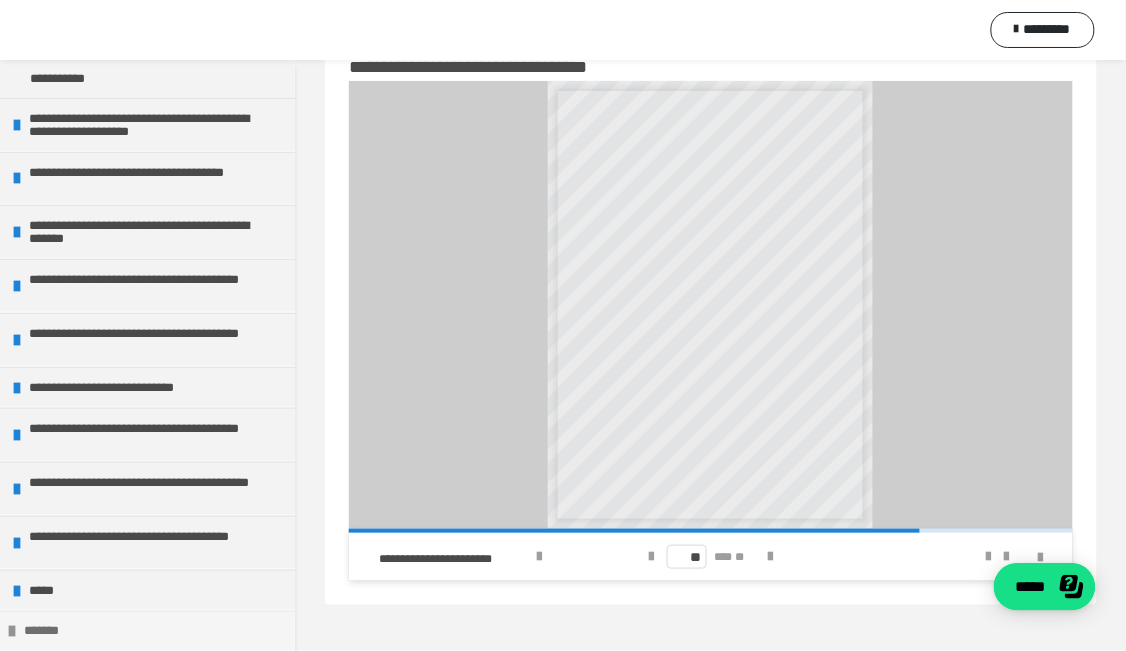 click on "*******" at bounding box center (144, 631) 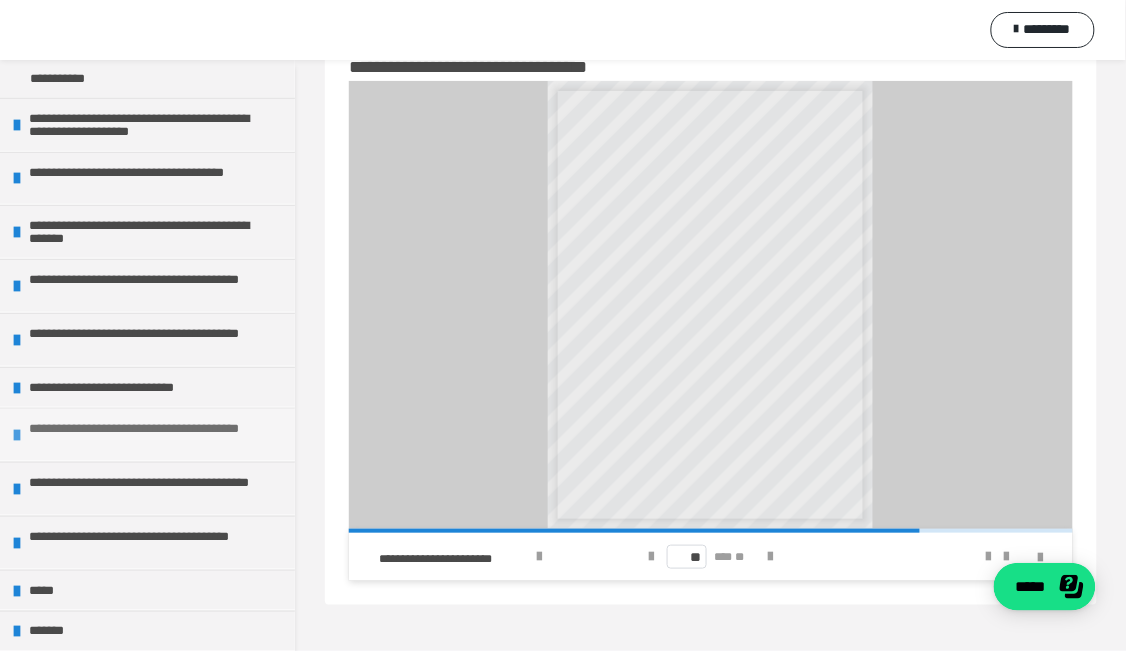 scroll, scrollTop: 0, scrollLeft: 0, axis: both 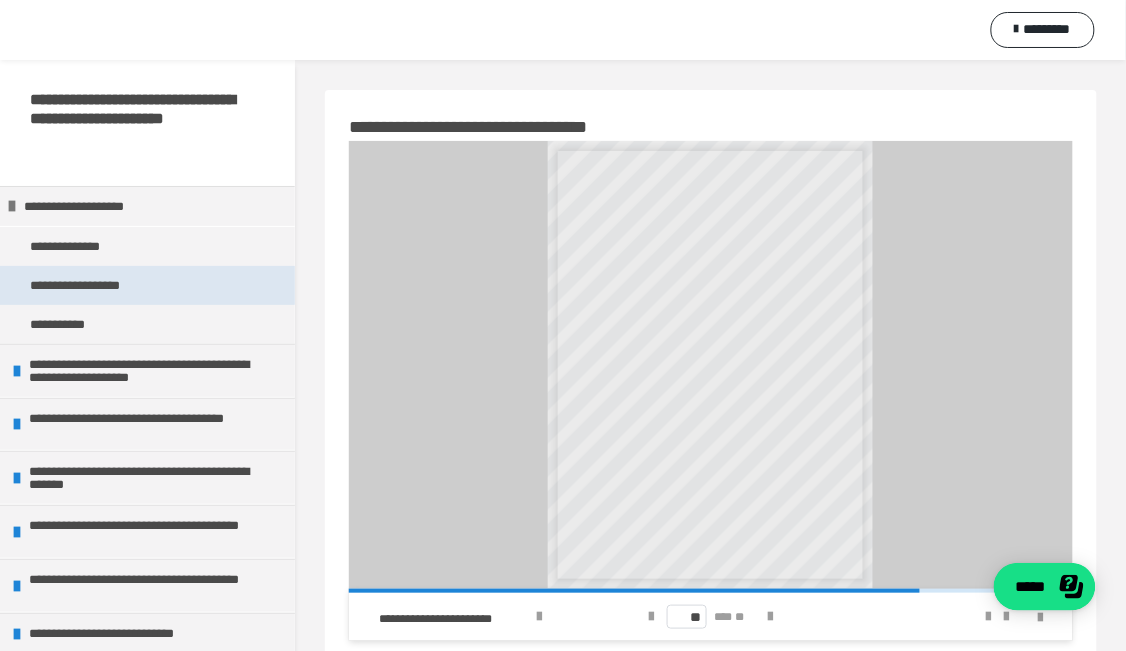click on "**********" at bounding box center [95, 285] 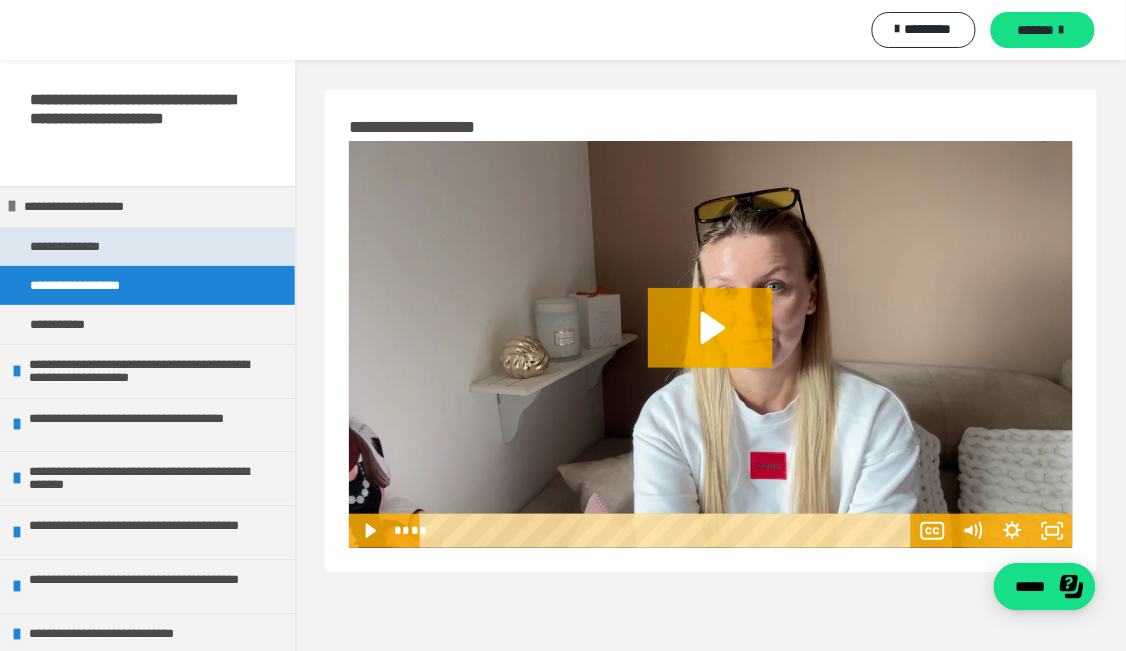click on "**********" at bounding box center (86, 246) 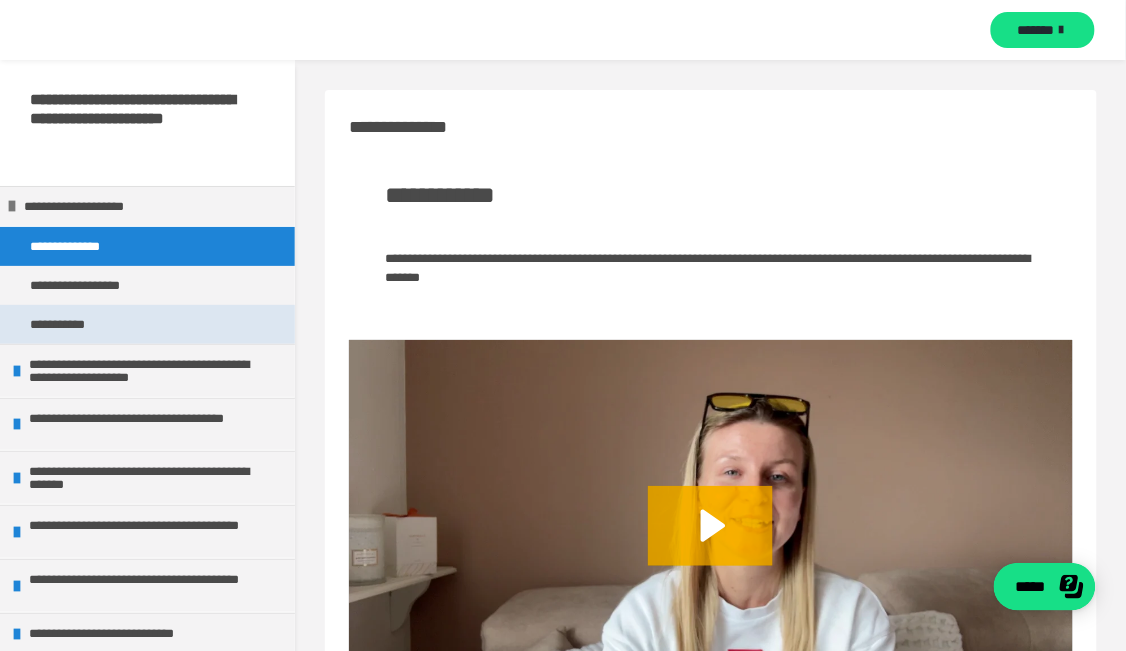 click on "**********" at bounding box center (70, 324) 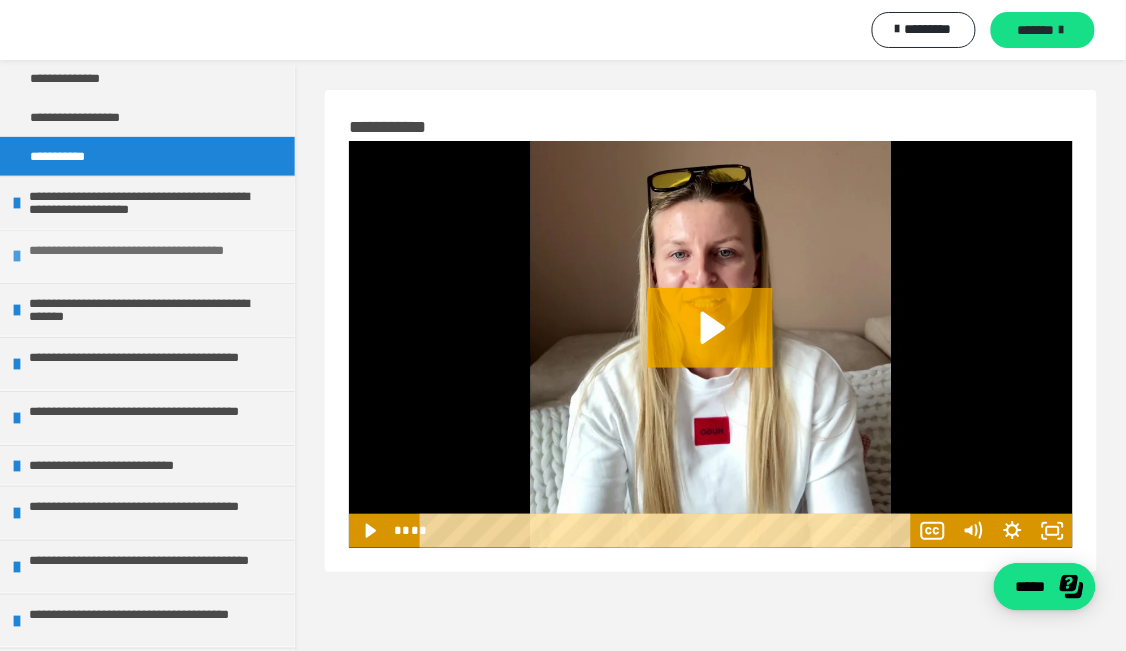 scroll, scrollTop: 146, scrollLeft: 0, axis: vertical 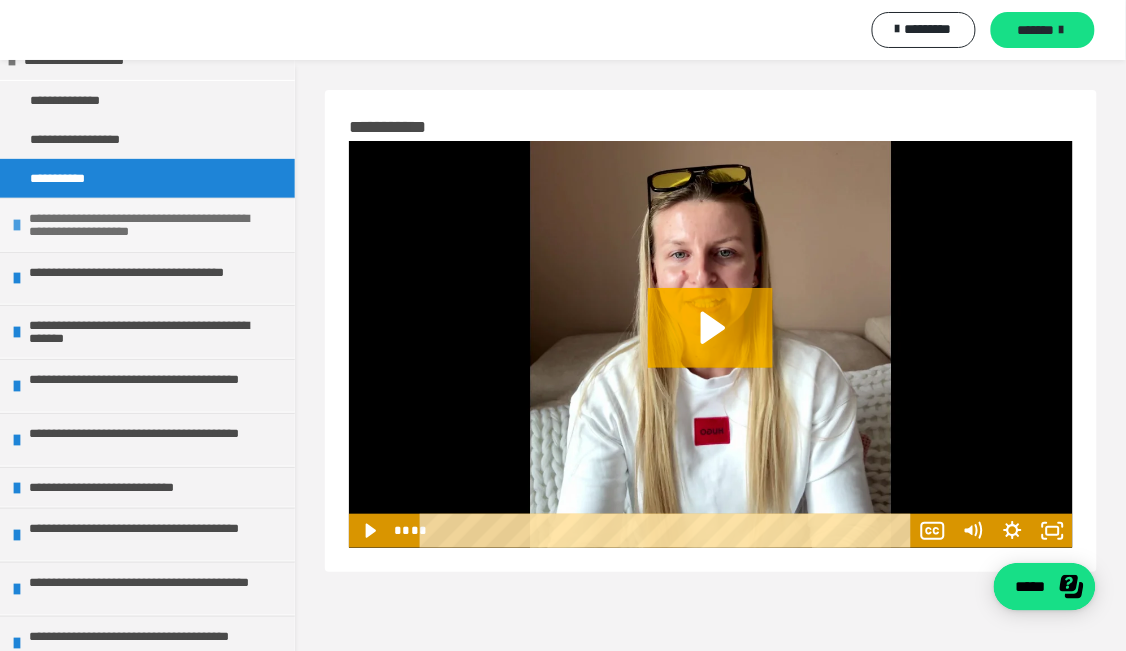 click at bounding box center [17, 225] 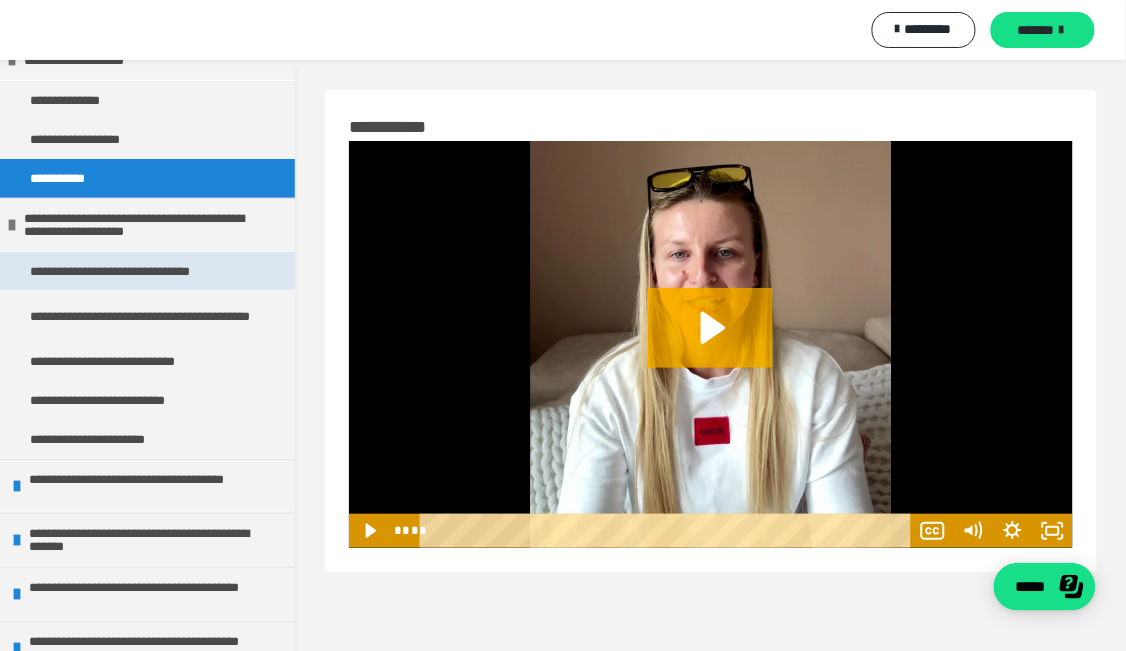 click on "**********" at bounding box center [132, 271] 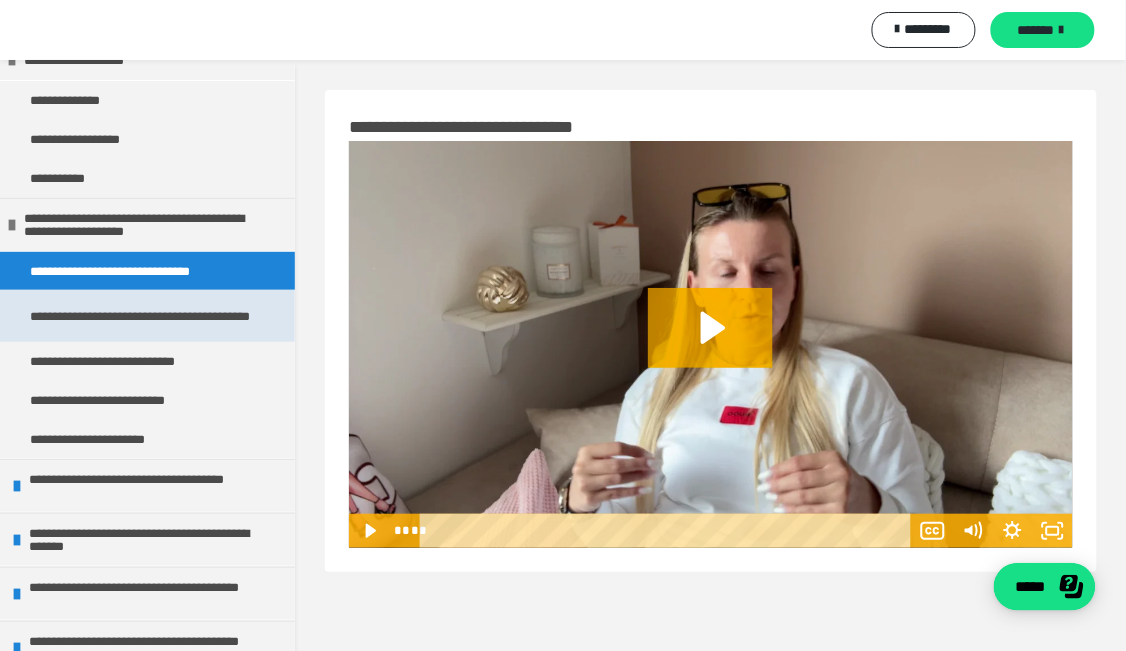 click on "**********" at bounding box center [140, 316] 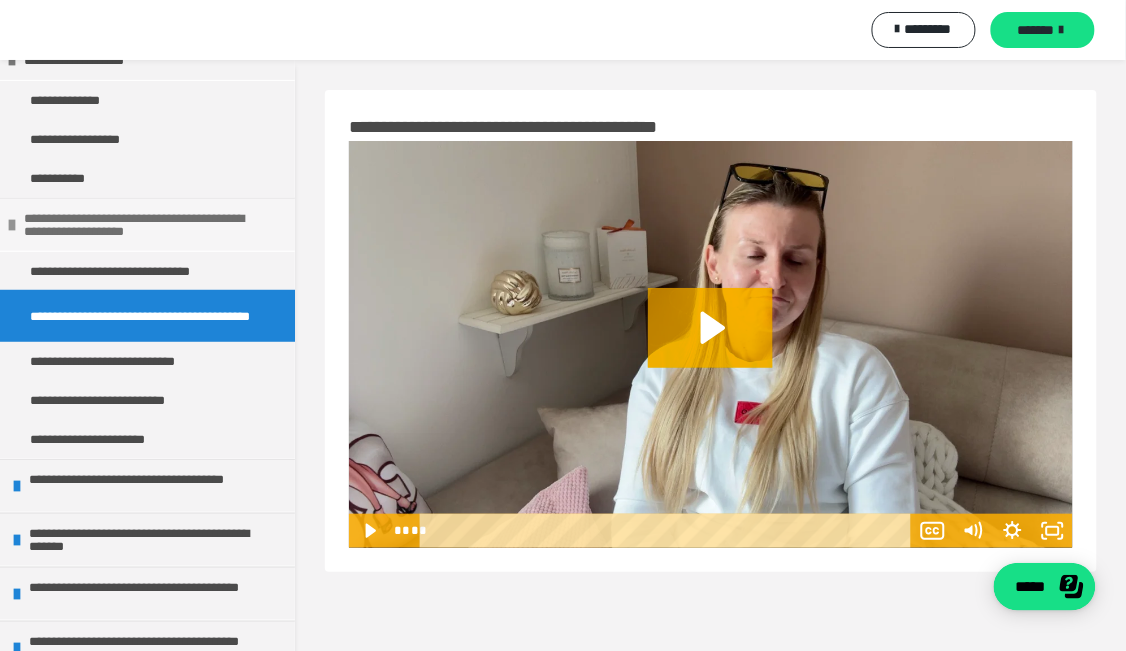 click on "**********" at bounding box center (144, 225) 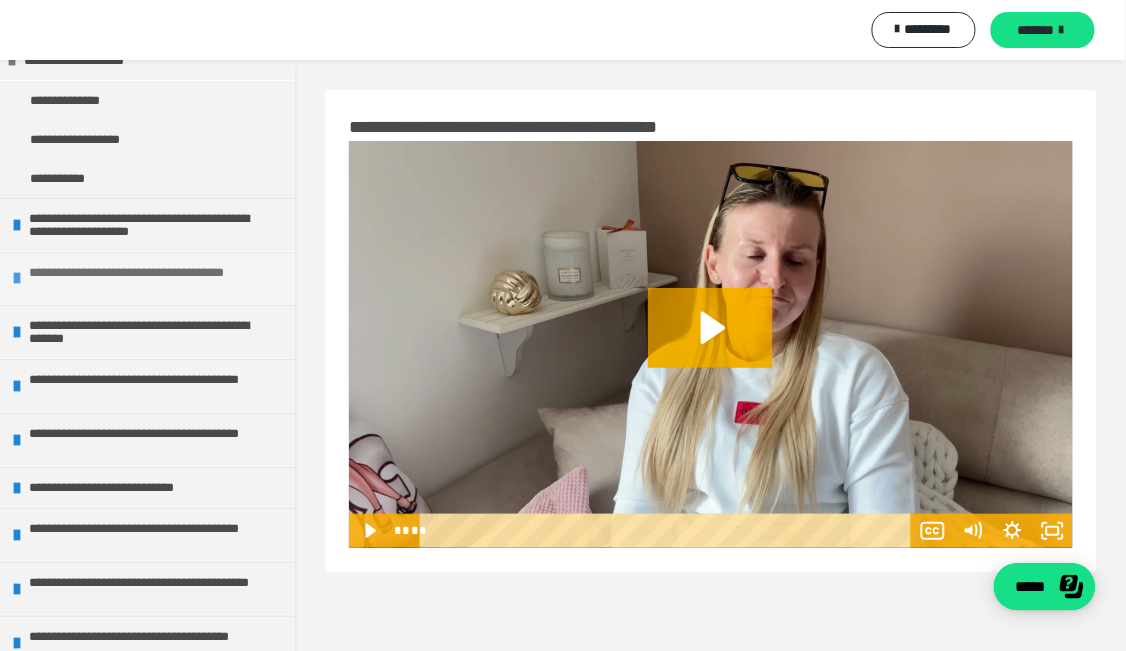 click on "**********" at bounding box center [149, 279] 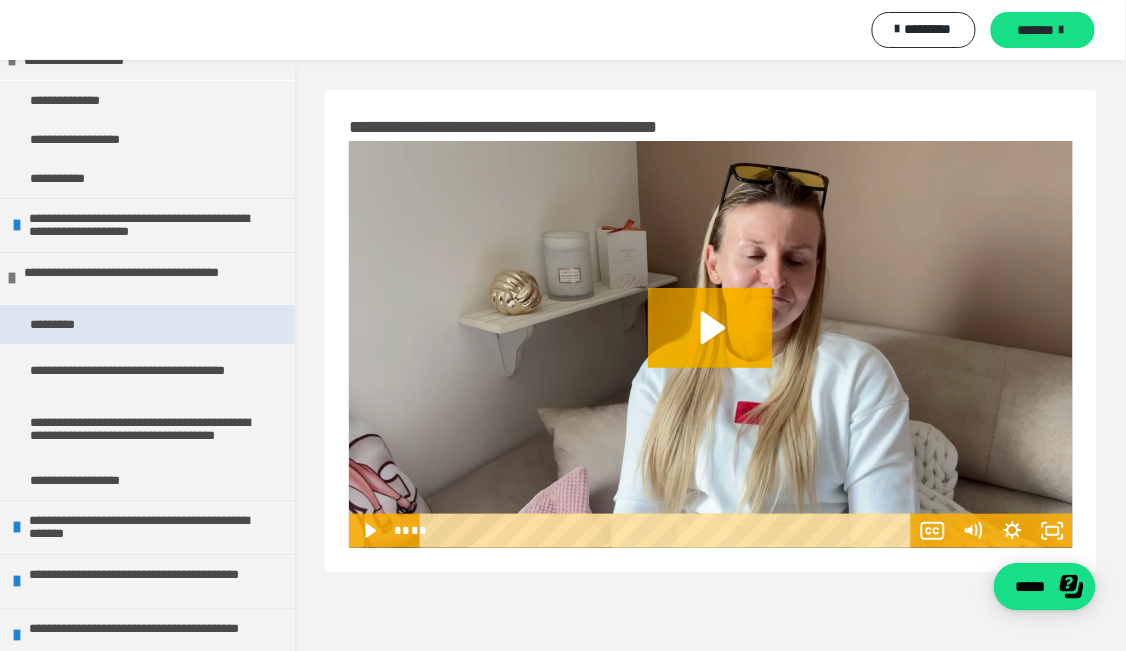 click on "*********" at bounding box center (61, 324) 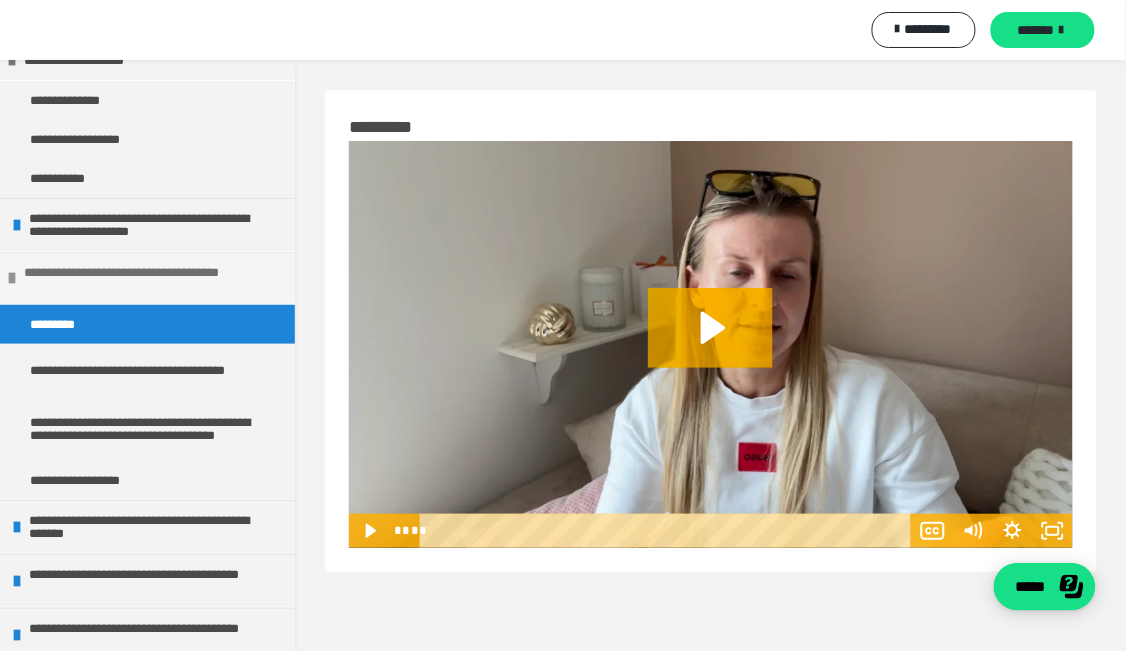 click at bounding box center (12, 278) 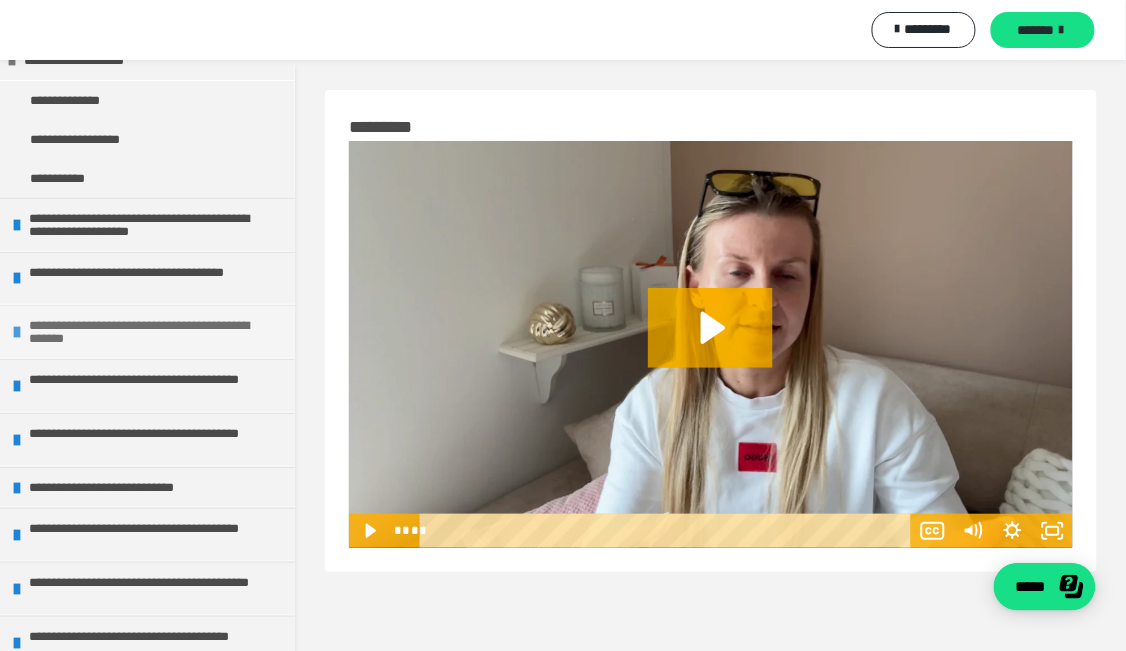 click on "**********" at bounding box center (149, 332) 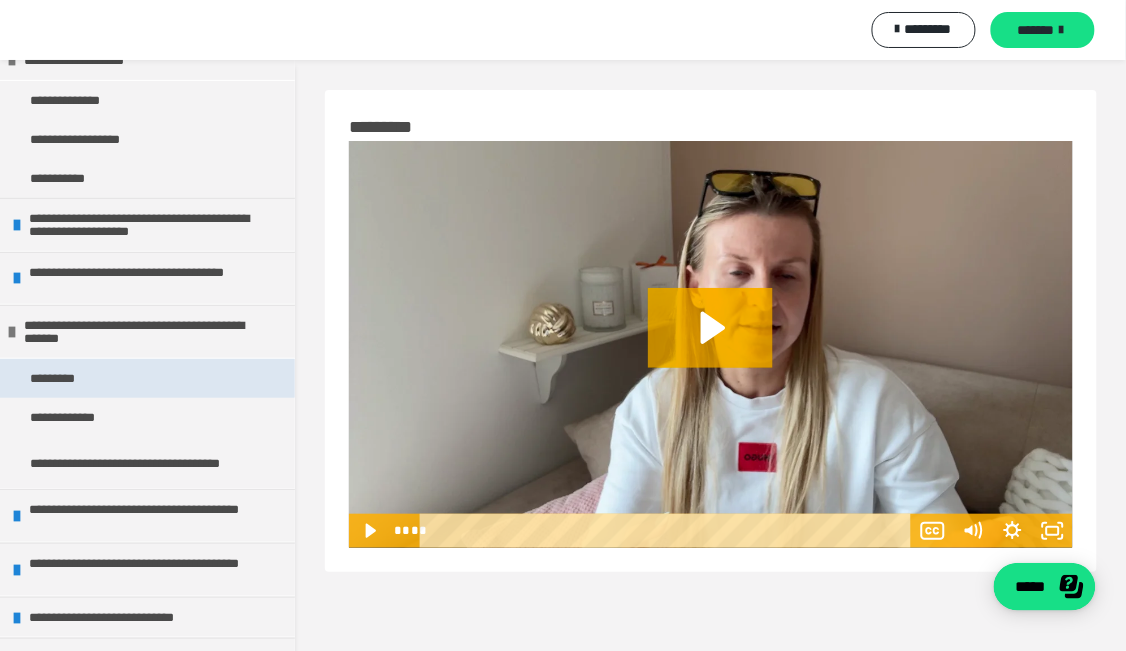 click on "*********" at bounding box center [61, 378] 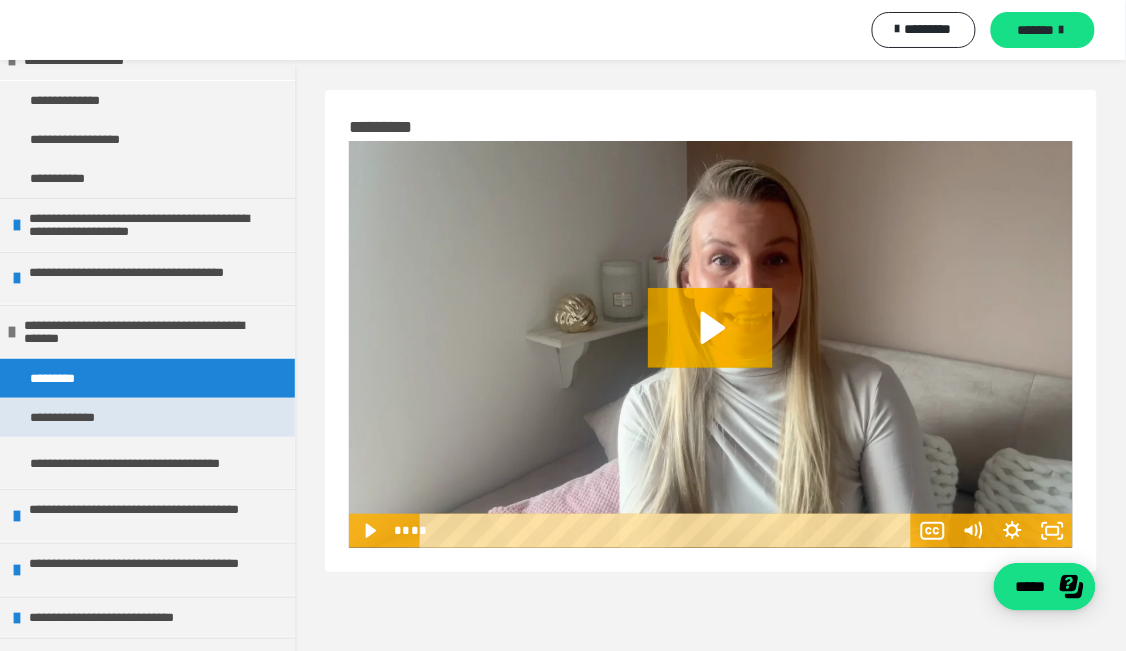 click on "**********" at bounding box center [76, 417] 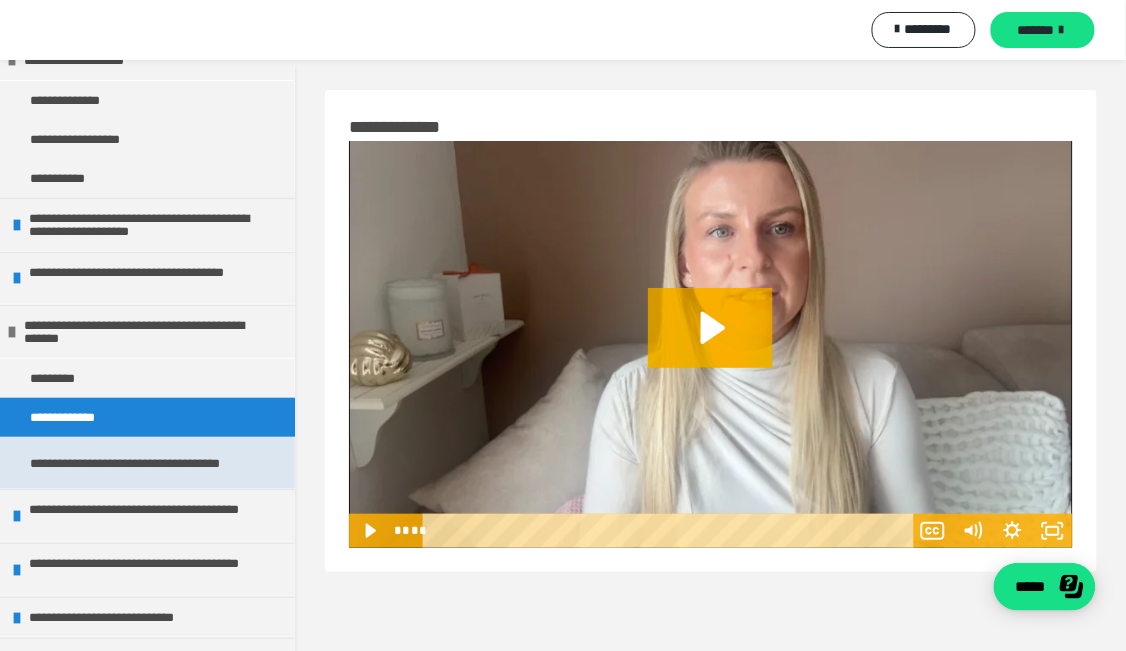click on "**********" at bounding box center [140, 463] 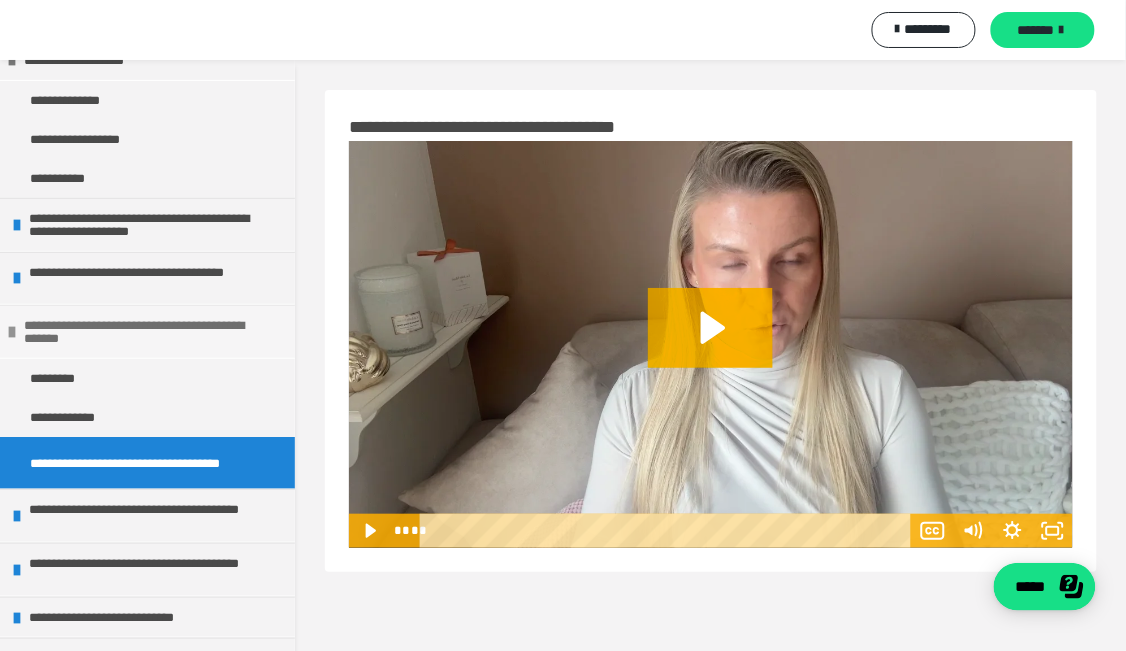 click on "**********" at bounding box center [144, 332] 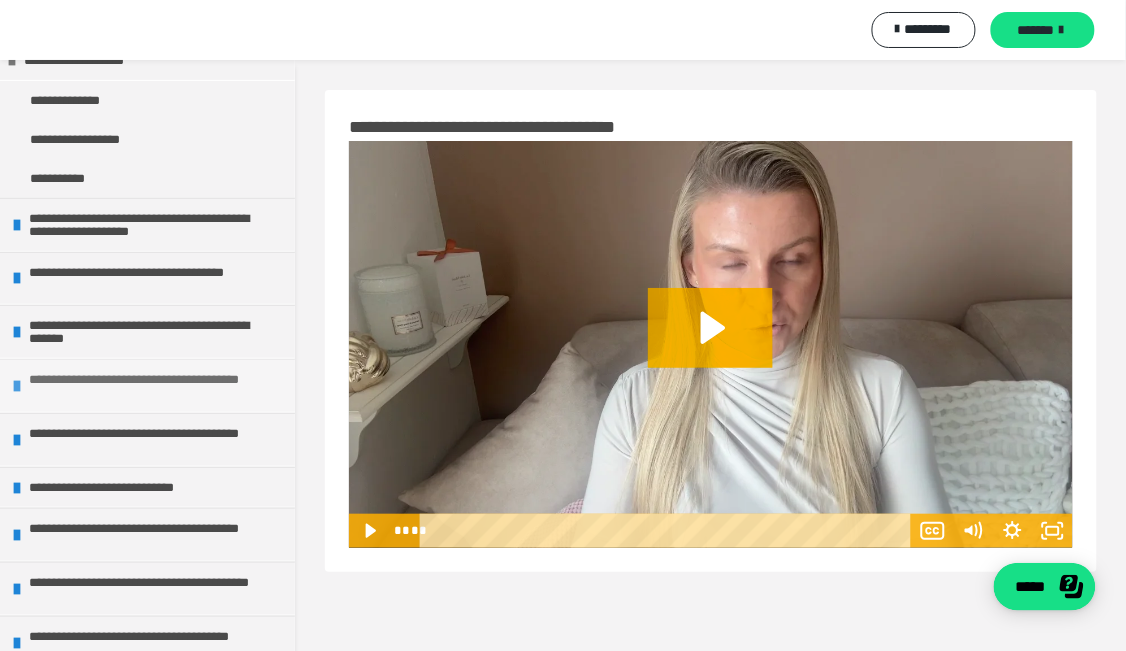 click on "**********" at bounding box center (147, 385) 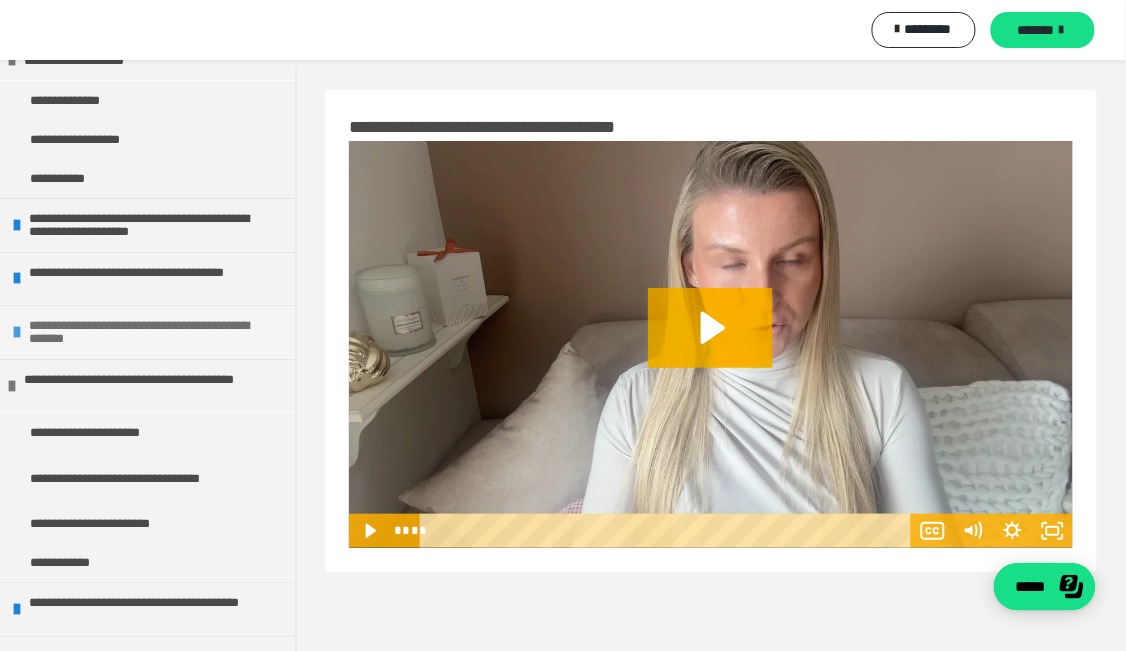 scroll, scrollTop: 246, scrollLeft: 0, axis: vertical 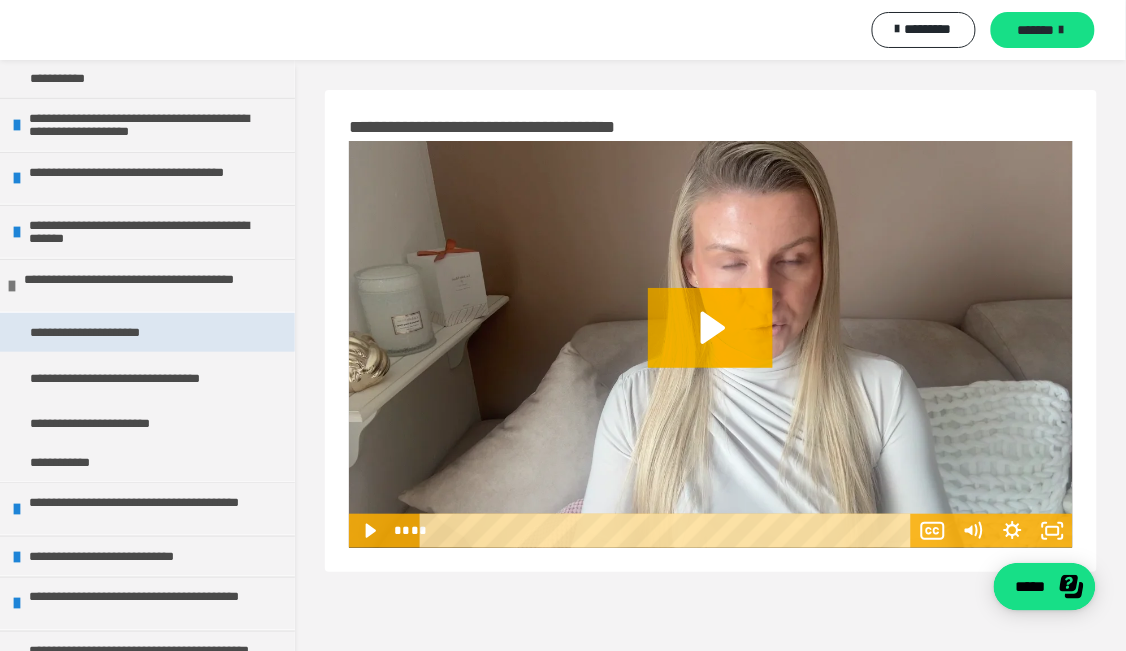 click on "**********" at bounding box center [108, 332] 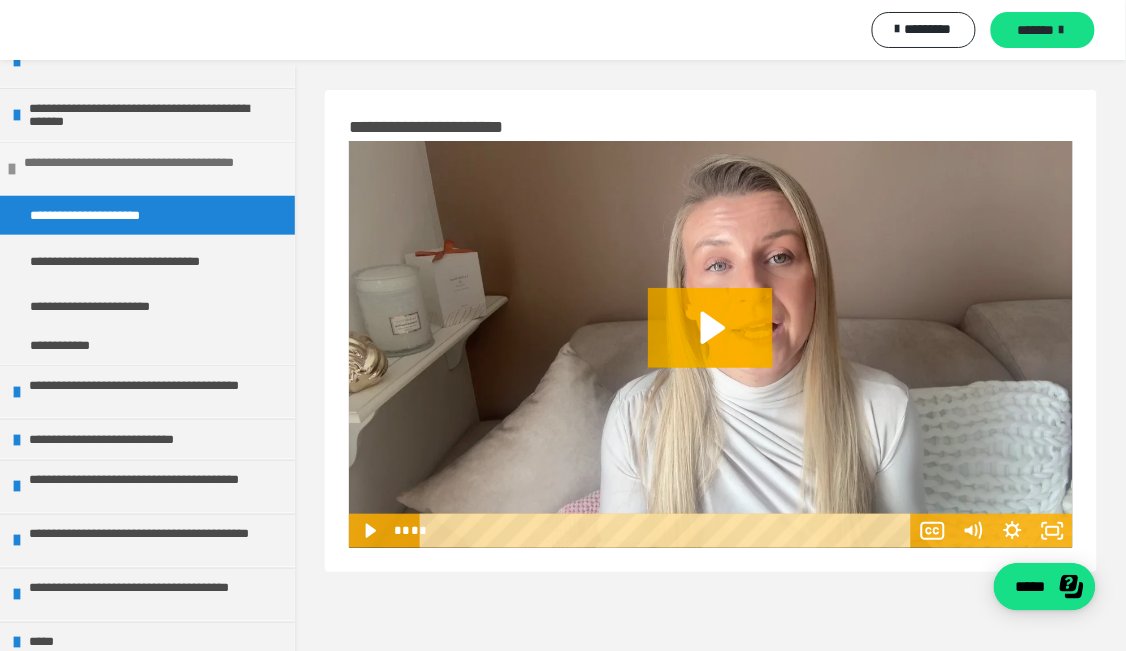 scroll, scrollTop: 415, scrollLeft: 0, axis: vertical 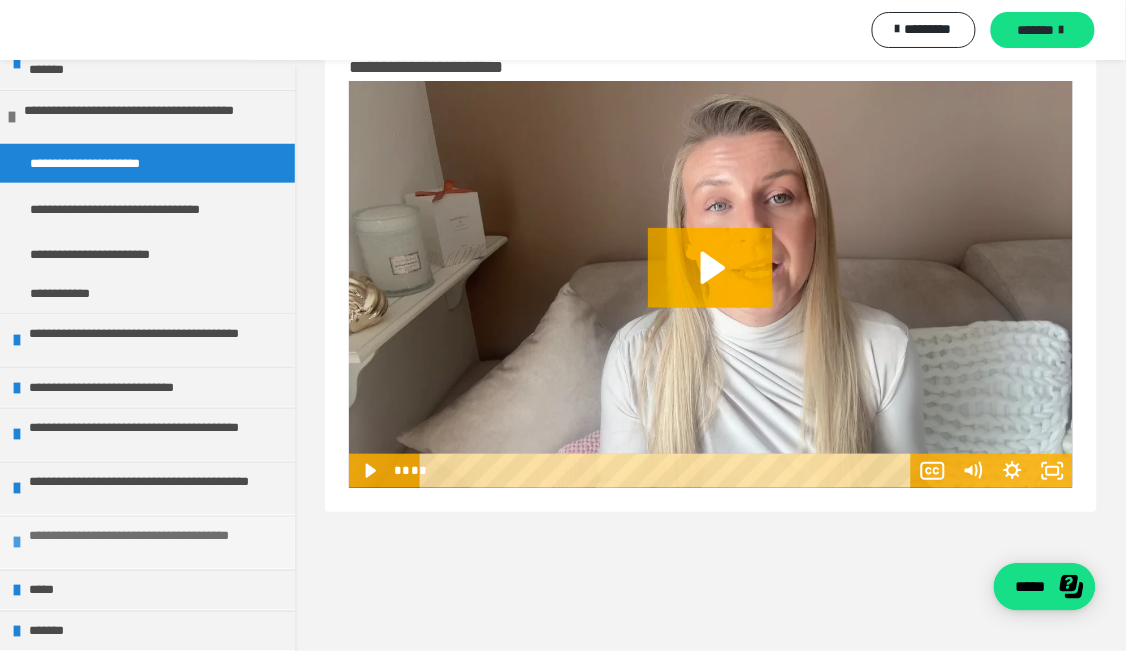 click on "**********" at bounding box center (147, 542) 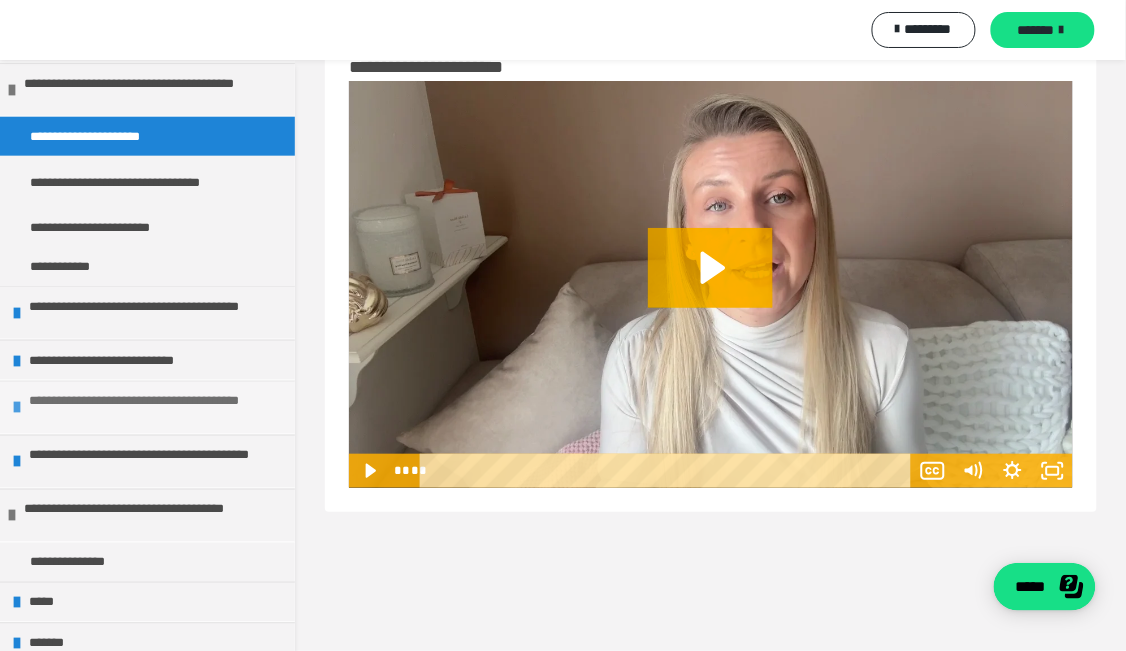 scroll, scrollTop: 453, scrollLeft: 0, axis: vertical 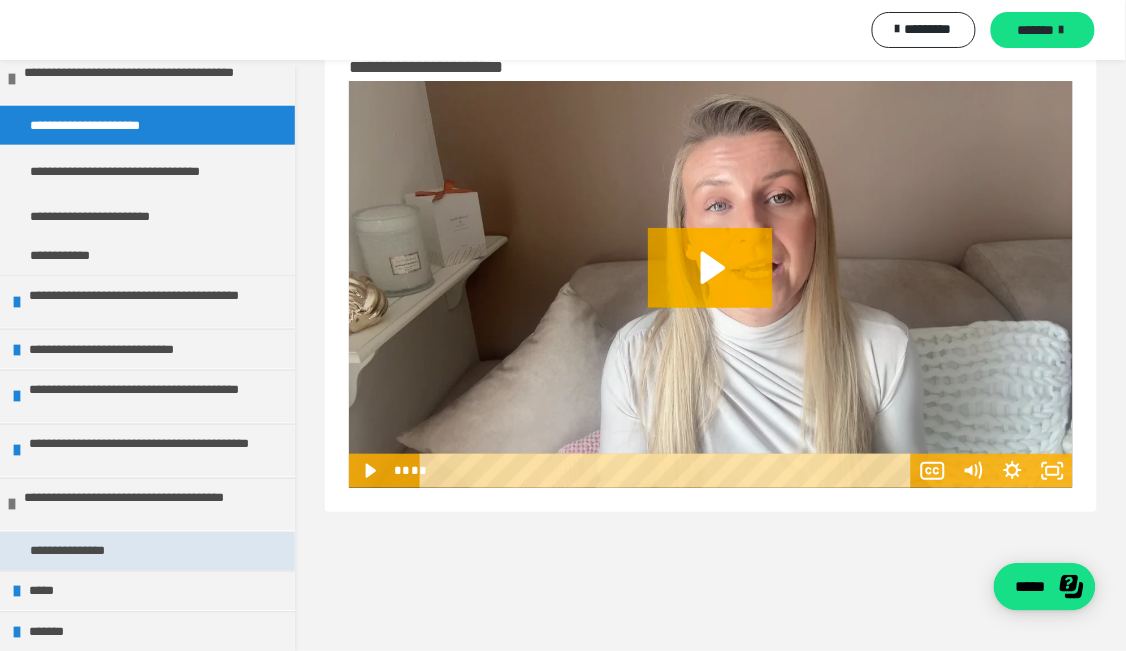 click on "**********" at bounding box center (84, 551) 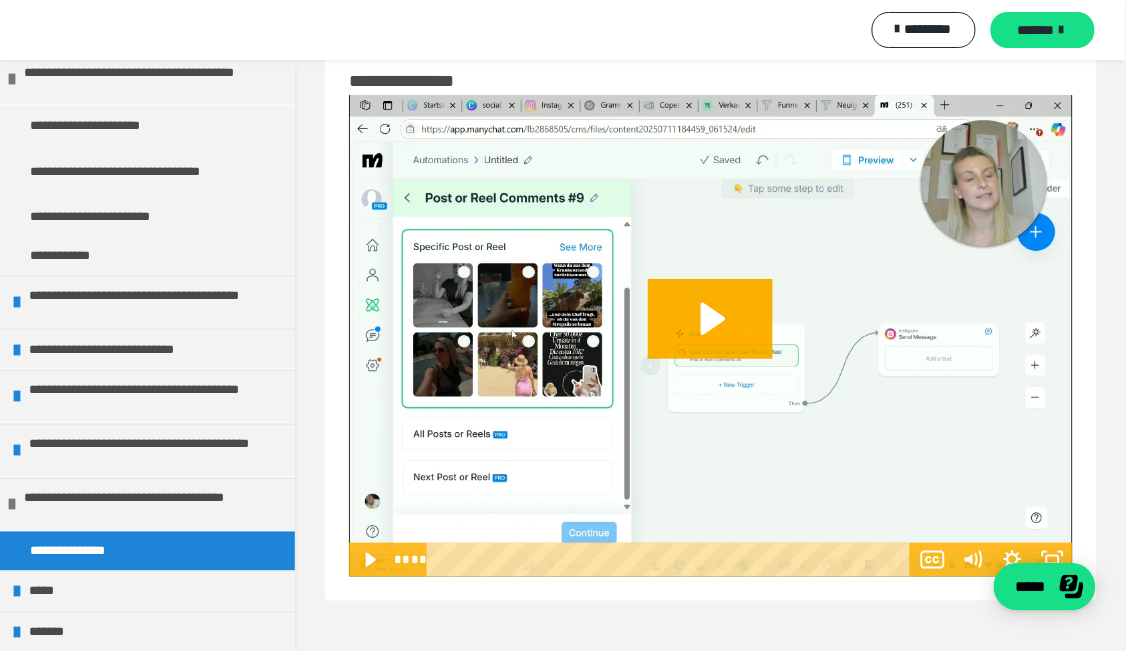 scroll, scrollTop: 60, scrollLeft: 0, axis: vertical 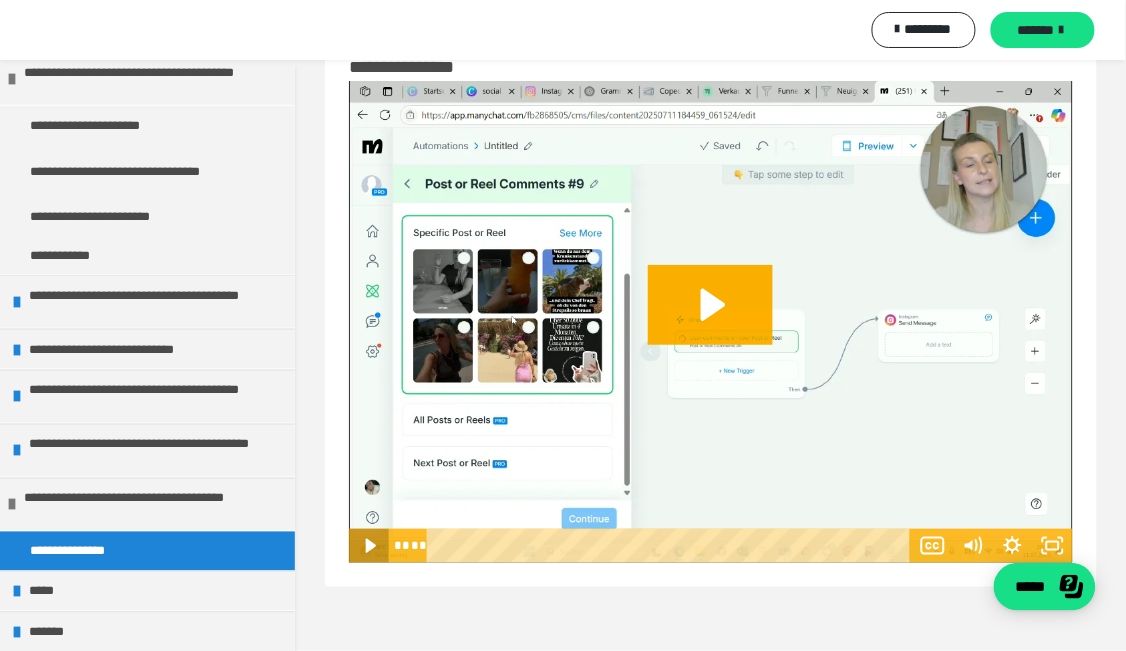 click 